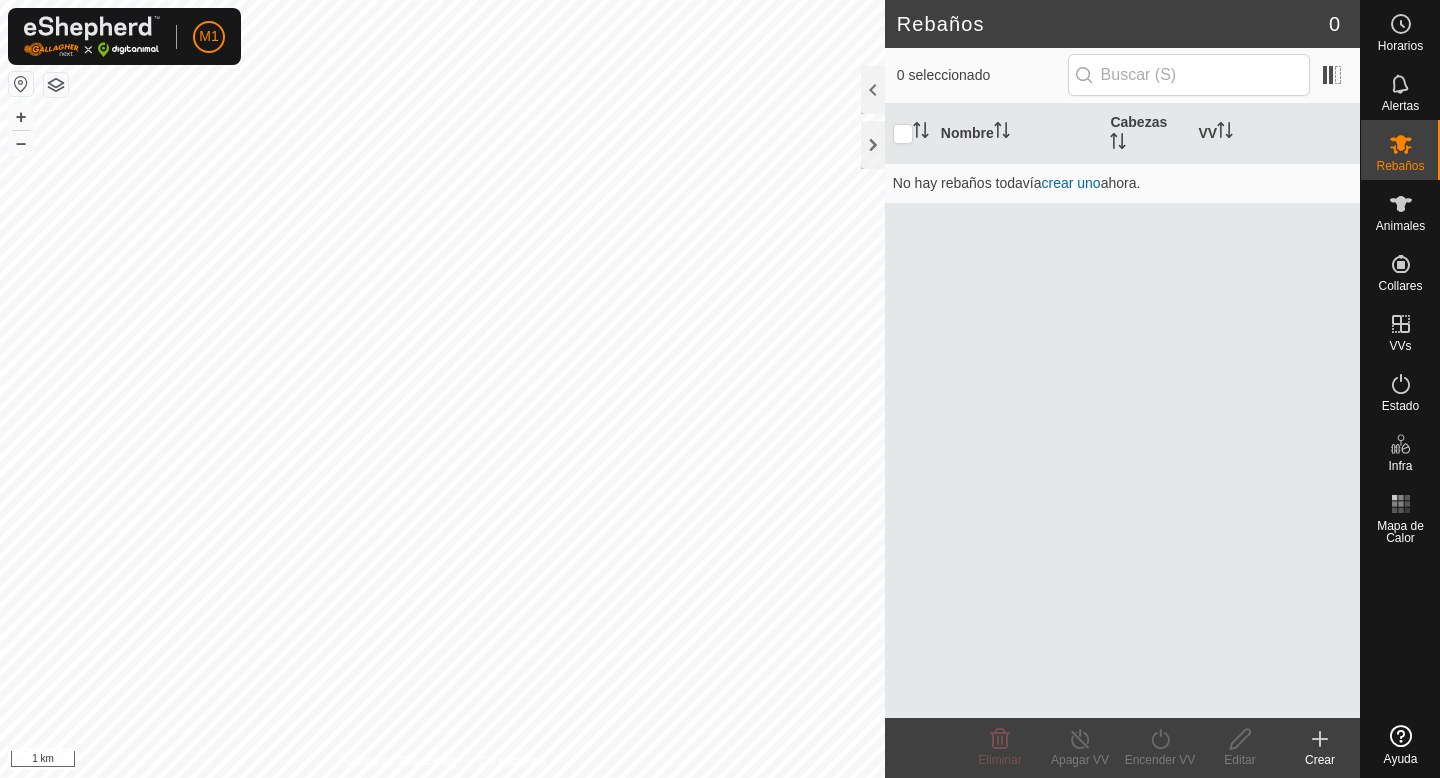 scroll, scrollTop: 0, scrollLeft: 0, axis: both 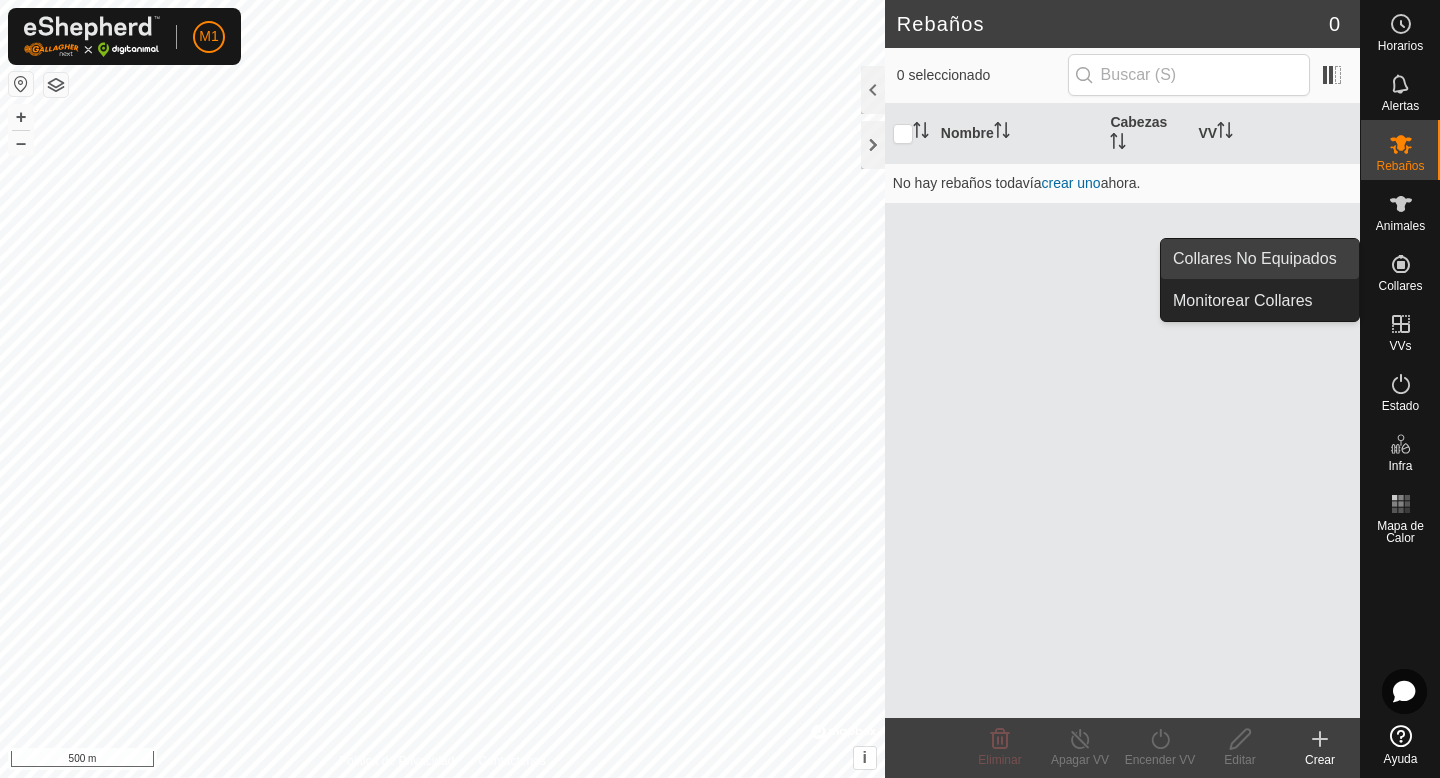 click on "Collares No Equipados" at bounding box center [1260, 259] 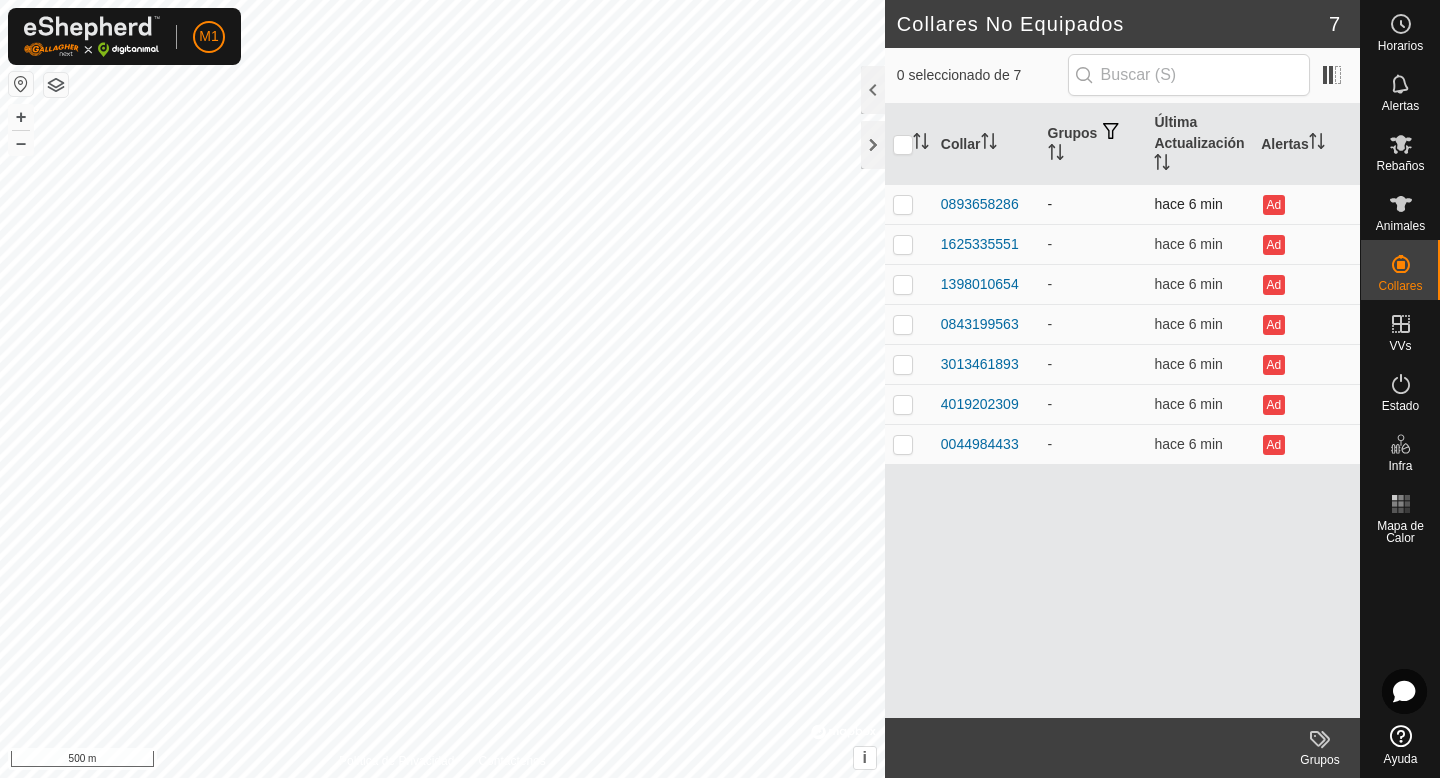 click at bounding box center (903, 204) 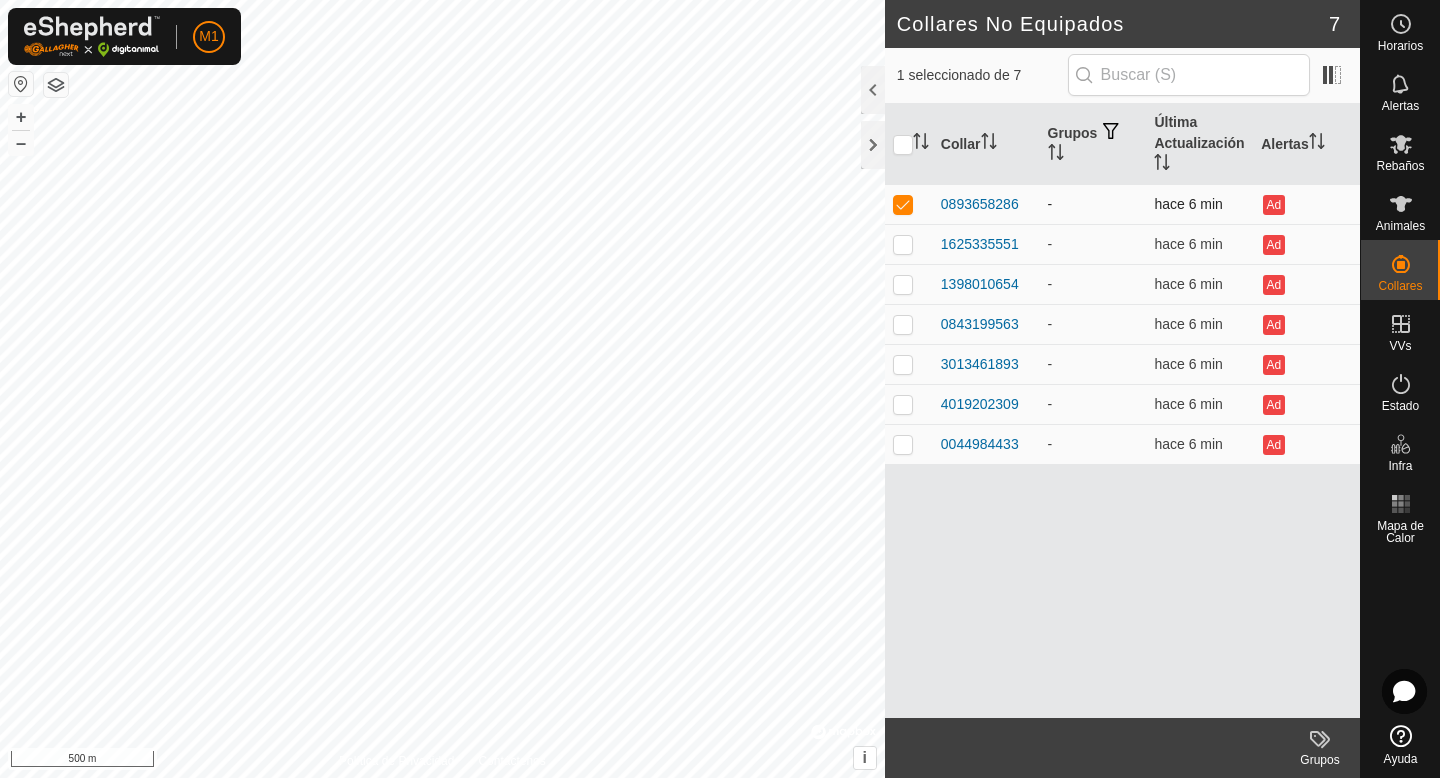 click on "hace 6 min" at bounding box center [1188, 204] 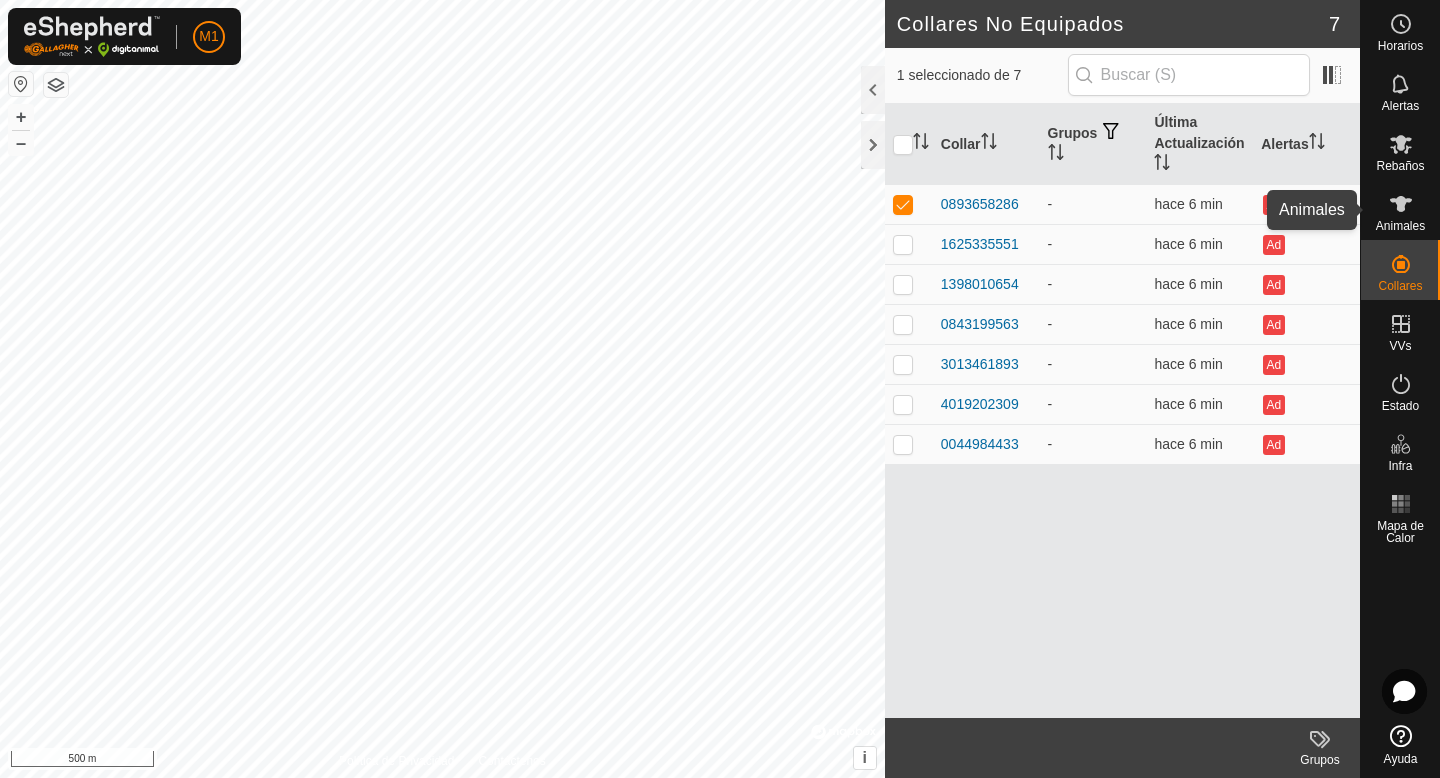 click 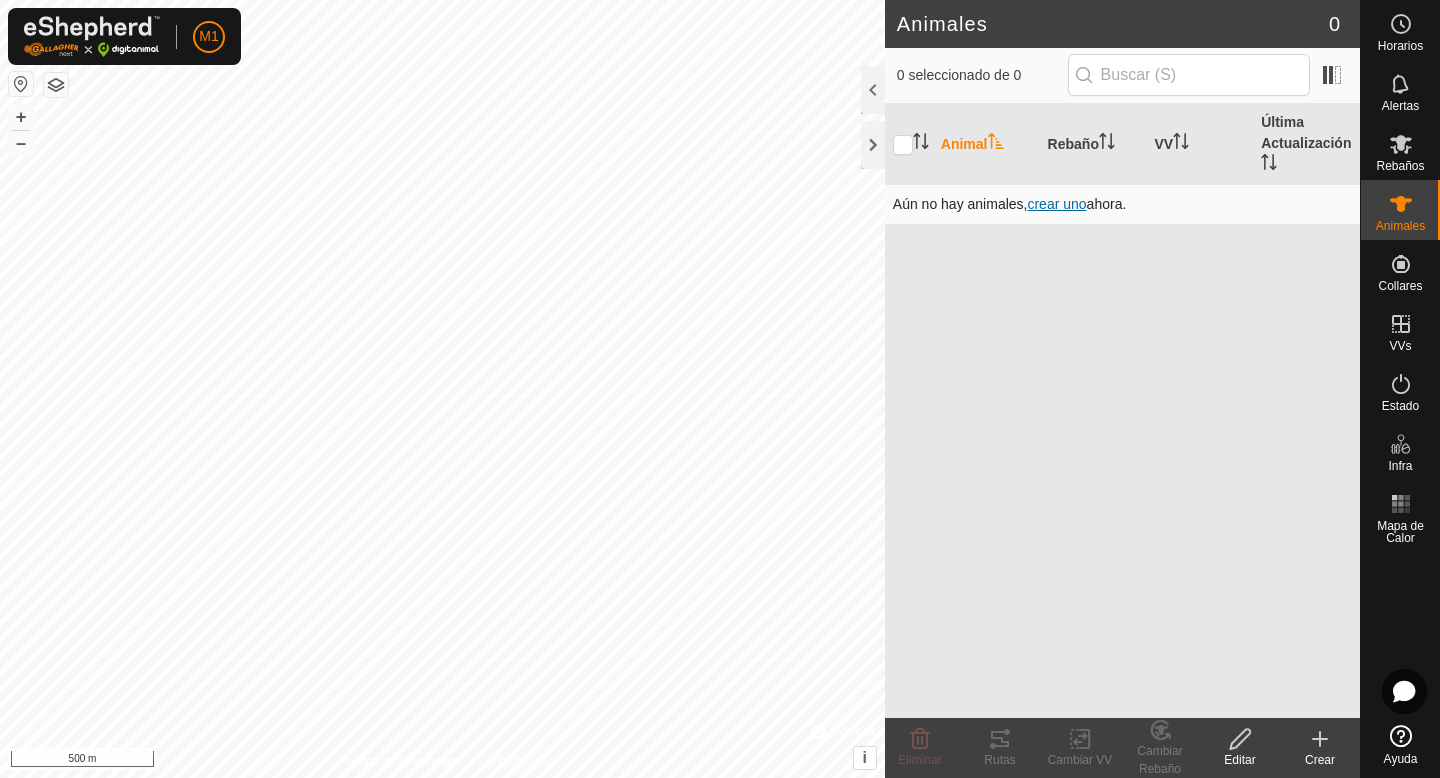 click on "crear uno" at bounding box center (1056, 204) 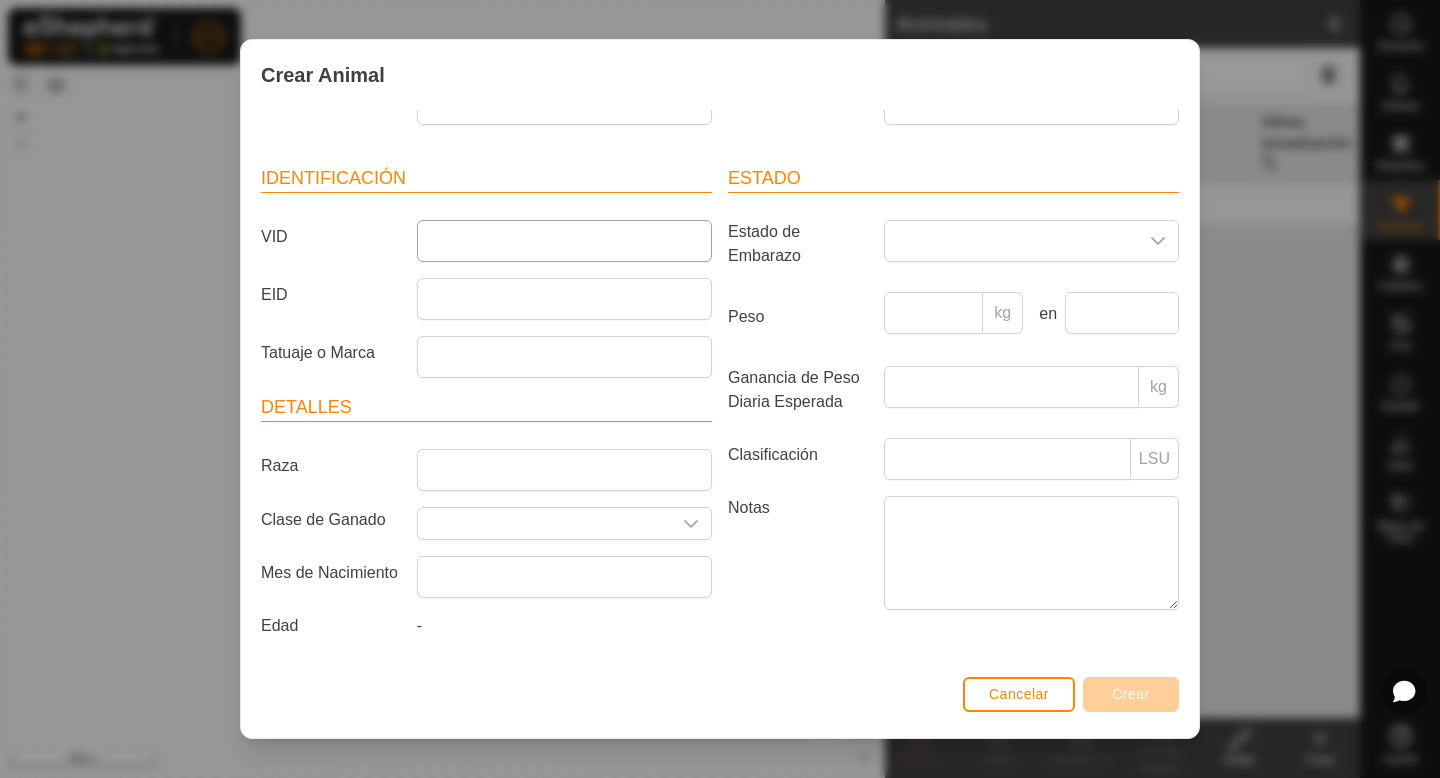 scroll, scrollTop: 0, scrollLeft: 0, axis: both 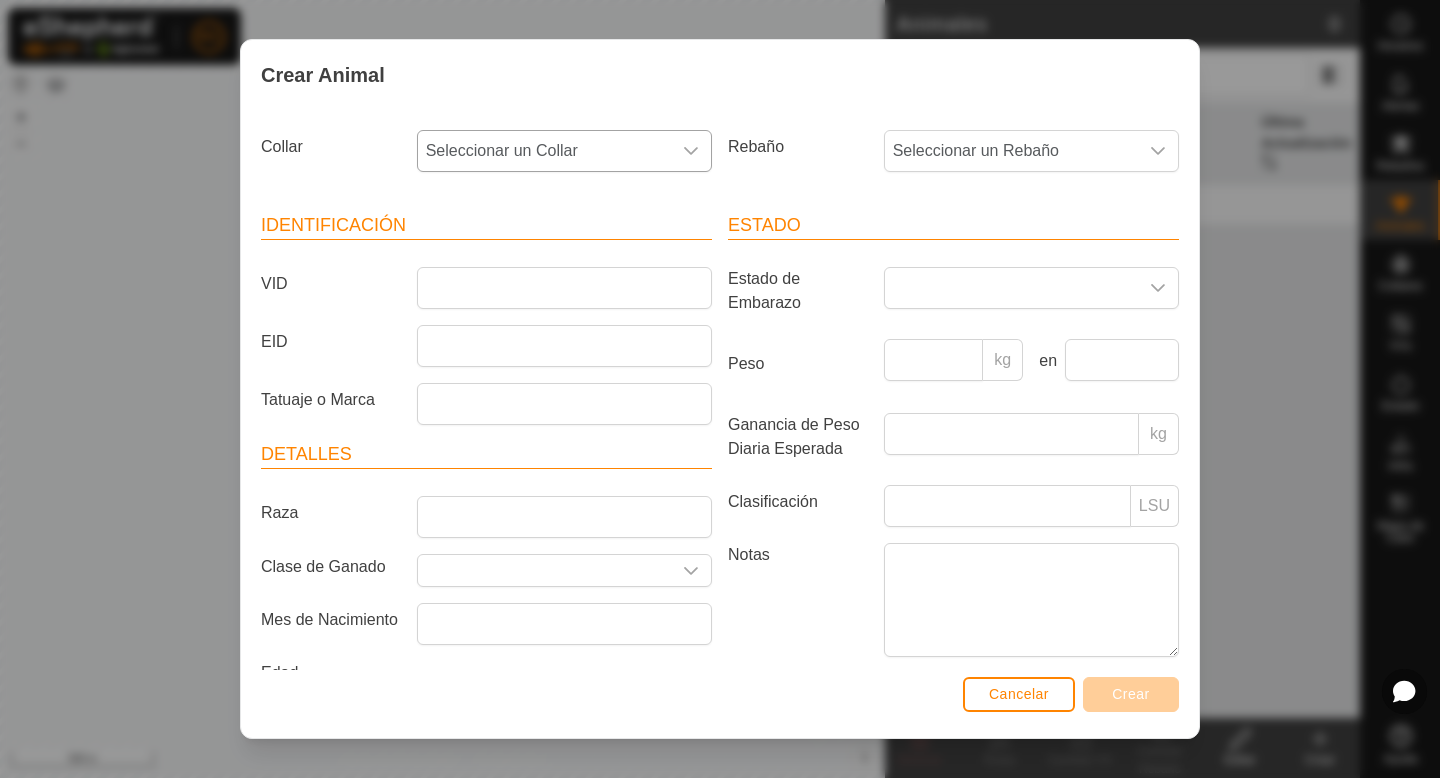 click 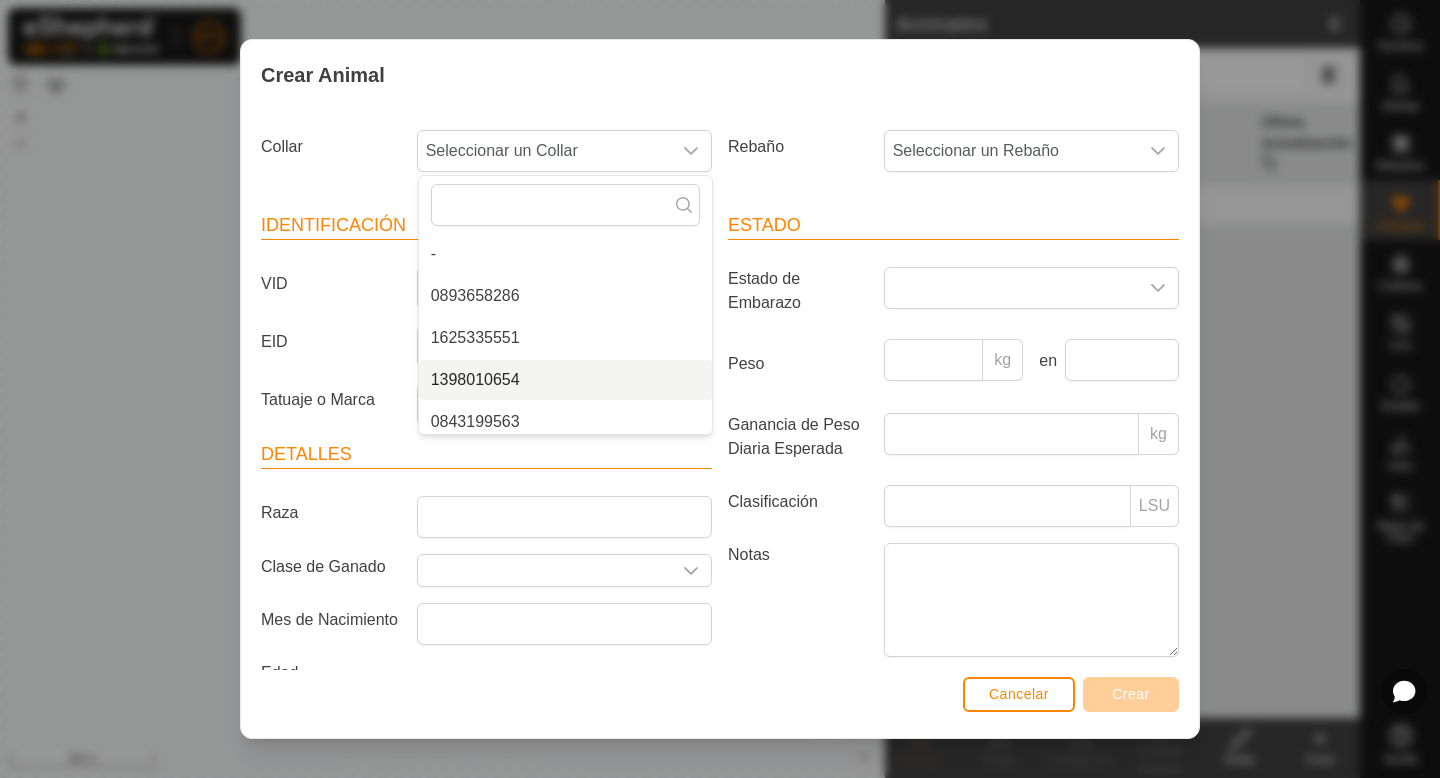 scroll, scrollTop: 8, scrollLeft: 0, axis: vertical 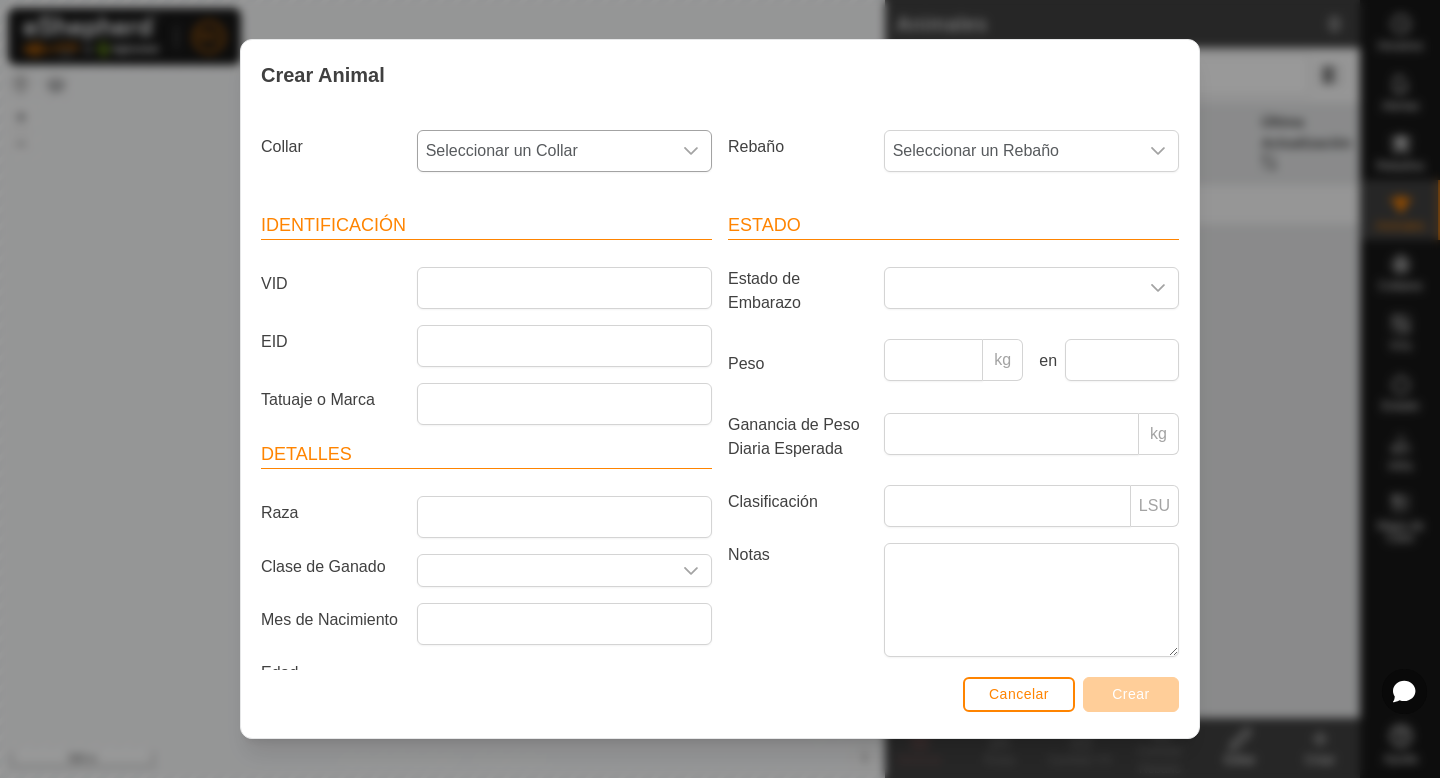 click 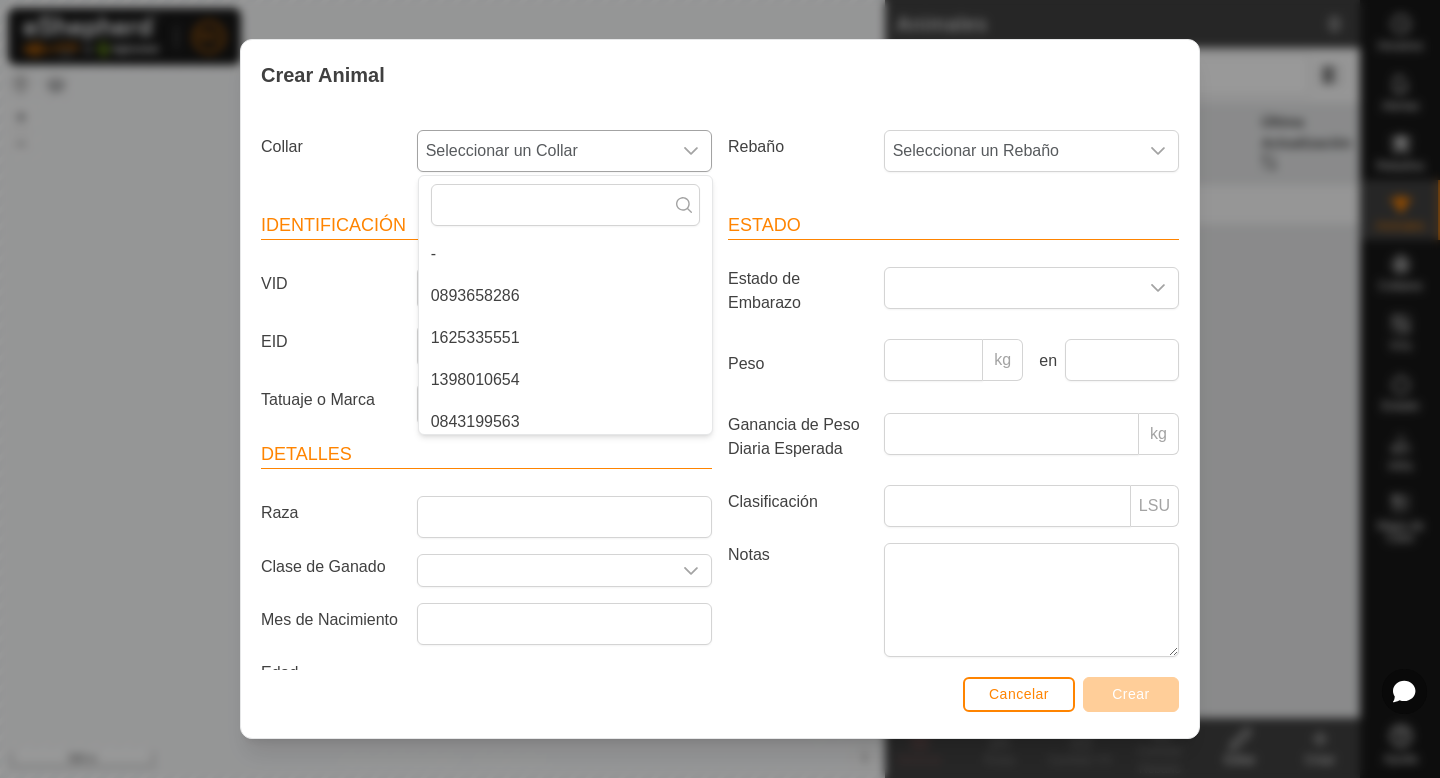 click on "0893658286" at bounding box center [565, 296] 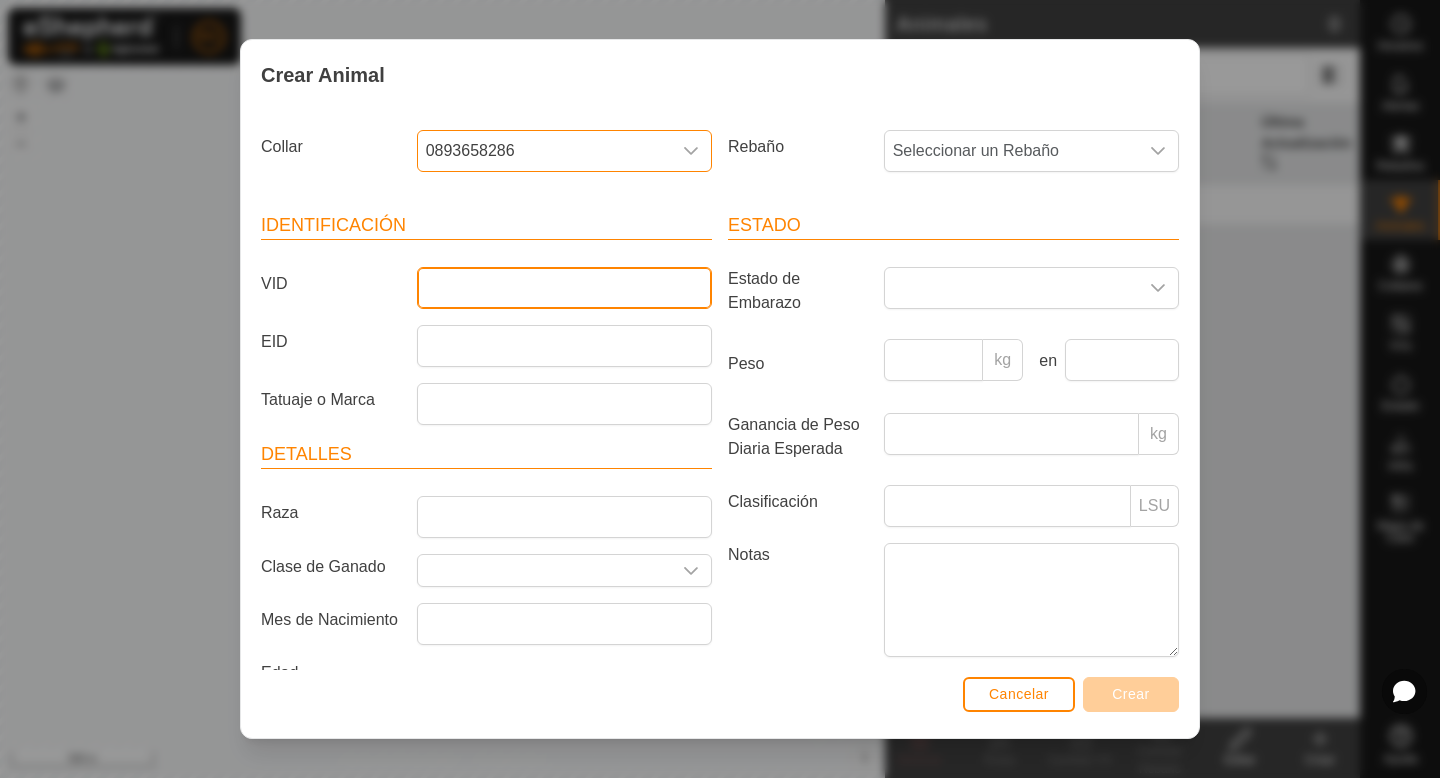 click on "VID" at bounding box center (564, 288) 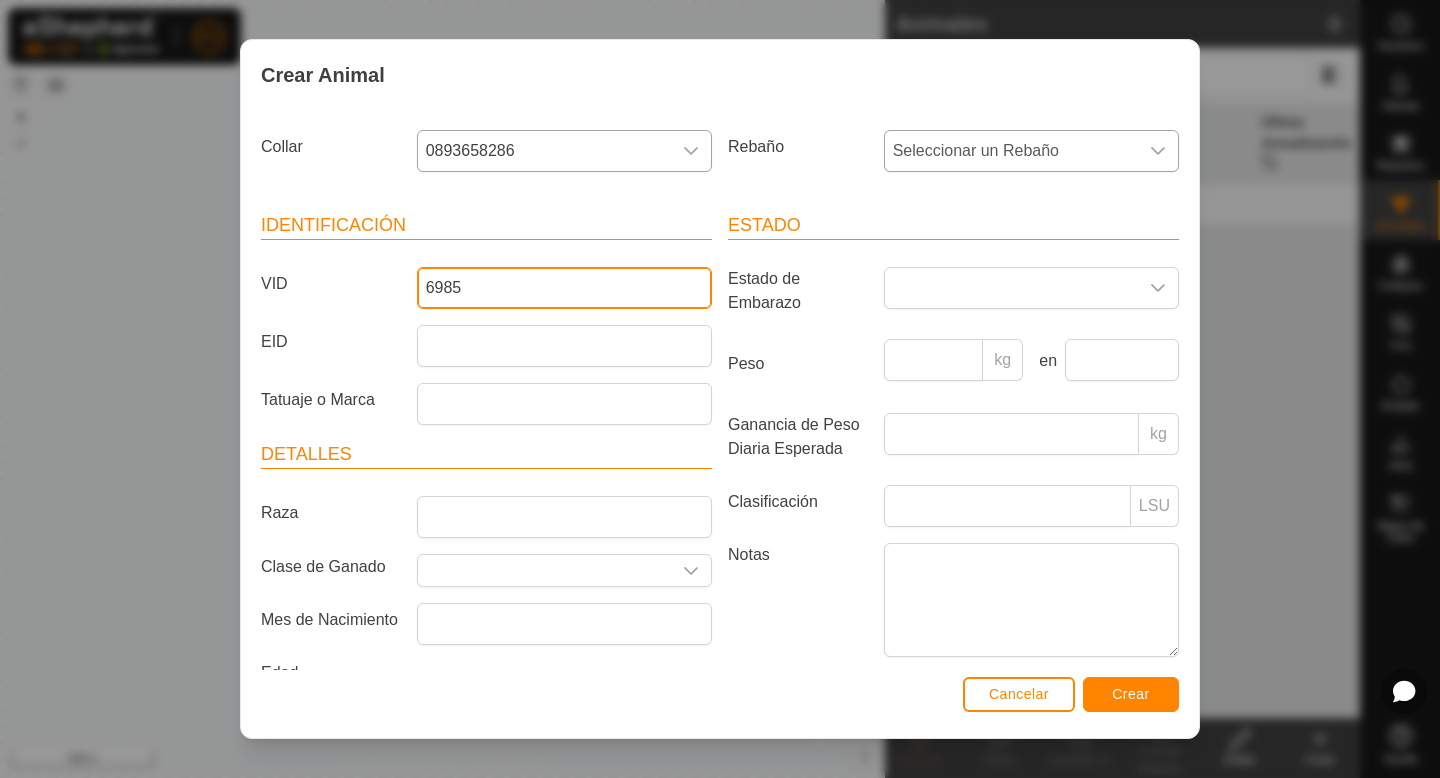 type on "6985" 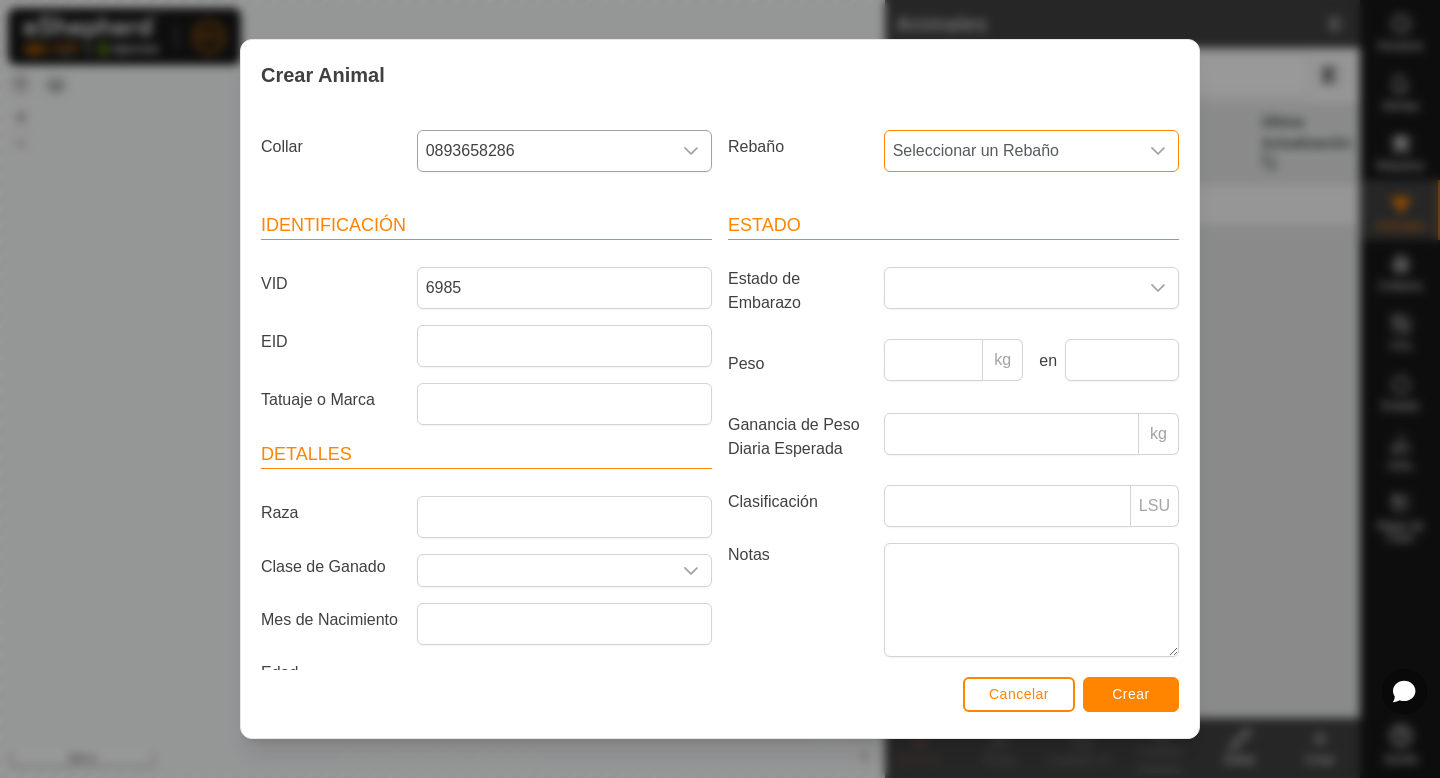 click on "Seleccionar un Rebaño" at bounding box center (1011, 151) 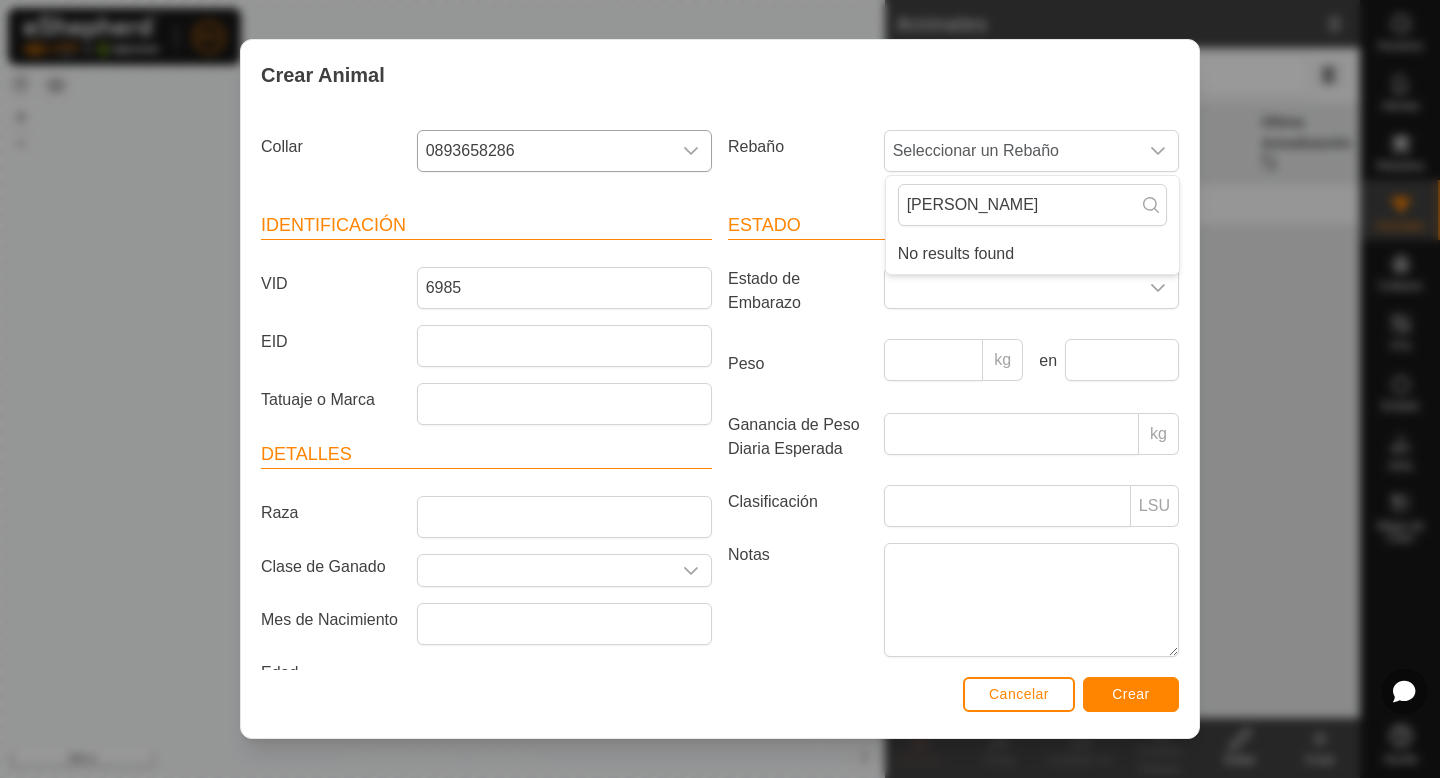 type on "[PERSON_NAME]" 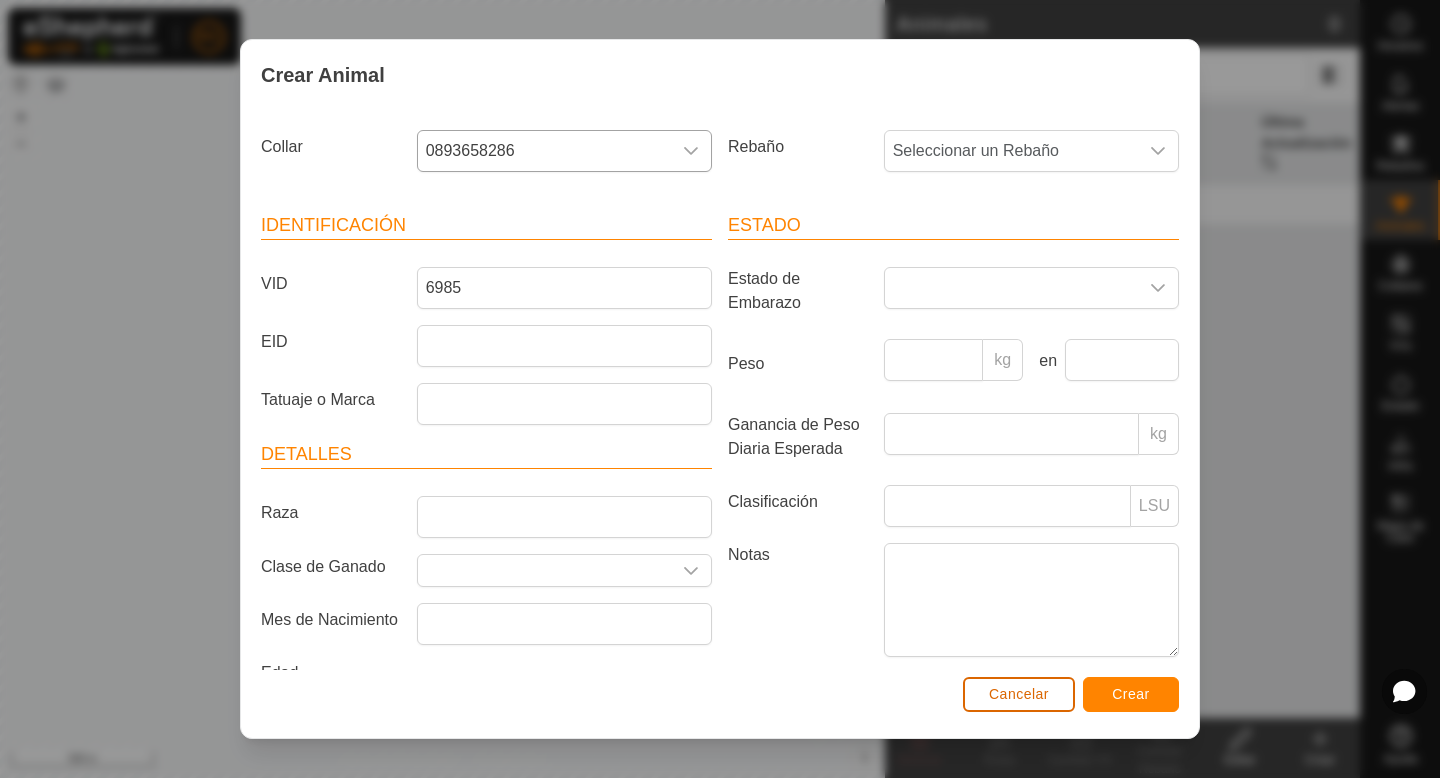 click on "Cancelar" at bounding box center [1019, 694] 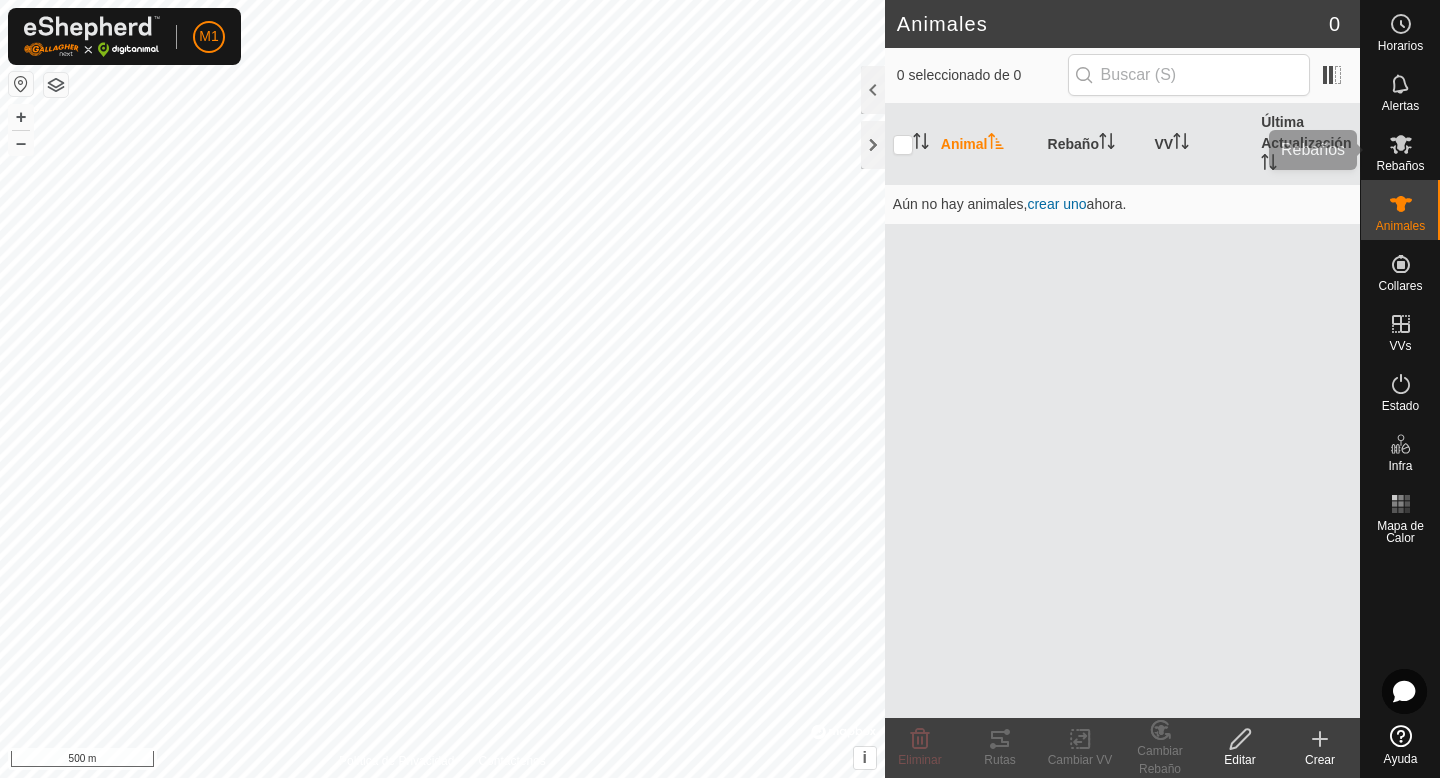 click on "Rebaños" at bounding box center [1400, 166] 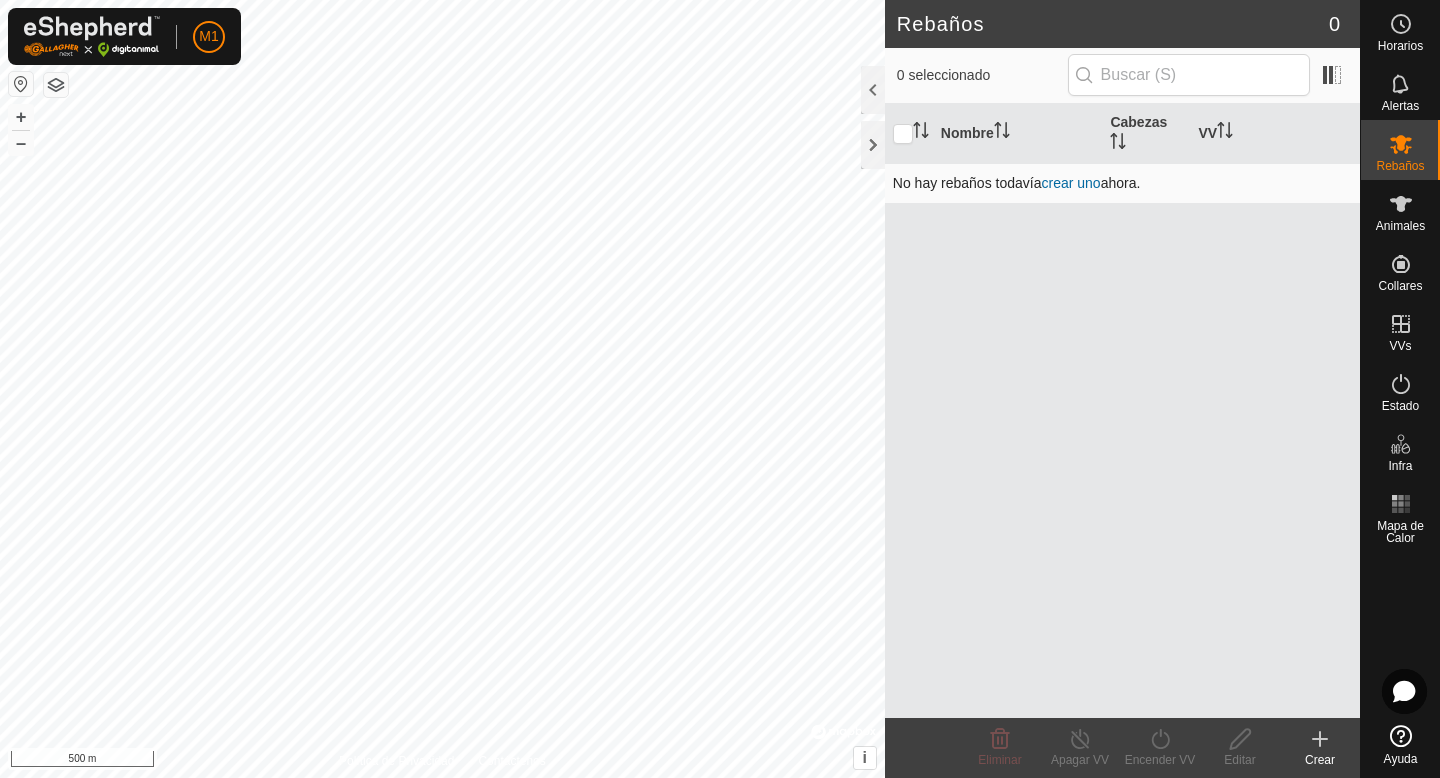 click on "crear uno" at bounding box center [1070, 183] 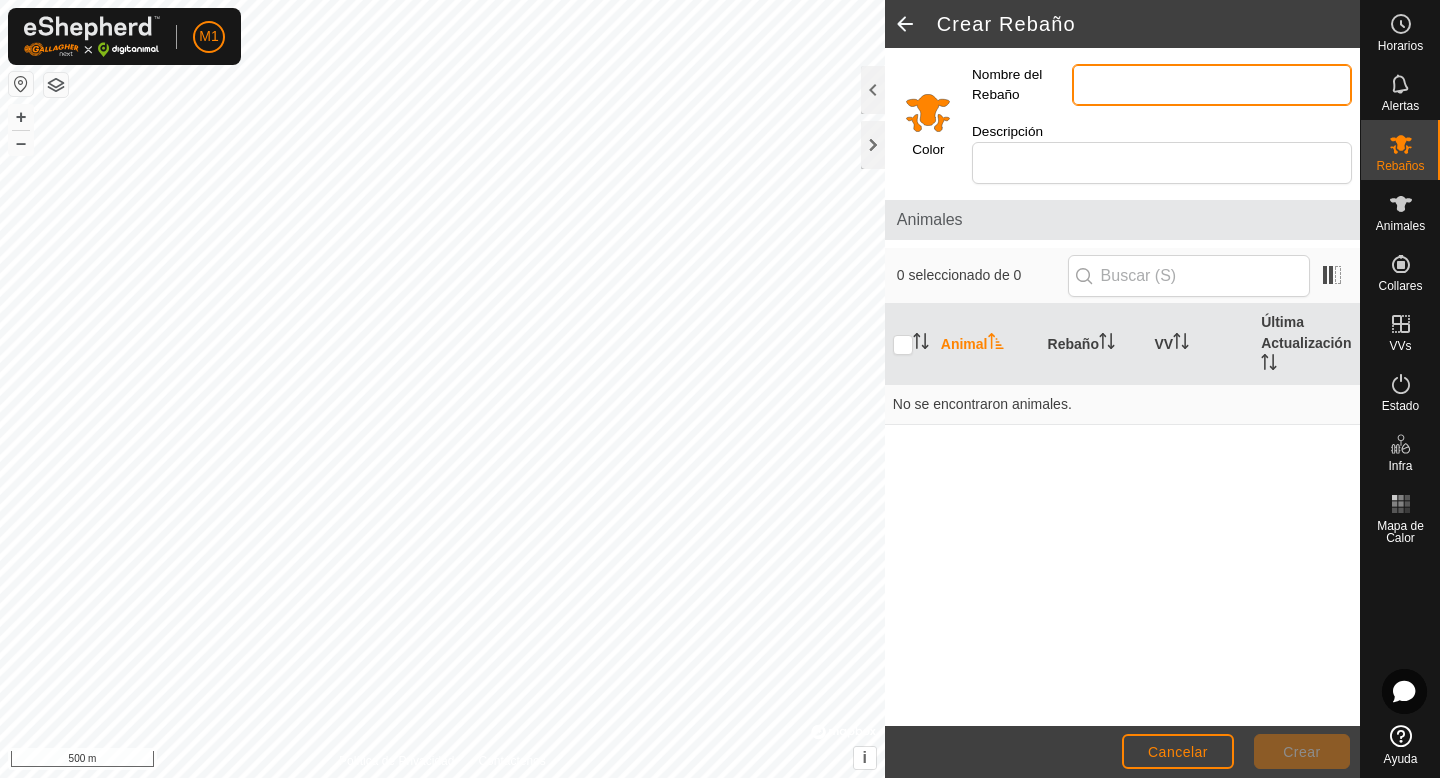 click on "Nombre del Rebaño" at bounding box center [1212, 85] 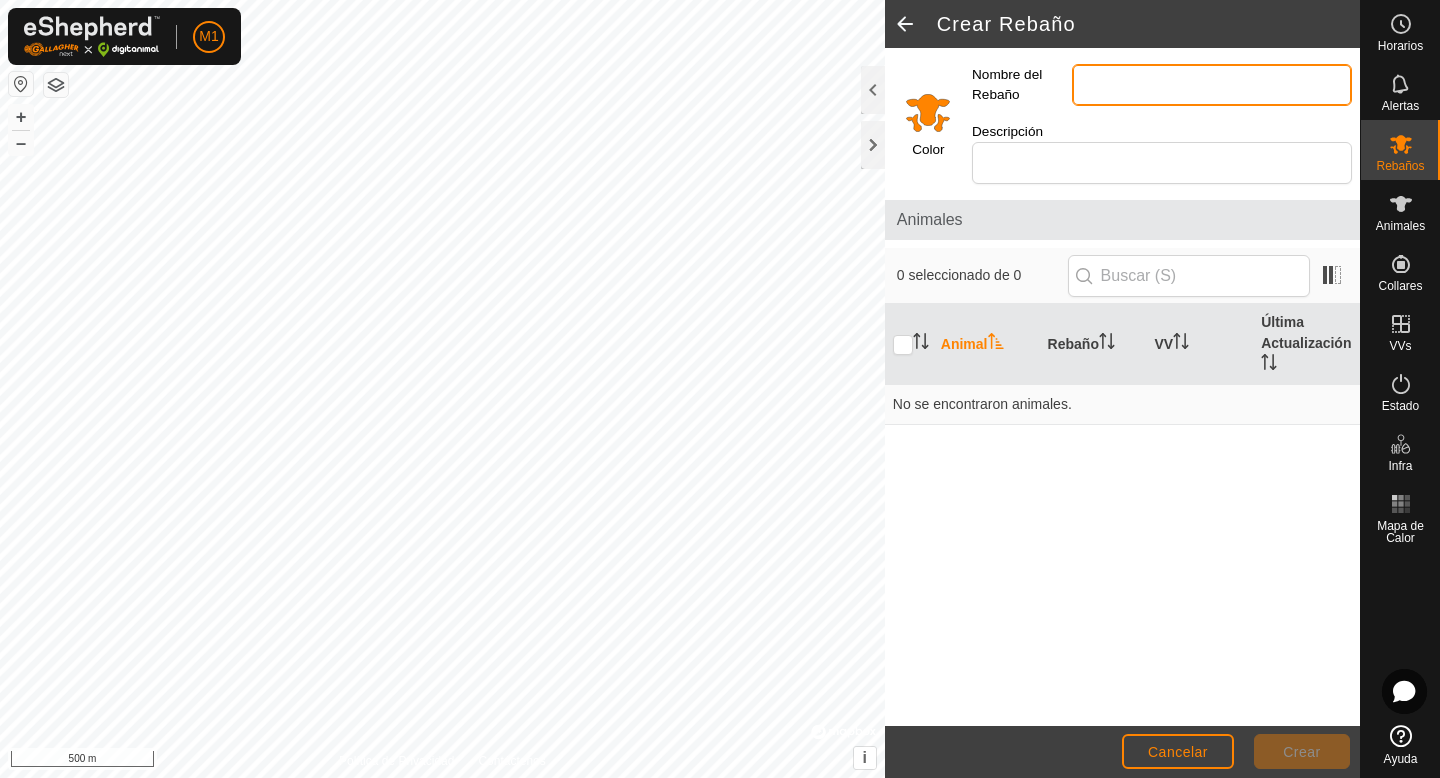 type on "V" 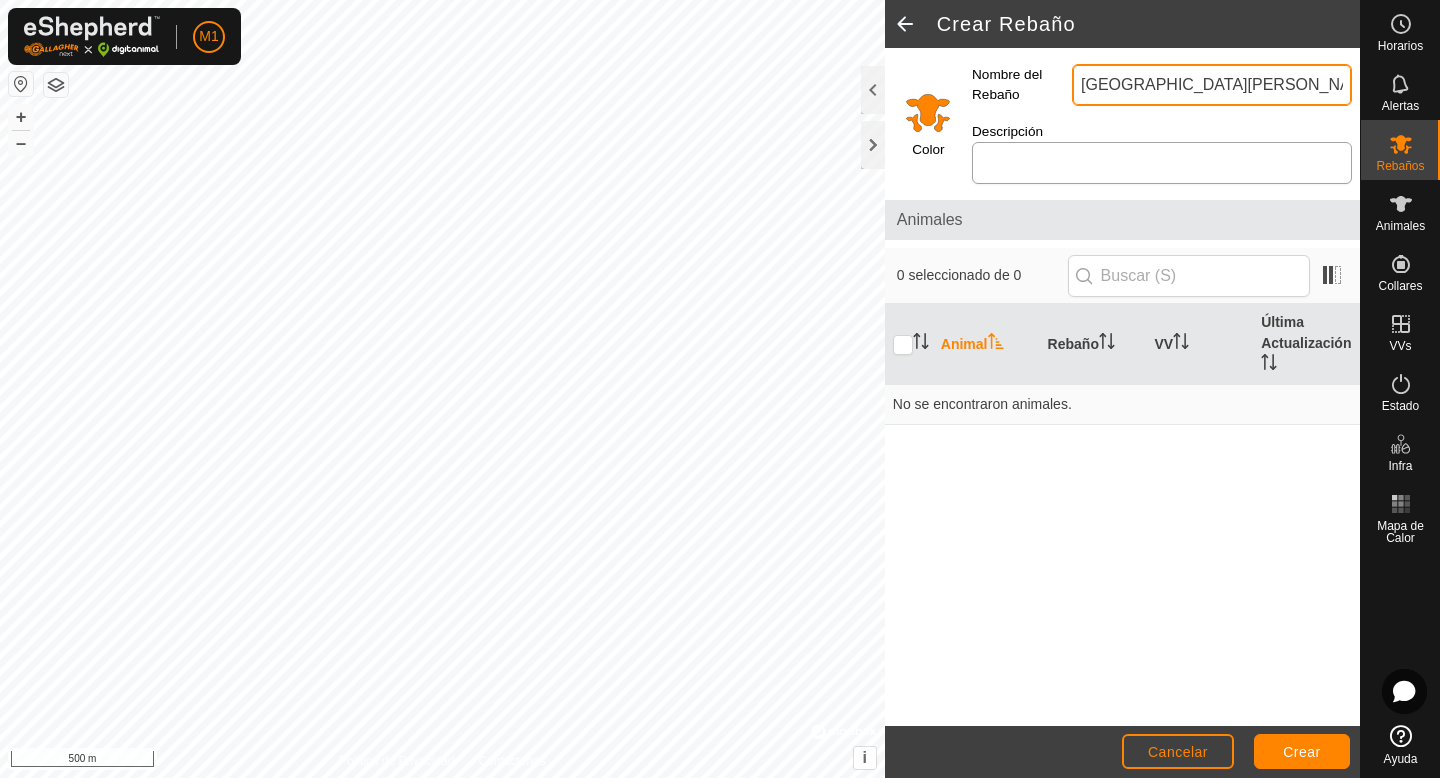 type on "[GEOGRAPHIC_DATA][PERSON_NAME]" 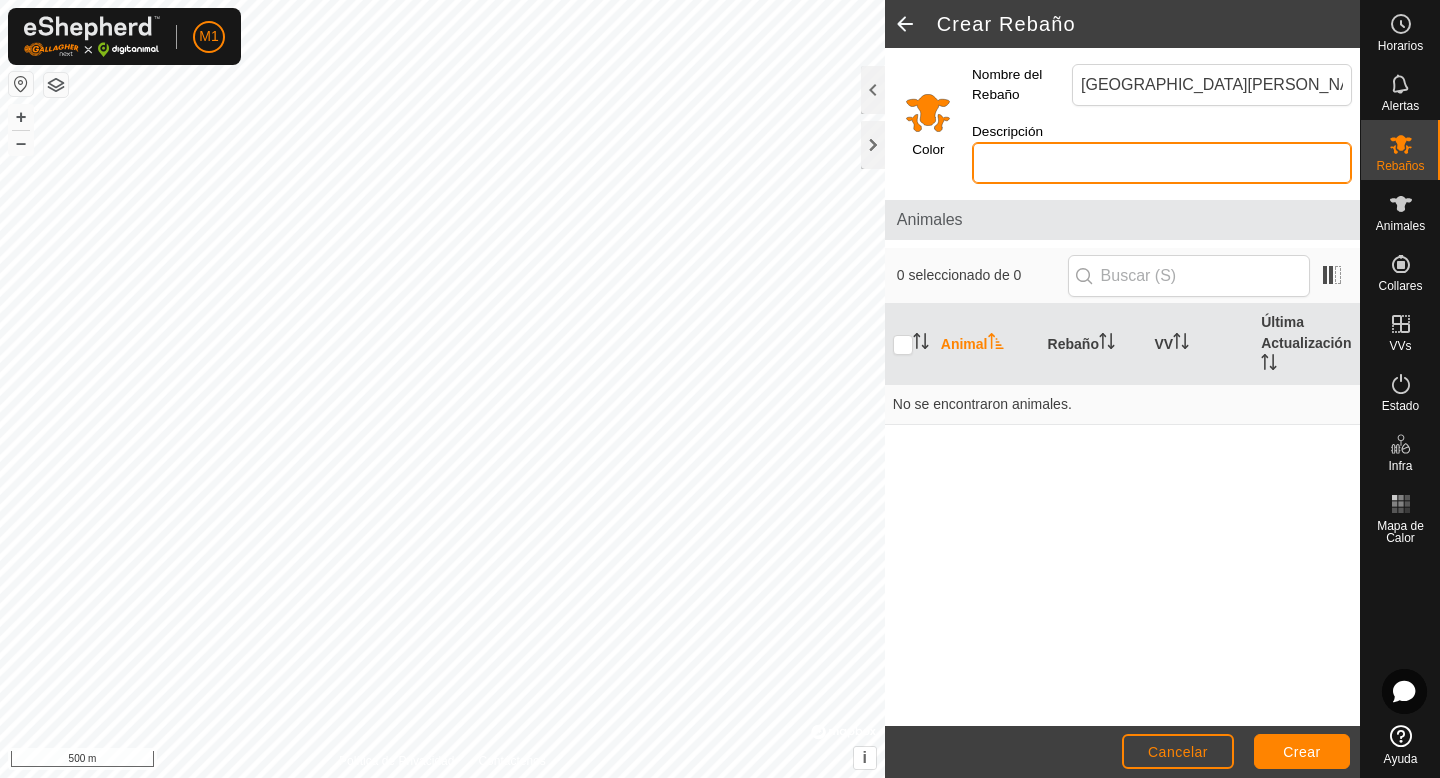 click on "Descripción" at bounding box center [1162, 163] 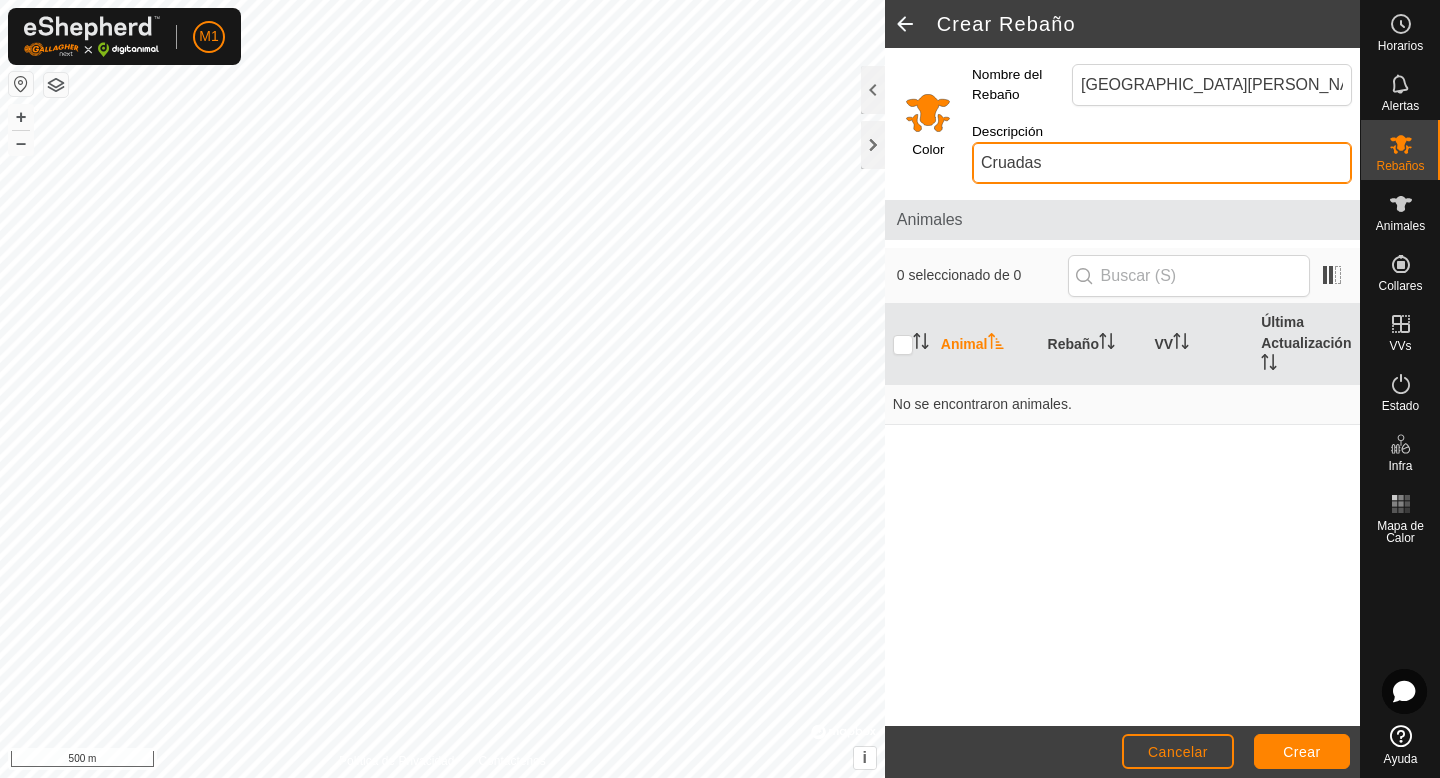 click on "Cruadas" at bounding box center [1162, 163] 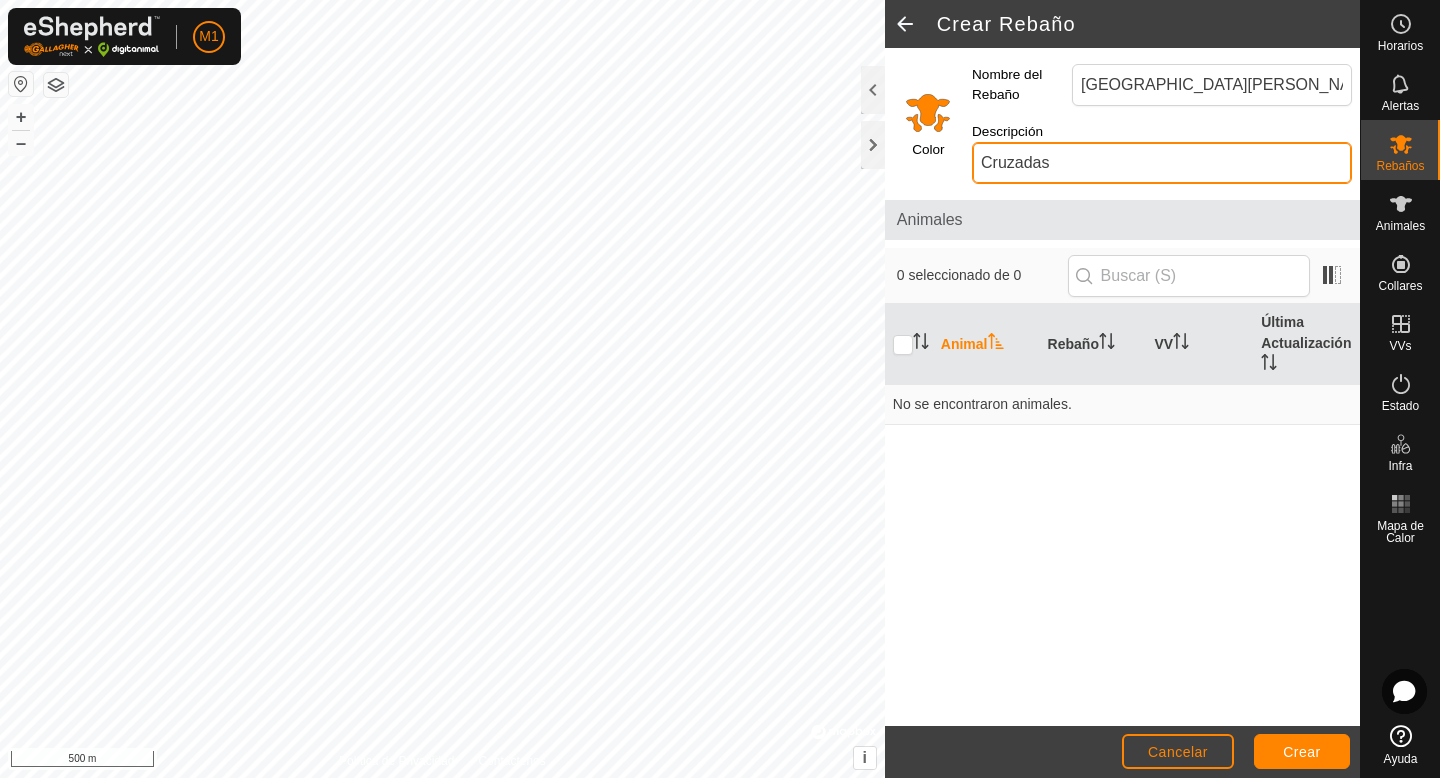 type on "Cruzadas" 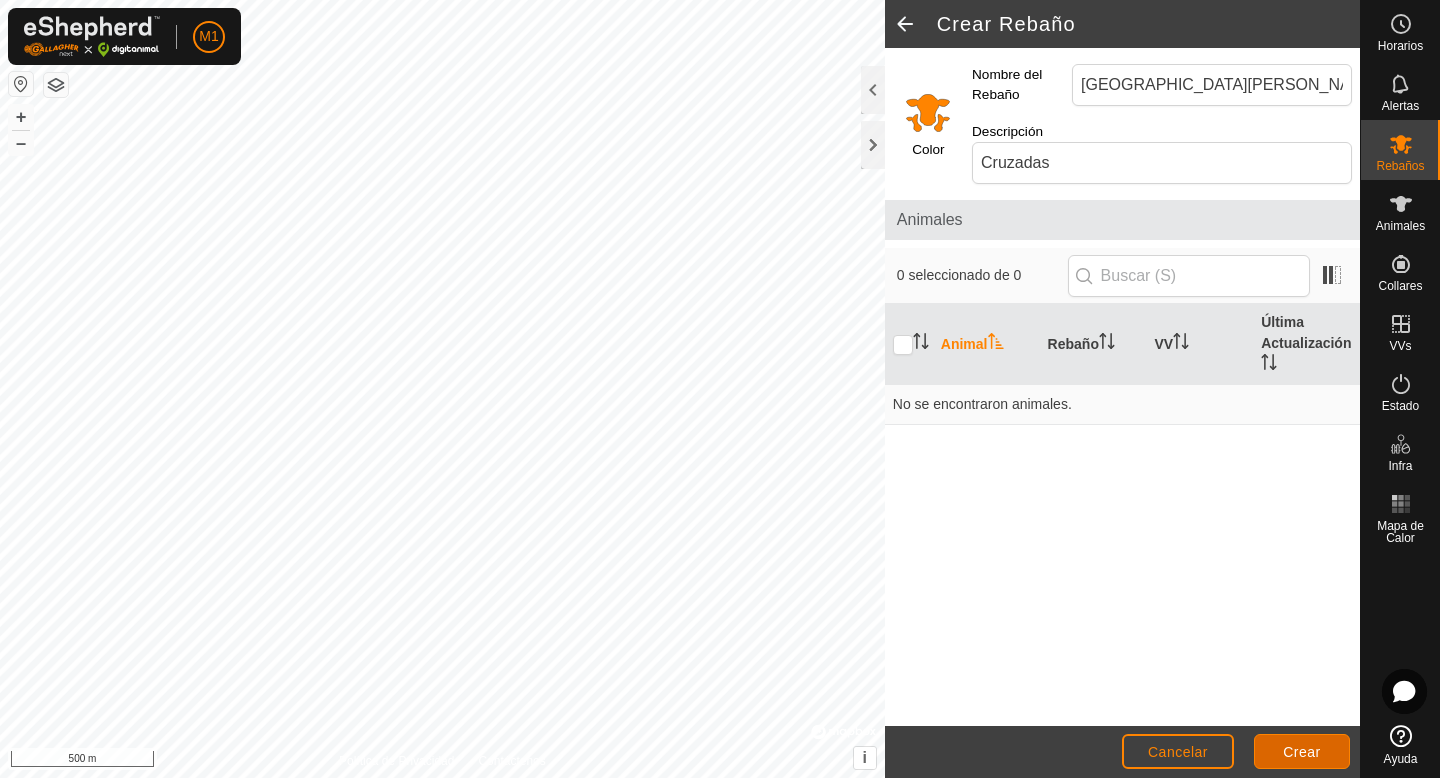 click on "Crear" at bounding box center [1302, 751] 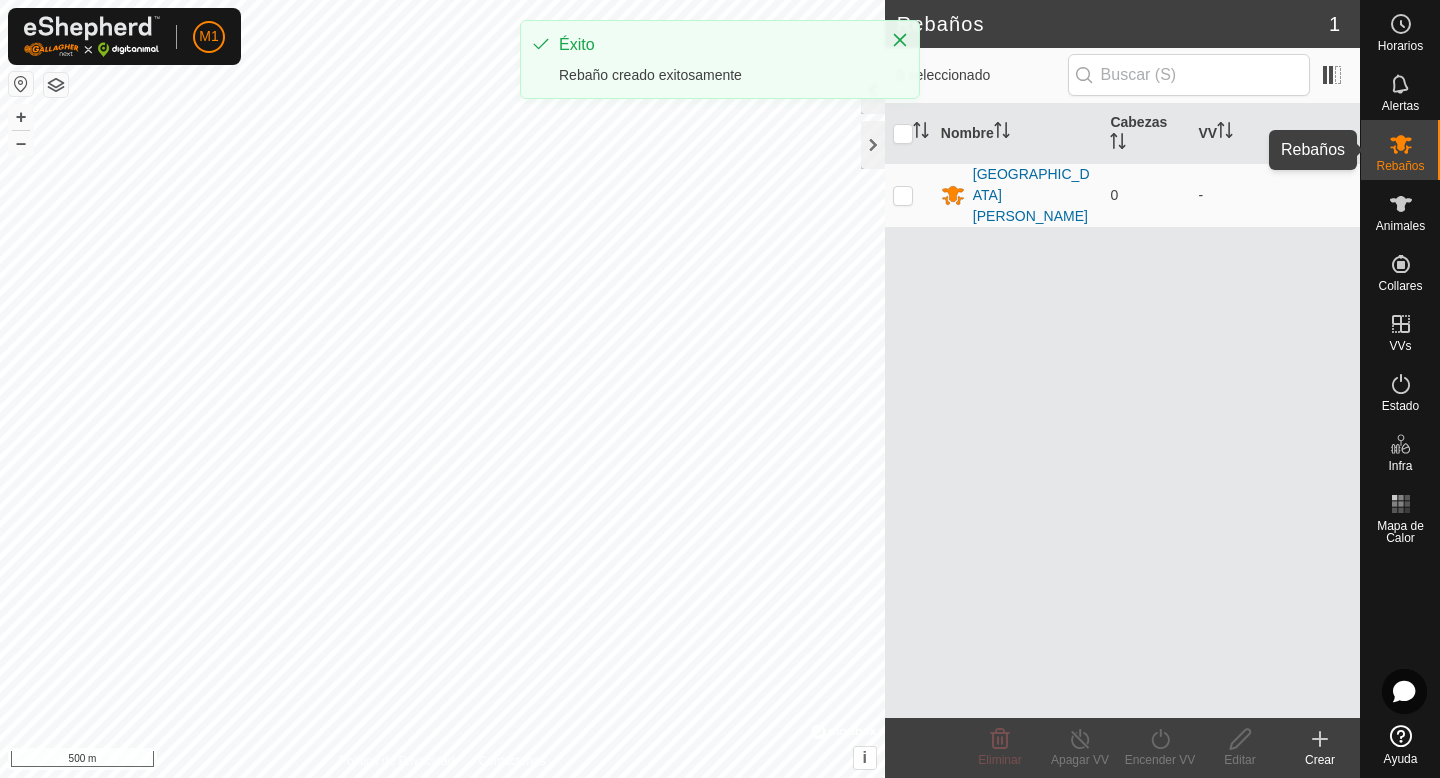 click 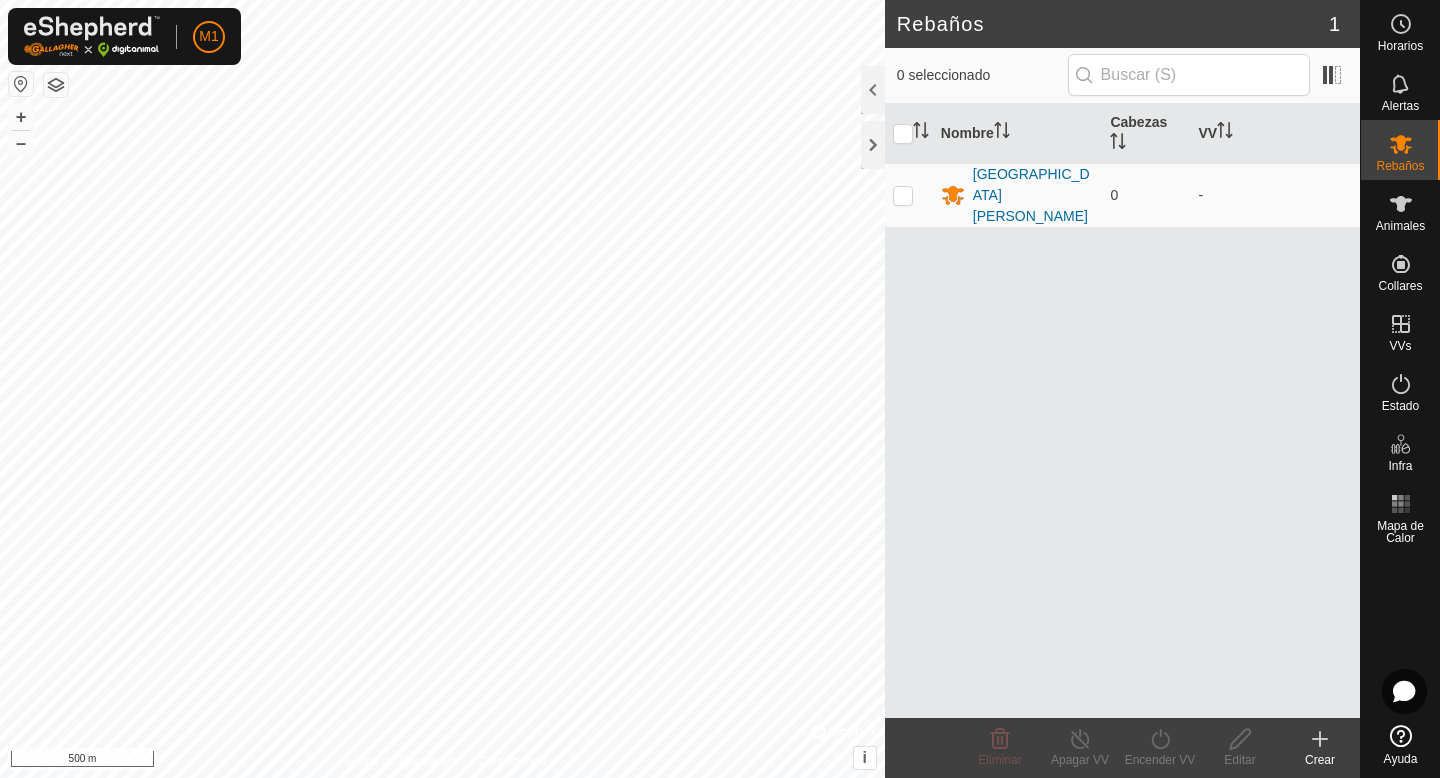 click on "Crear" 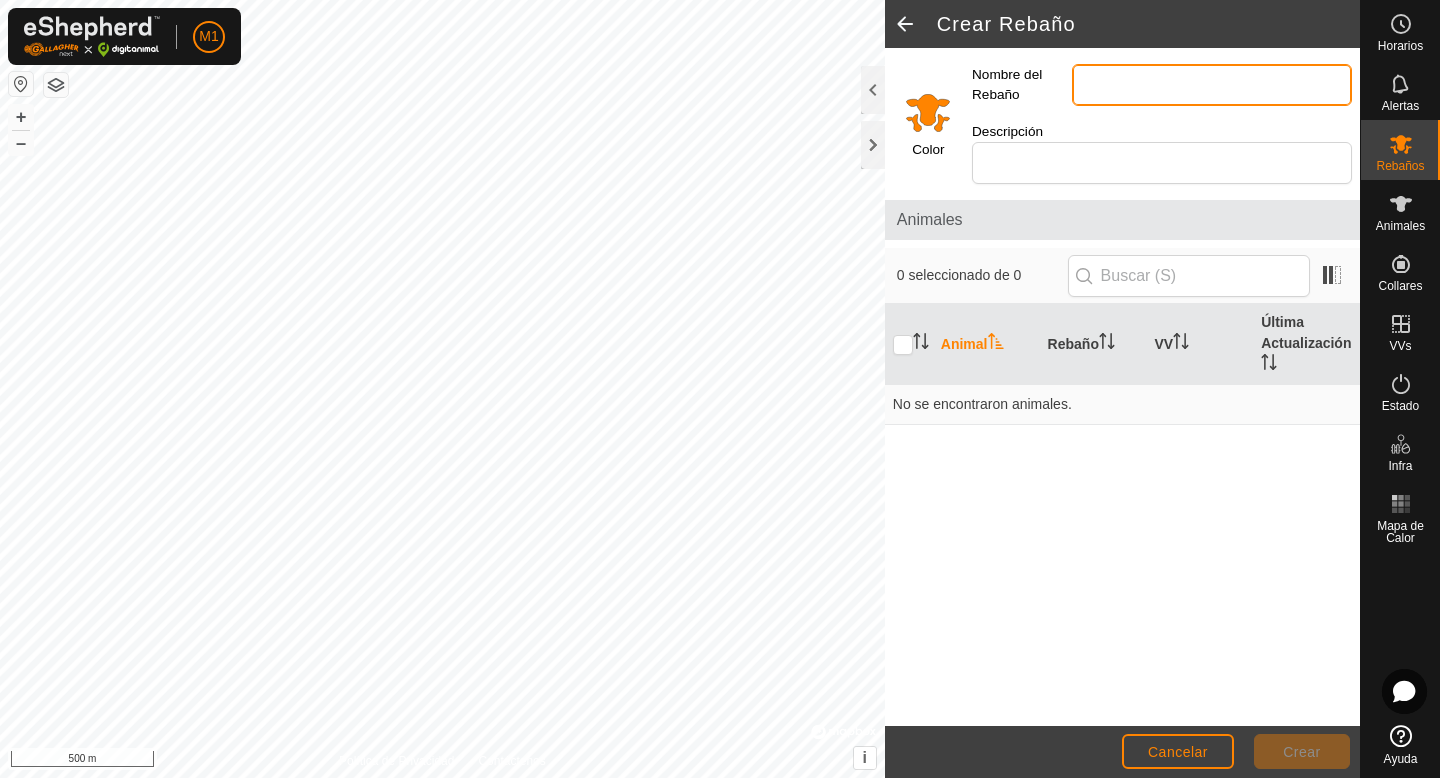 click on "Nombre del Rebaño" at bounding box center [1212, 85] 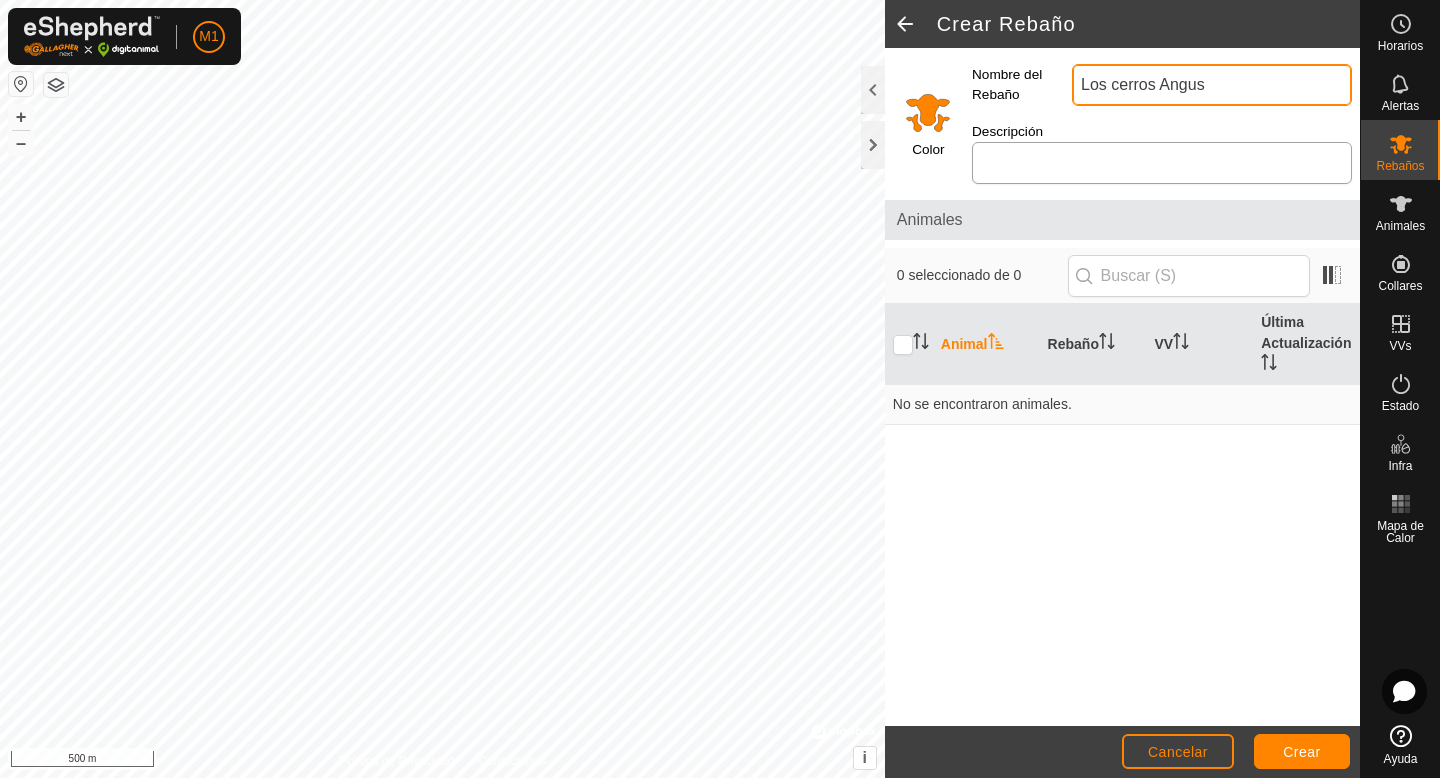 type on "Los cerros Angus" 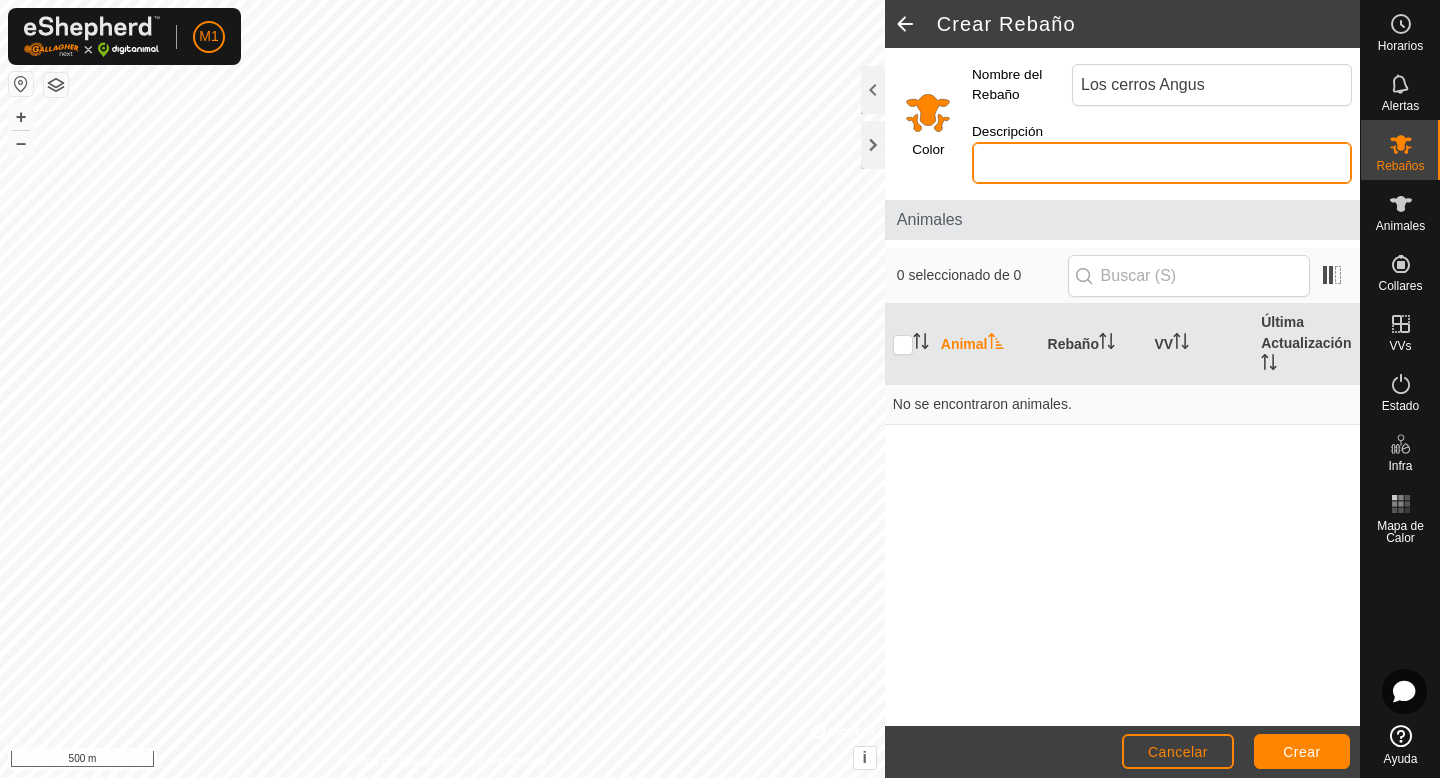 click on "Descripción" at bounding box center (1162, 163) 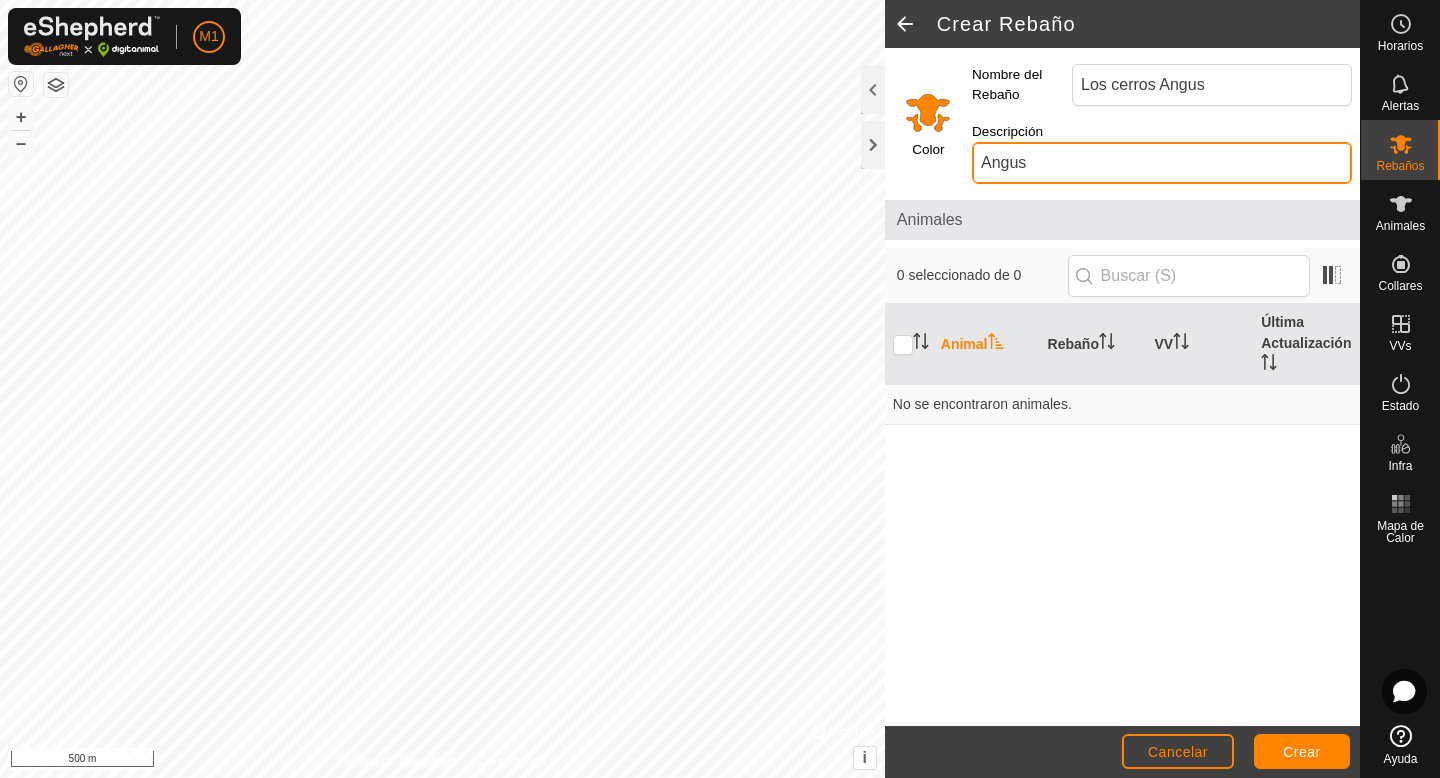 type on "Angus" 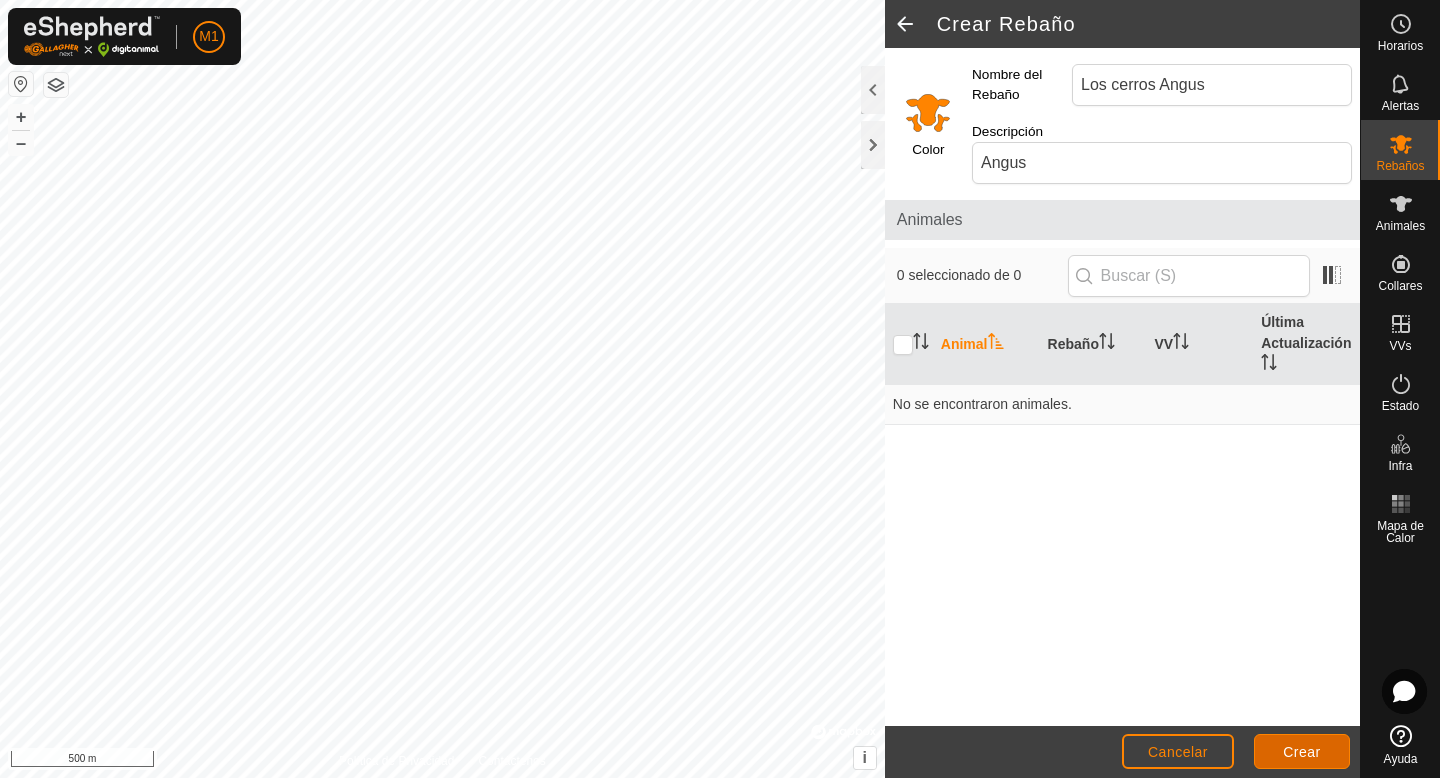 click on "Crear" at bounding box center [1302, 752] 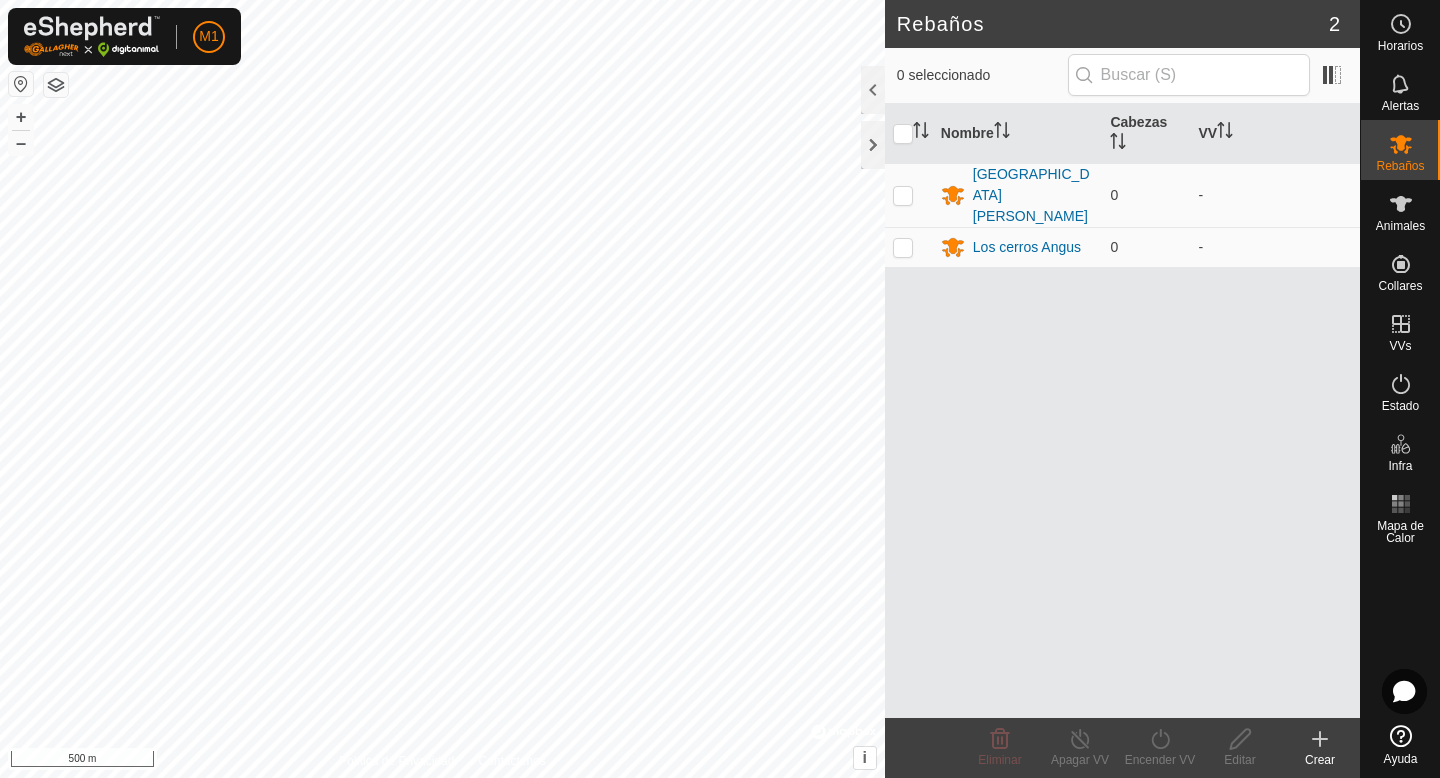 click 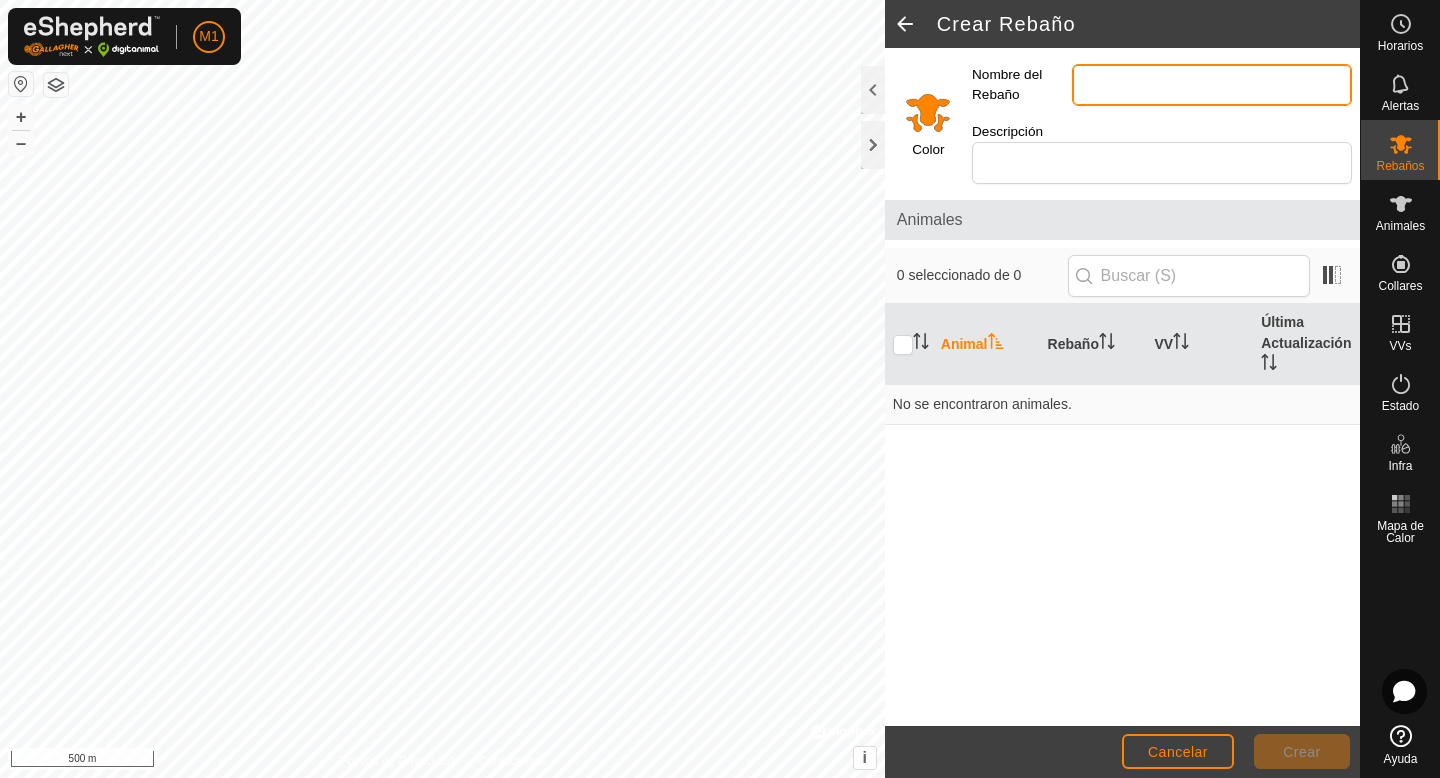 click on "Nombre del Rebaño" at bounding box center (1212, 85) 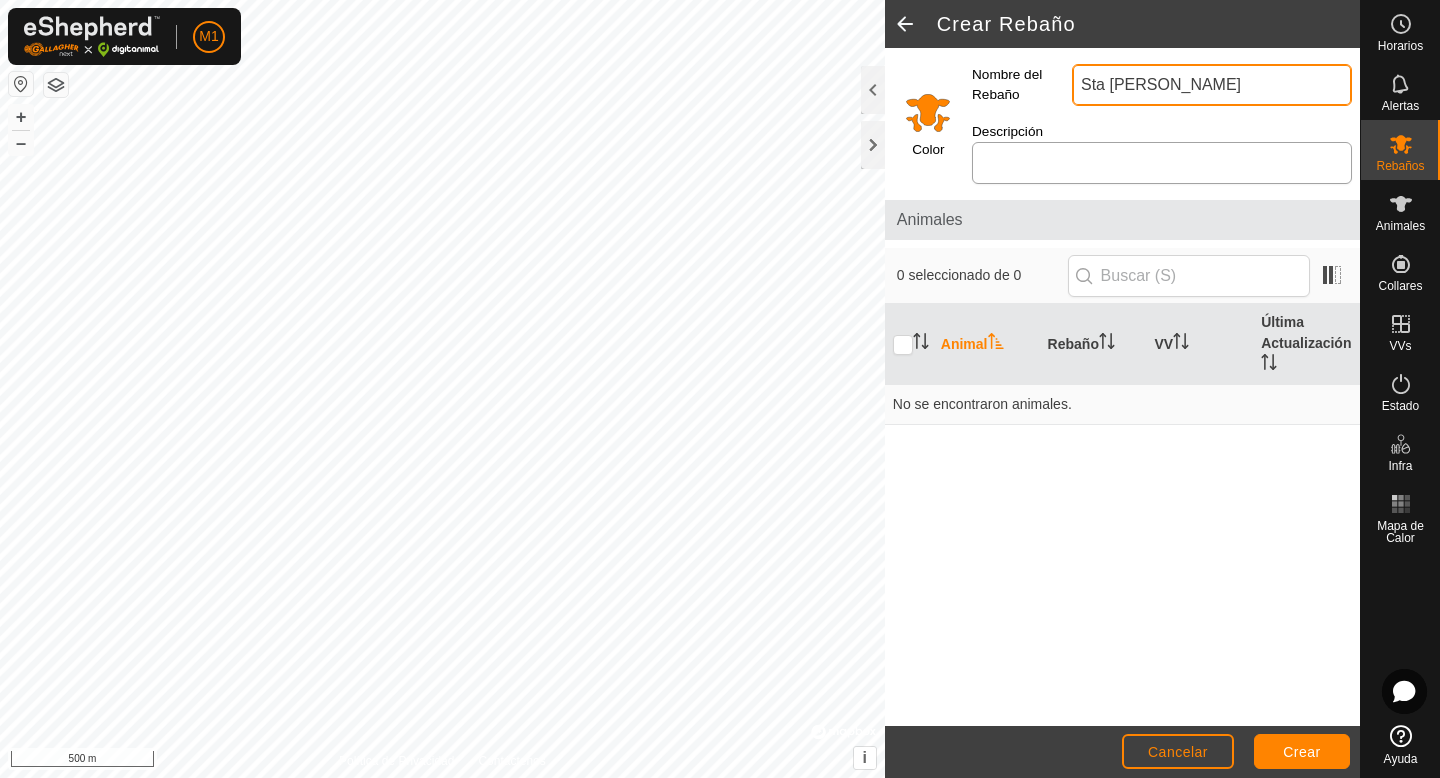 type on "Sta [PERSON_NAME]" 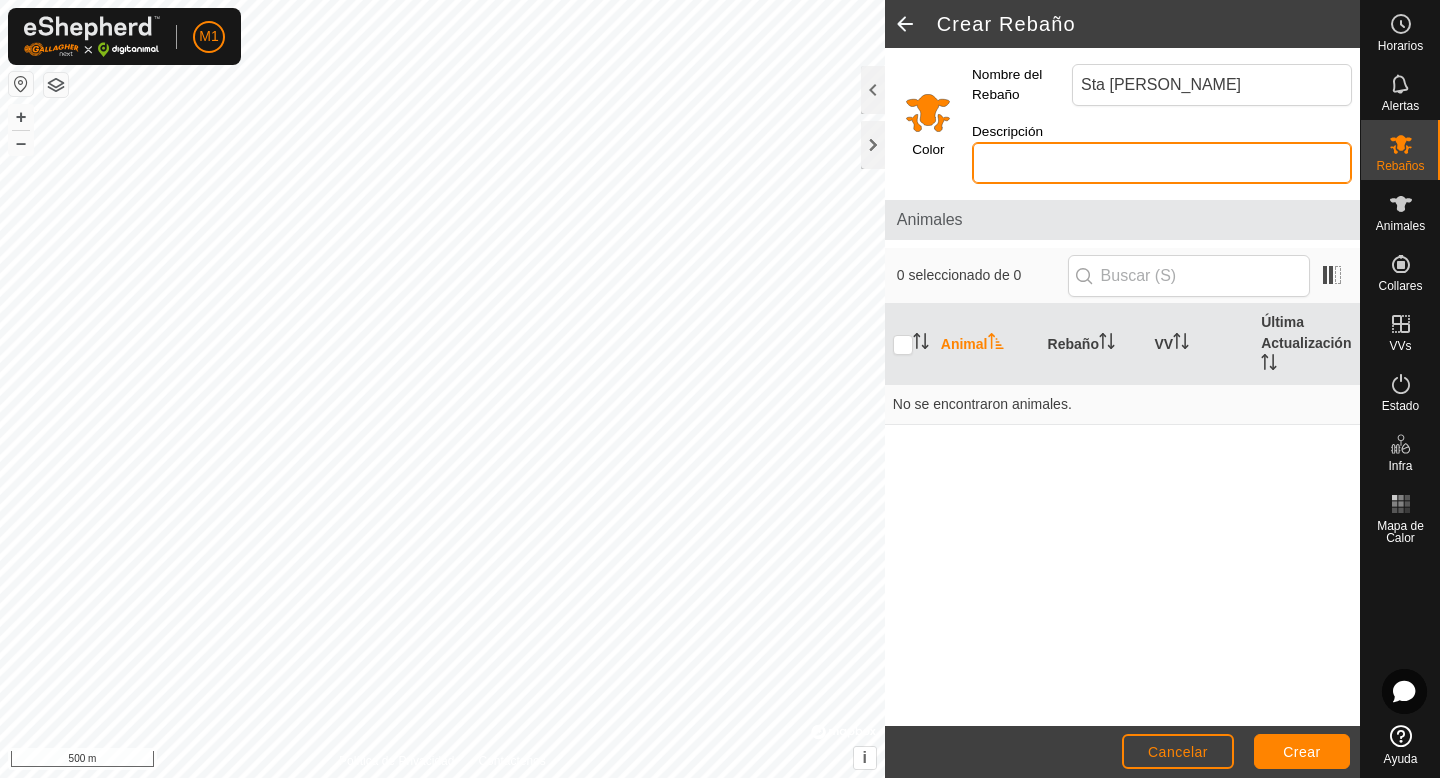 click on "Descripción" at bounding box center [1162, 163] 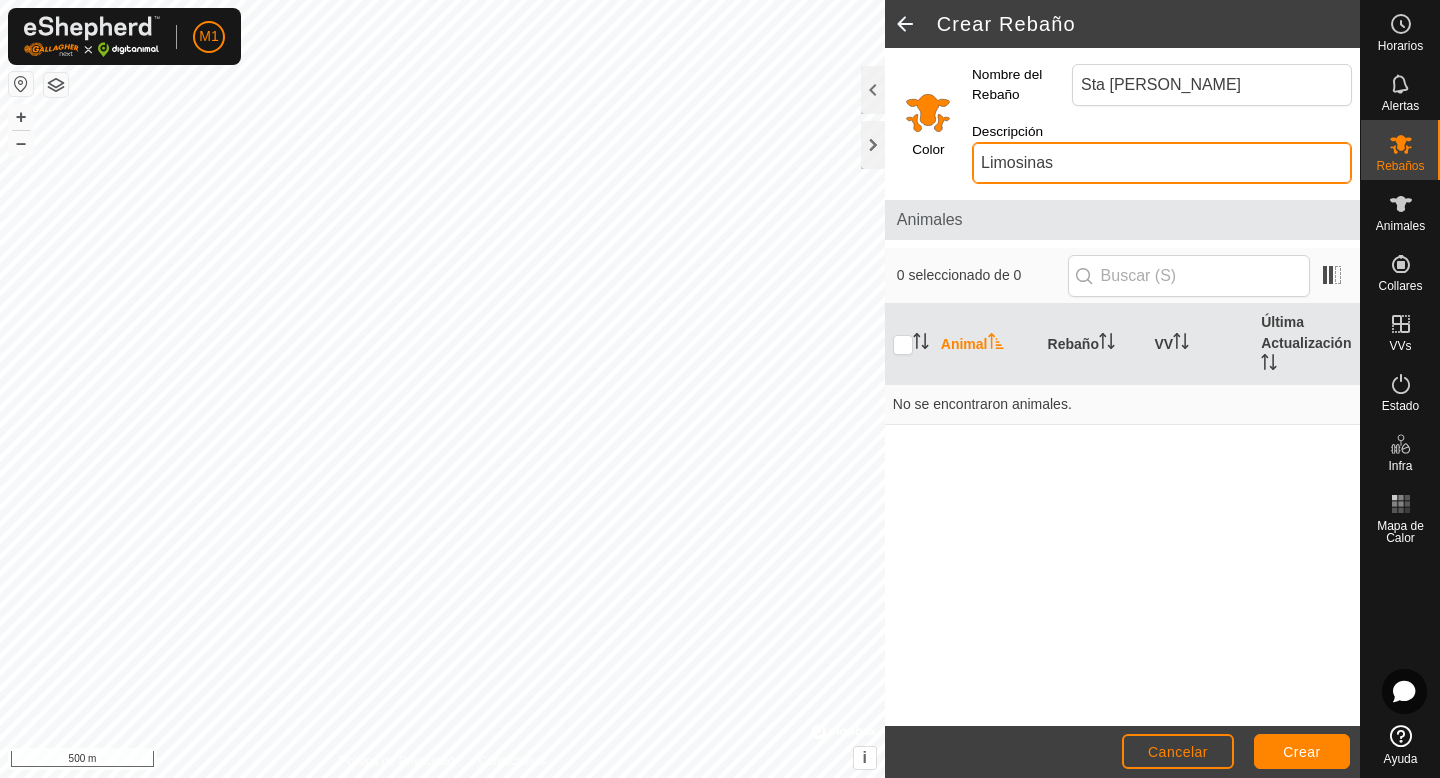 type on "Limosinas" 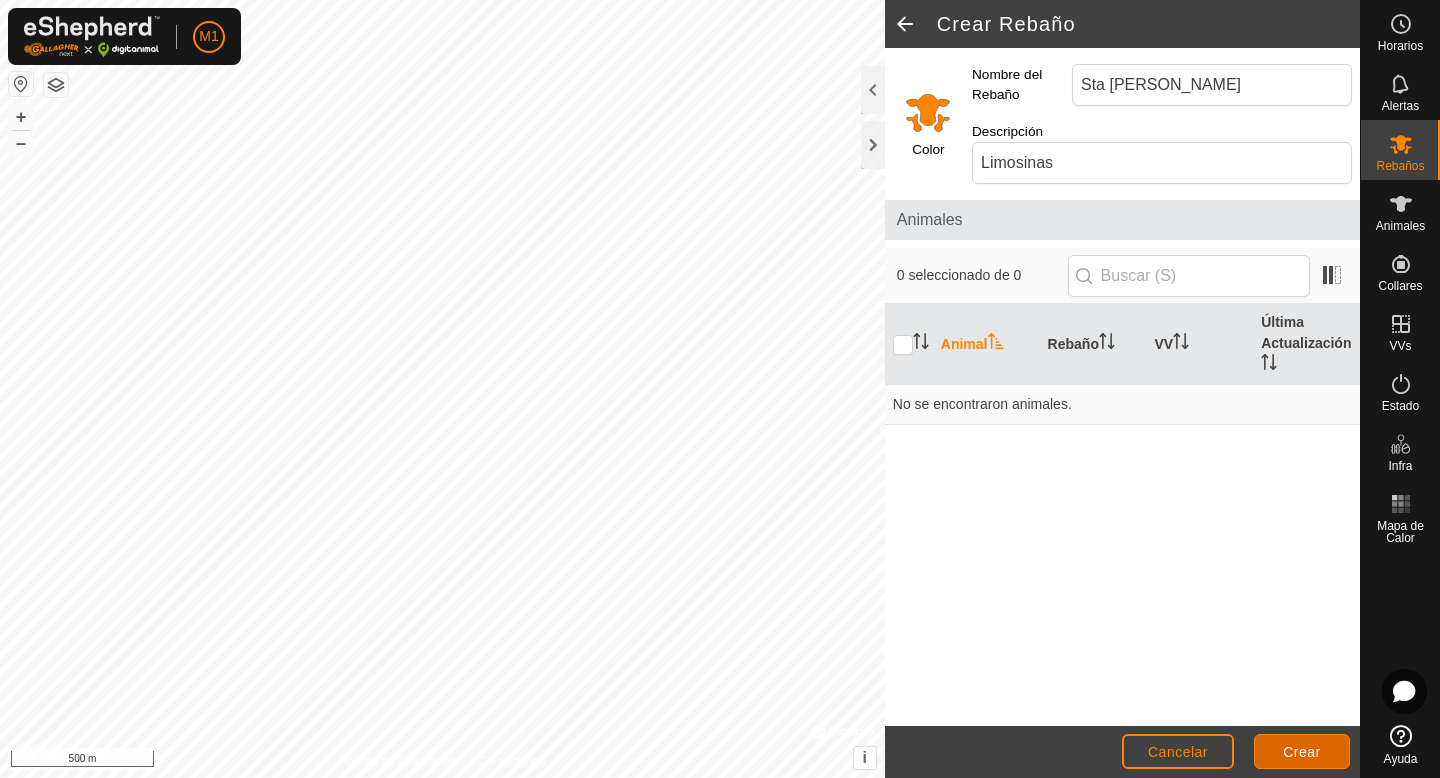 click on "Crear" at bounding box center [1302, 752] 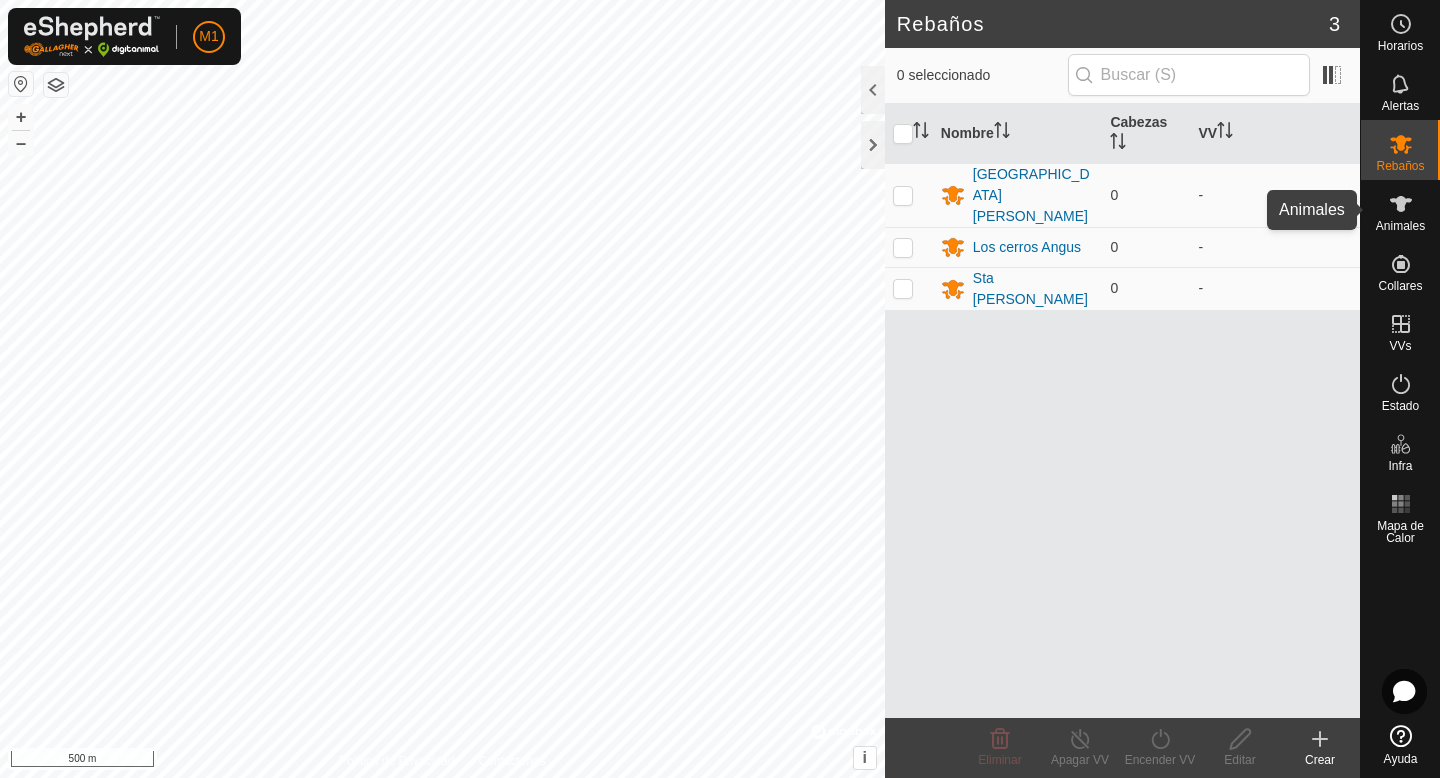 click on "Animales" at bounding box center (1400, 226) 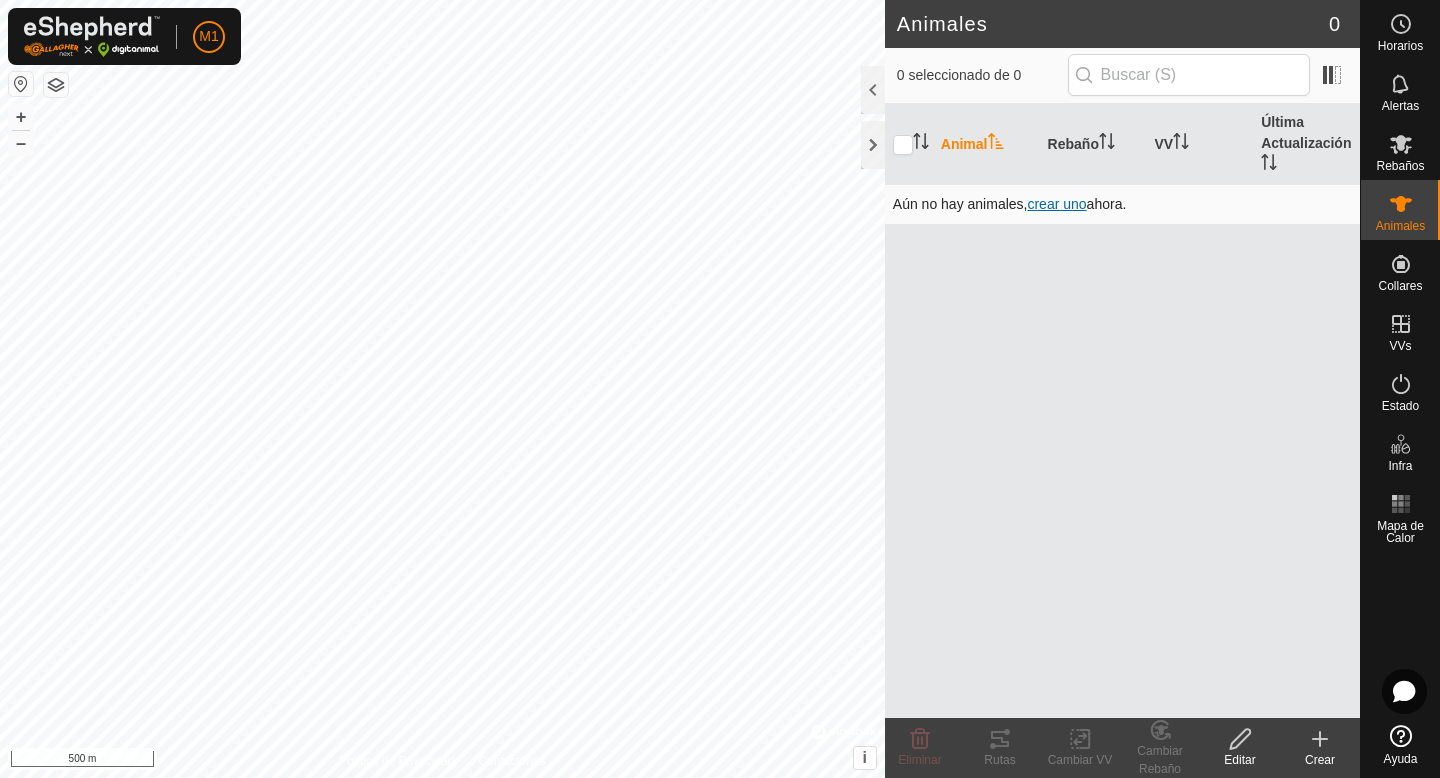 click on "crear uno" at bounding box center (1056, 204) 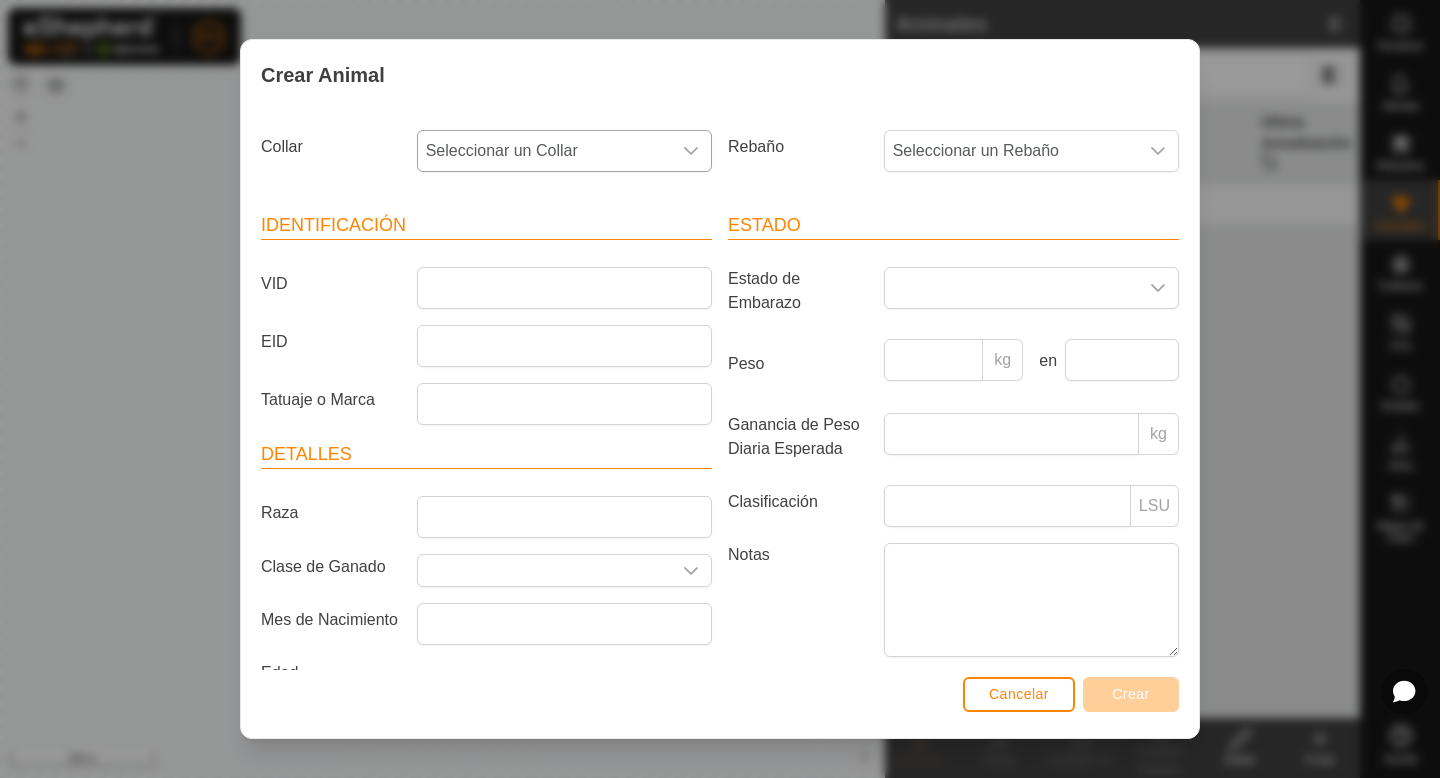 click on "Seleccionar un Collar" at bounding box center (544, 151) 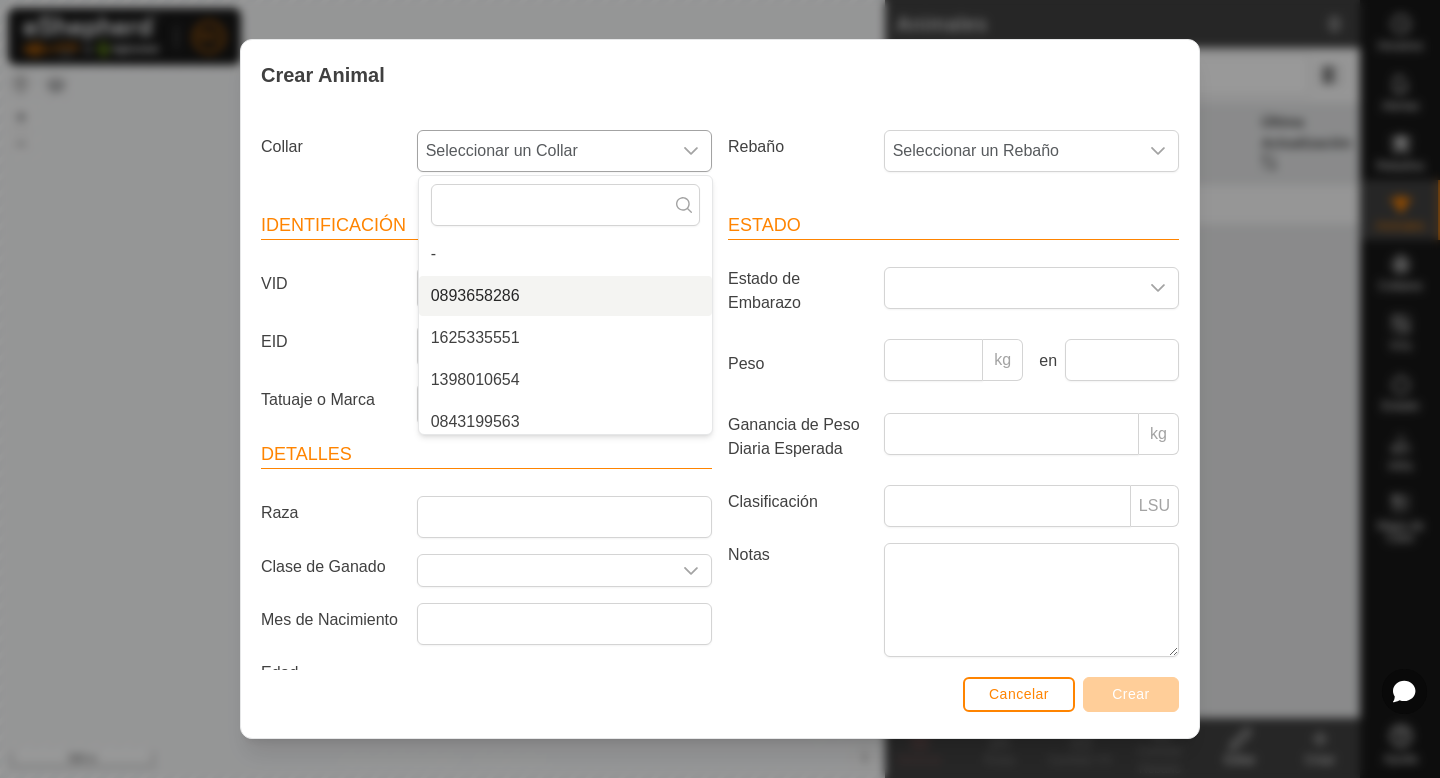 click on "0893658286" at bounding box center (565, 296) 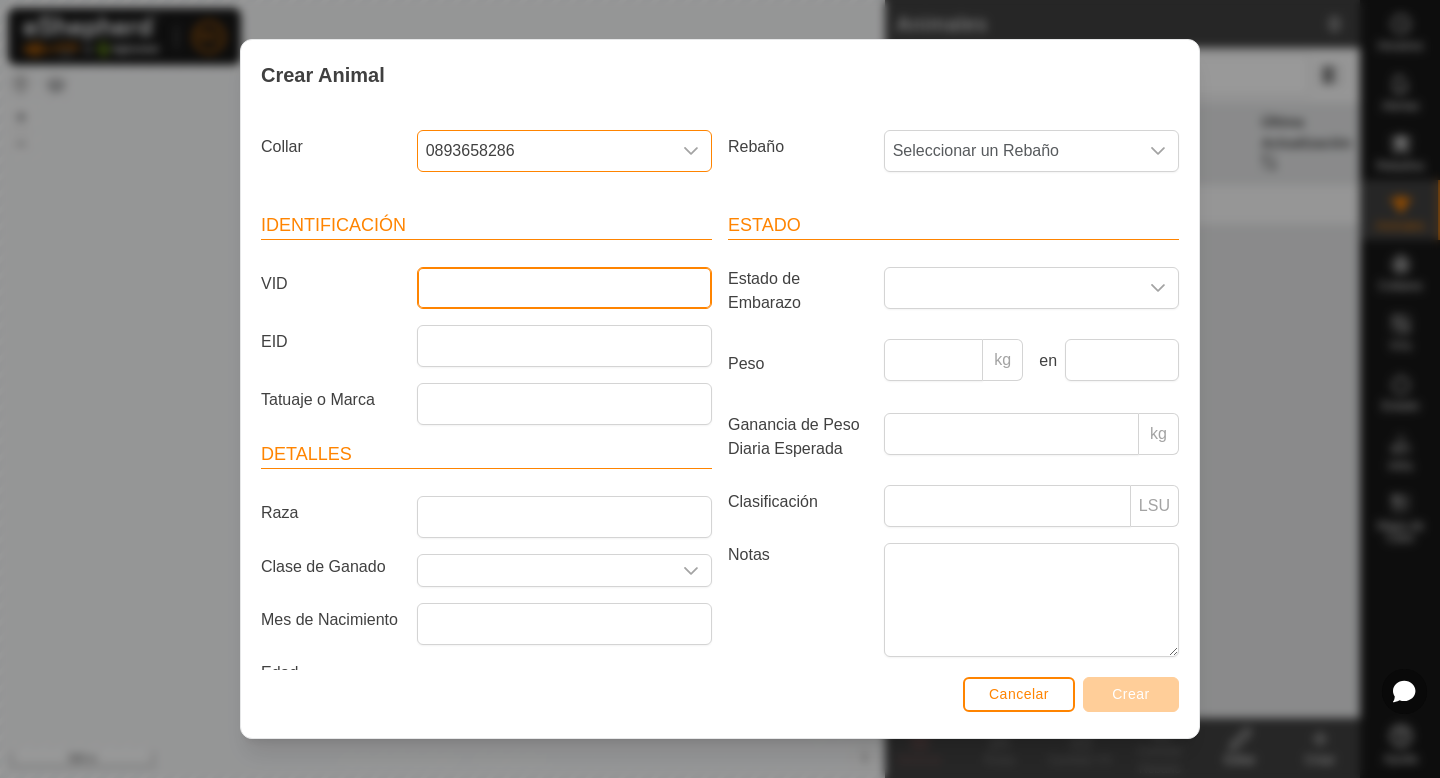 click on "VID" at bounding box center (564, 288) 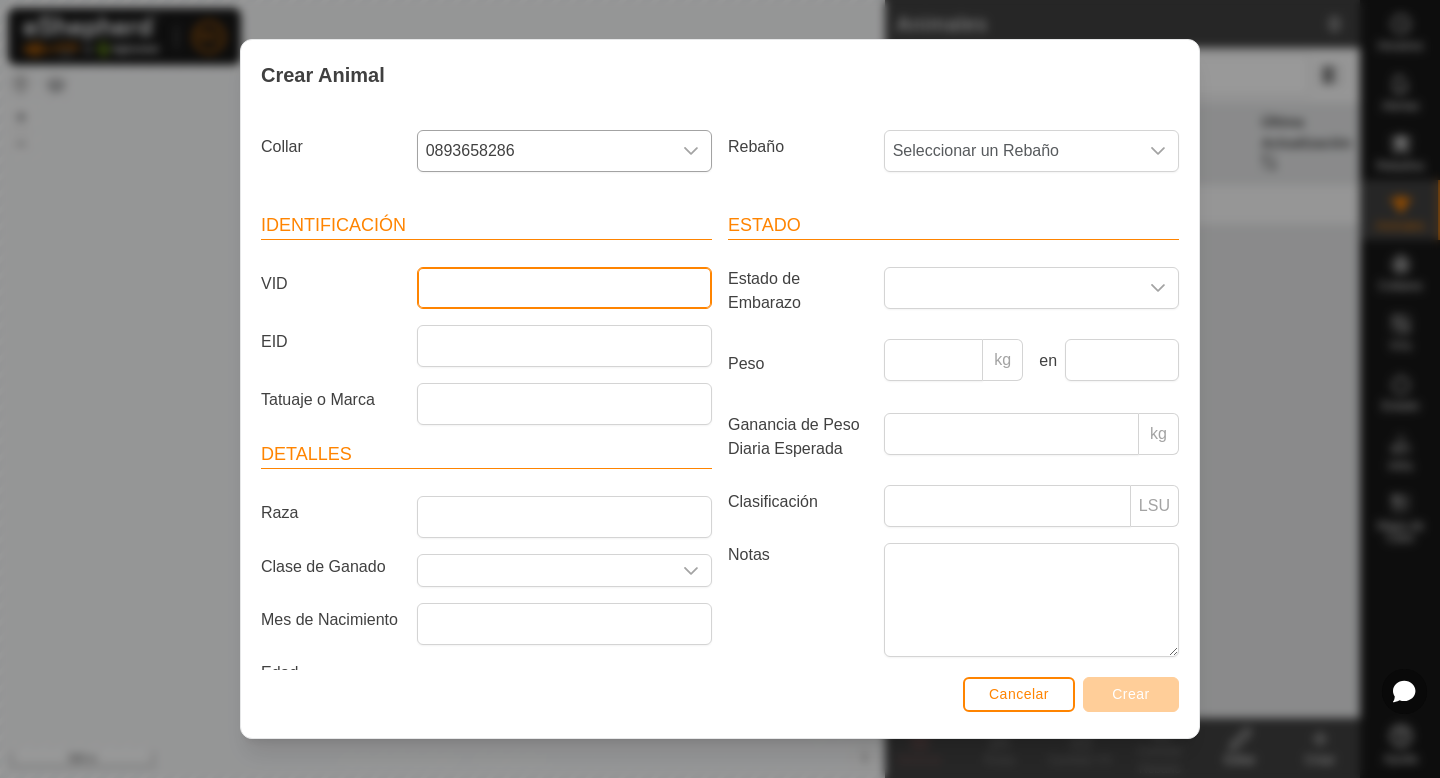 type on "6985" 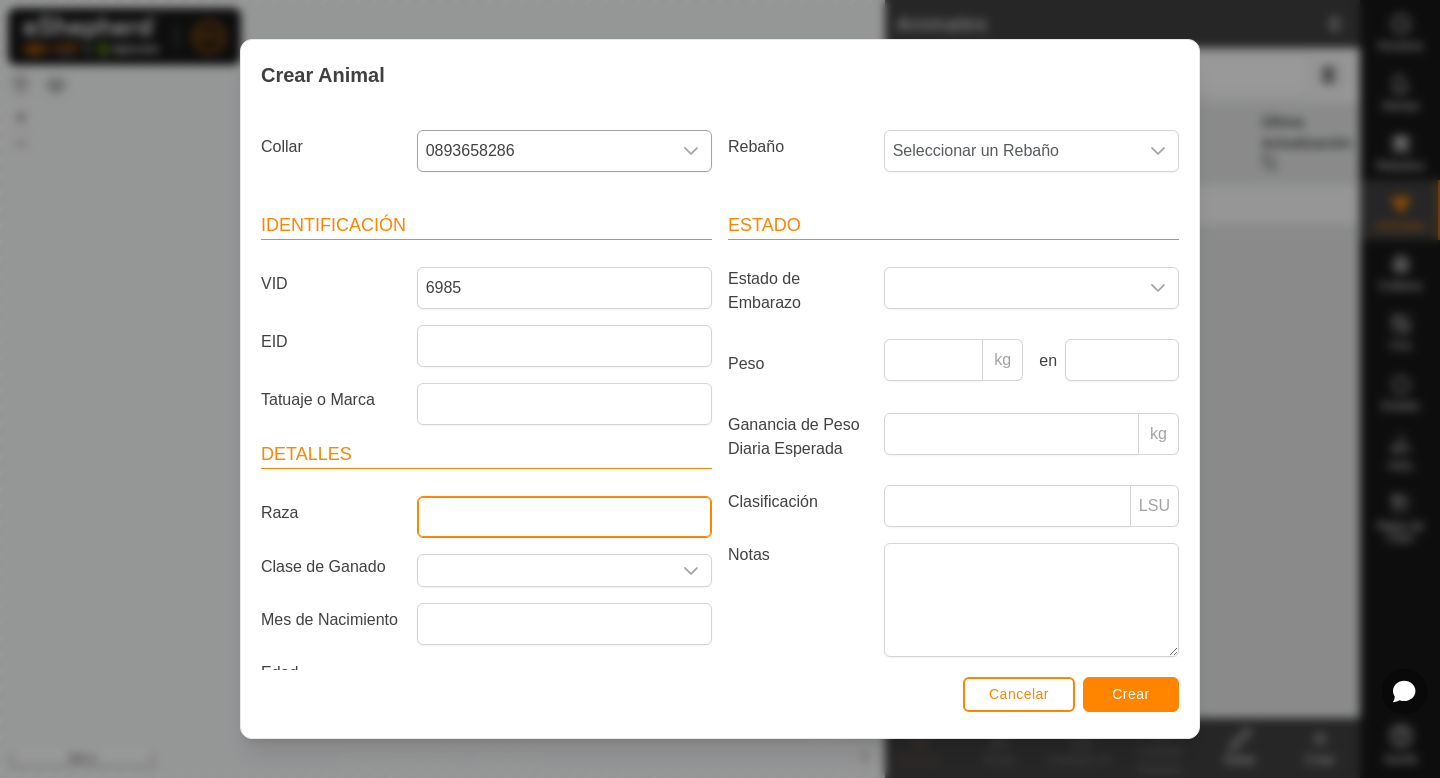 click on "Raza" at bounding box center [564, 517] 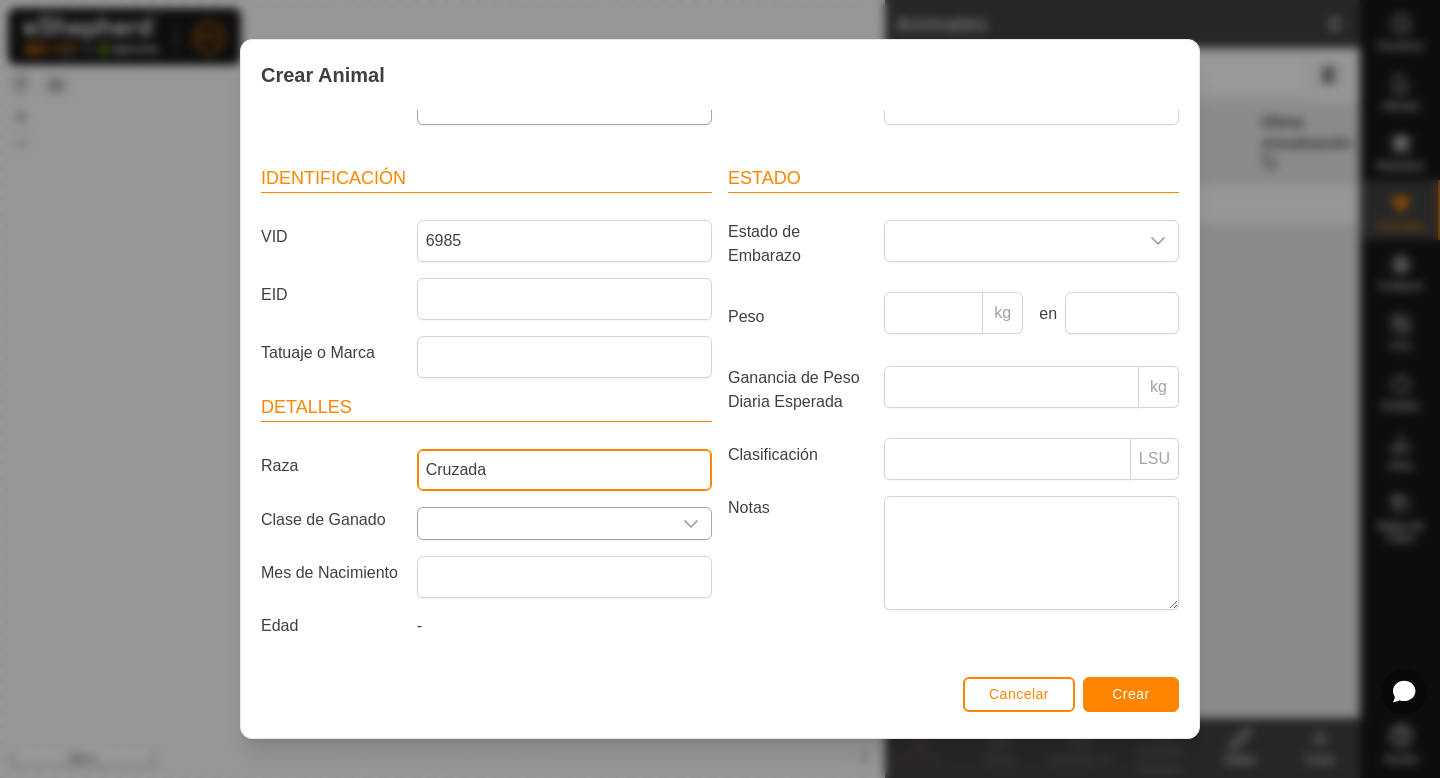 scroll, scrollTop: 0, scrollLeft: 0, axis: both 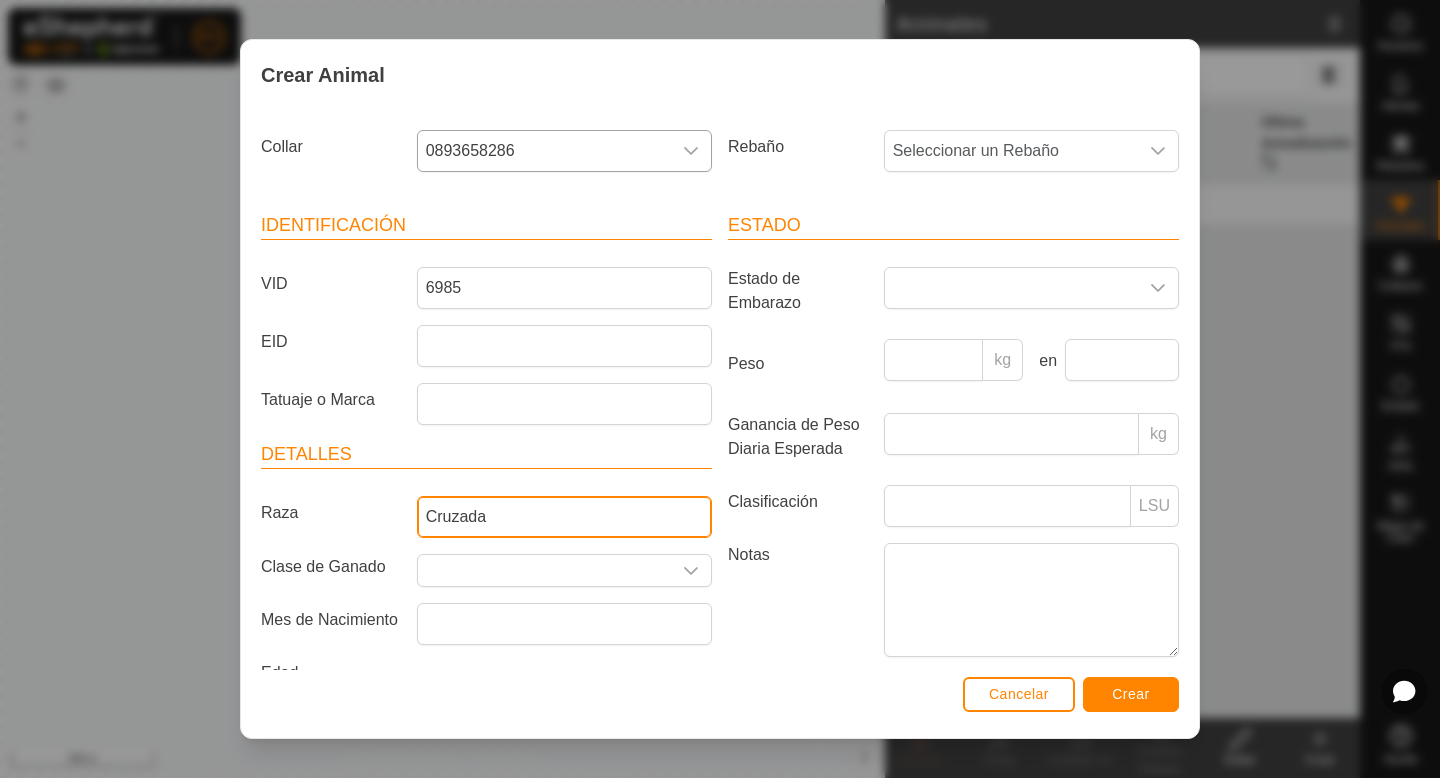 type on "Cruzada" 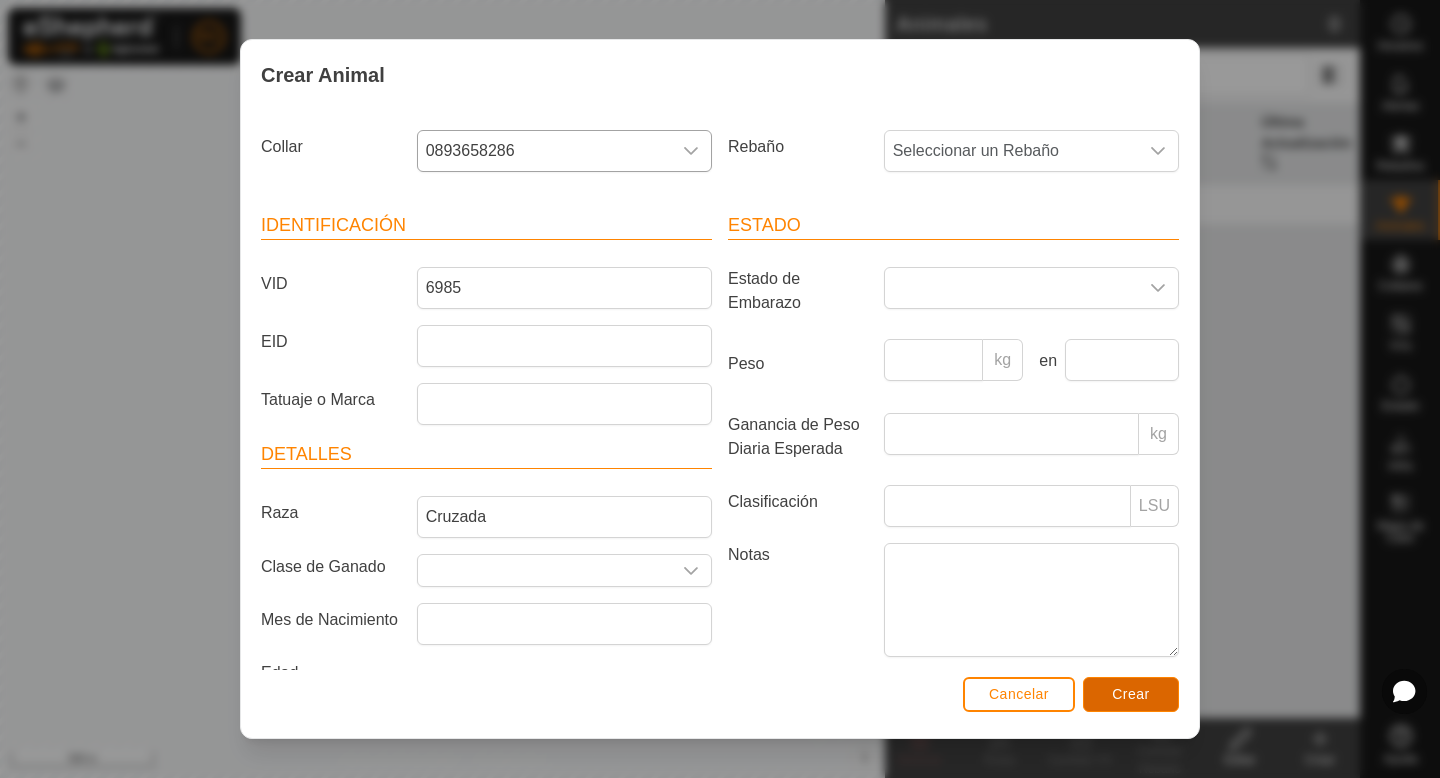 click on "Crear" at bounding box center [1131, 694] 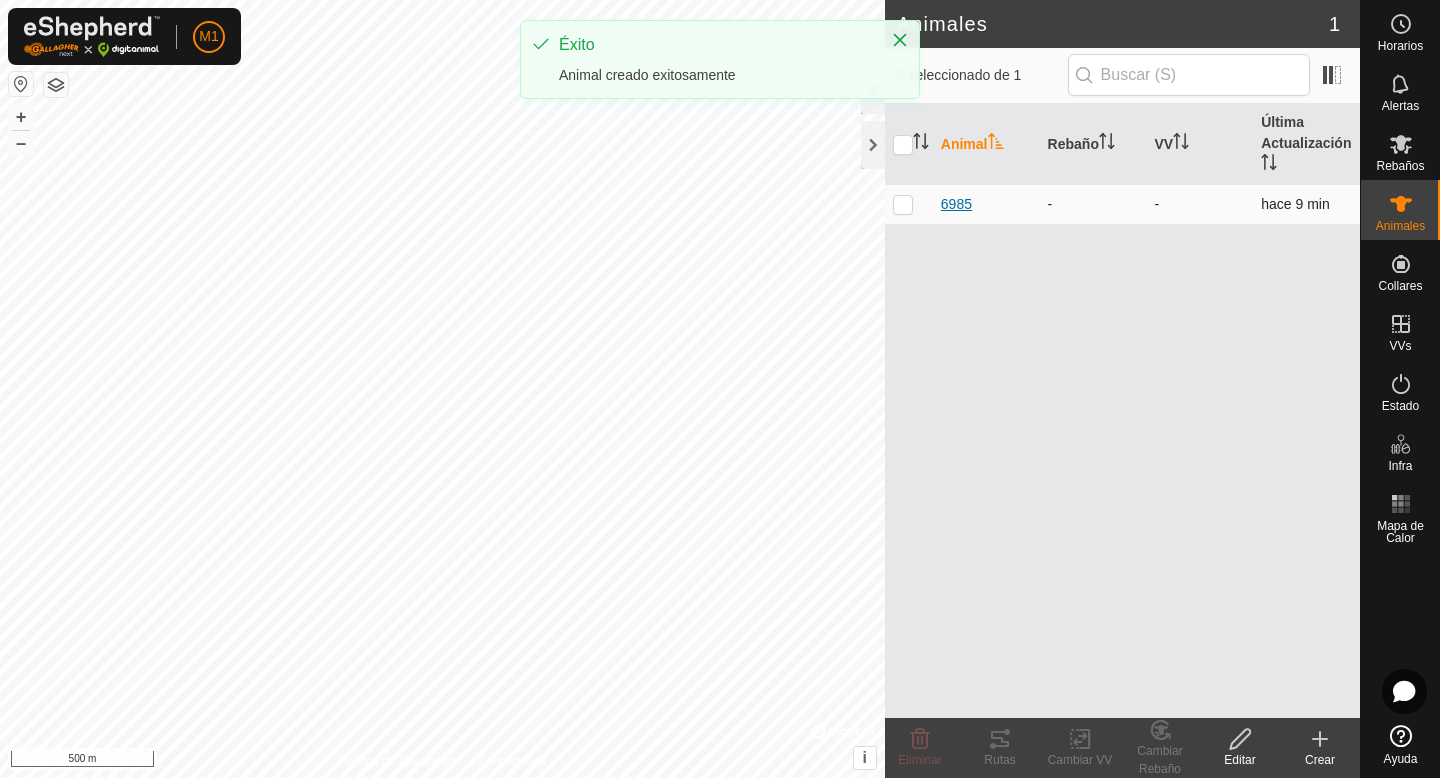 click on "6985" at bounding box center [956, 204] 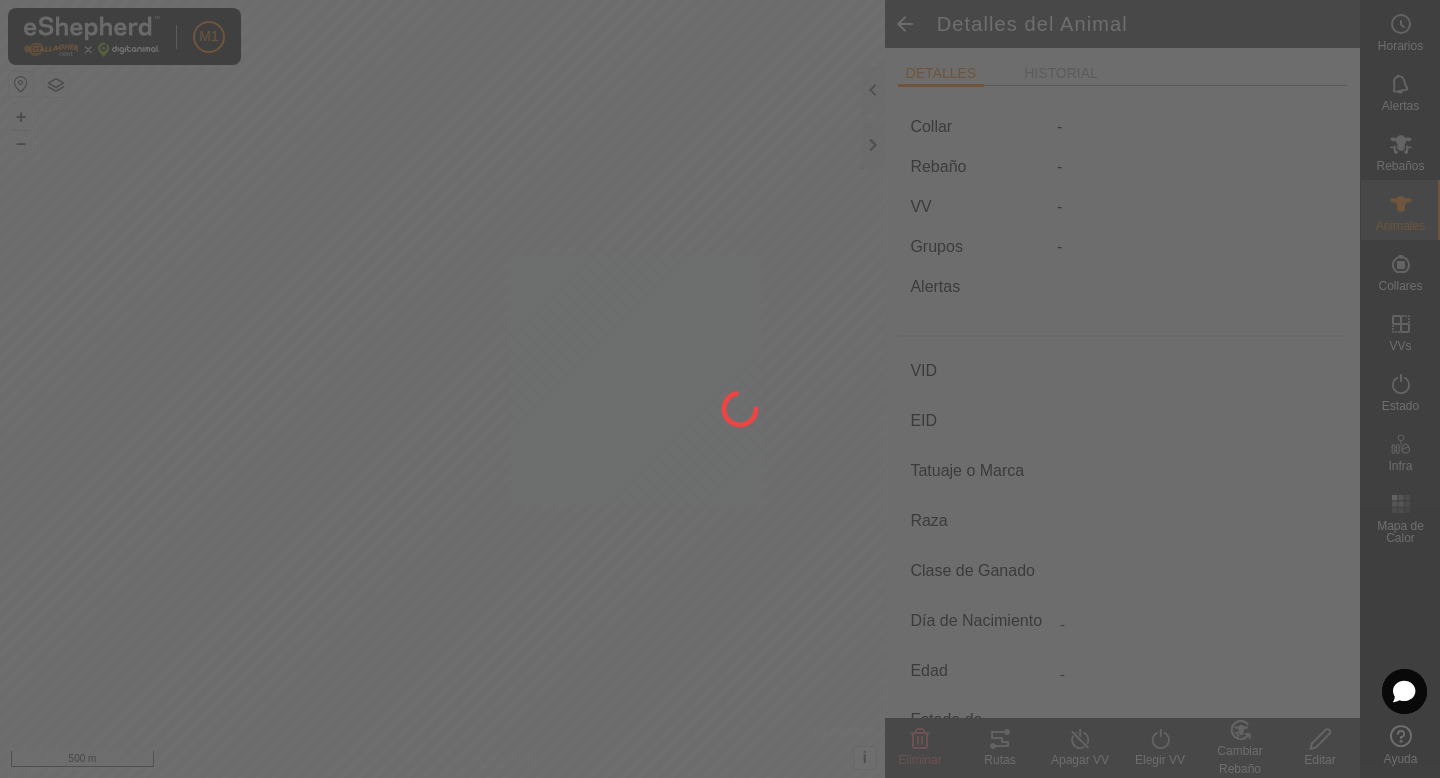 type on "6985" 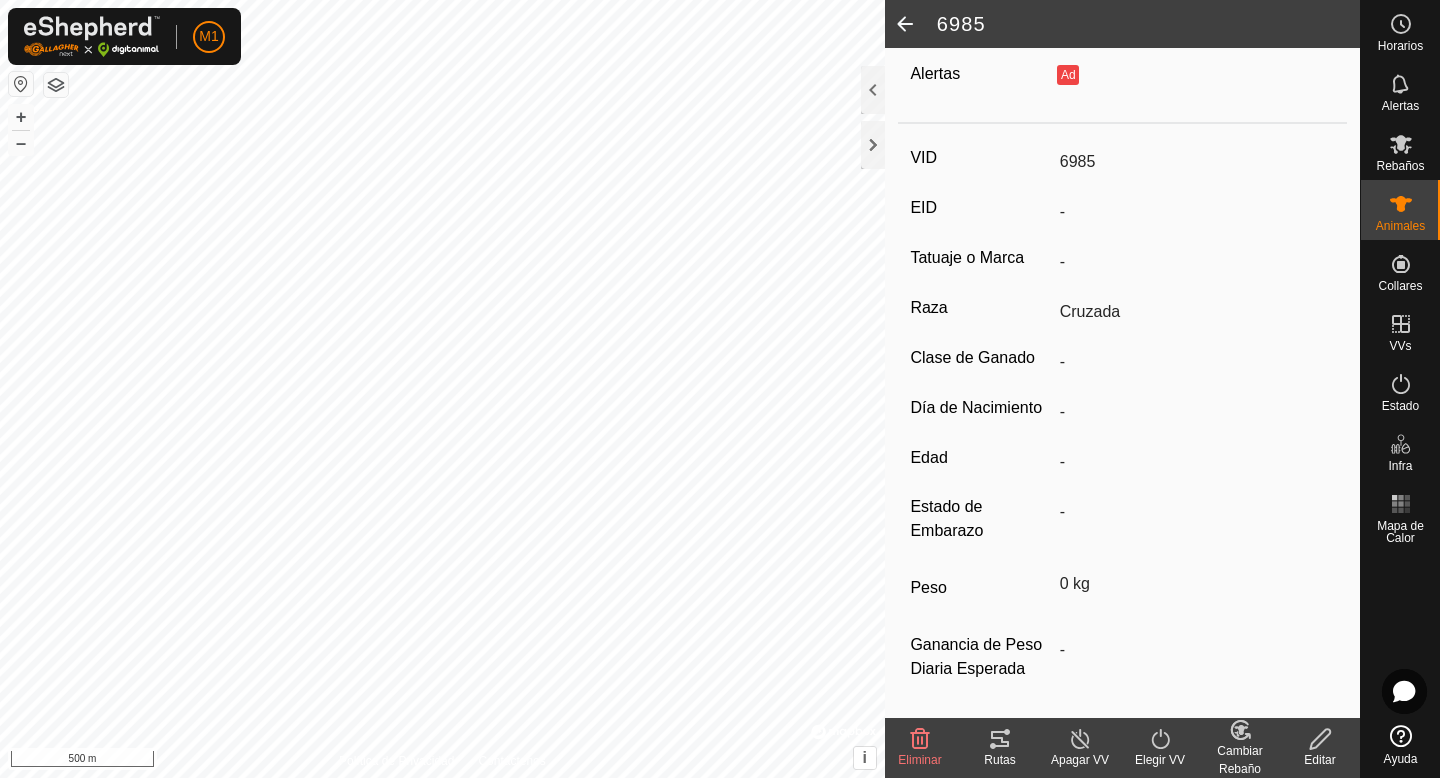 scroll, scrollTop: 223, scrollLeft: 0, axis: vertical 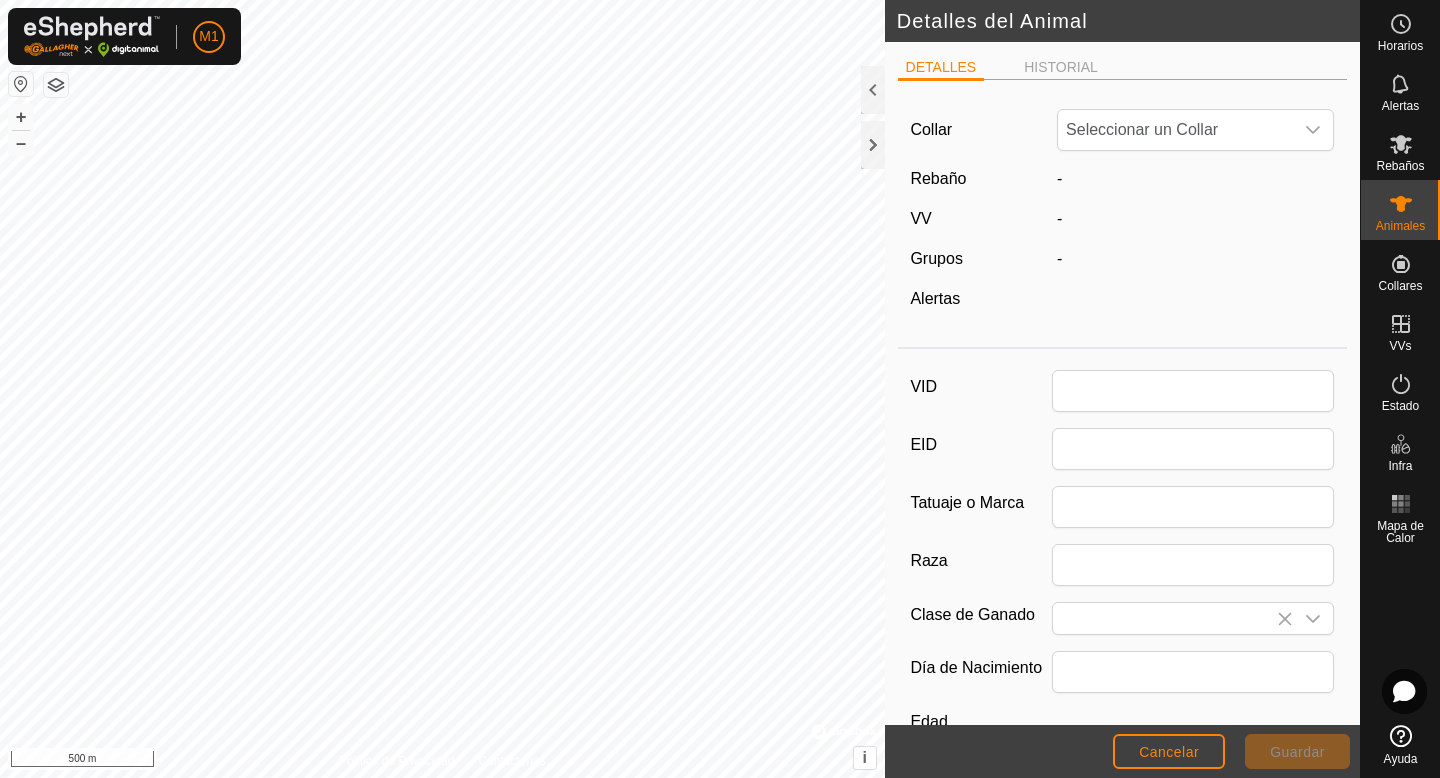 type on "6985" 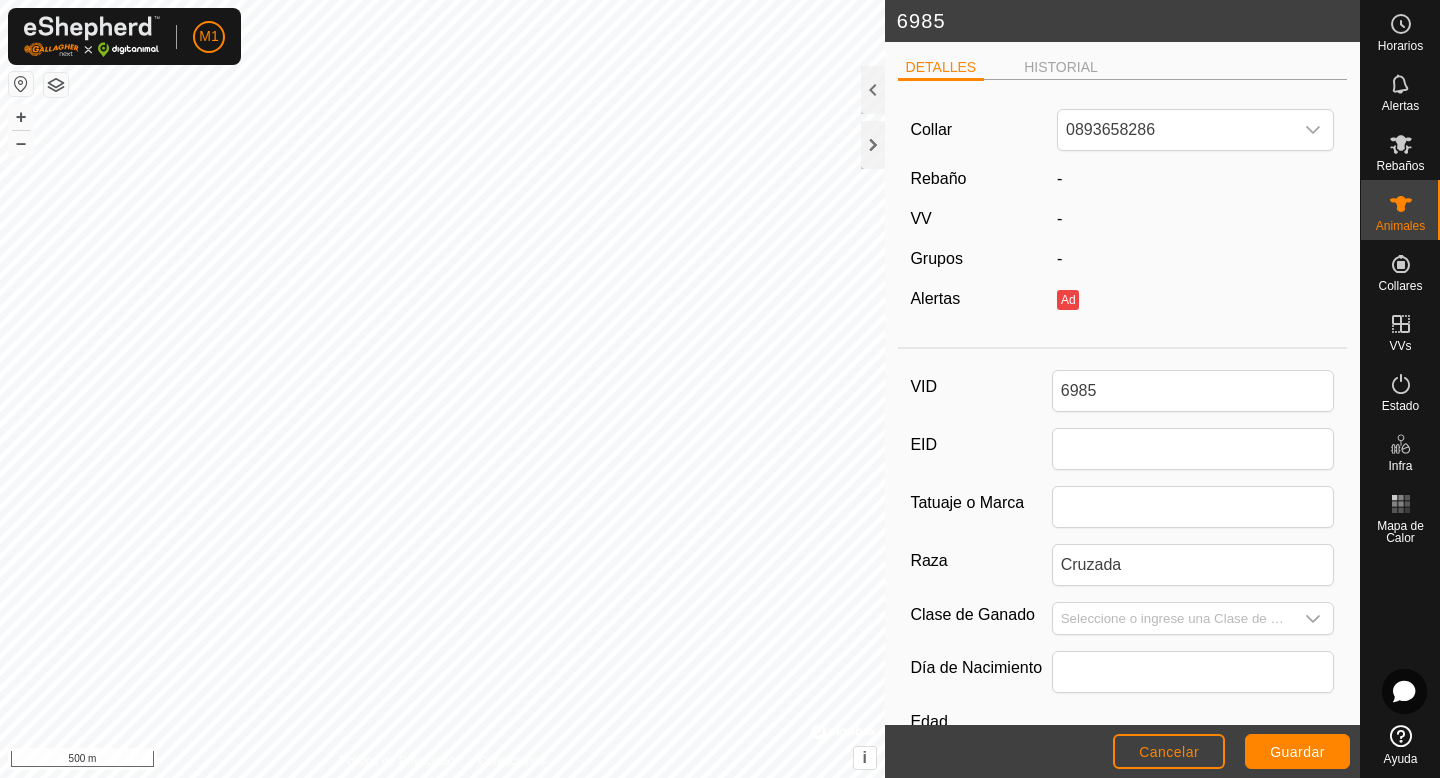 click on "-" 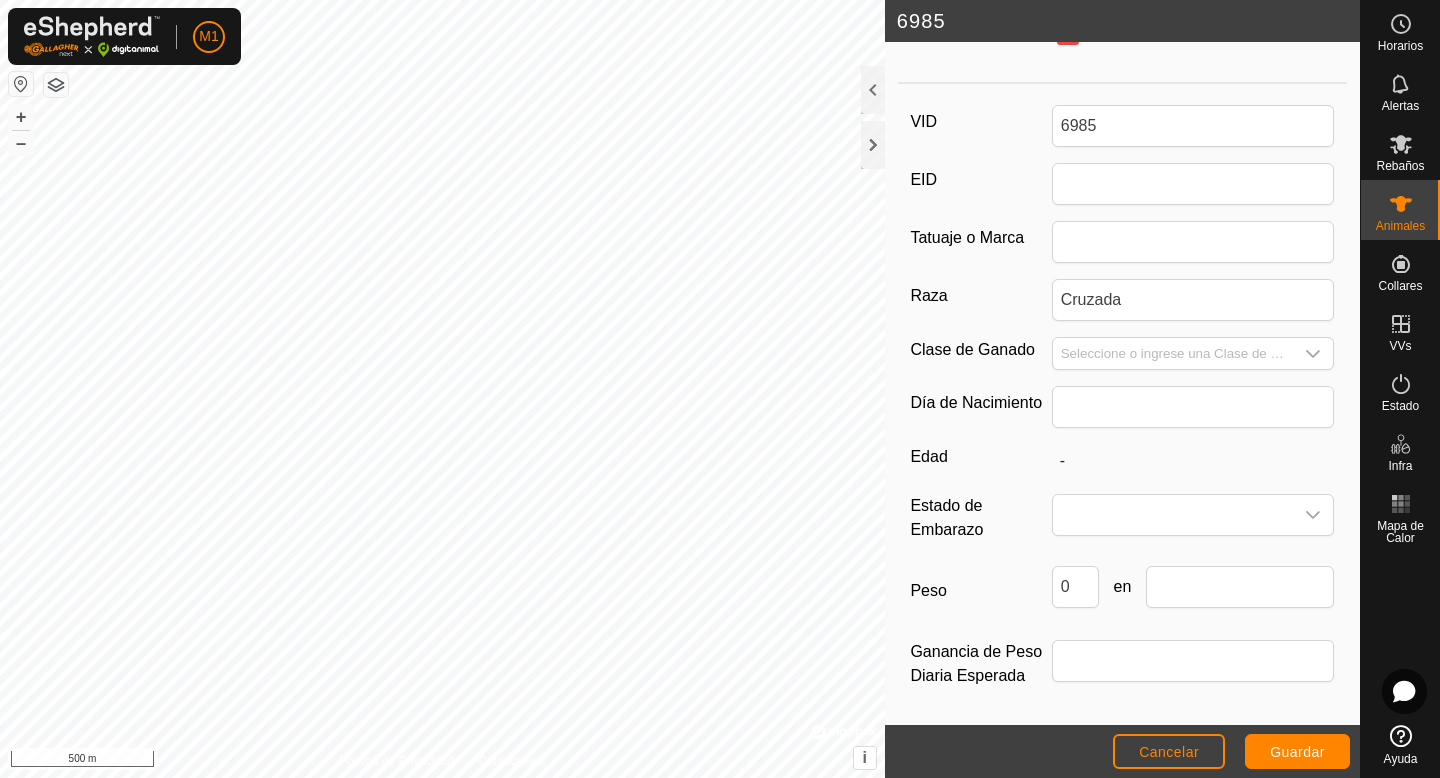 scroll, scrollTop: 0, scrollLeft: 0, axis: both 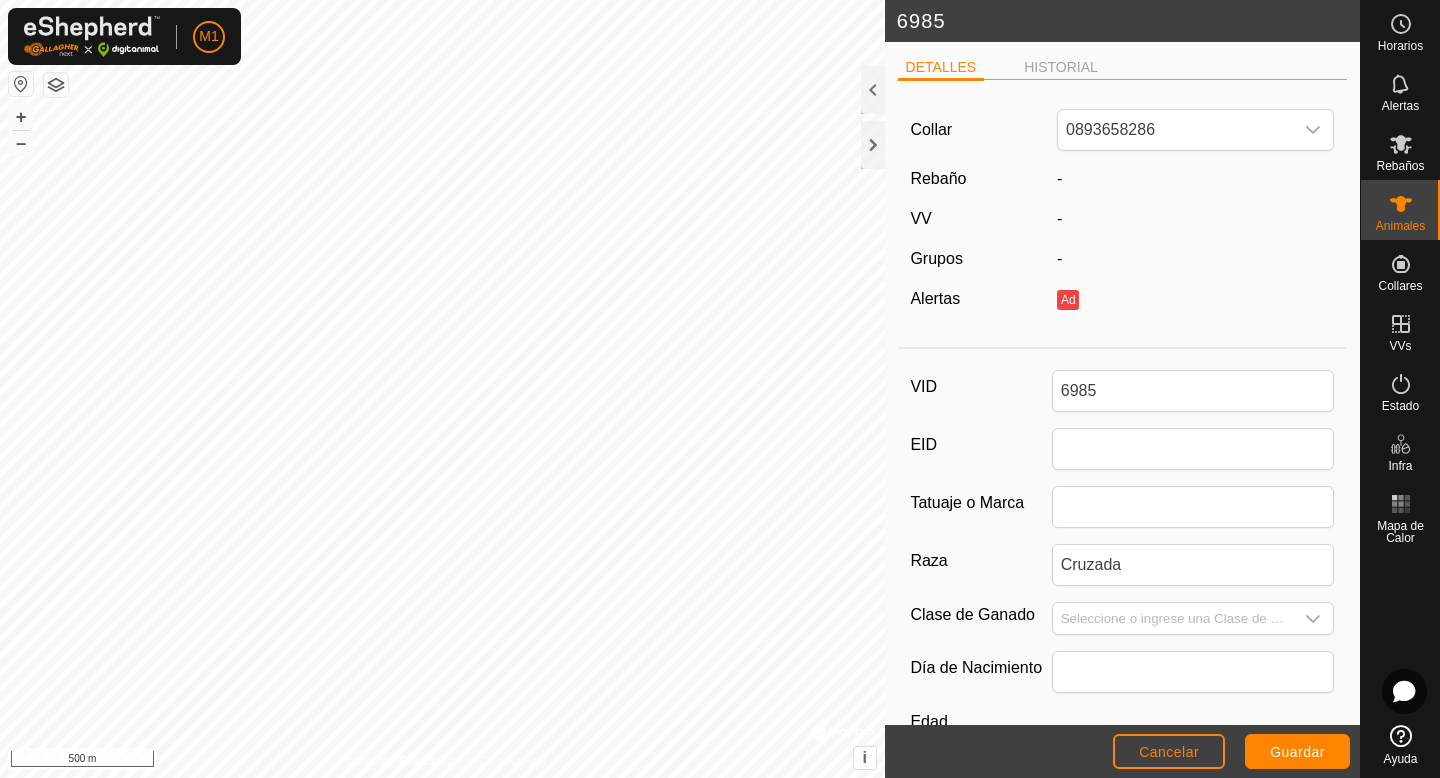 click on "-" 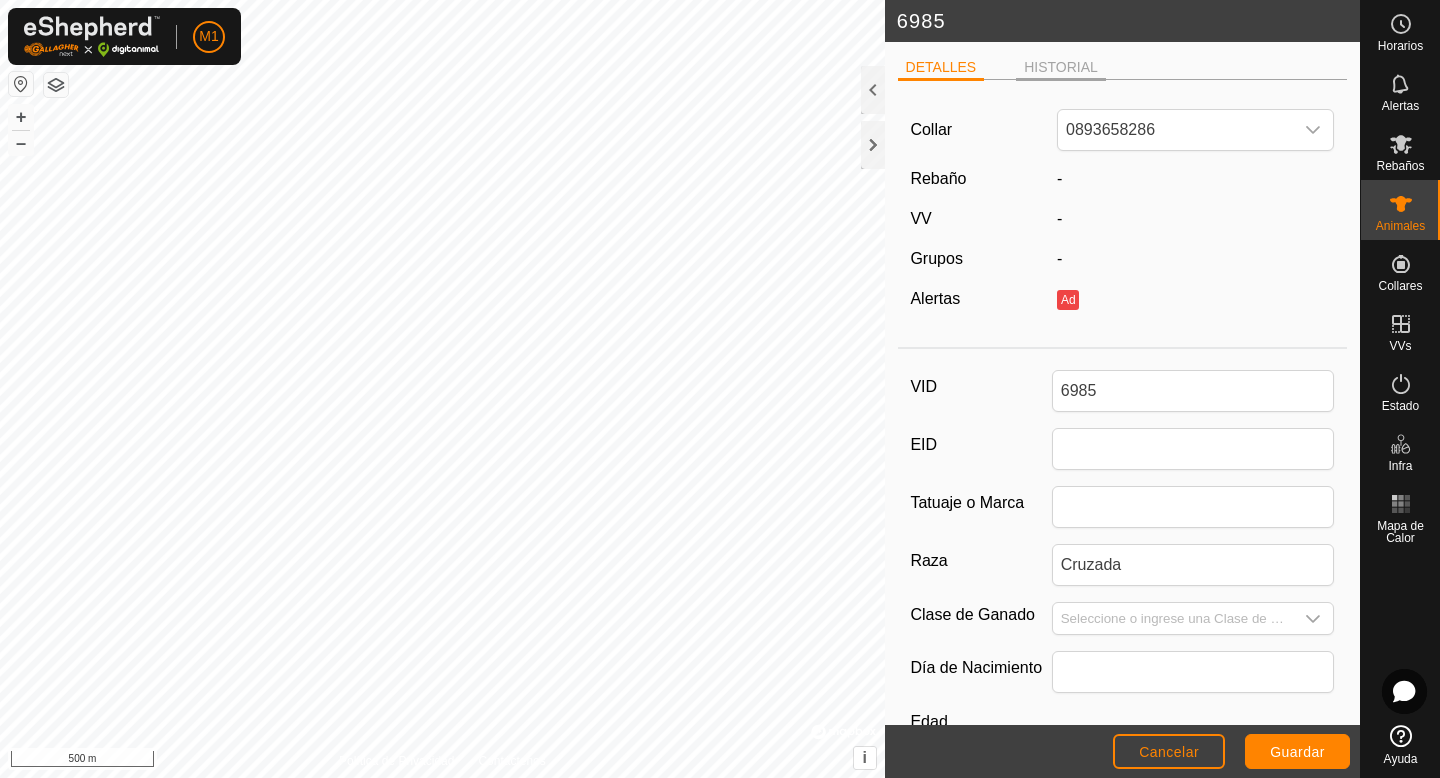 click on "HISTORIAL" 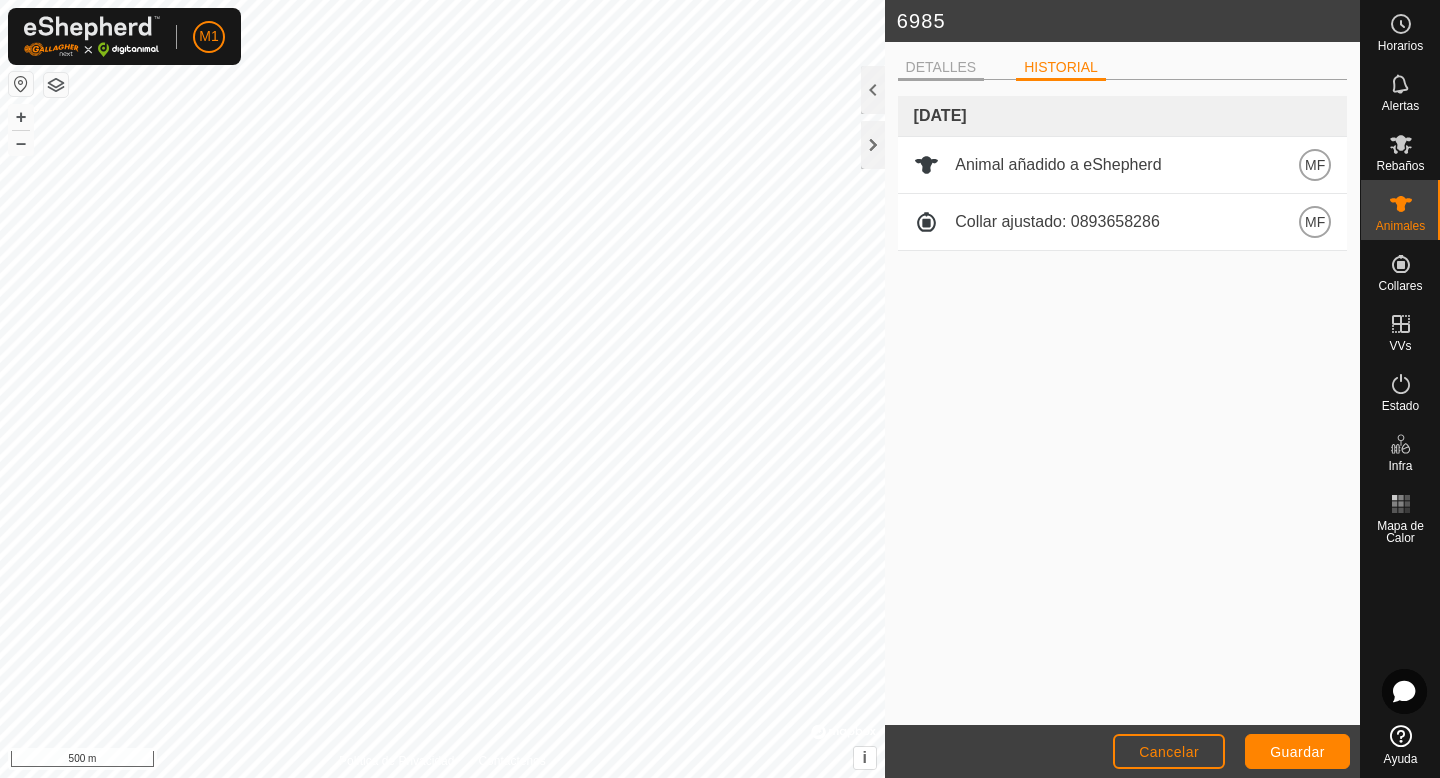click on "DETALLES" 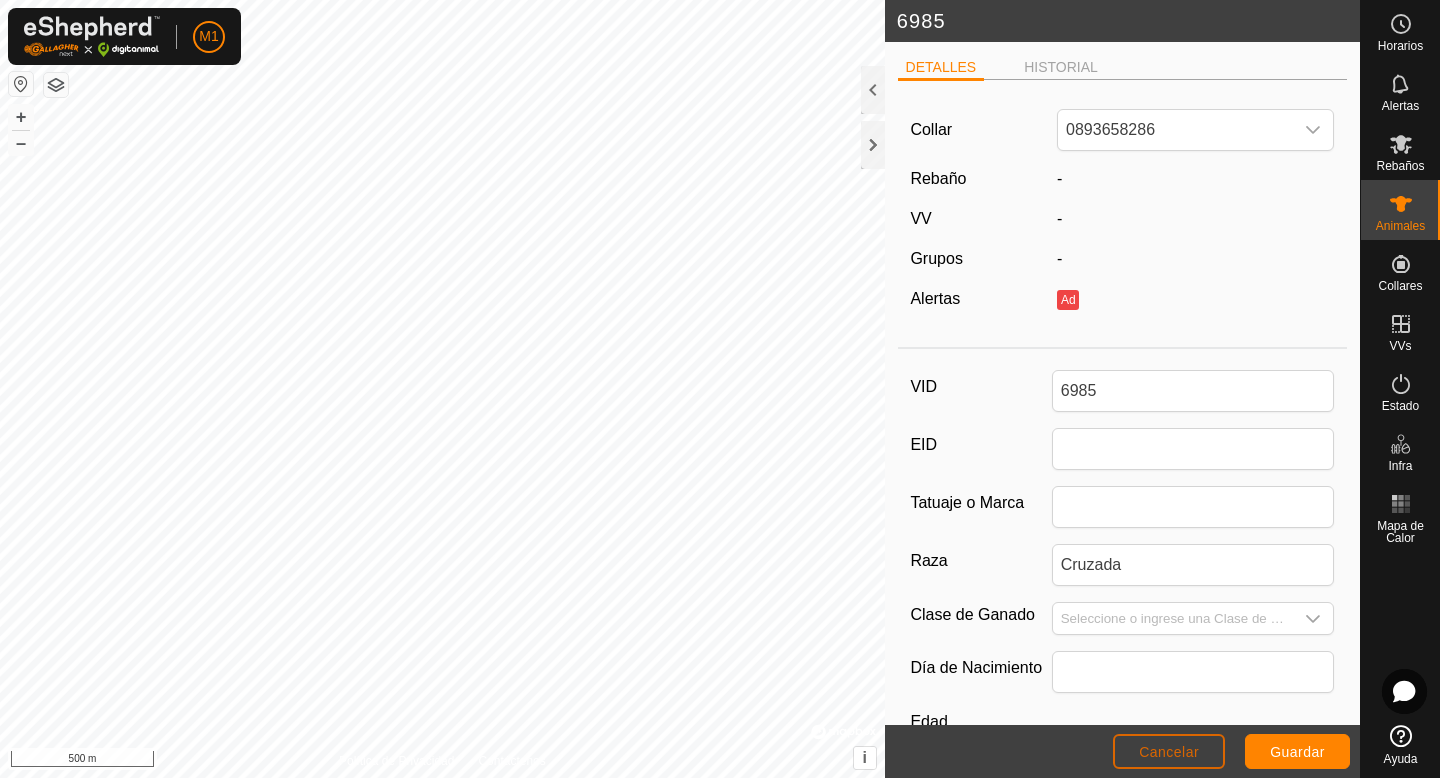 click on "Cancelar" 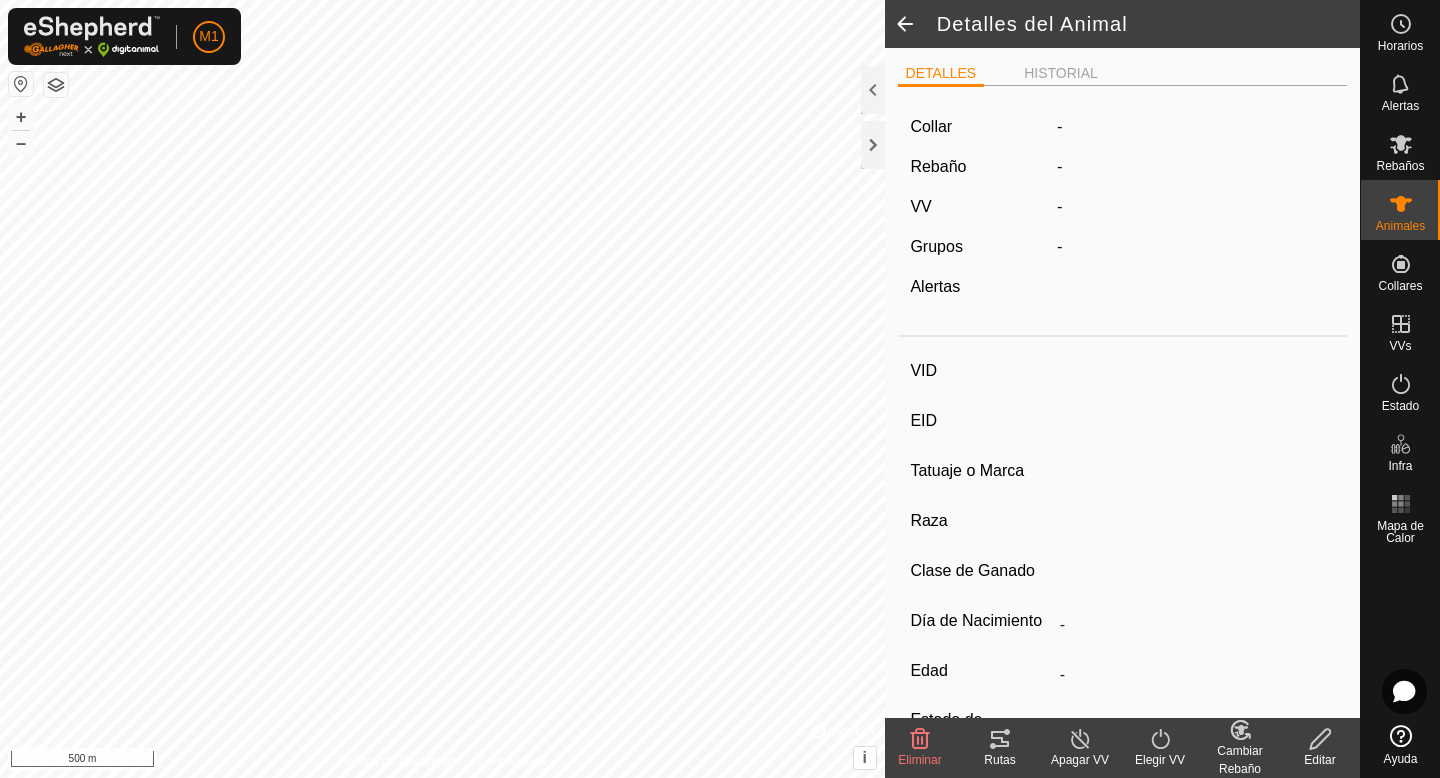 type on "6985" 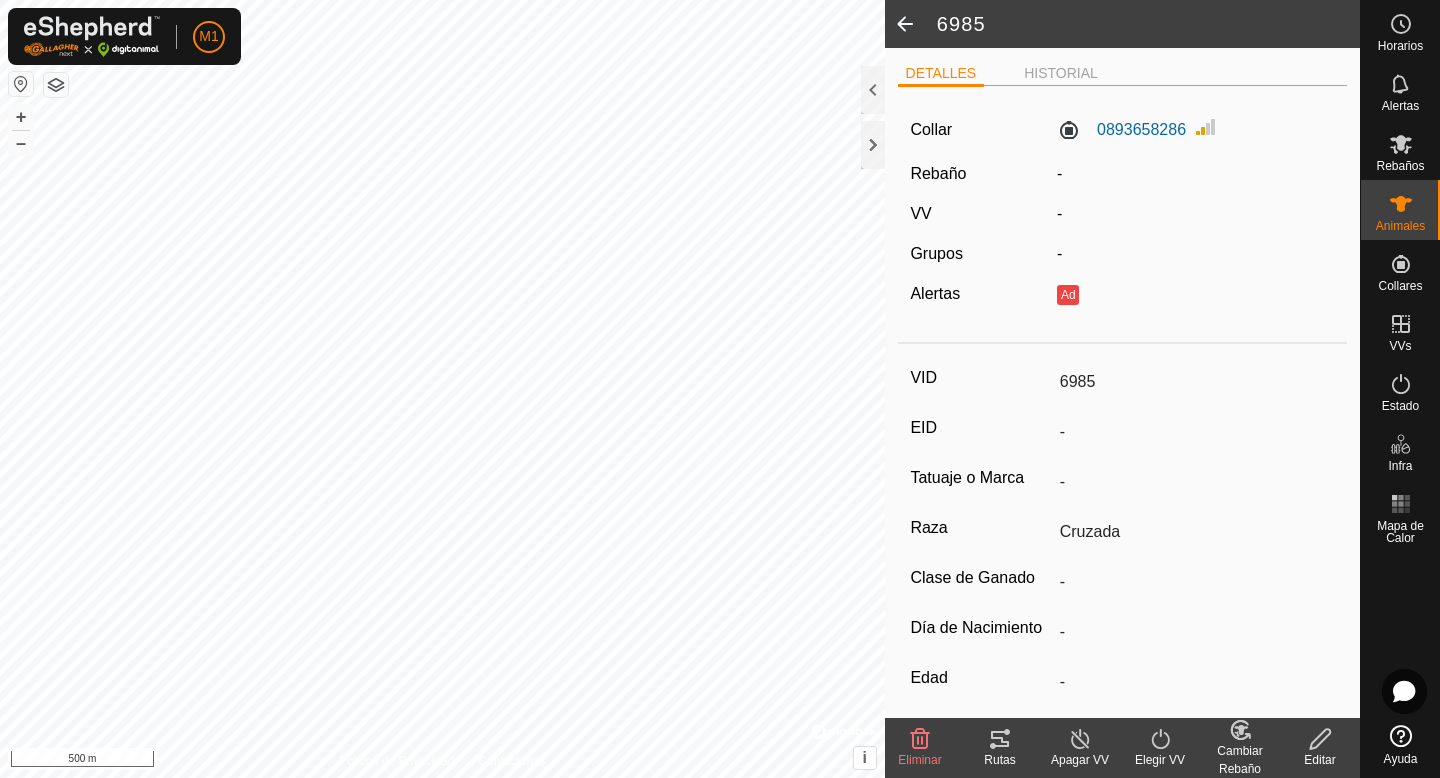 click on "Cambiar Rebaño" 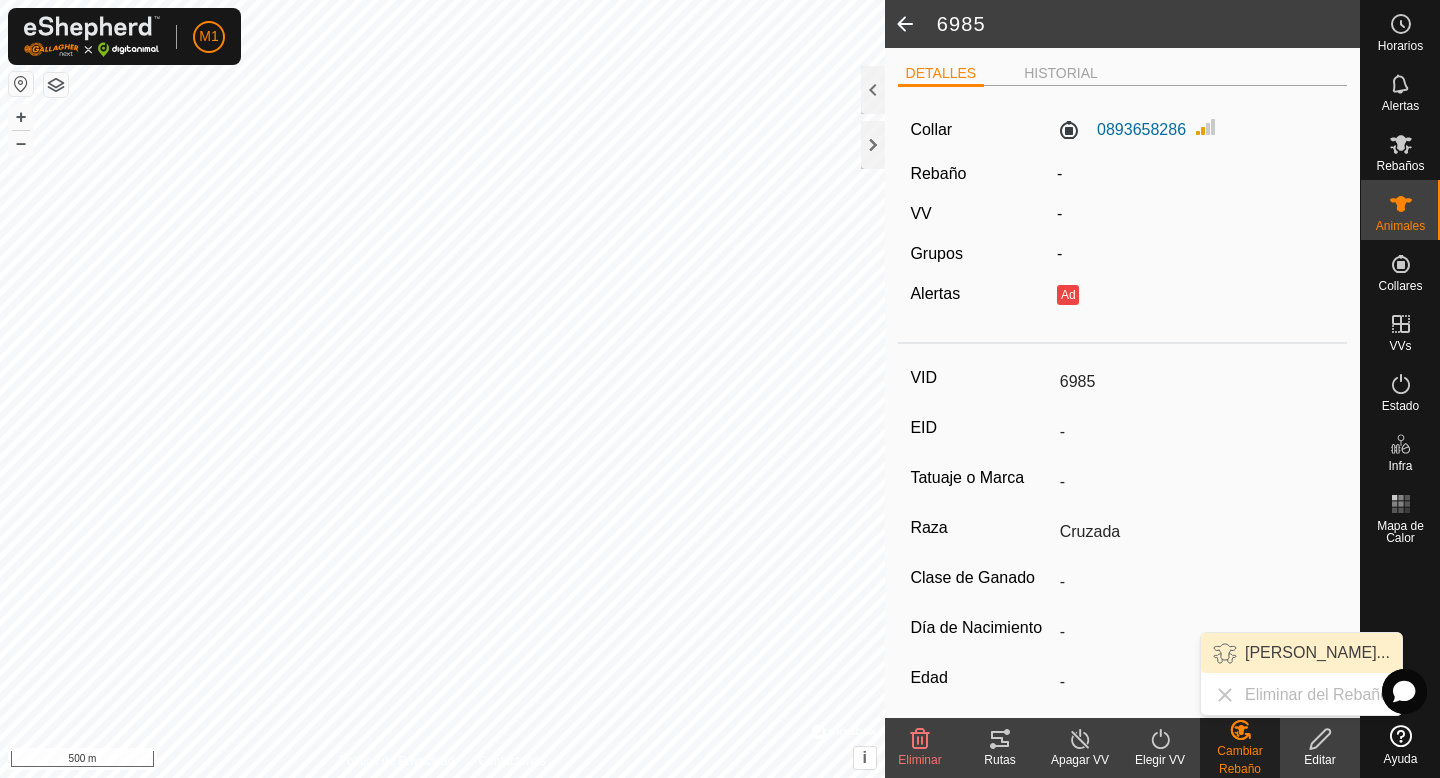 click on "[PERSON_NAME]..." at bounding box center (1301, 653) 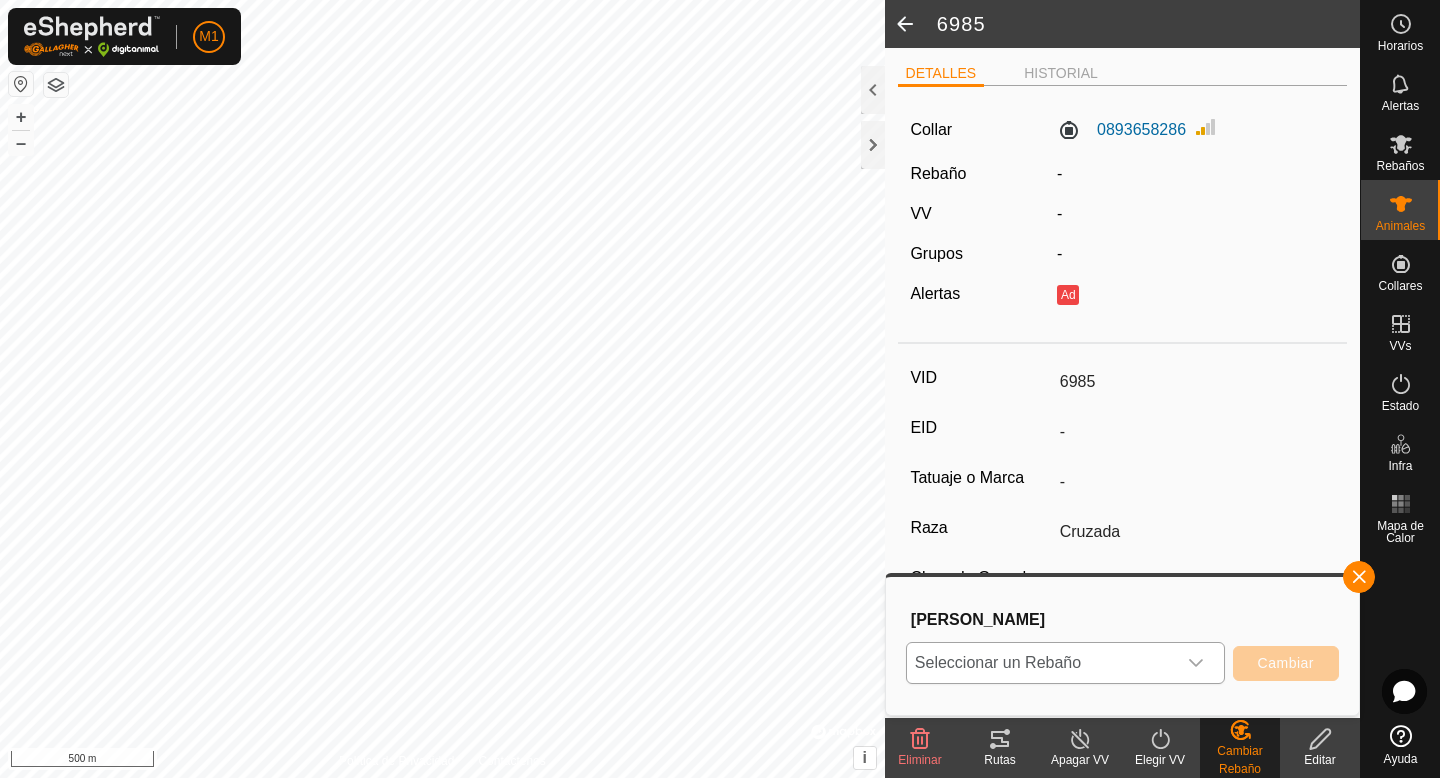 click on "Seleccionar un Rebaño" at bounding box center (1041, 663) 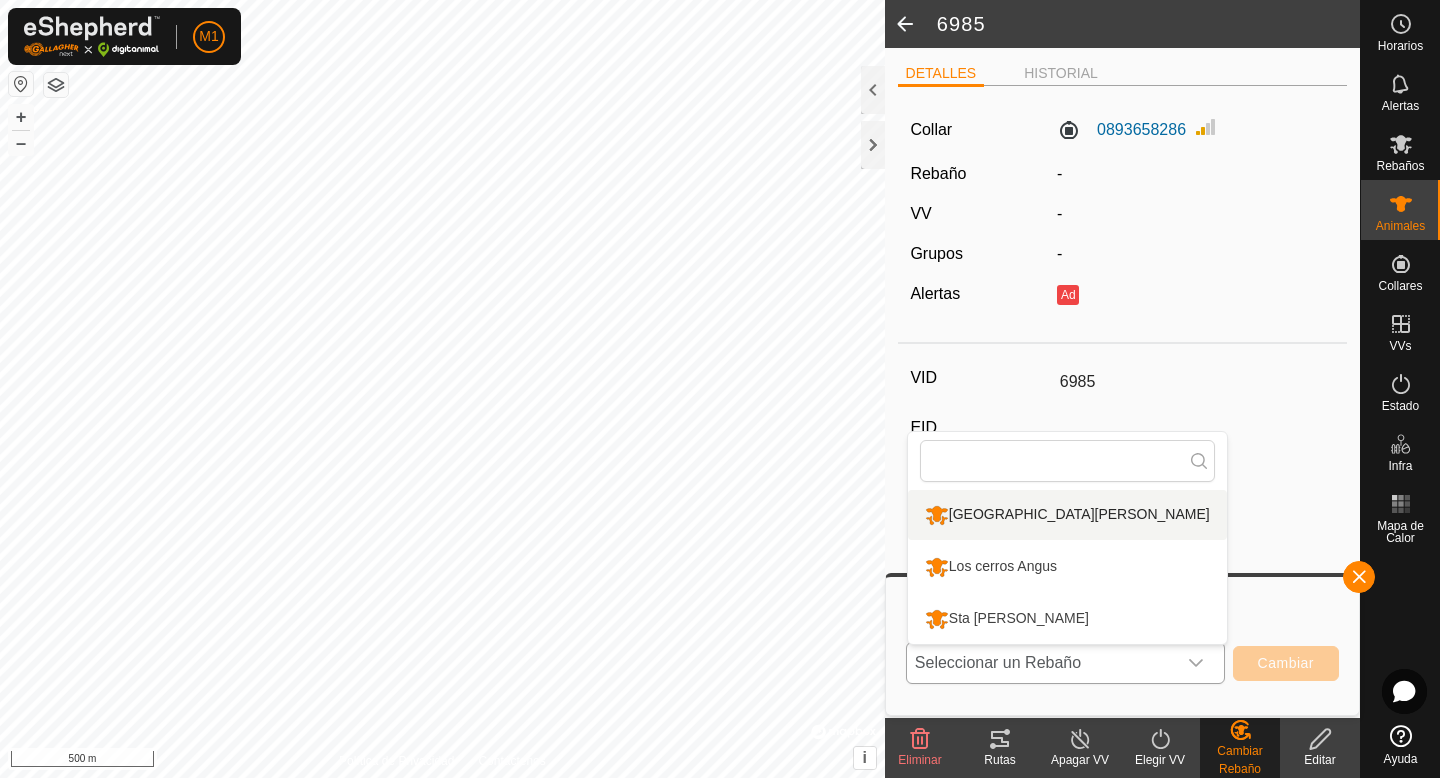click on "[GEOGRAPHIC_DATA][PERSON_NAME]" at bounding box center [1067, 515] 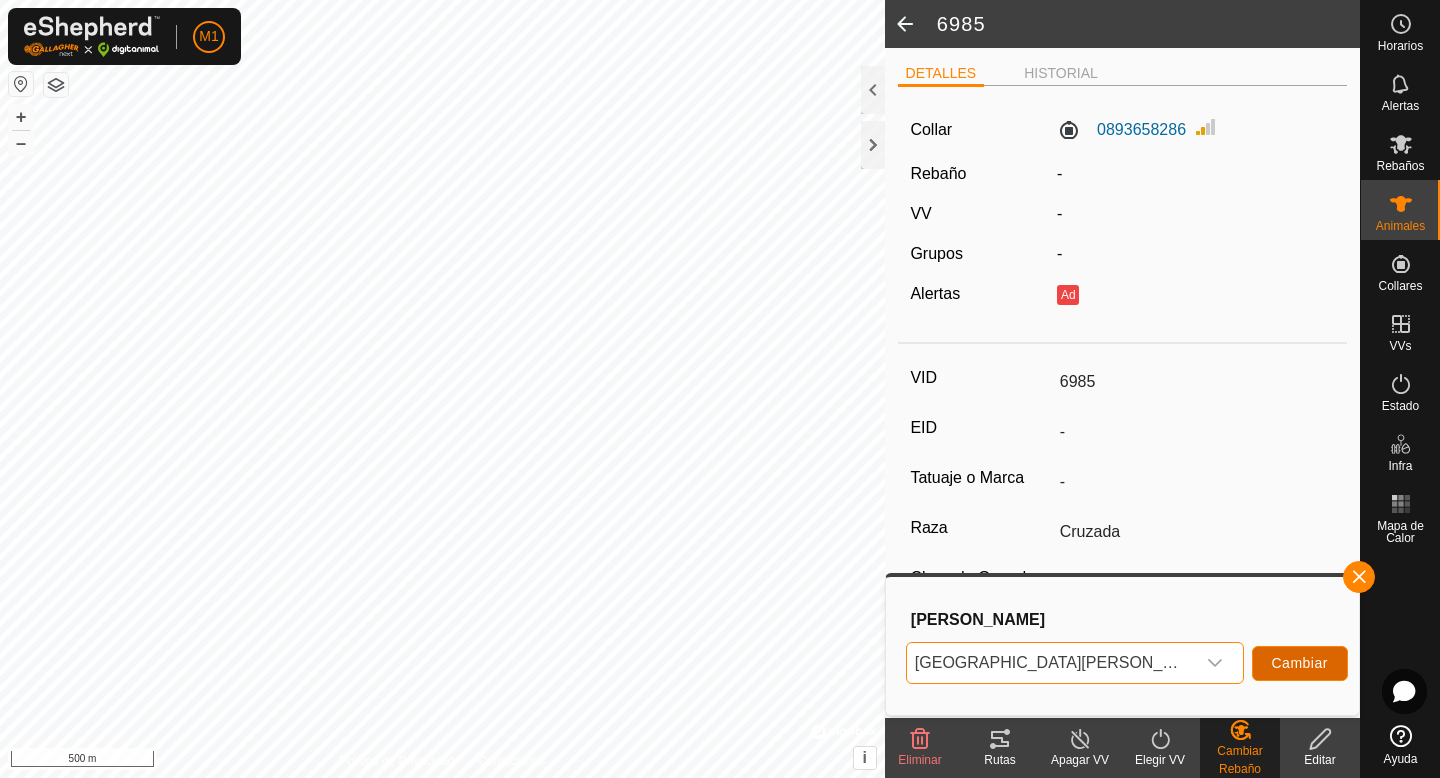click on "Cambiar" at bounding box center [1300, 663] 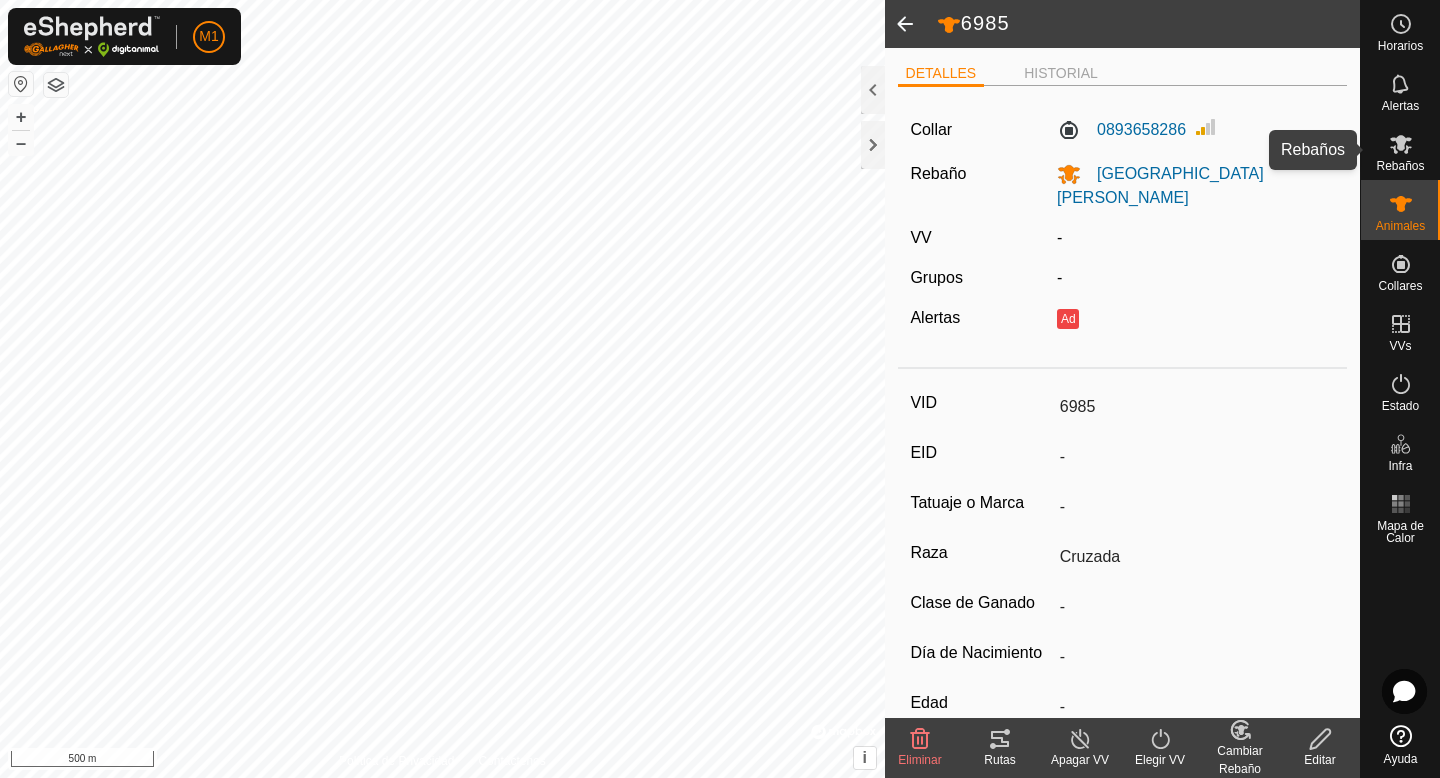 click at bounding box center (1401, 144) 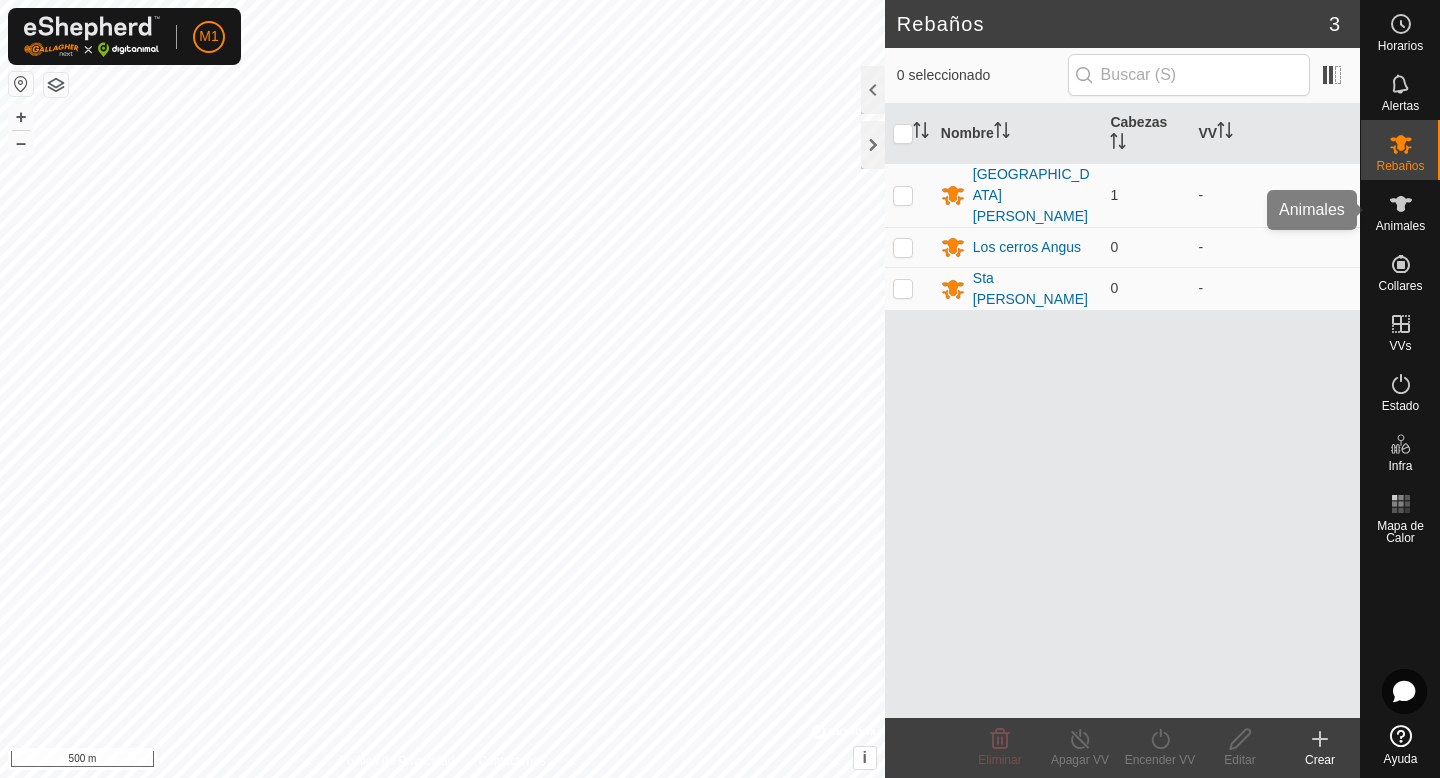 click at bounding box center (1401, 204) 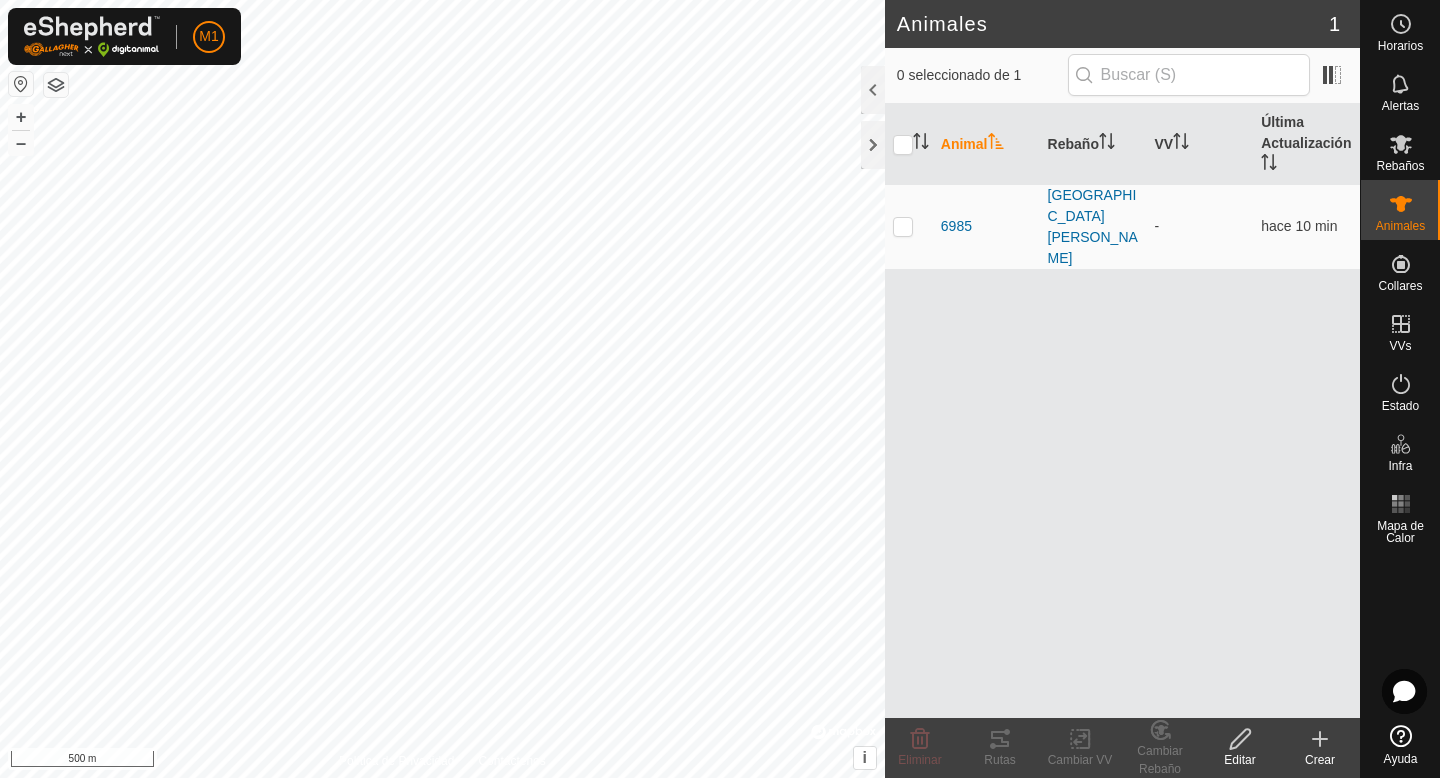 click on "Crear" 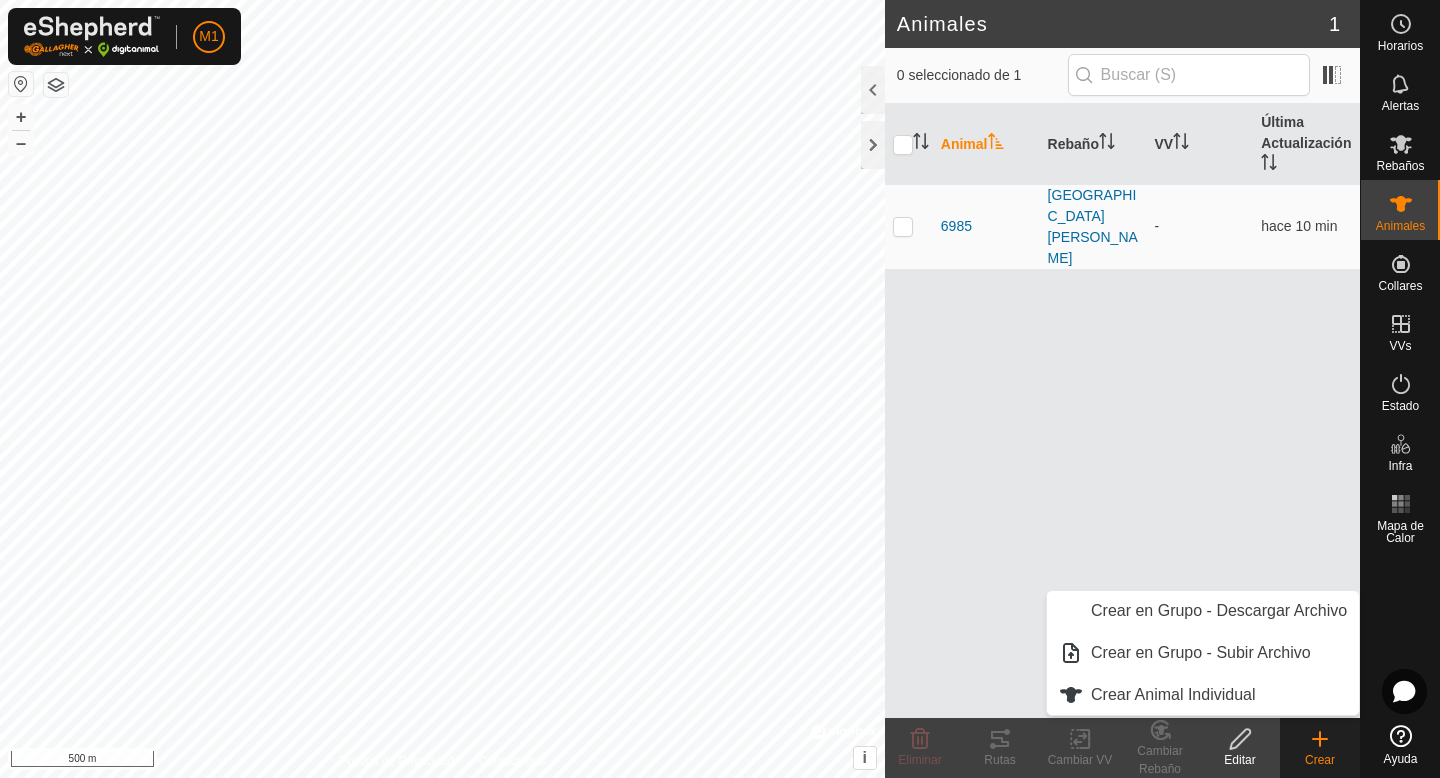 click 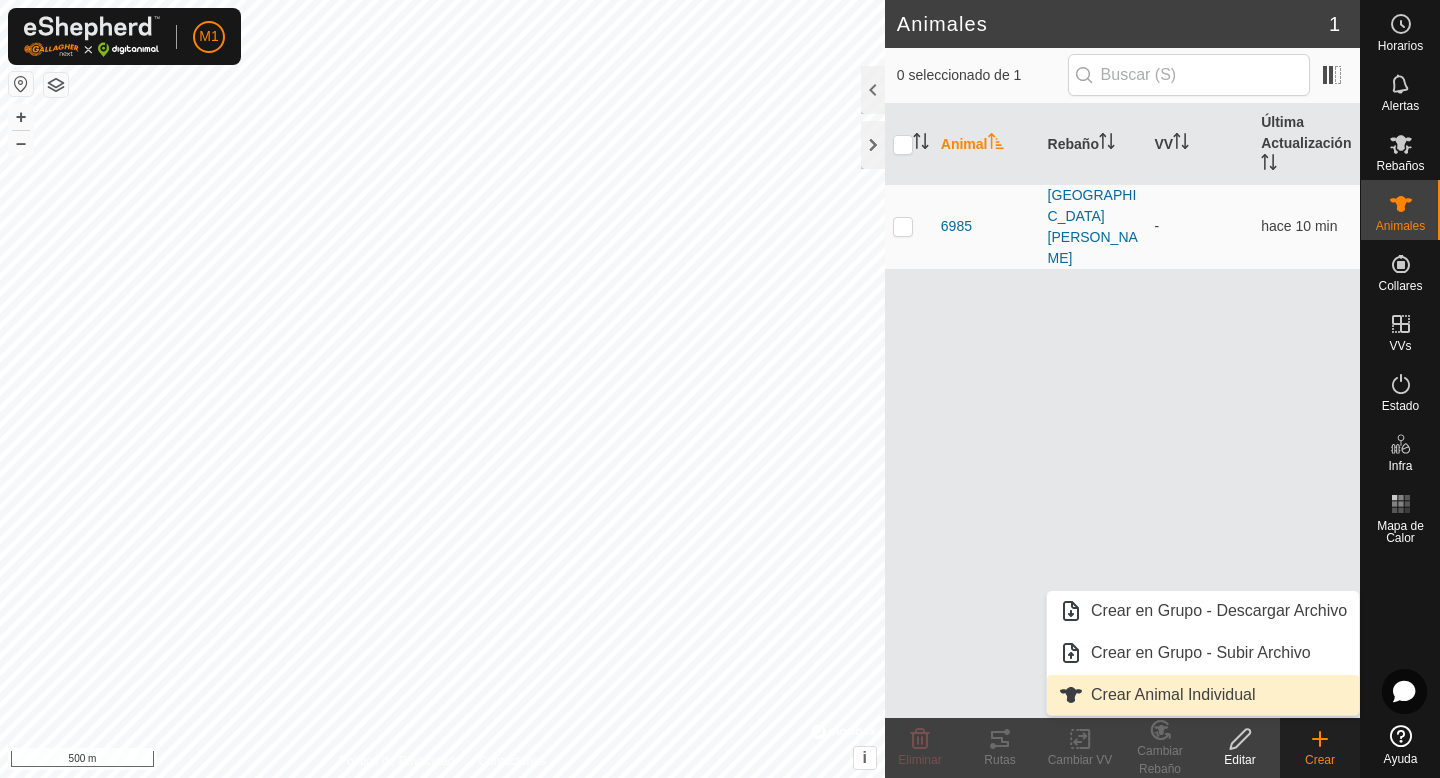 click on "Crear Animal Individual" at bounding box center (1203, 695) 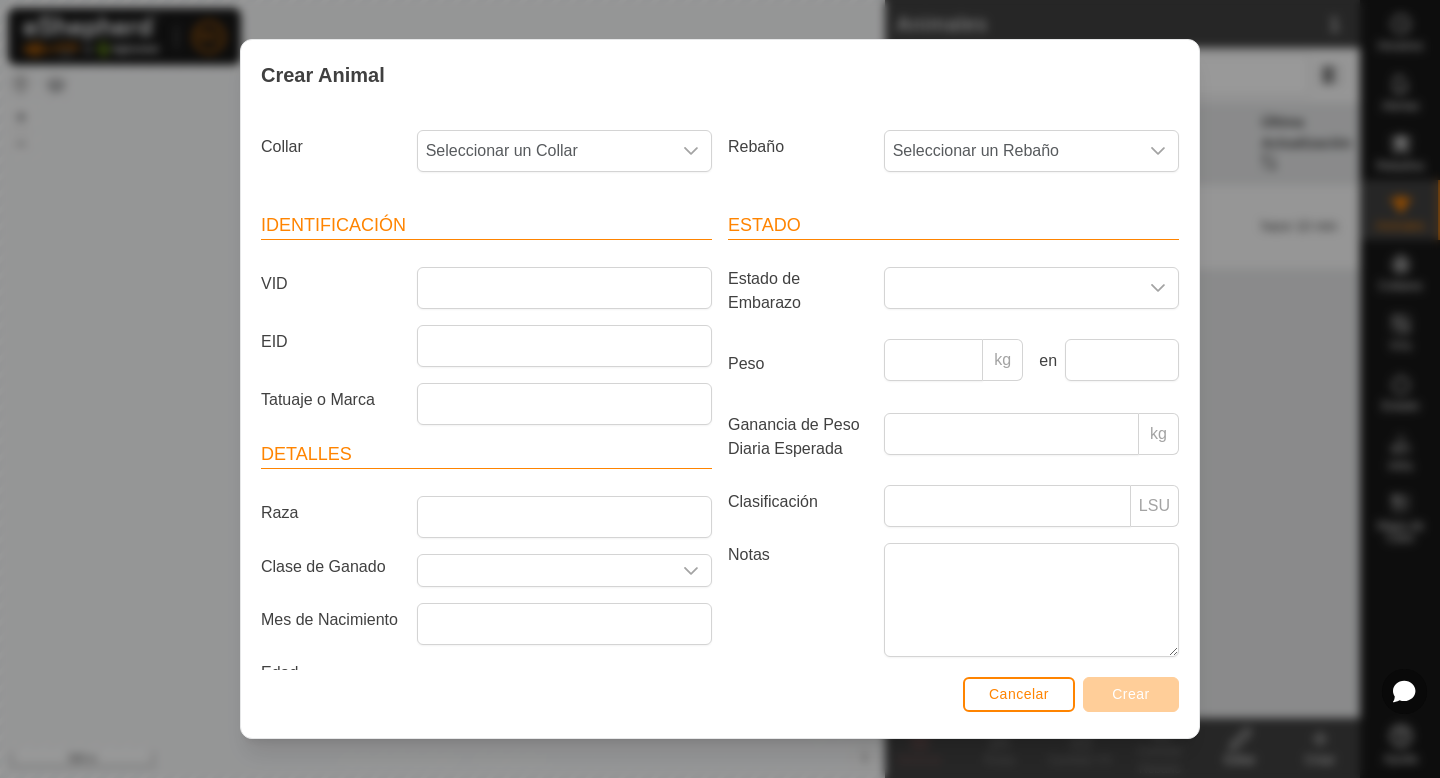 click on "Collar Seleccionar un Collar" at bounding box center [486, 159] 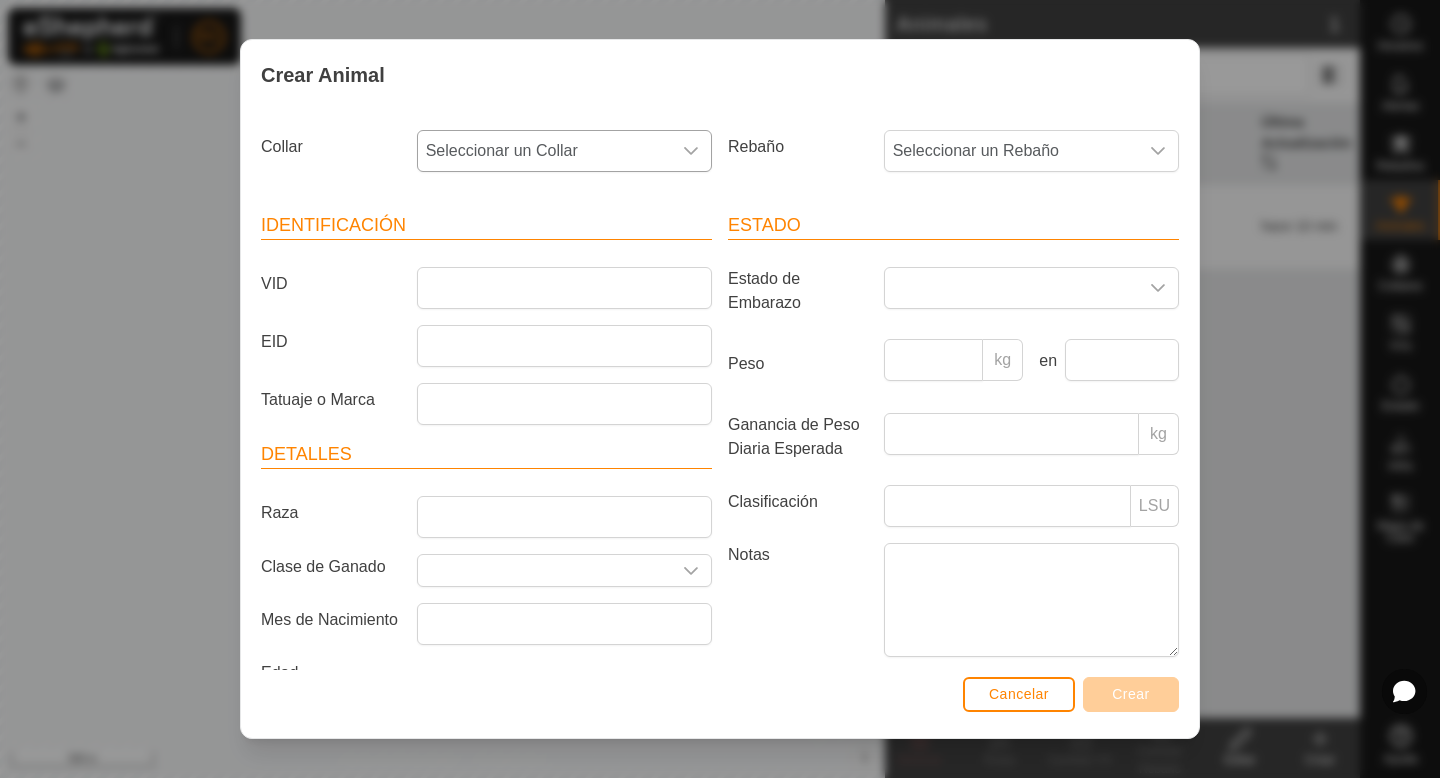 click on "Seleccionar un Collar" at bounding box center [544, 151] 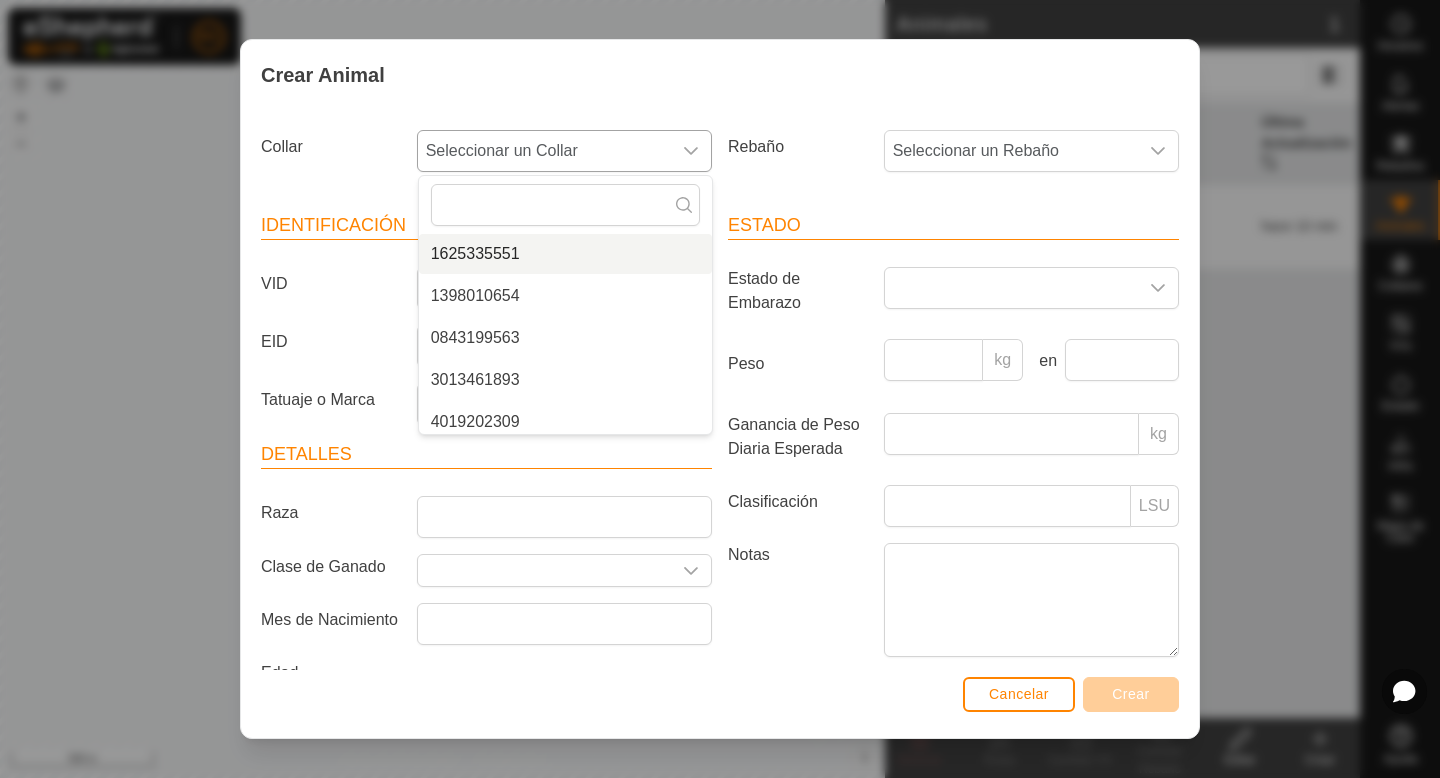 scroll, scrollTop: 0, scrollLeft: 0, axis: both 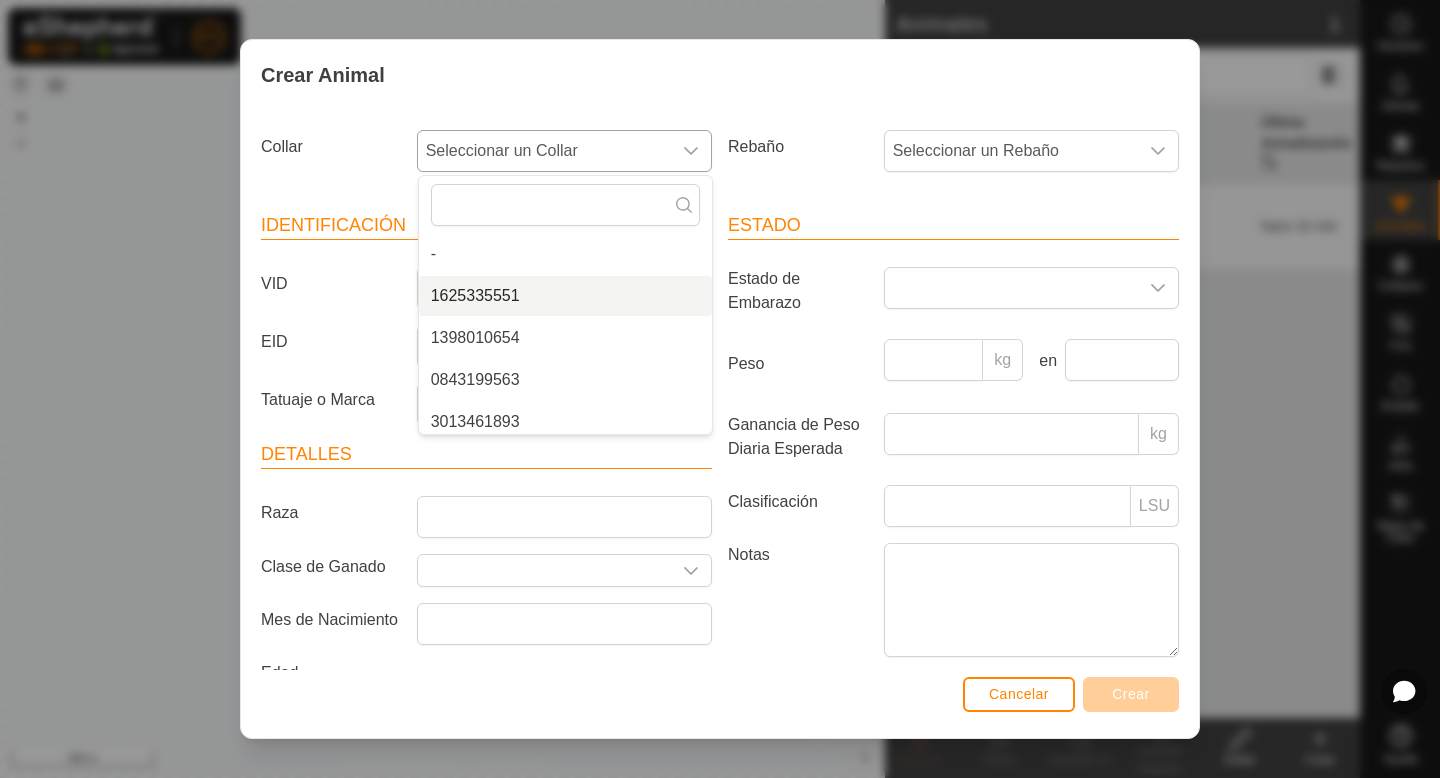 click on "1625335551" at bounding box center (565, 296) 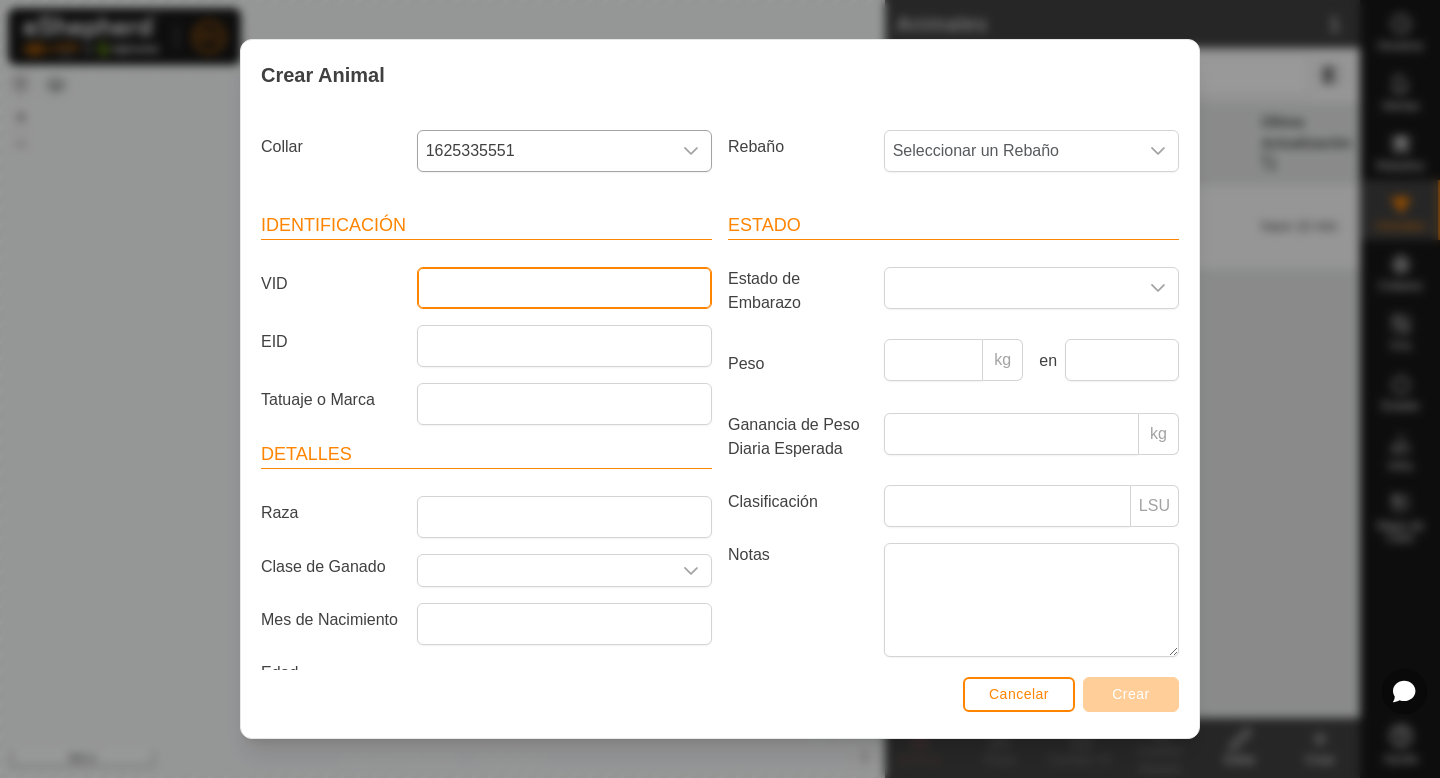 click on "VID" at bounding box center [564, 288] 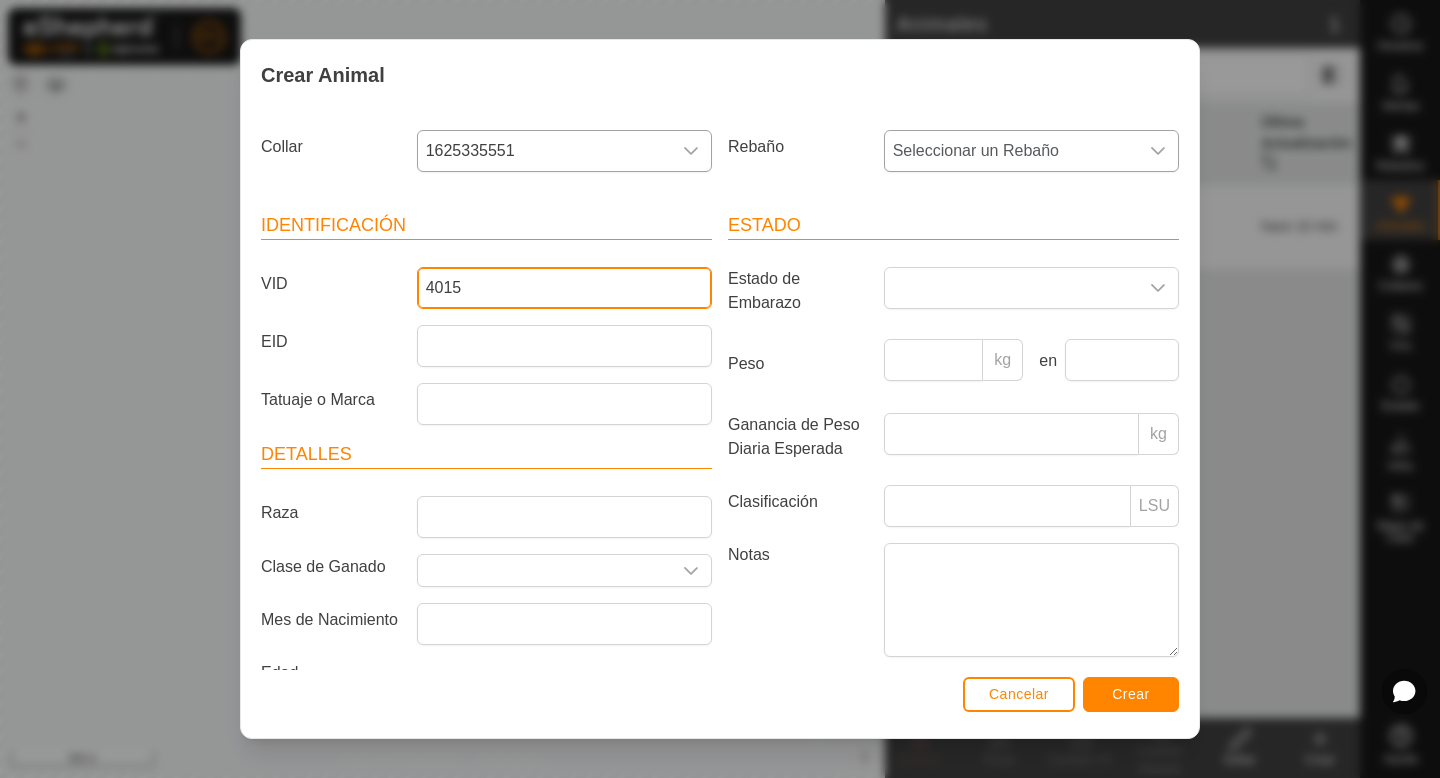 type on "4015" 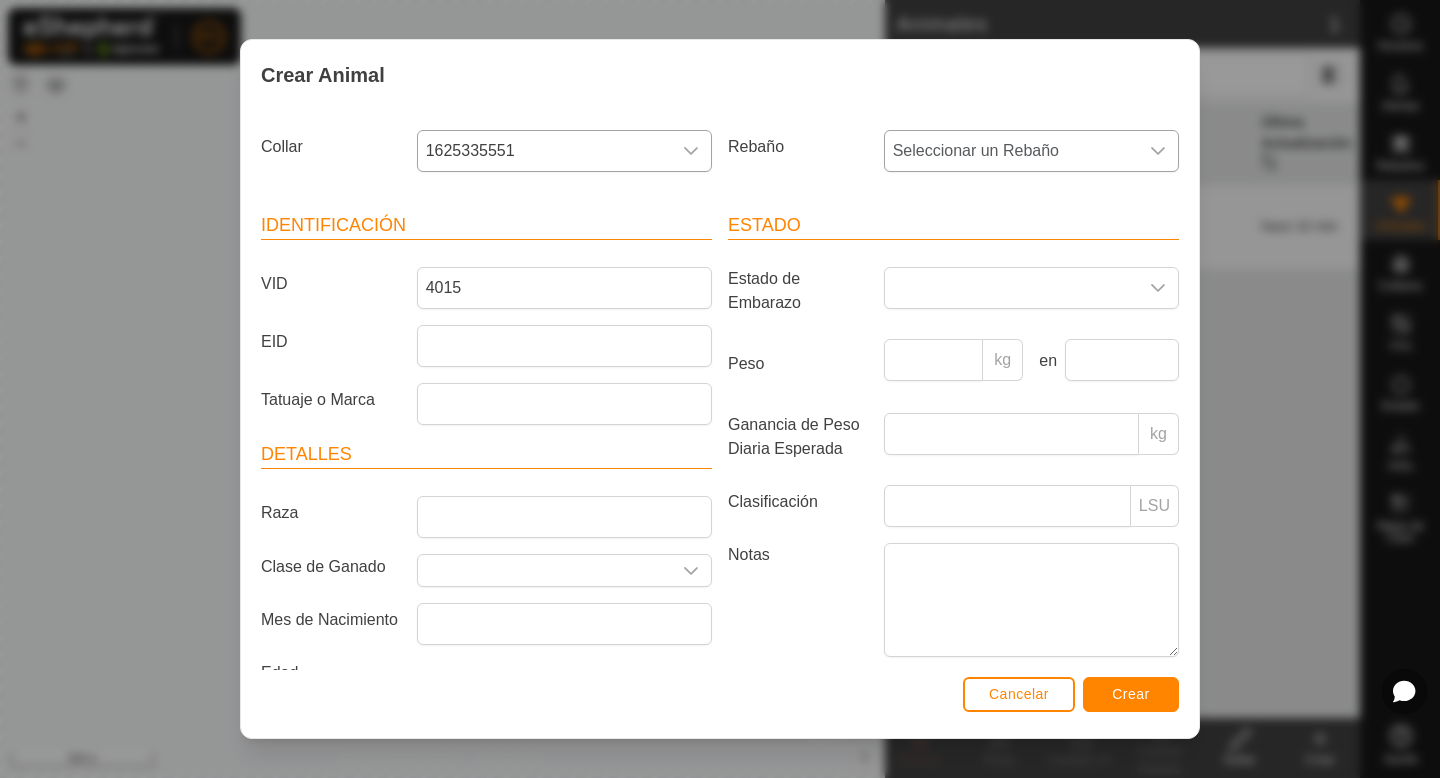 click on "Seleccionar un Rebaño" at bounding box center (1011, 151) 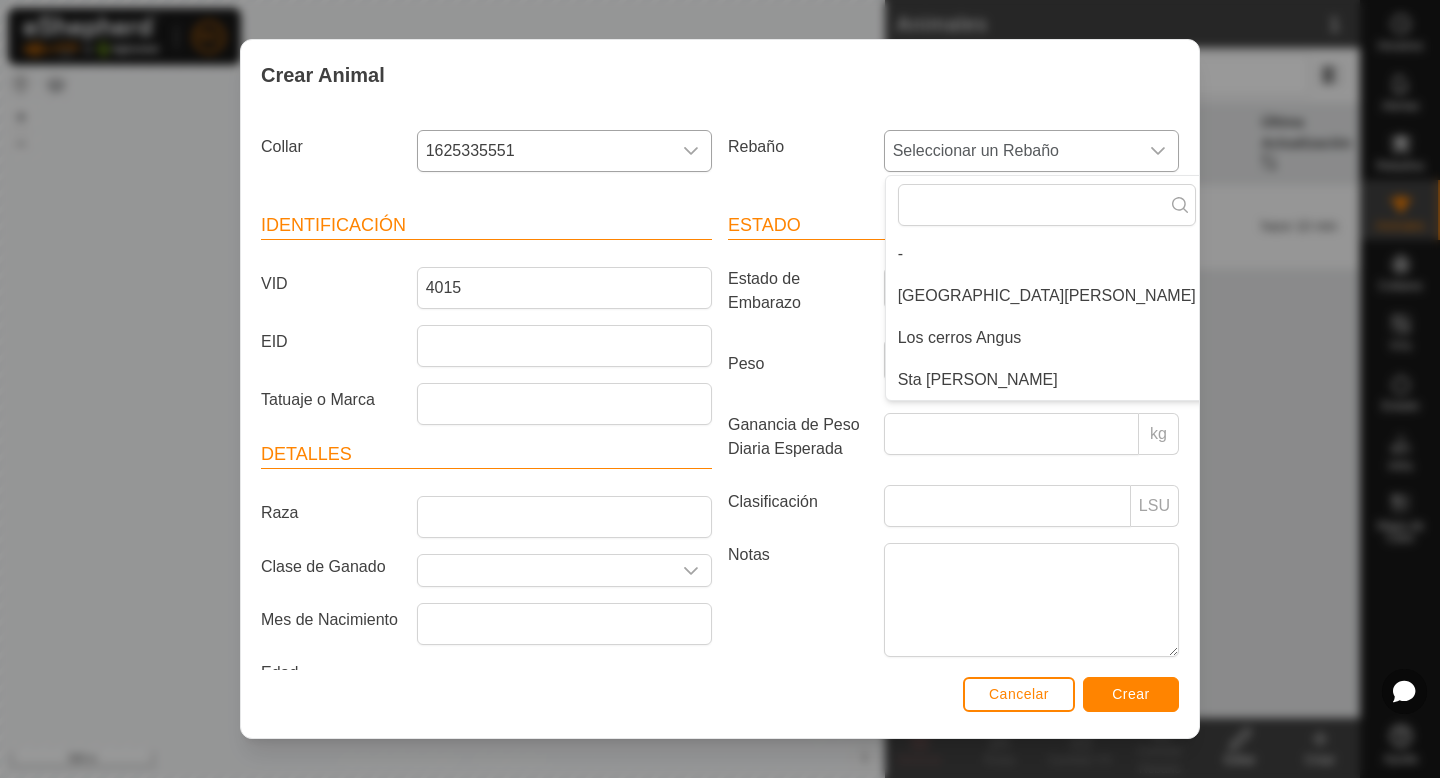click on "[GEOGRAPHIC_DATA][PERSON_NAME]" at bounding box center [1047, 296] 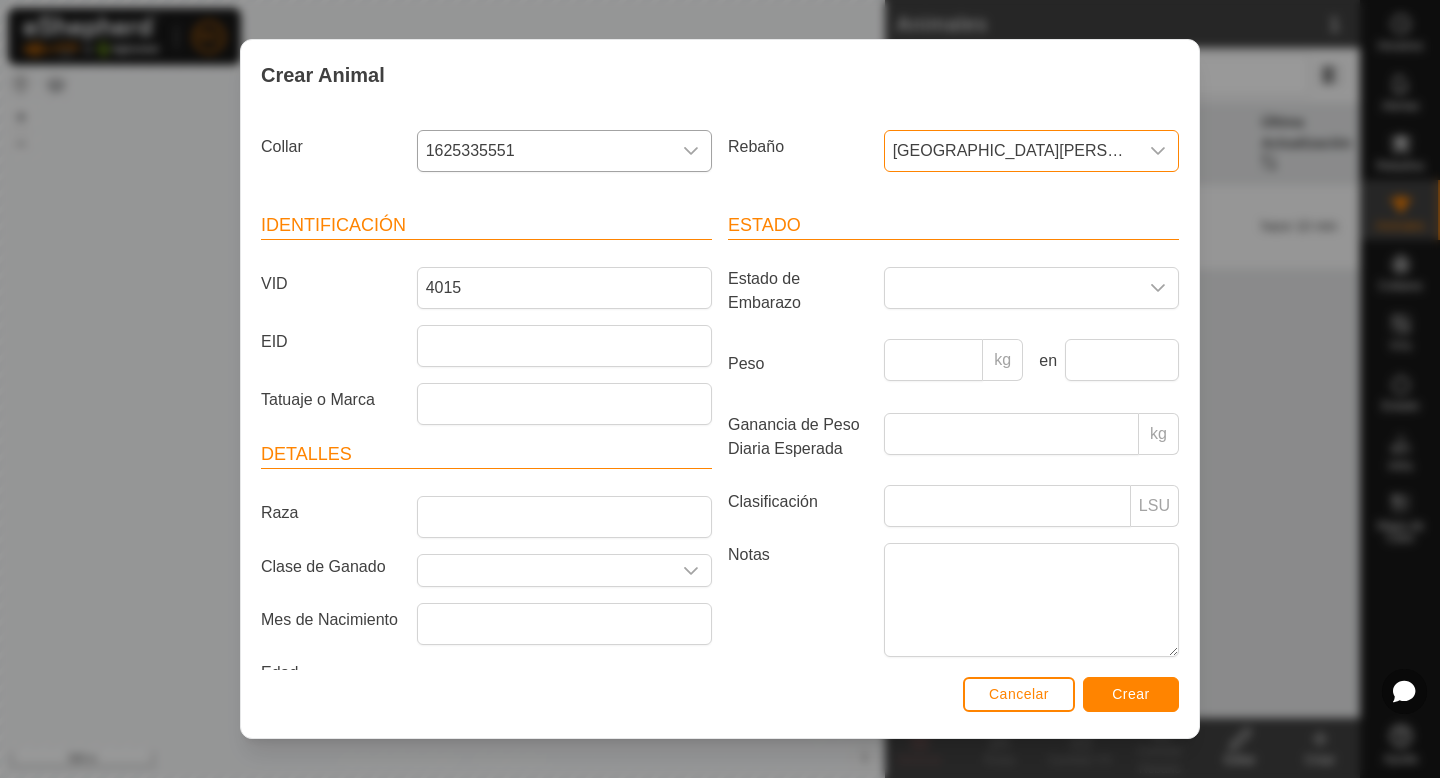 scroll, scrollTop: 48, scrollLeft: 0, axis: vertical 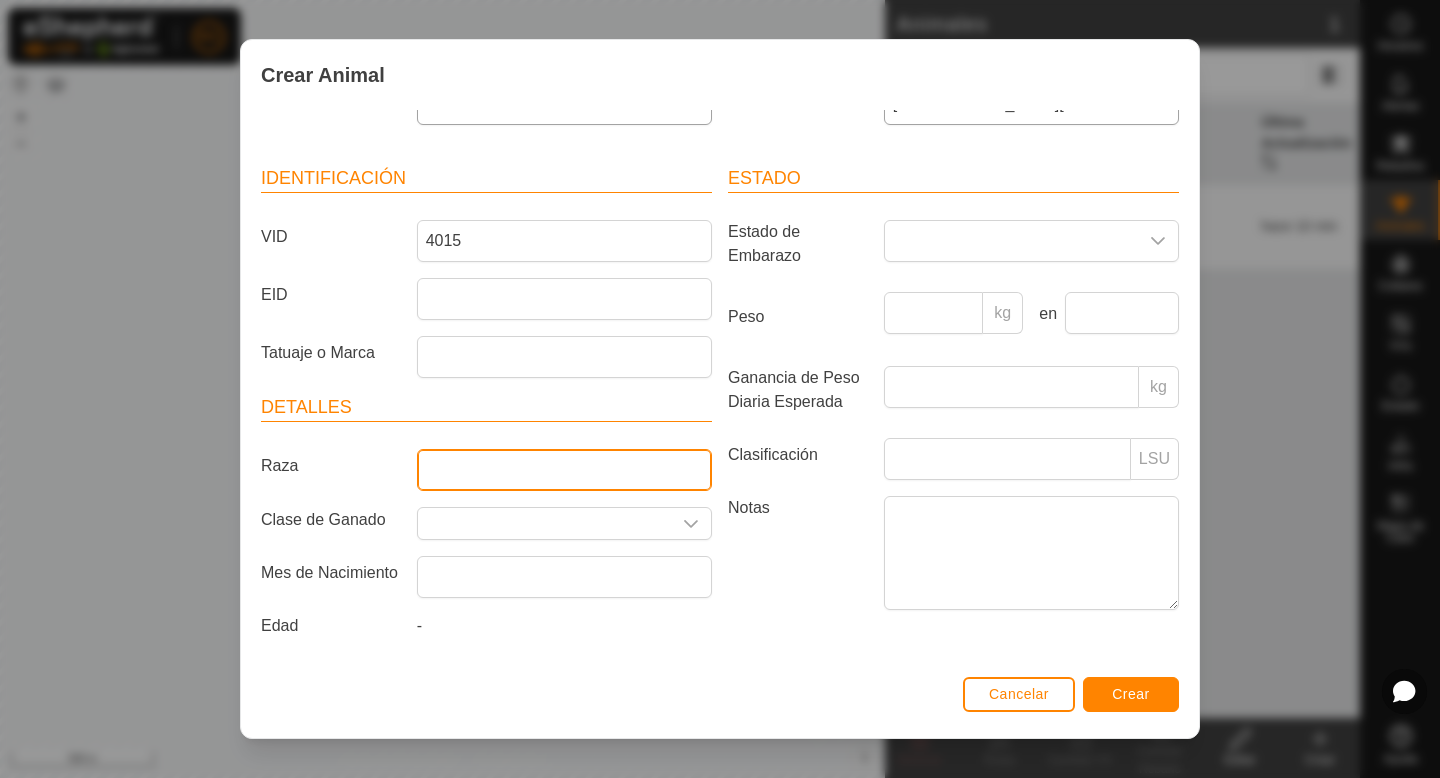 click on "Raza" at bounding box center (564, 470) 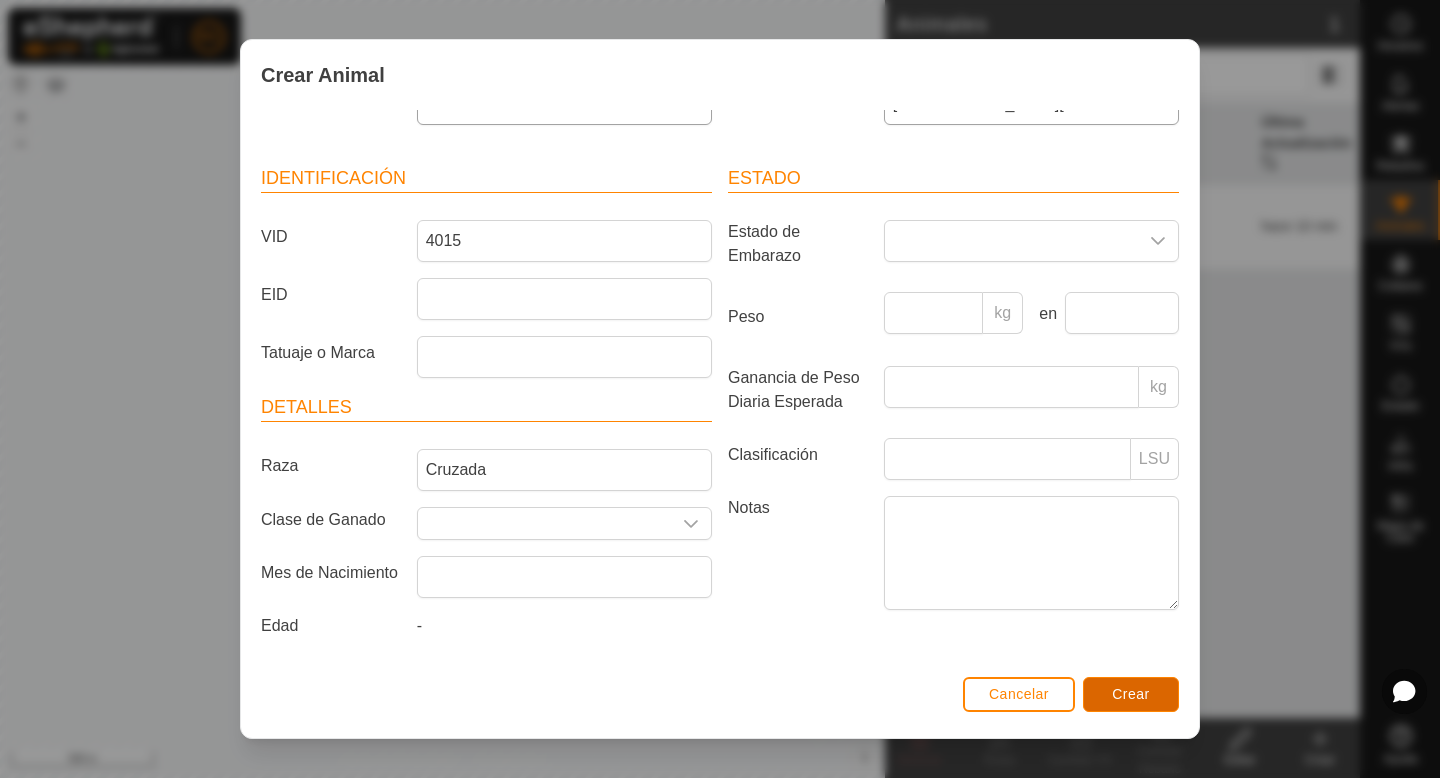 click on "Crear" at bounding box center (1131, 694) 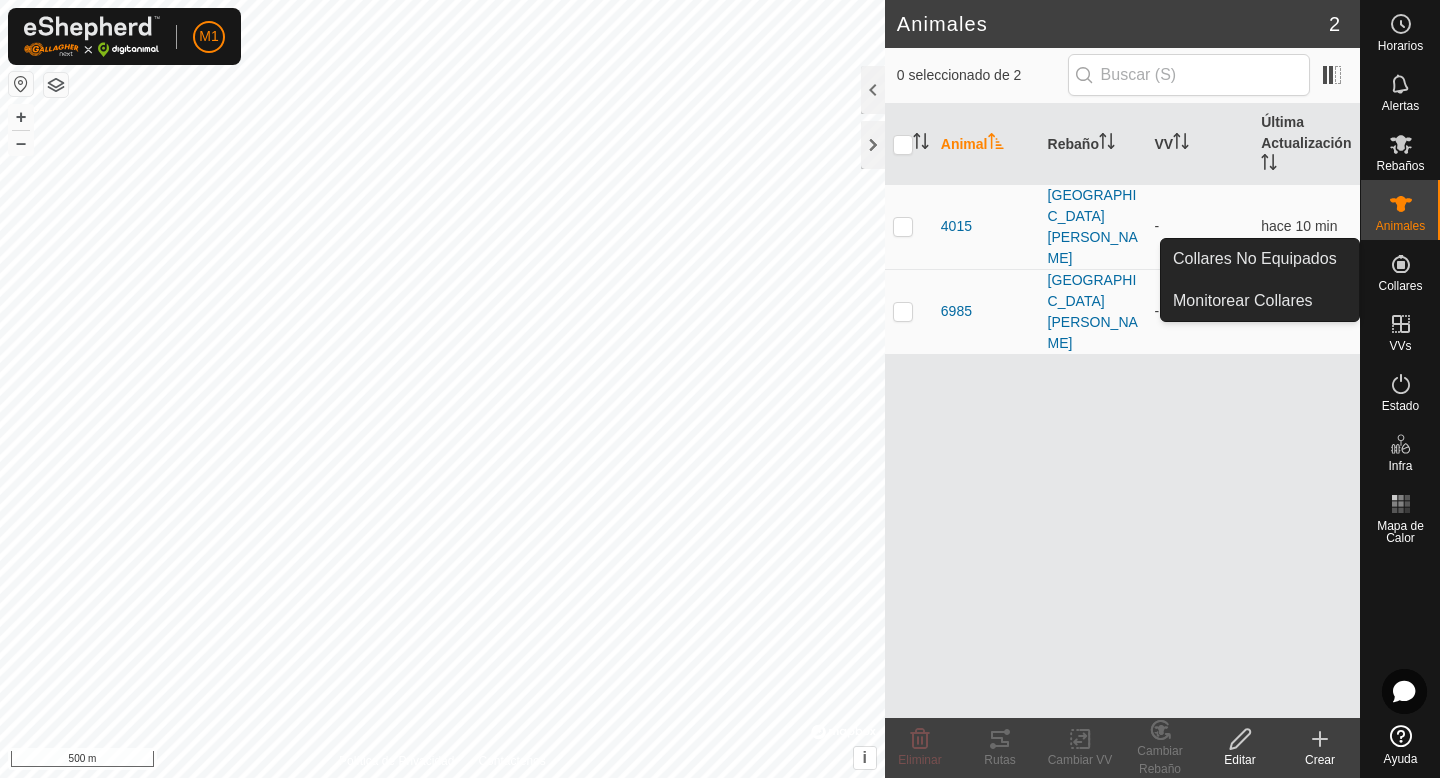 click 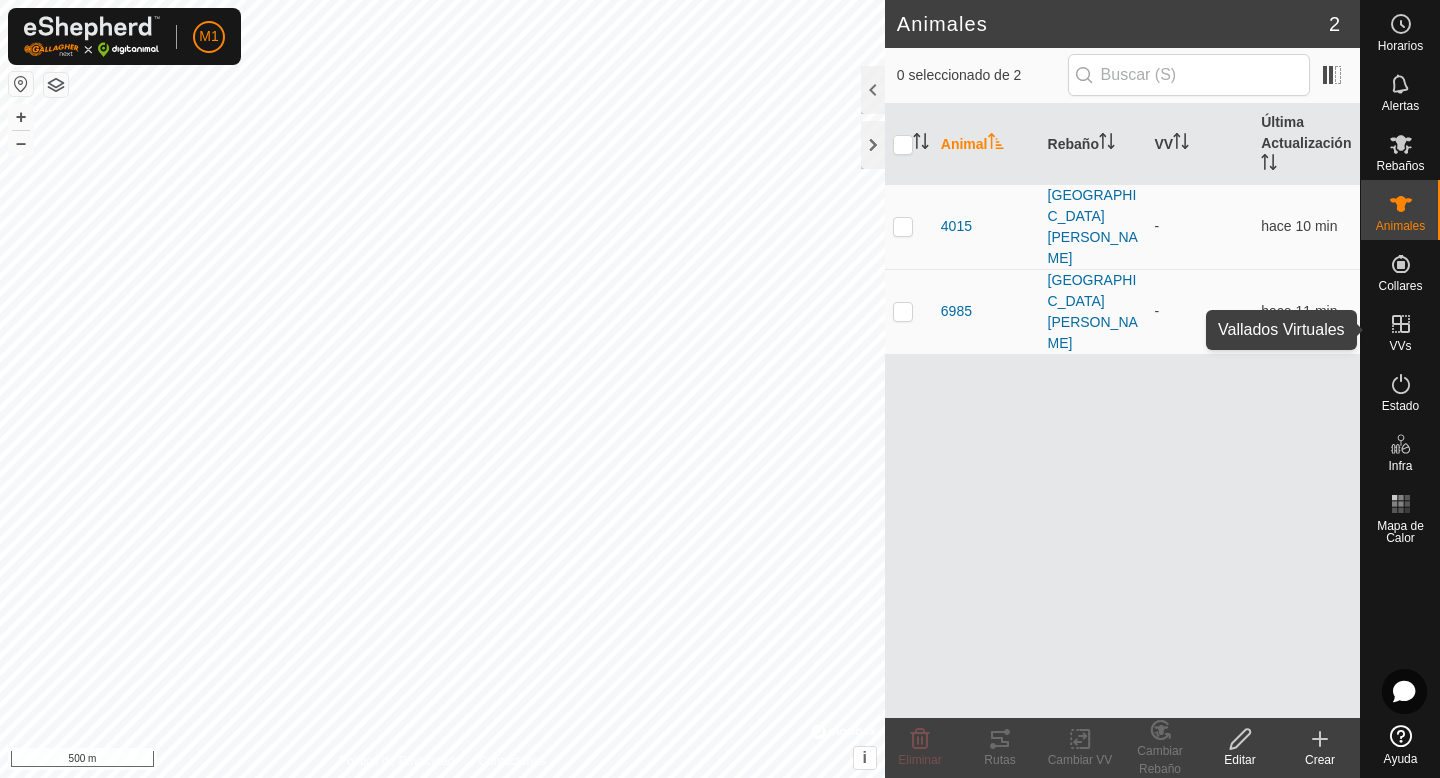 click on "VVs" at bounding box center (1400, 330) 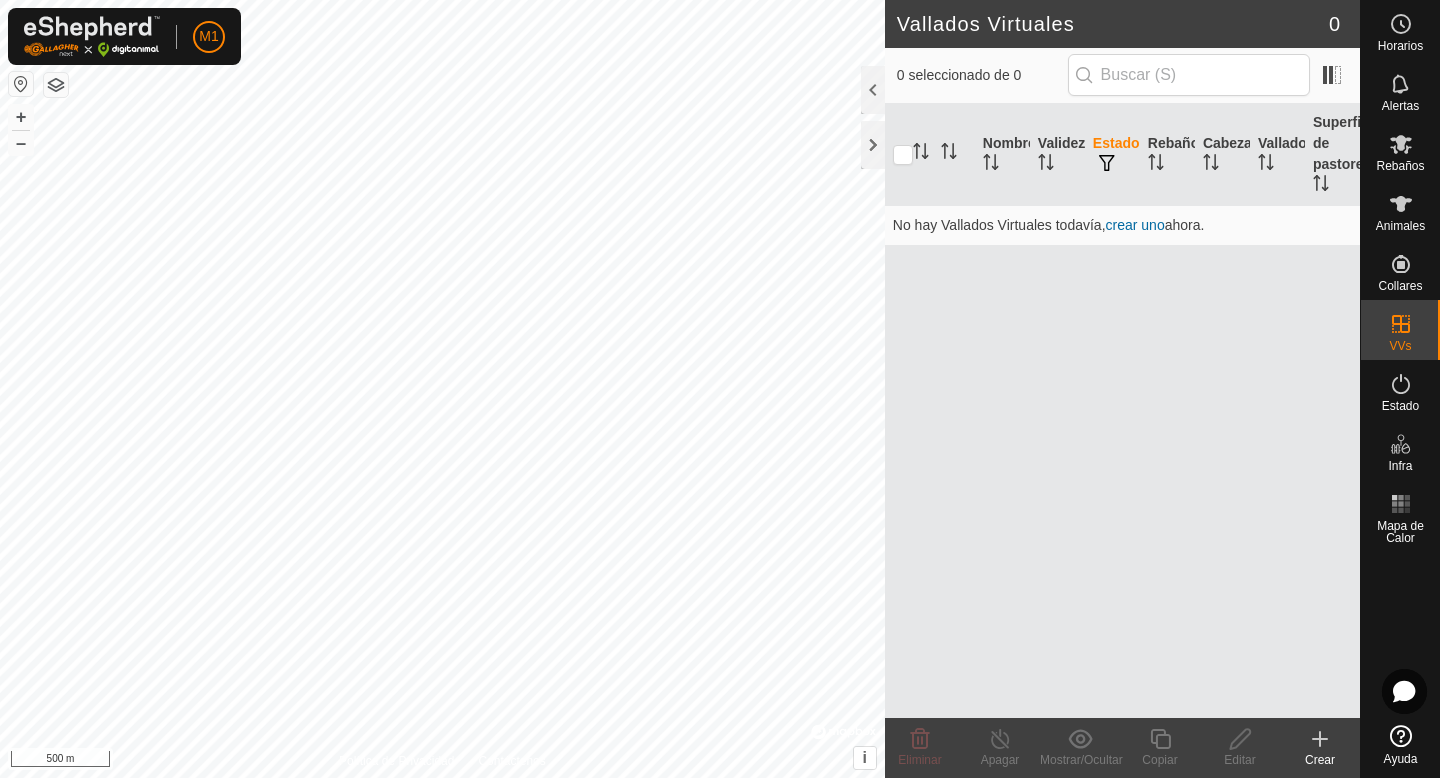 click at bounding box center (21, 84) 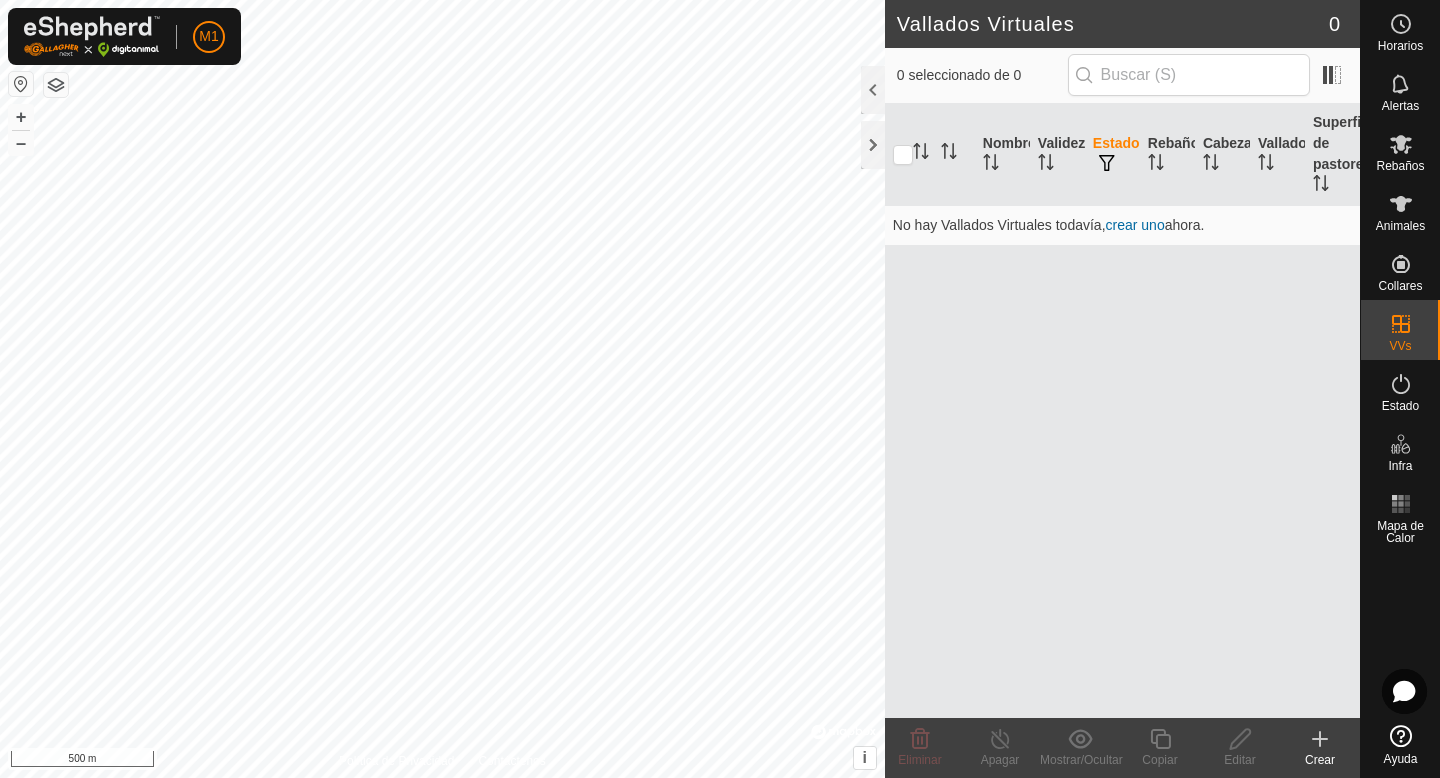 click 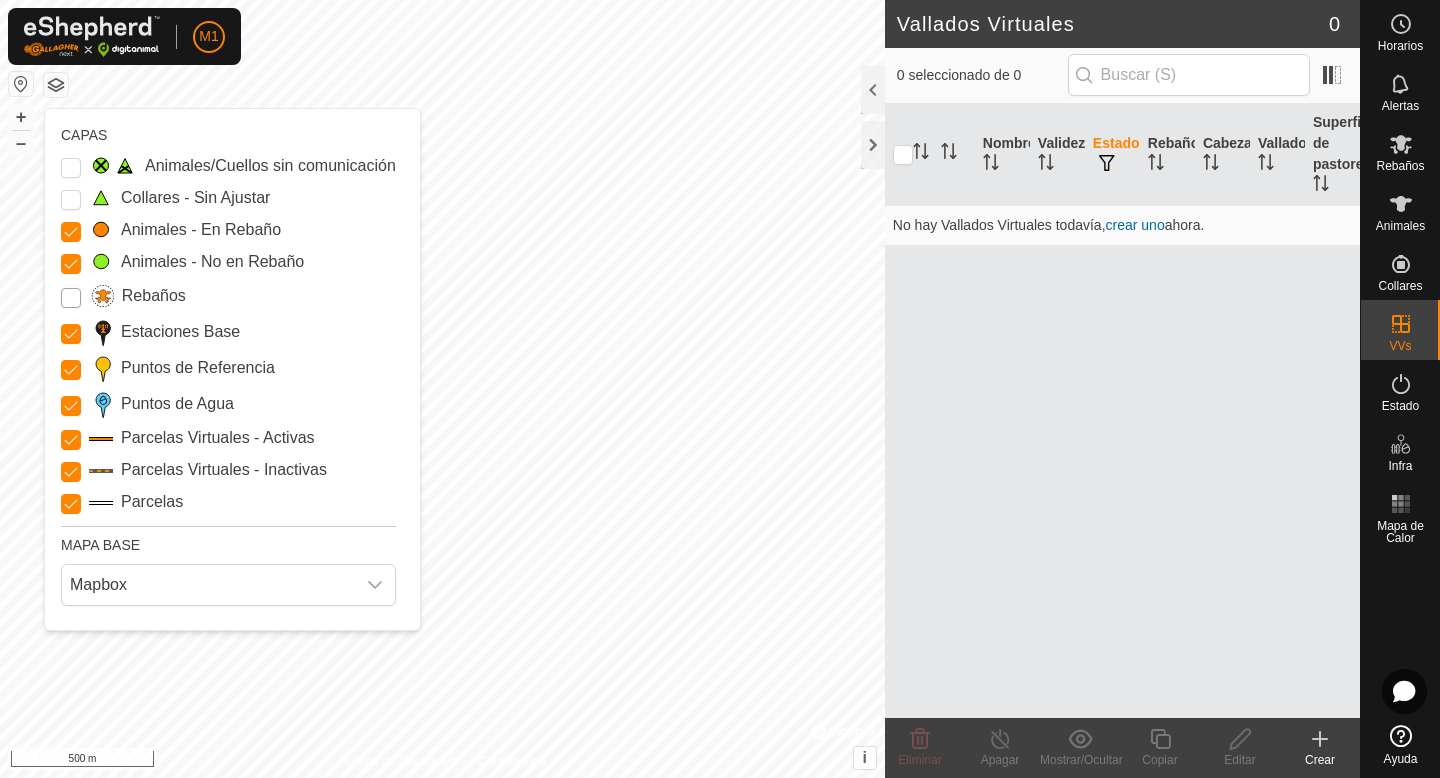 click on "Rebaños" at bounding box center (71, 298) 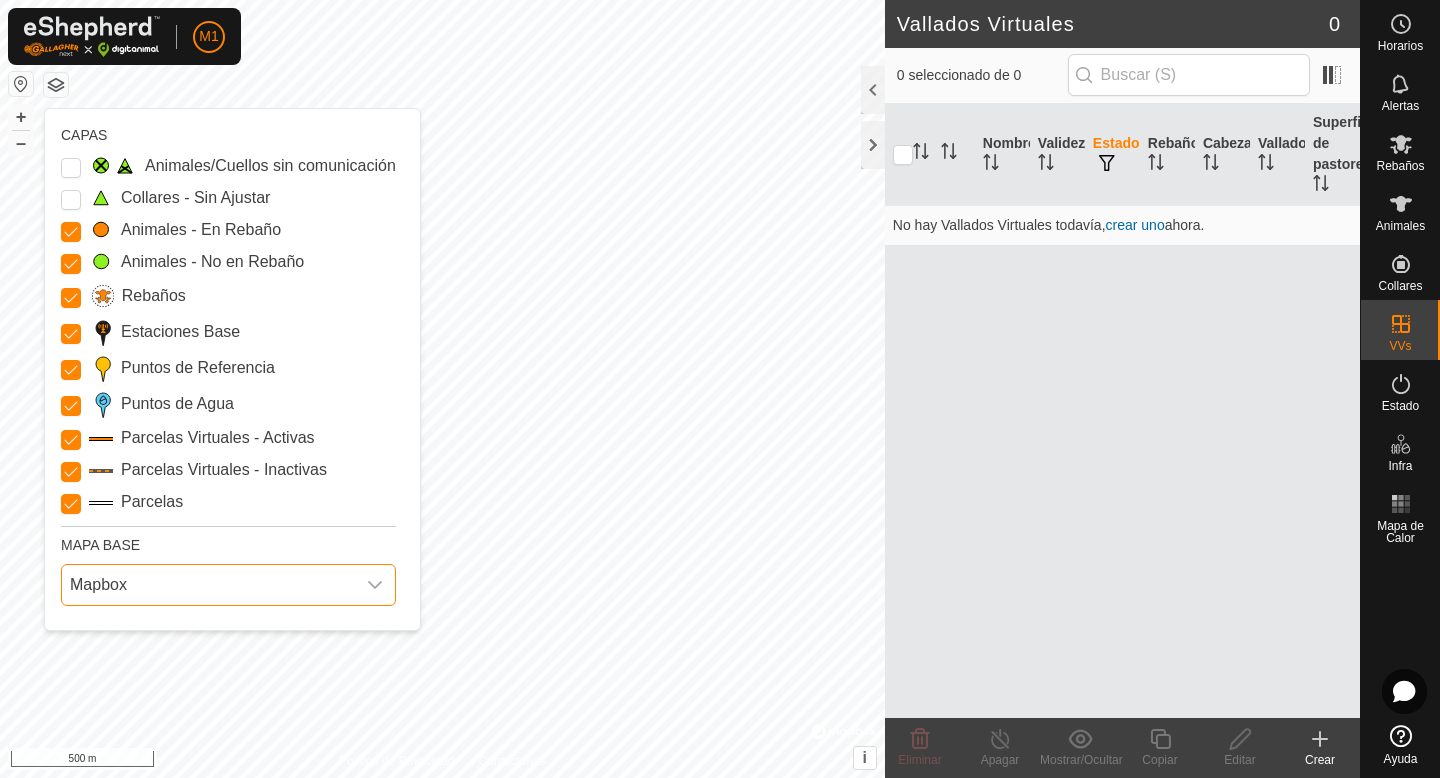 click on "Mapbox" at bounding box center [208, 585] 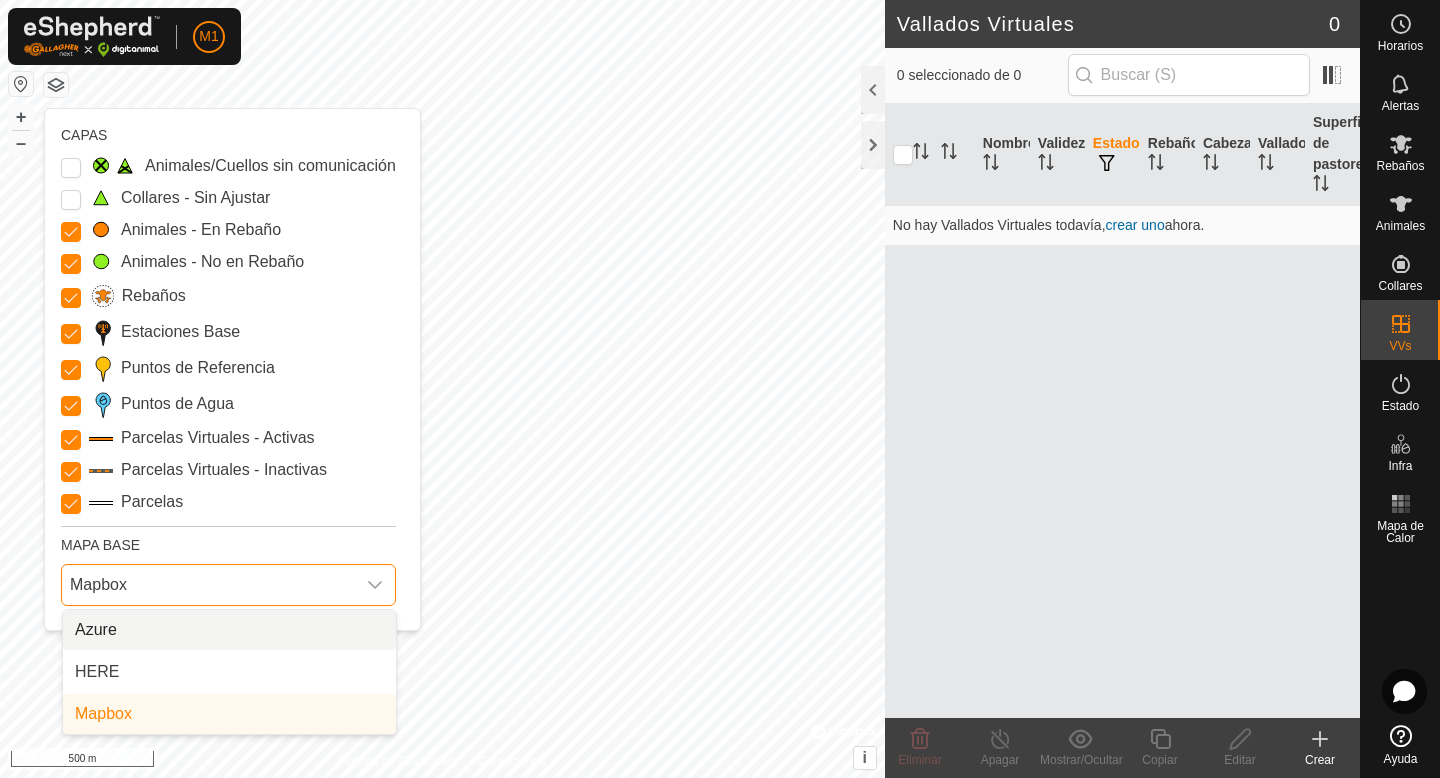 click on "Mapbox" at bounding box center [208, 585] 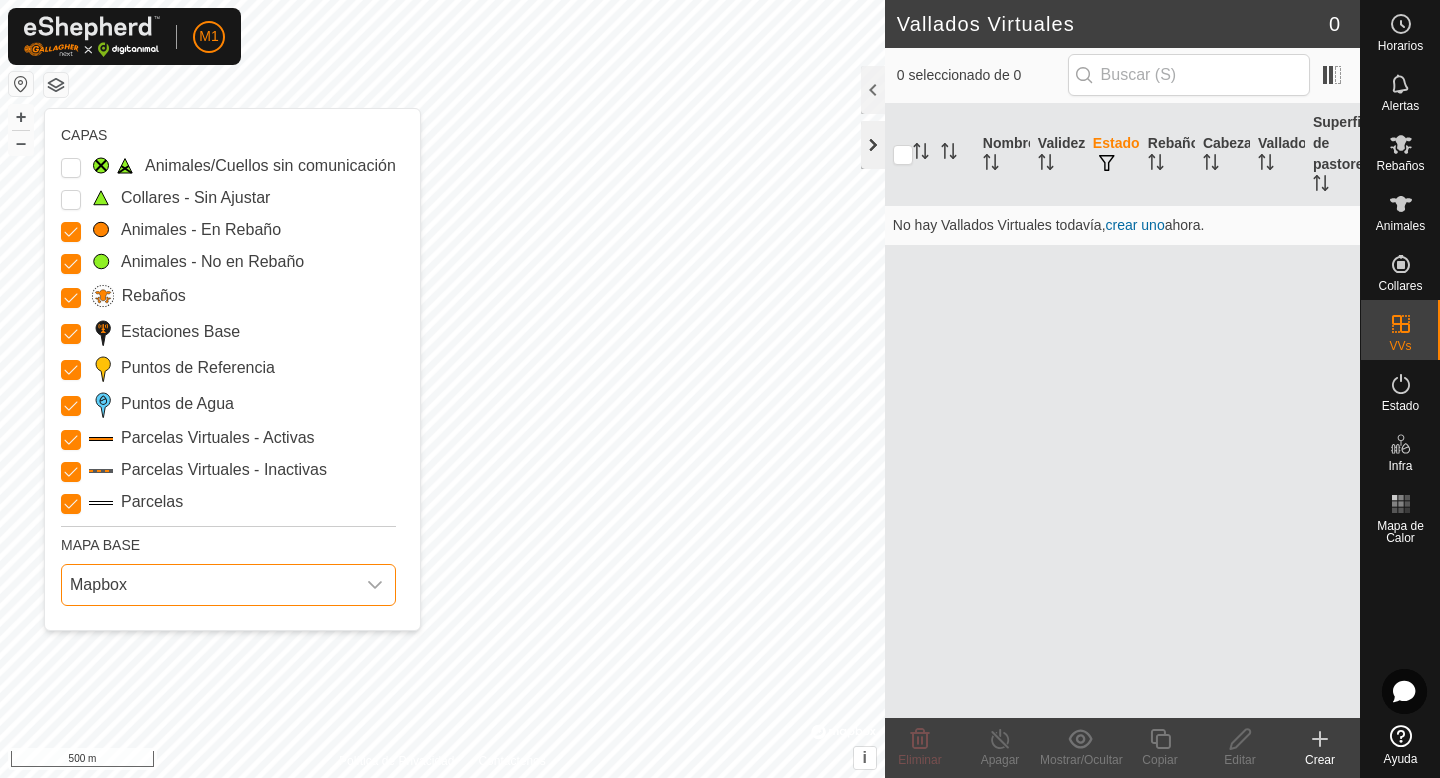 click 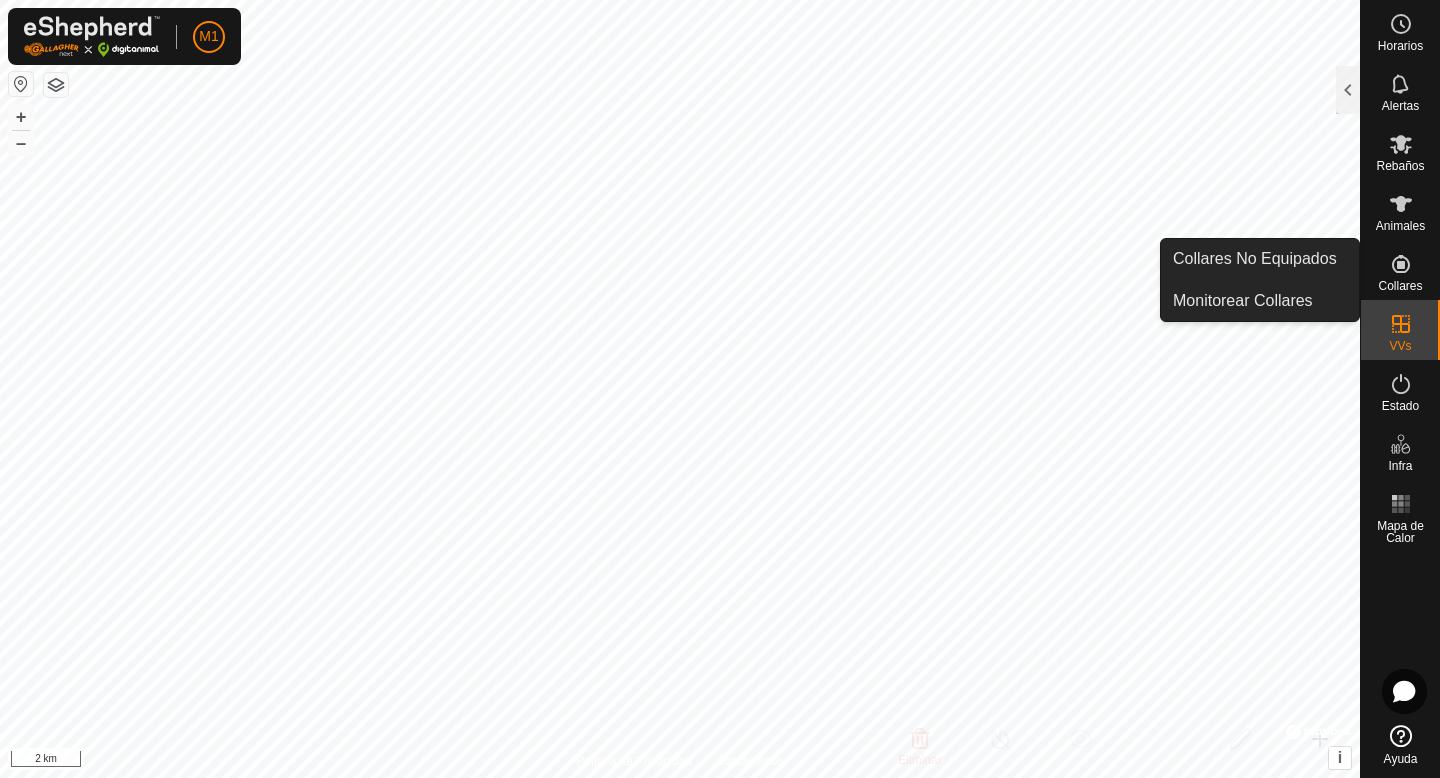 click 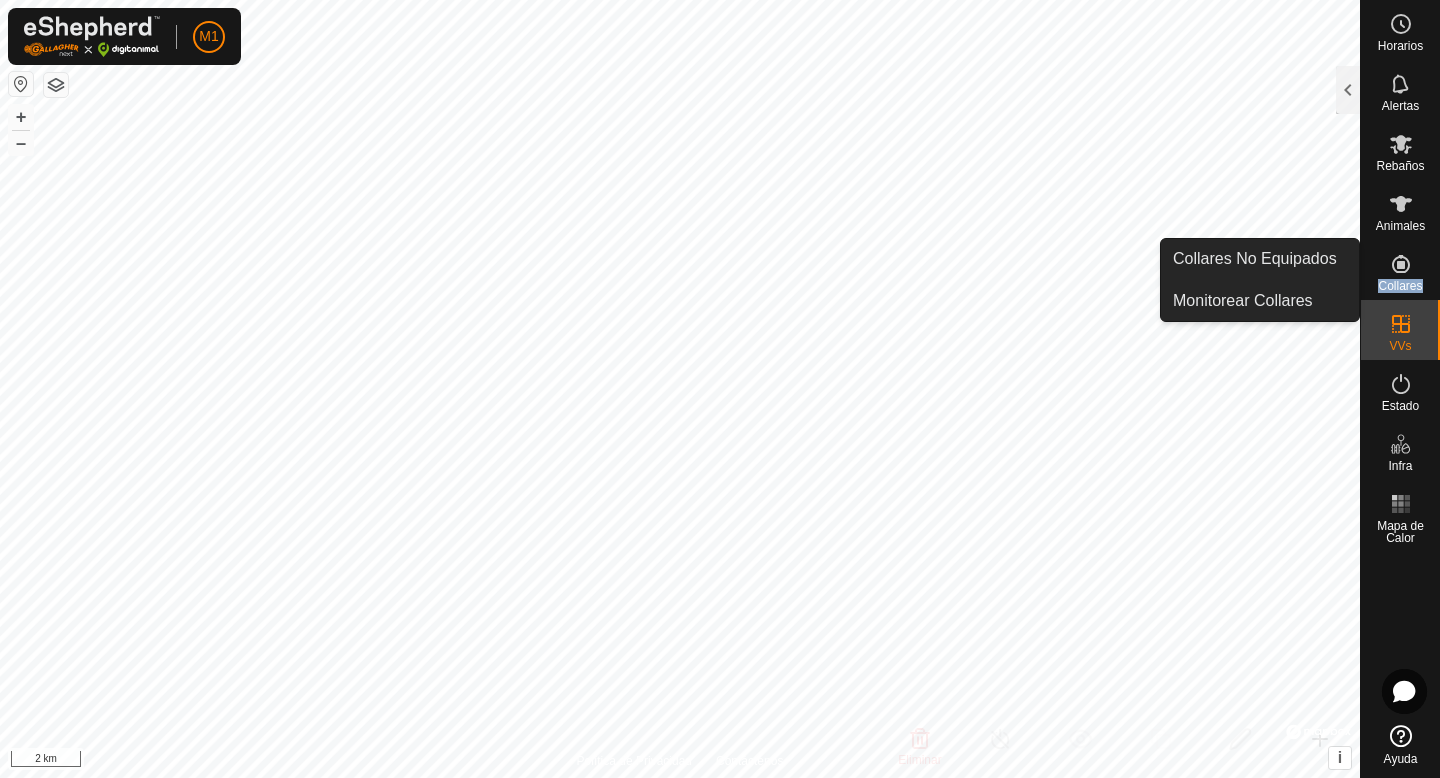 click 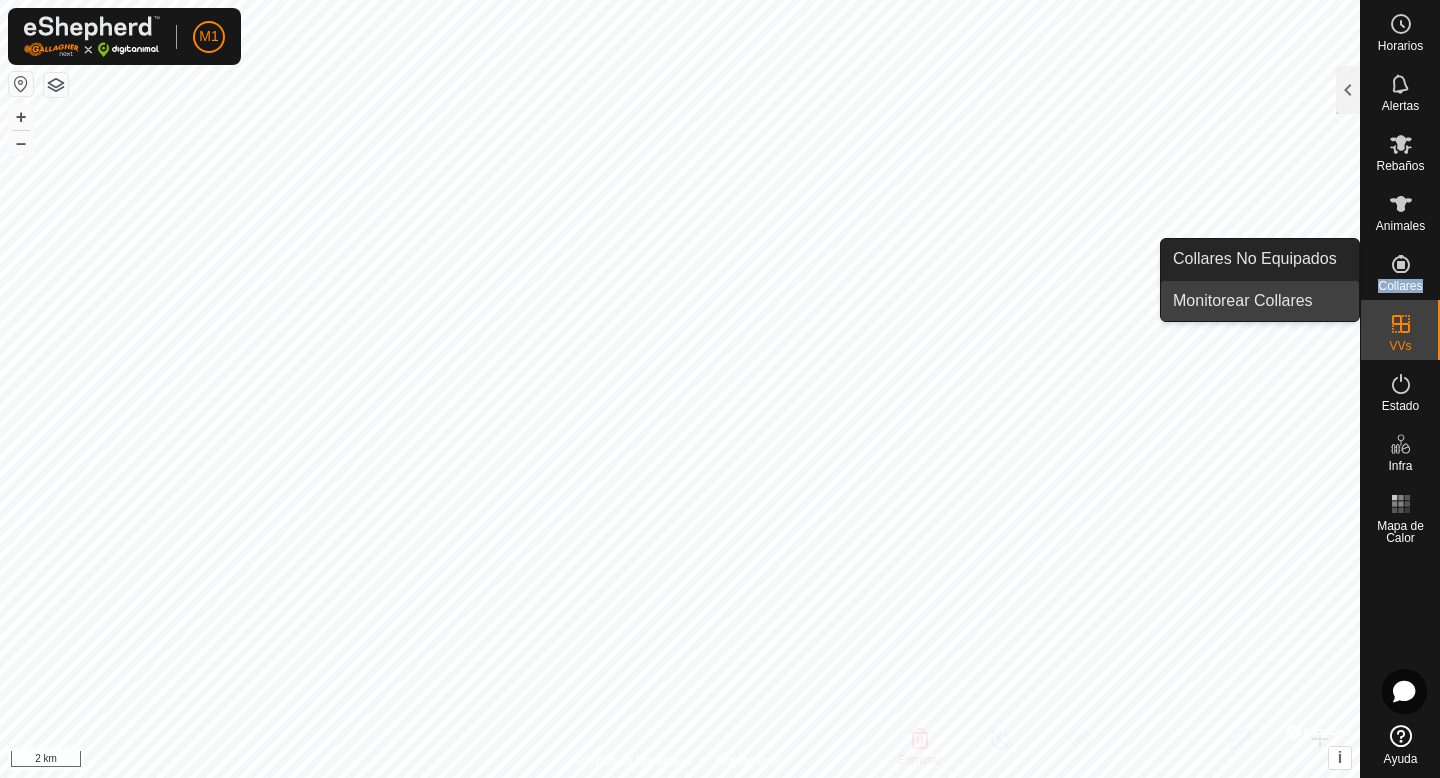 click on "Monitorear Collares" at bounding box center [1260, 301] 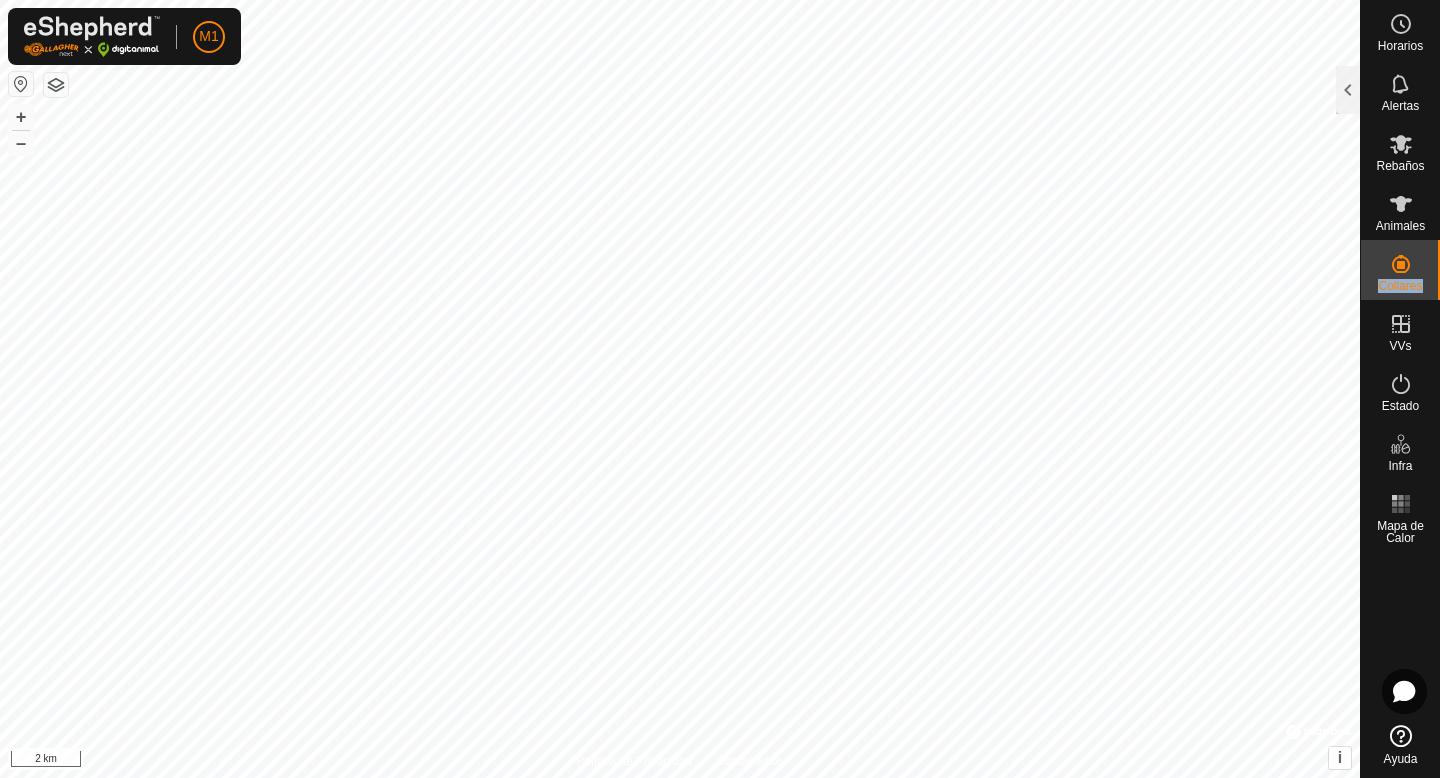 click at bounding box center (21, 84) 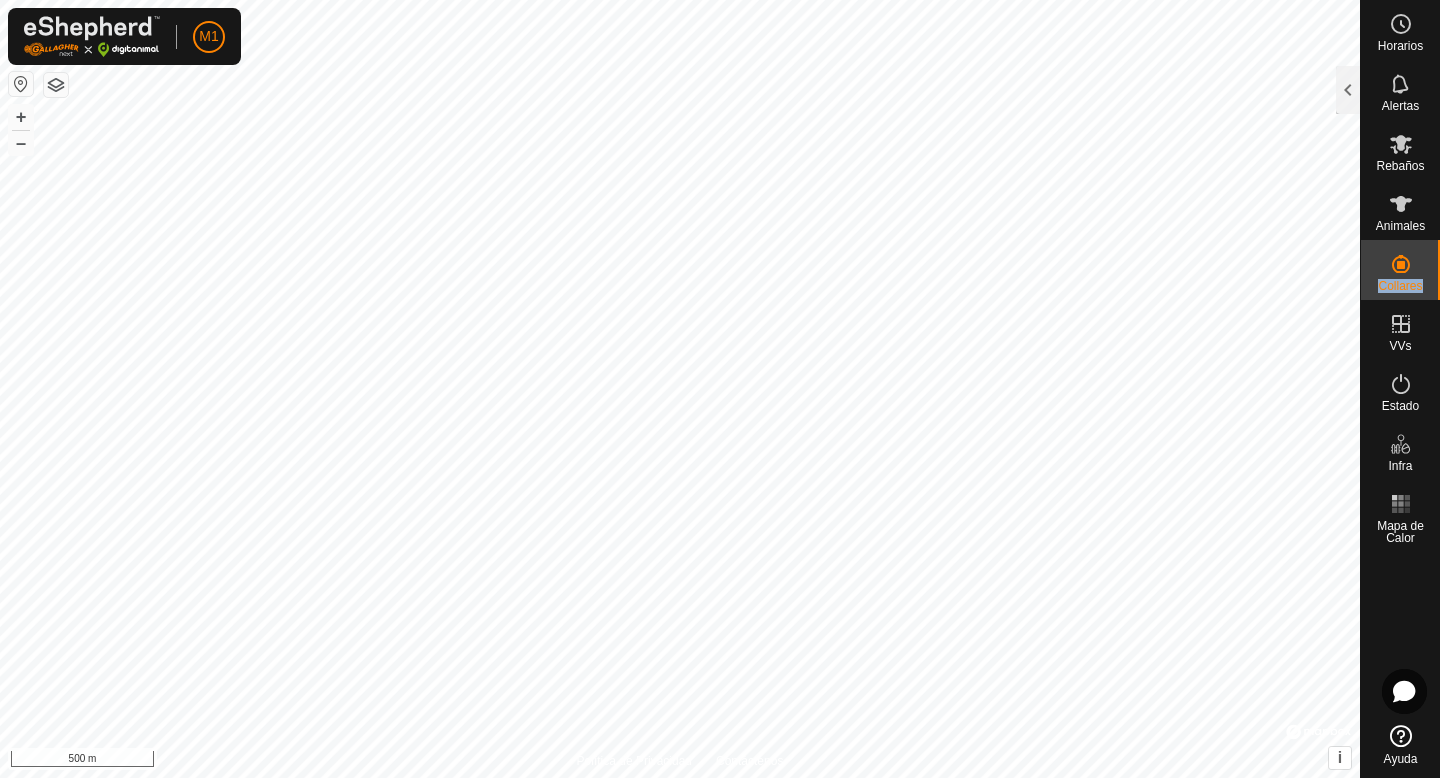 click at bounding box center [21, 84] 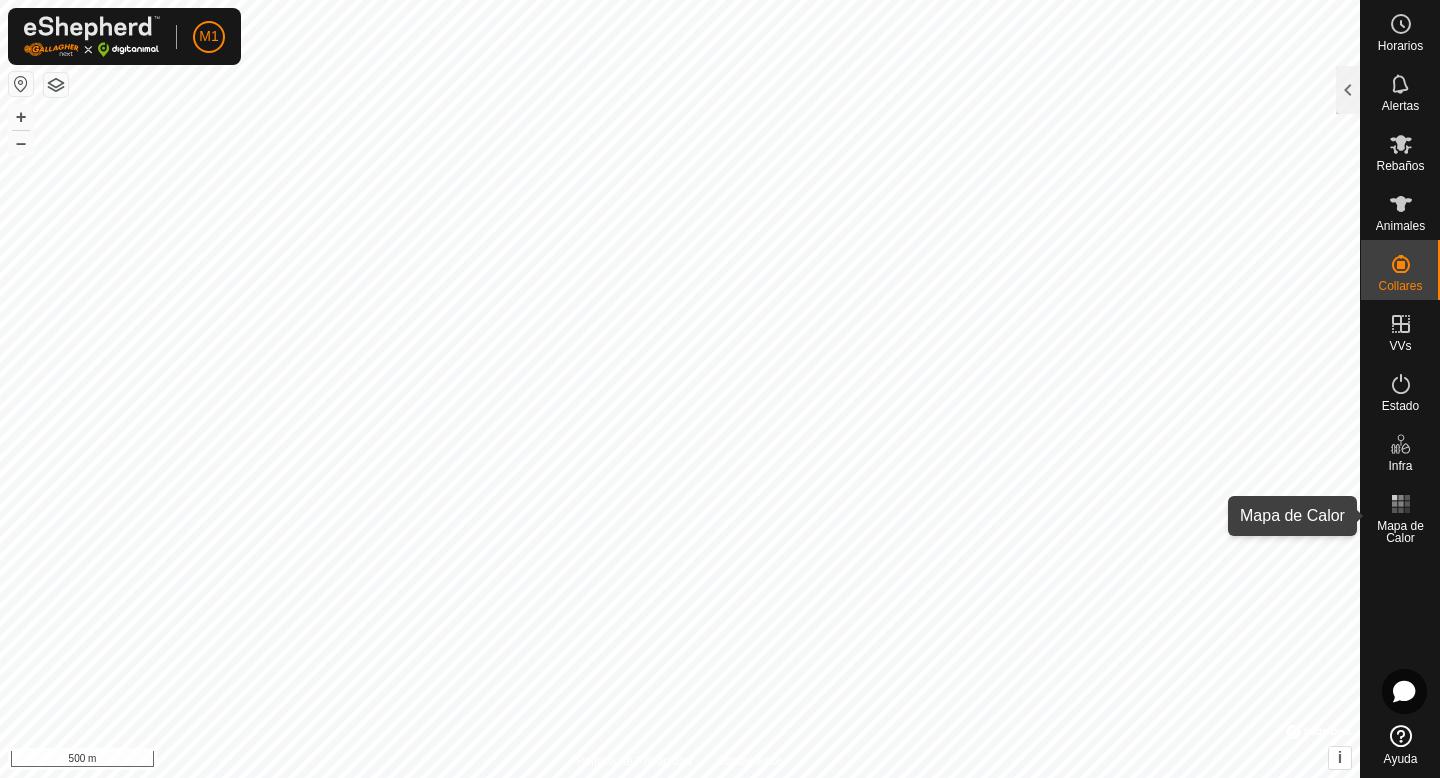 click 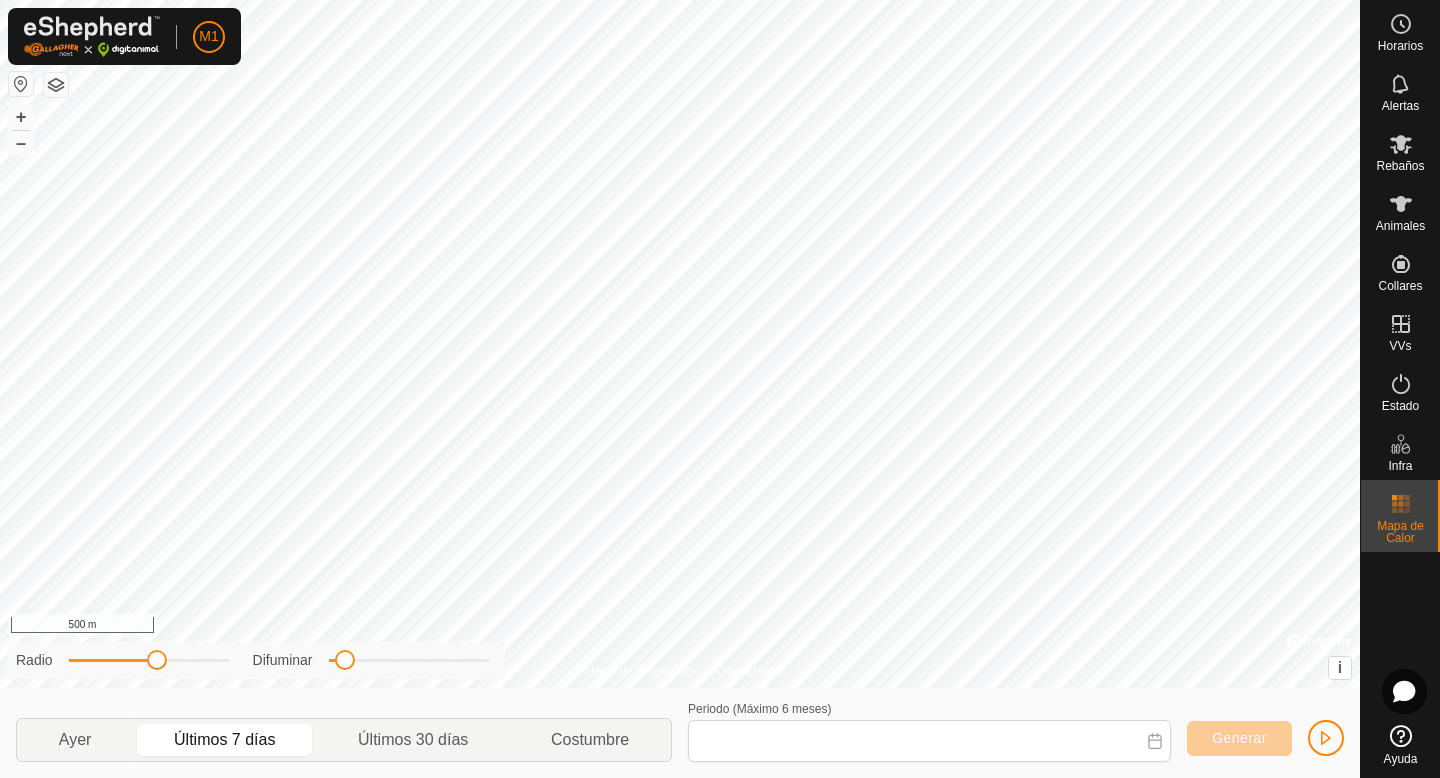 type on "[DATE] - [DATE]" 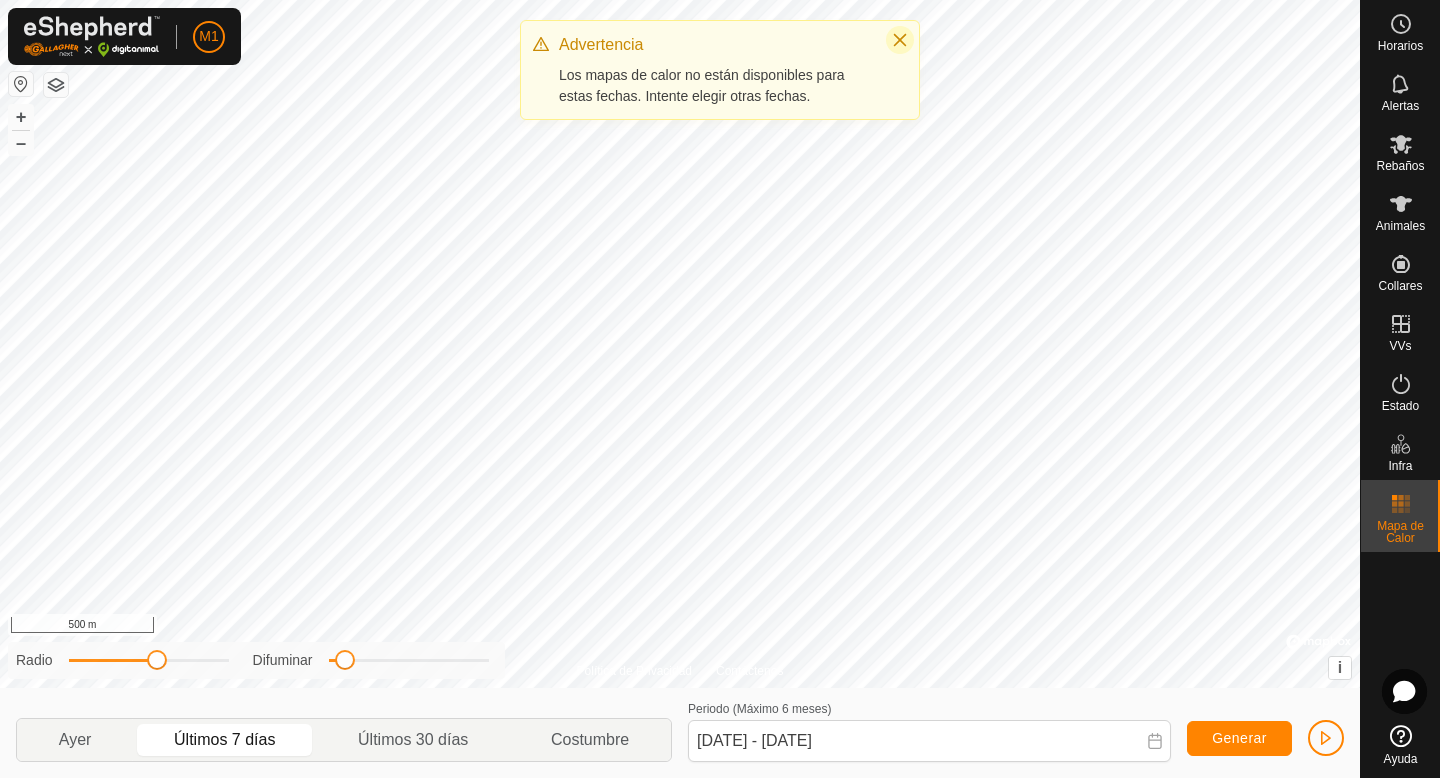 click 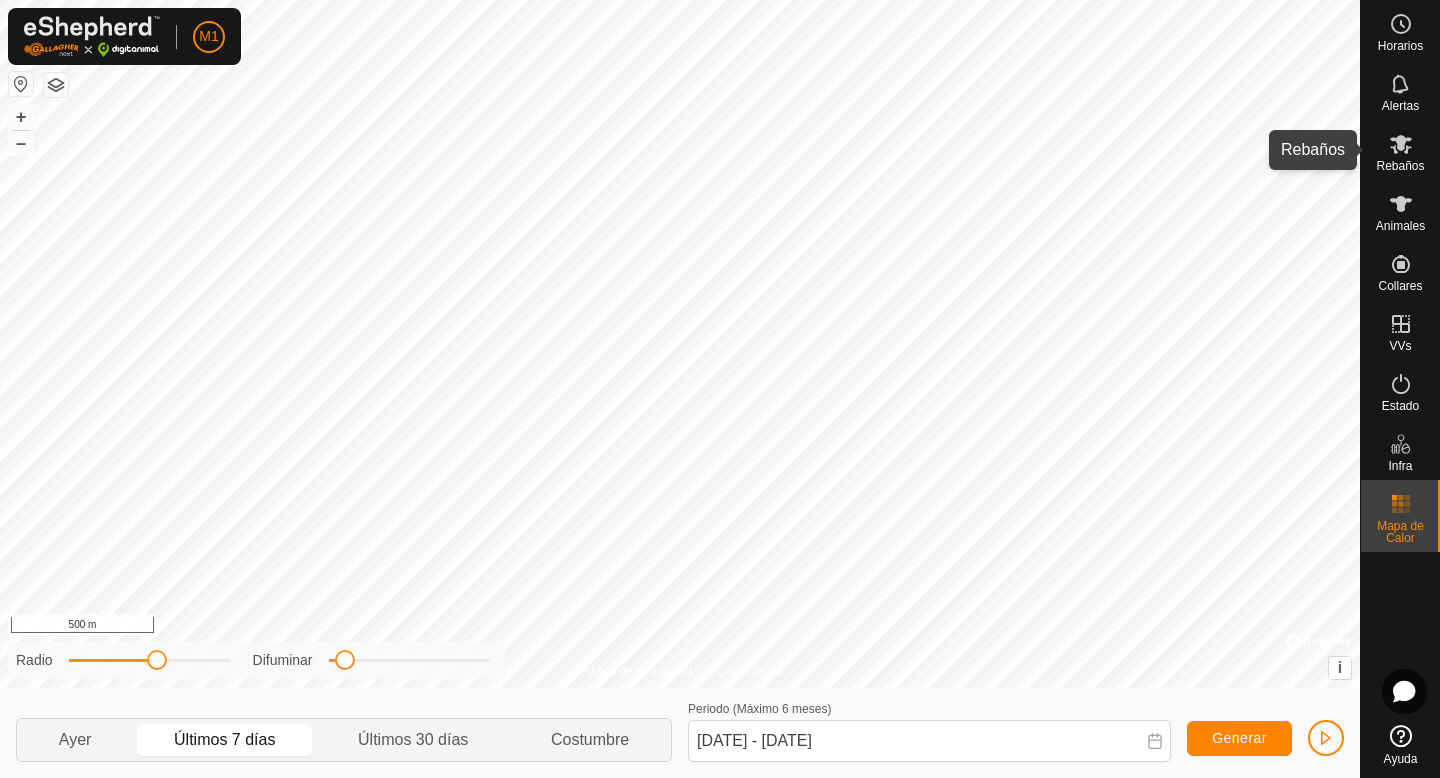 click 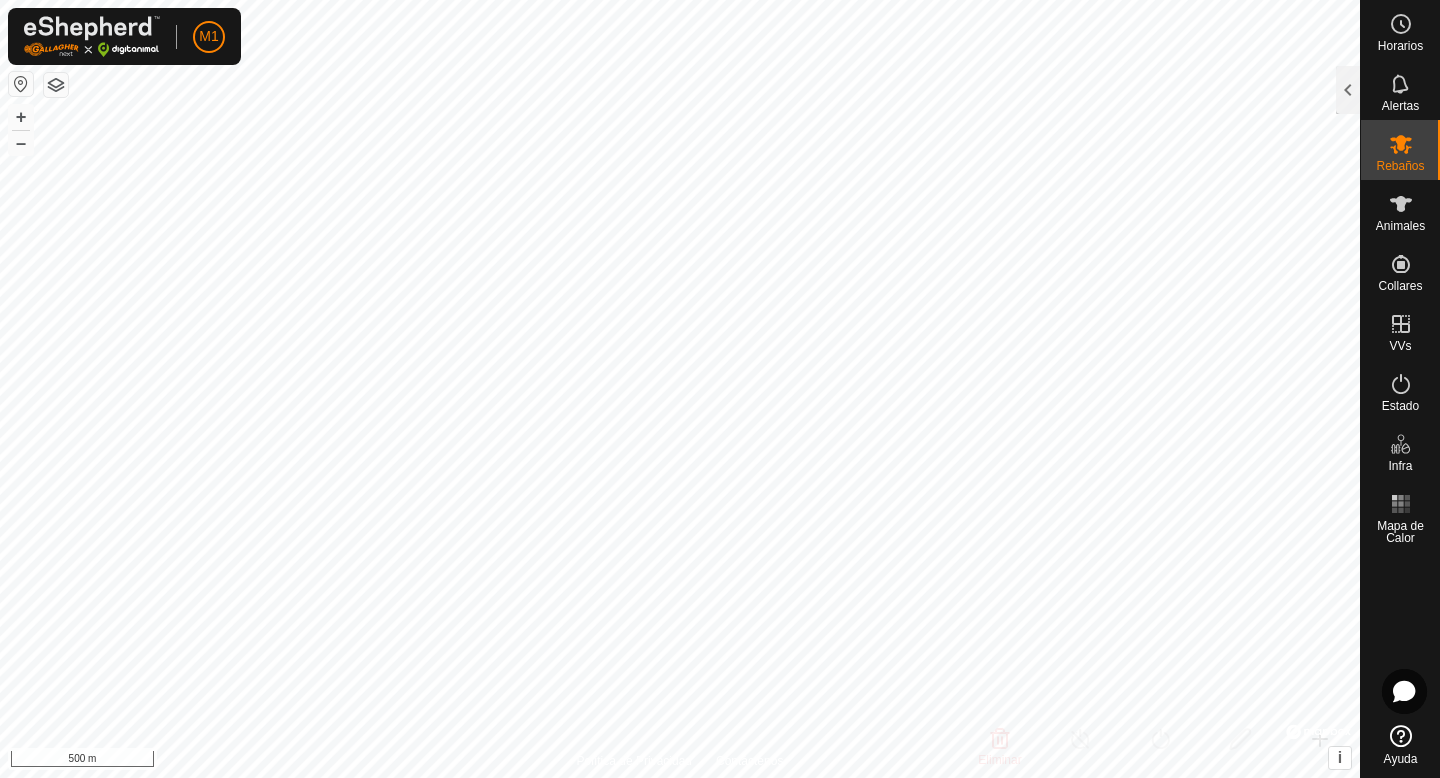 click 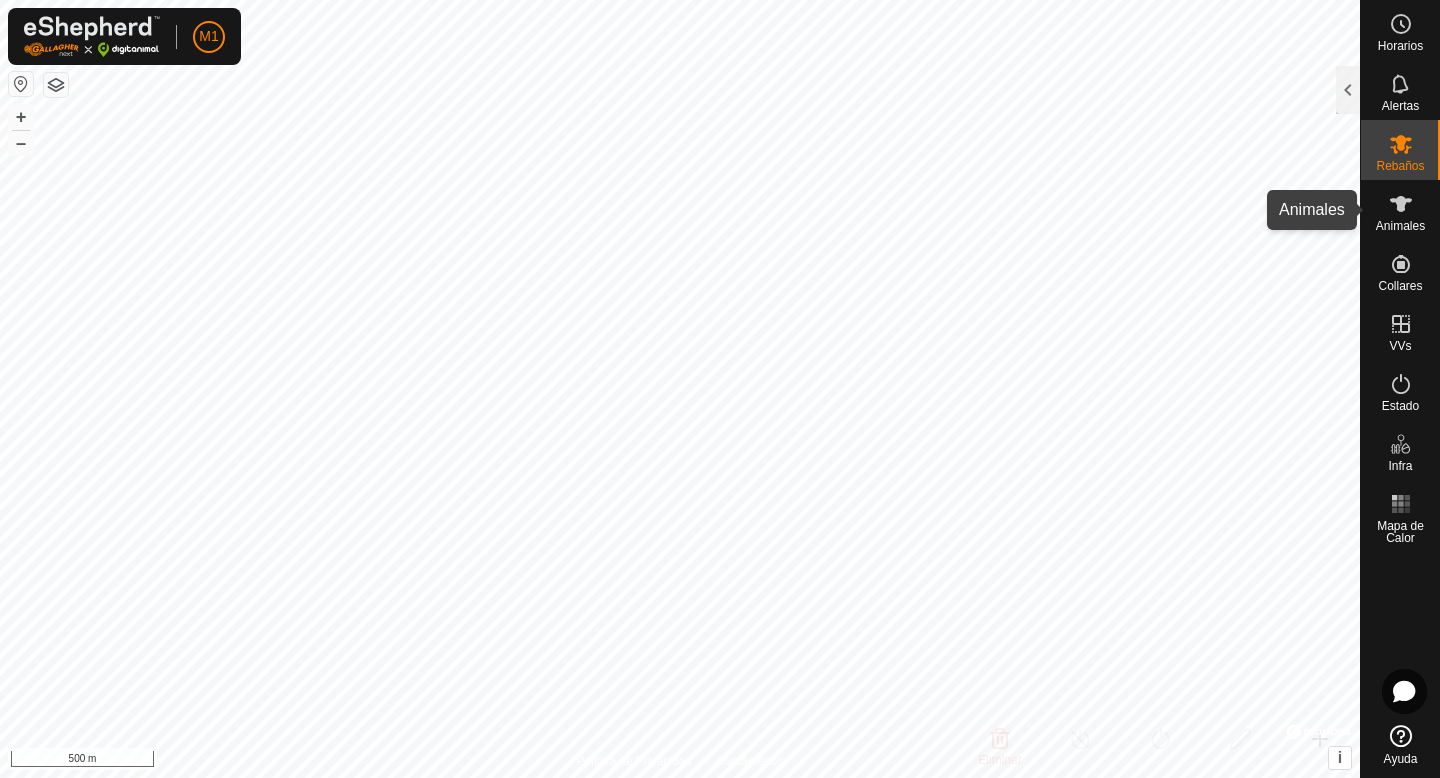 click at bounding box center (1401, 204) 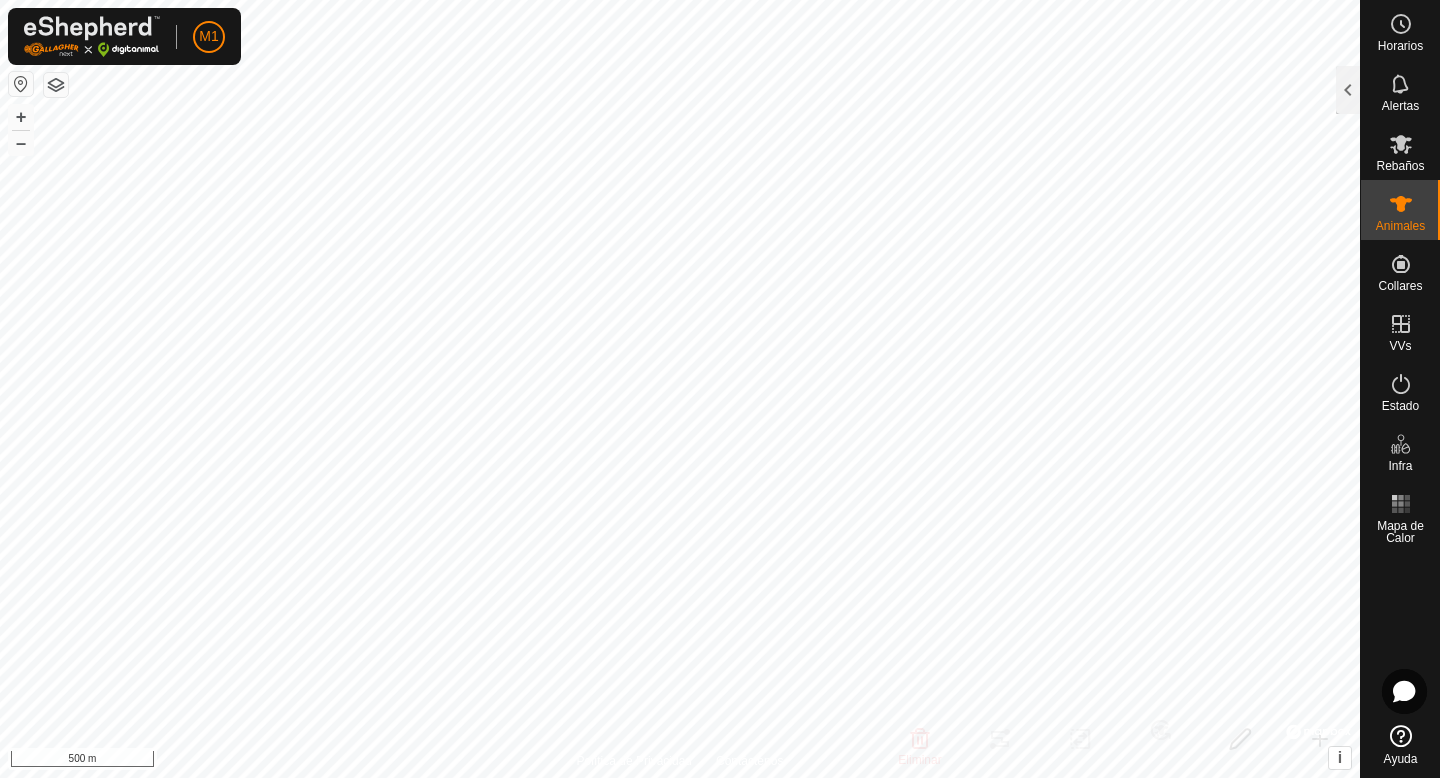 click at bounding box center (1401, 204) 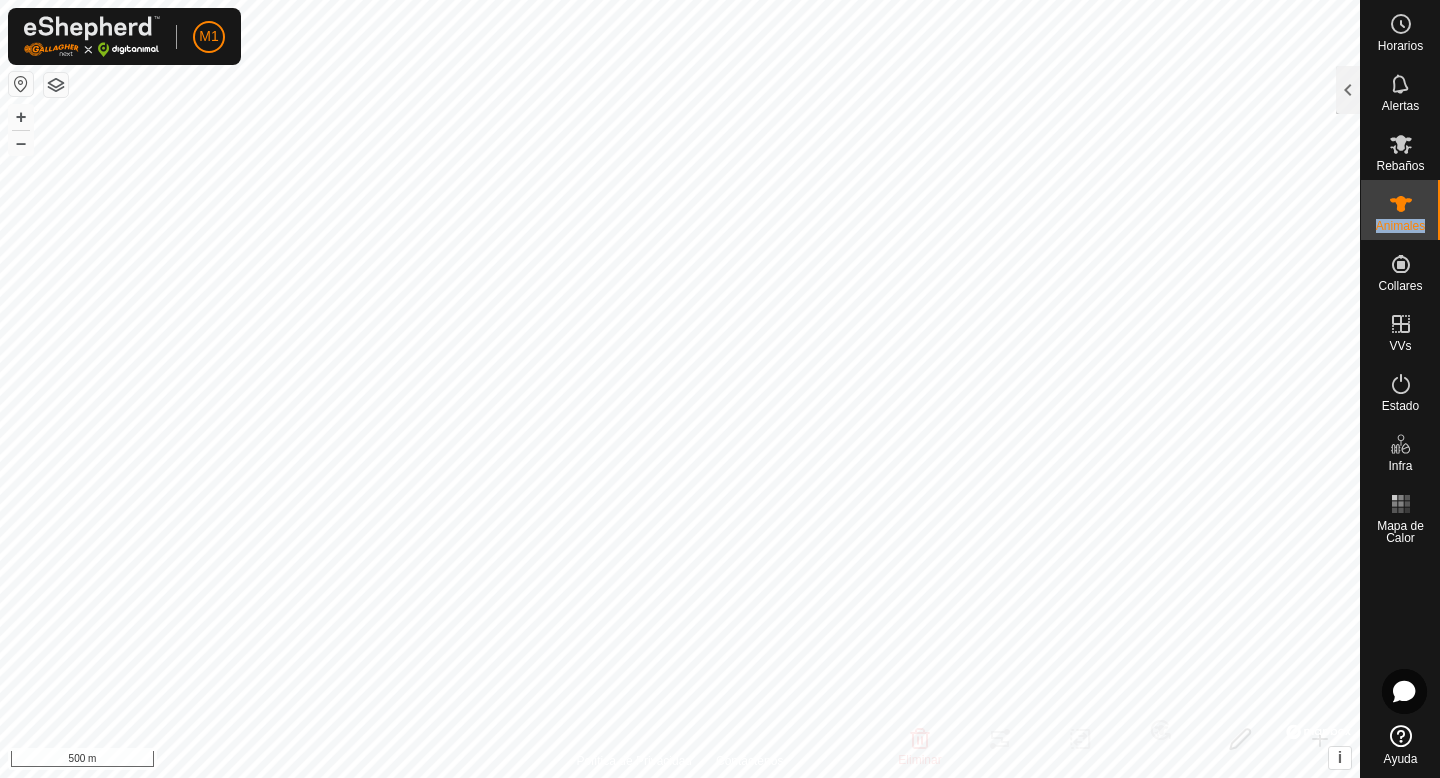click at bounding box center [1401, 204] 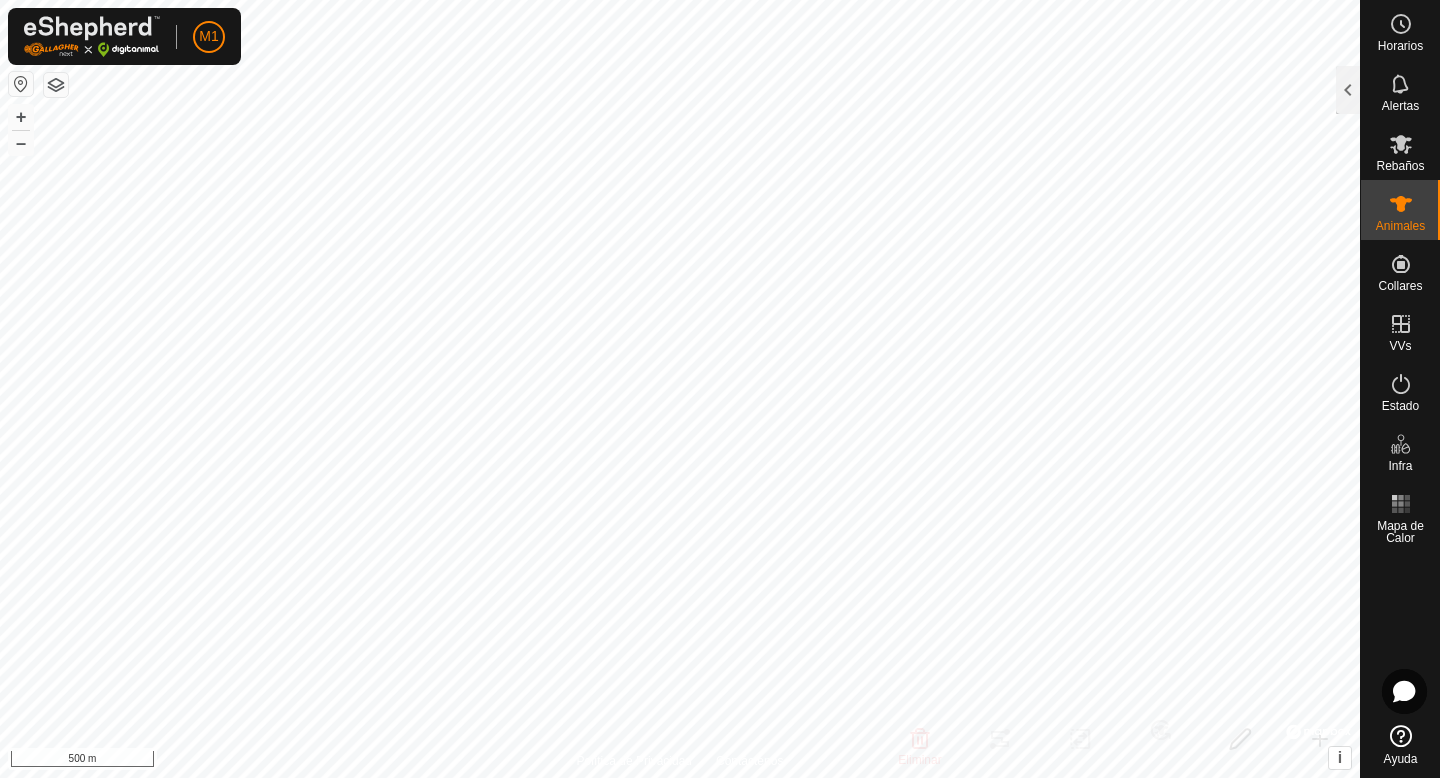 click at bounding box center [1401, 204] 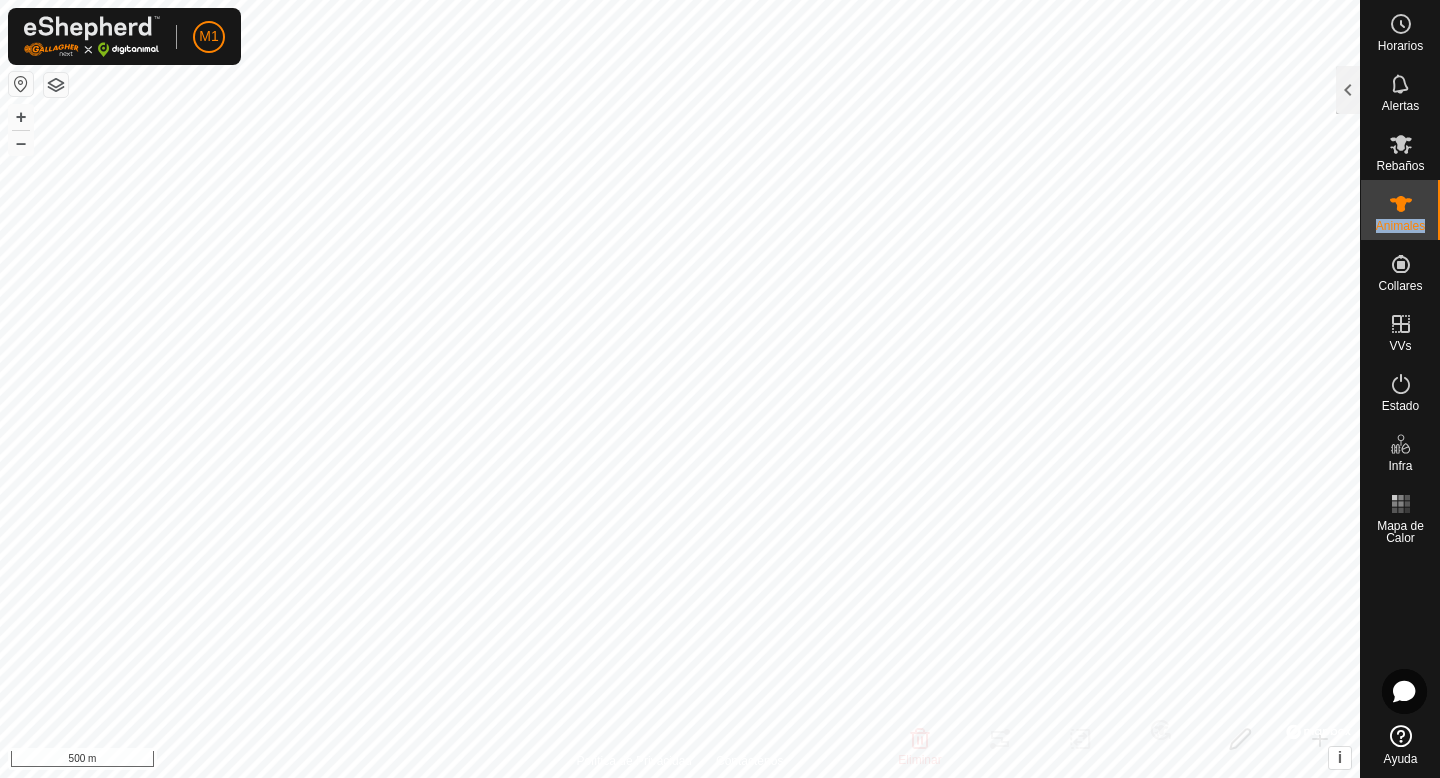 click at bounding box center [1401, 204] 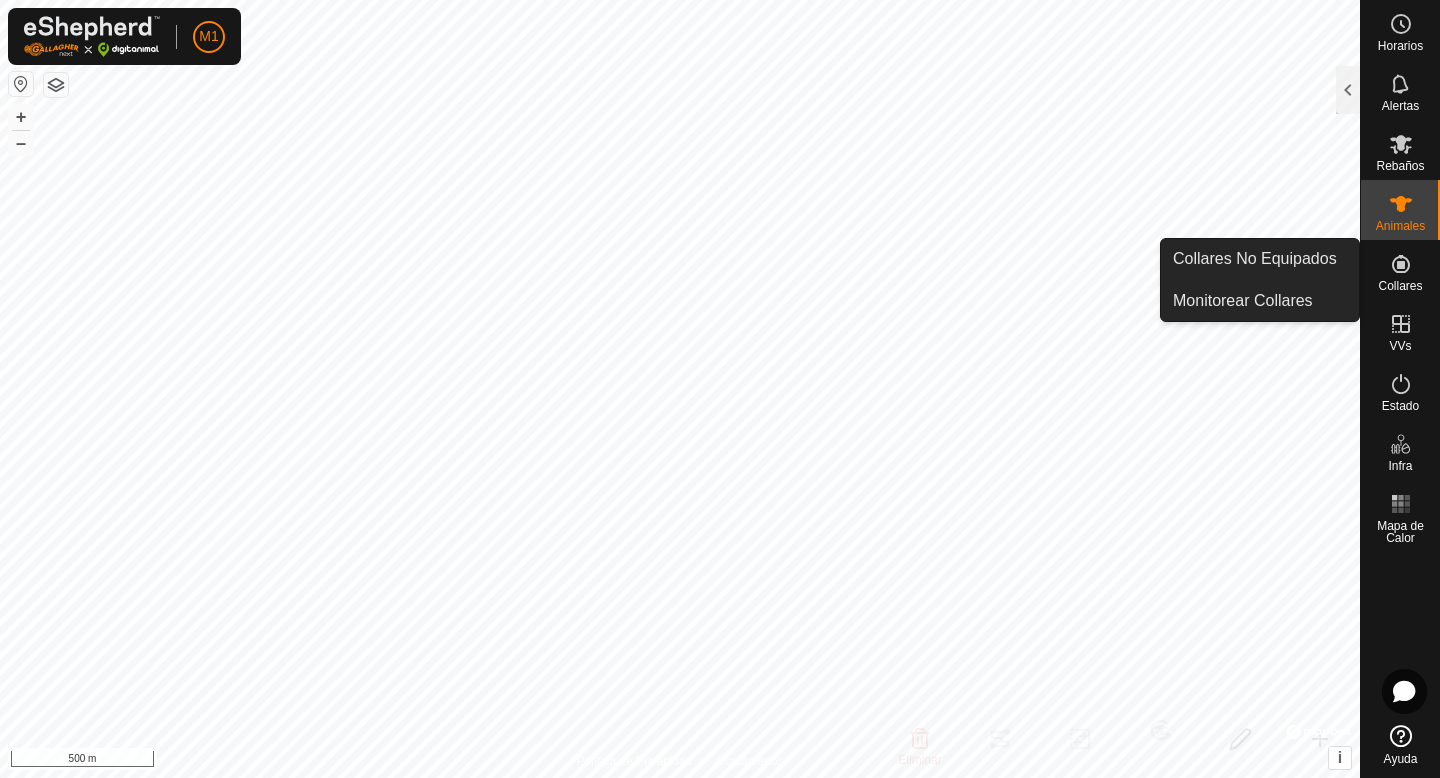 click on "Collares" at bounding box center (1400, 286) 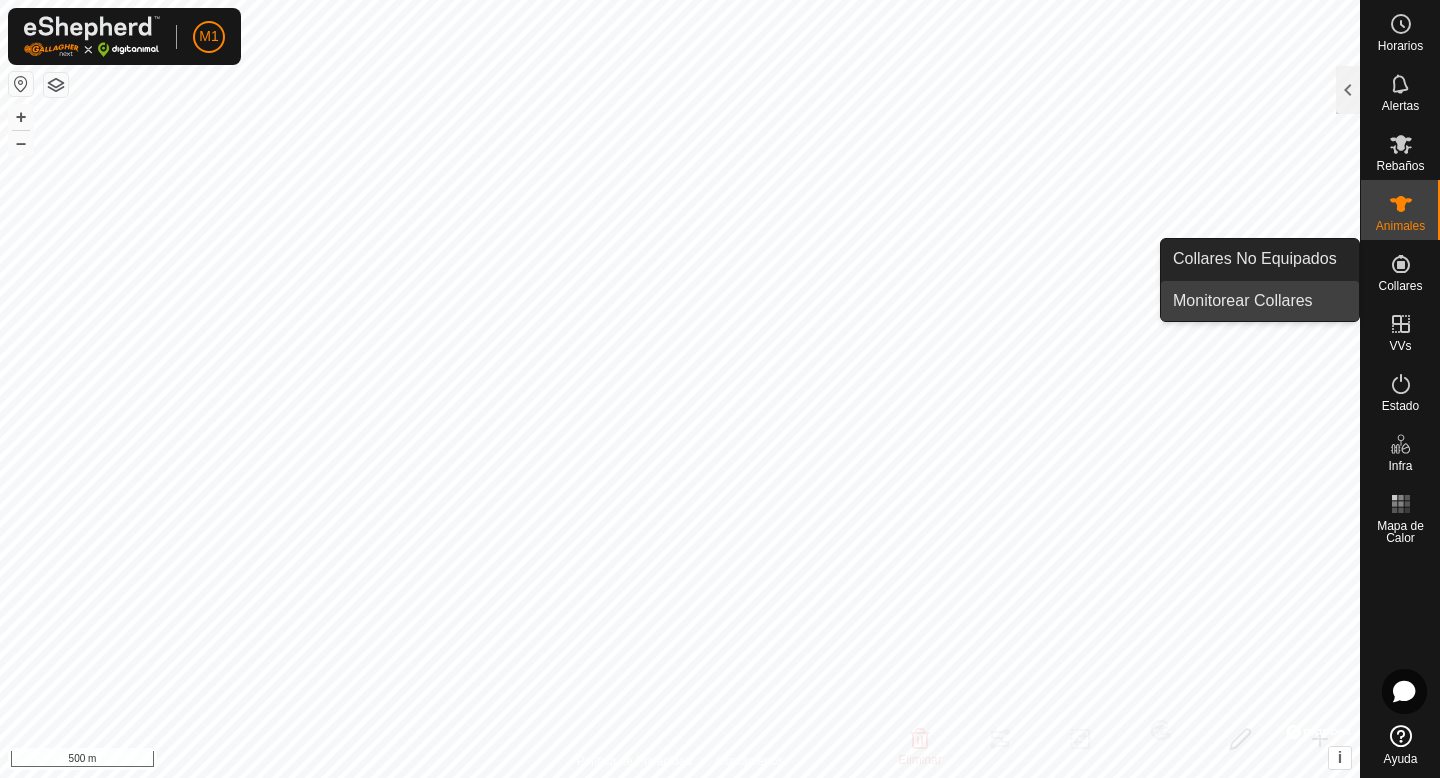 click on "Monitorear Collares" at bounding box center (1260, 301) 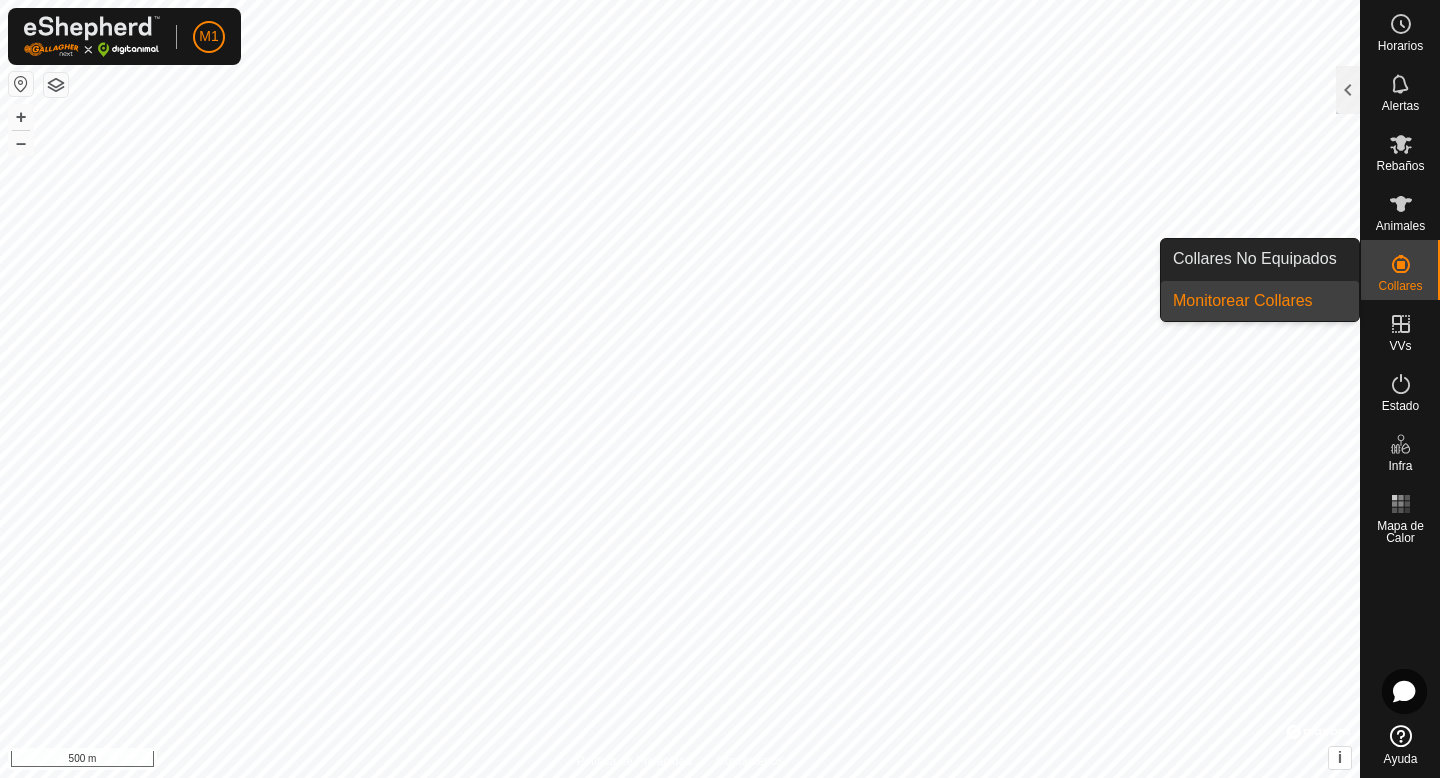click on "Monitorear Collares" at bounding box center [1260, 301] 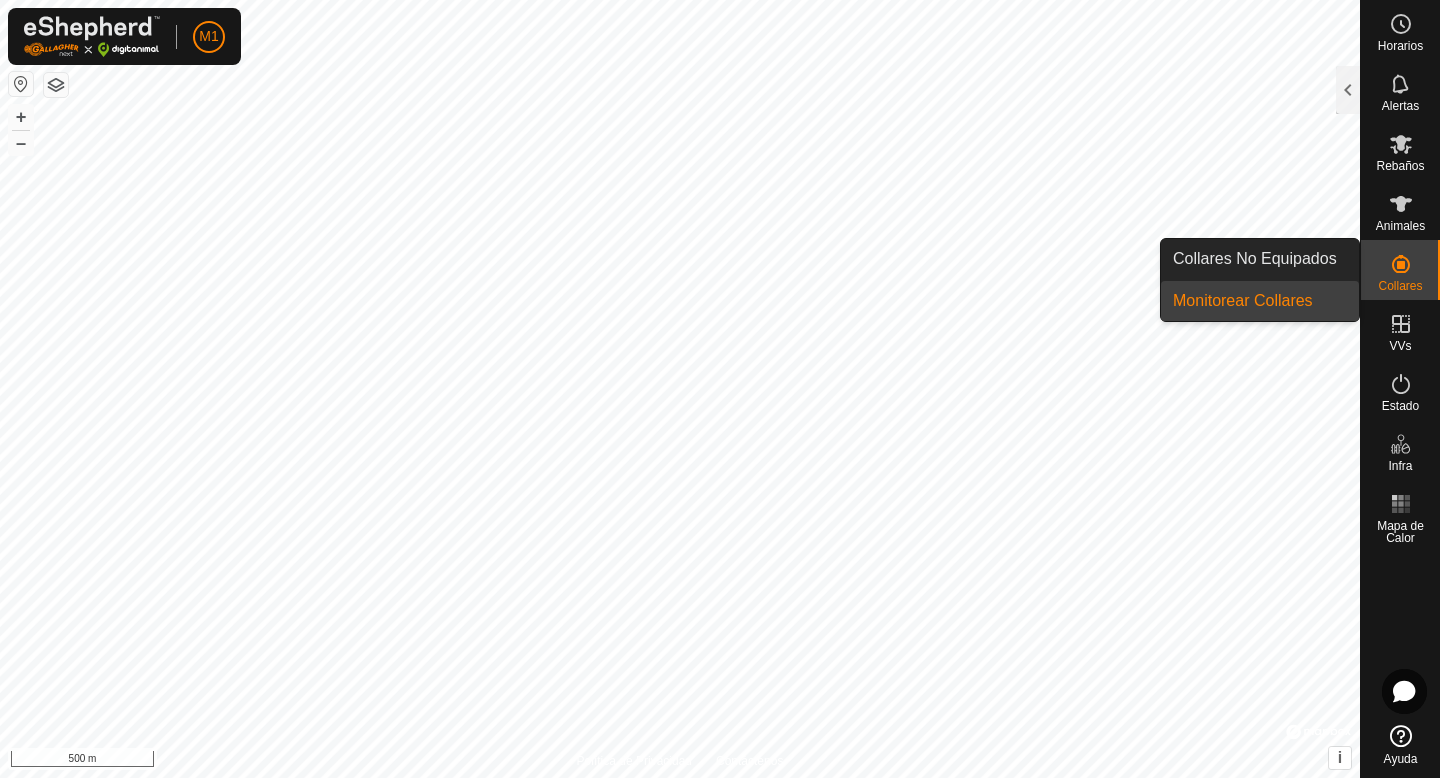 click on "Monitorear Collares" at bounding box center [1260, 301] 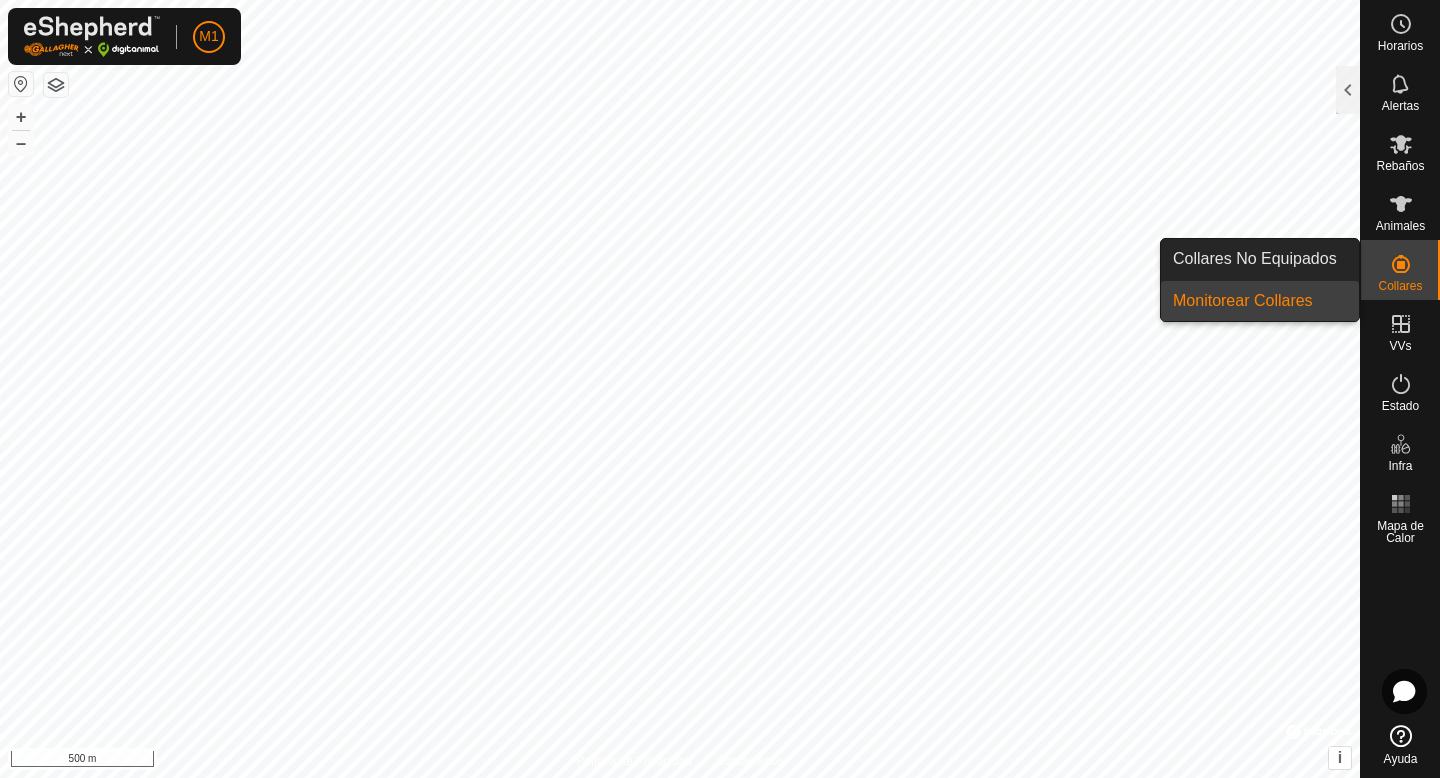 click on "Monitorear Collares" at bounding box center (1260, 301) 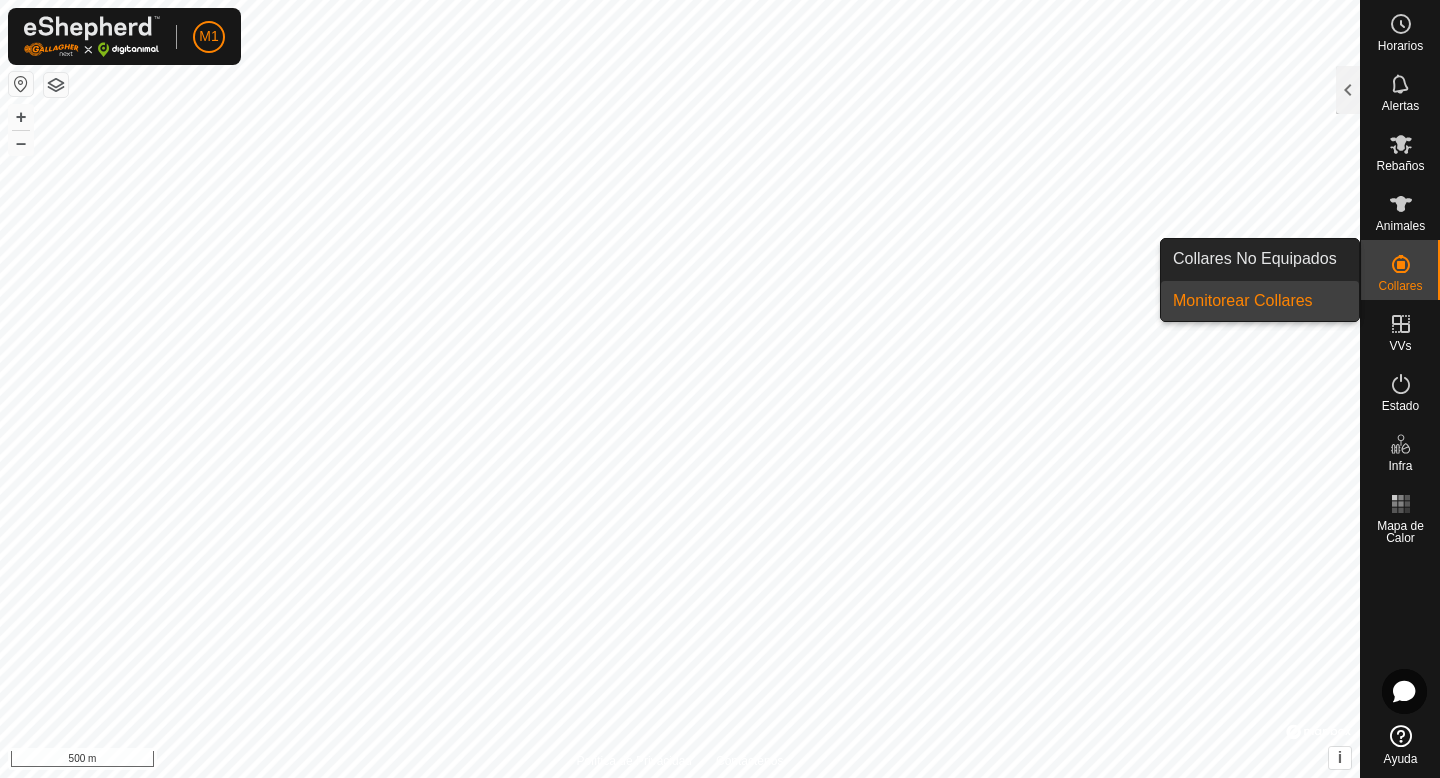 click on "Monitorear Collares" at bounding box center [1260, 301] 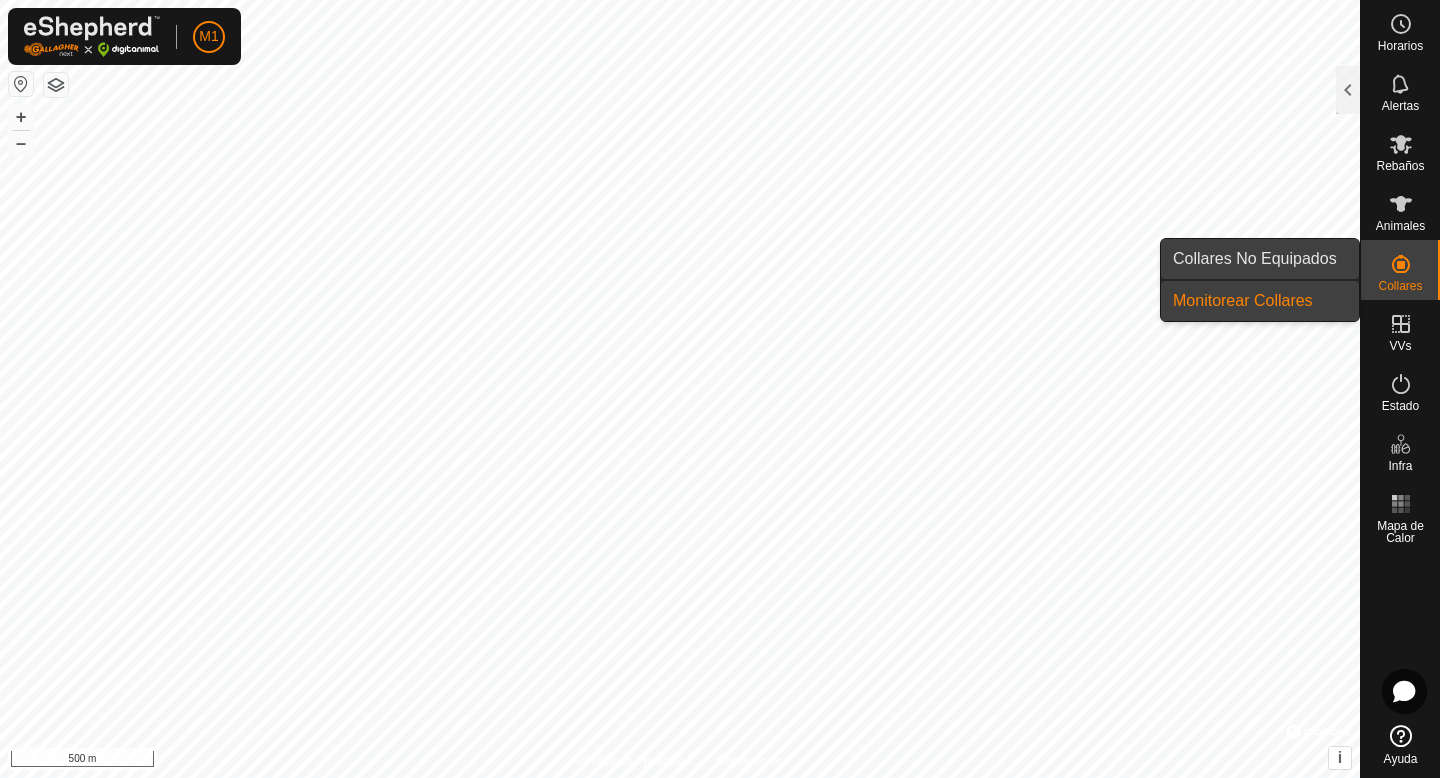 click on "Collares No Equipados" at bounding box center [1260, 259] 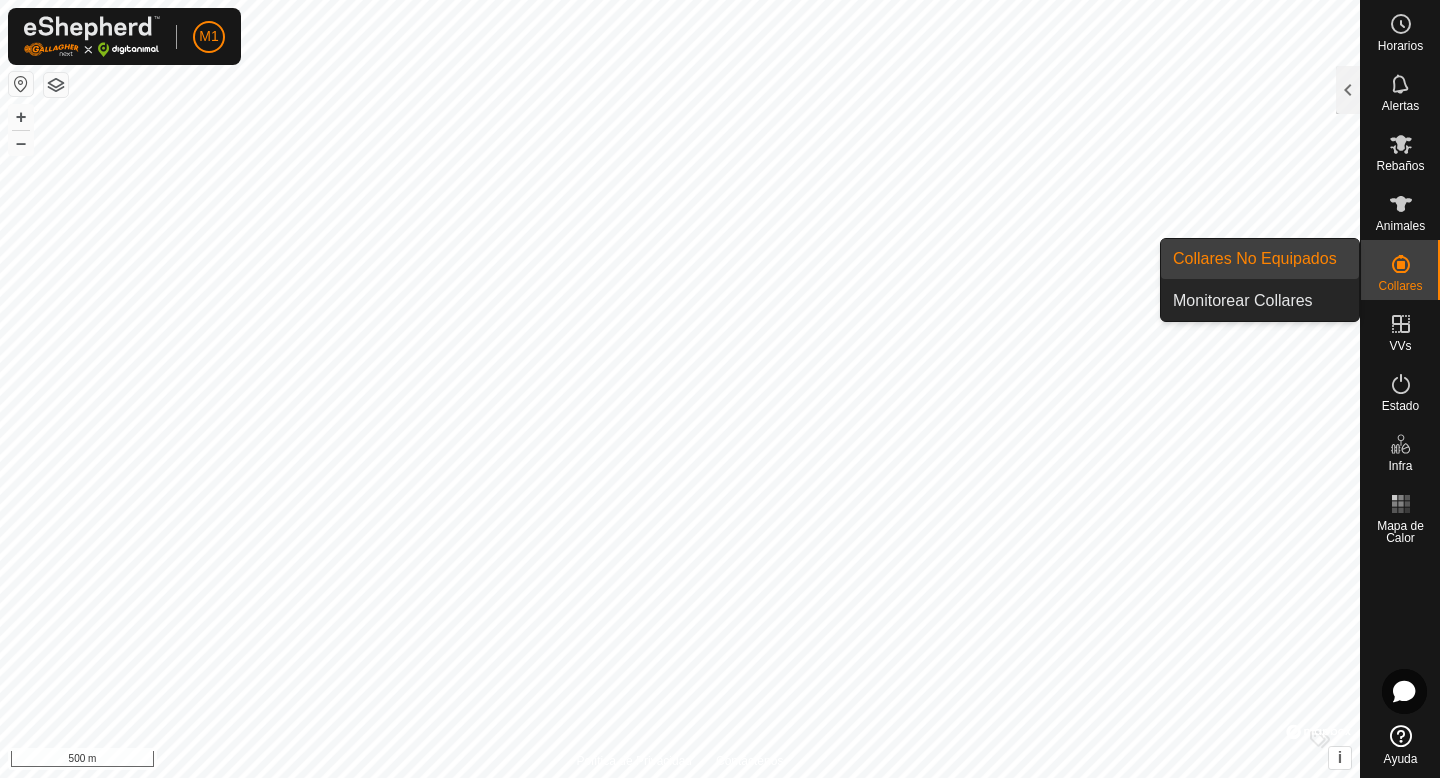 click on "Collares No Equipados" at bounding box center (1260, 259) 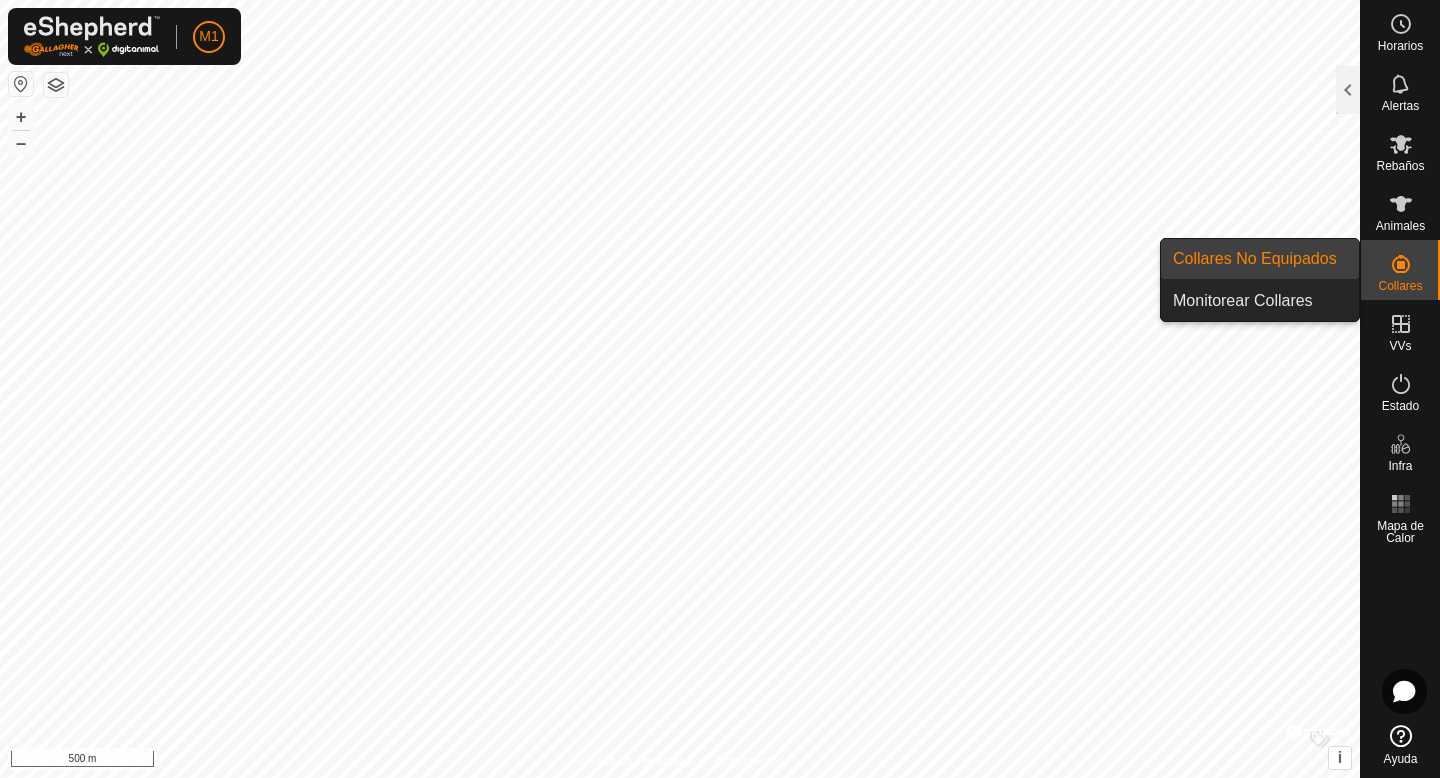 click on "Collares No Equipados" at bounding box center [1260, 259] 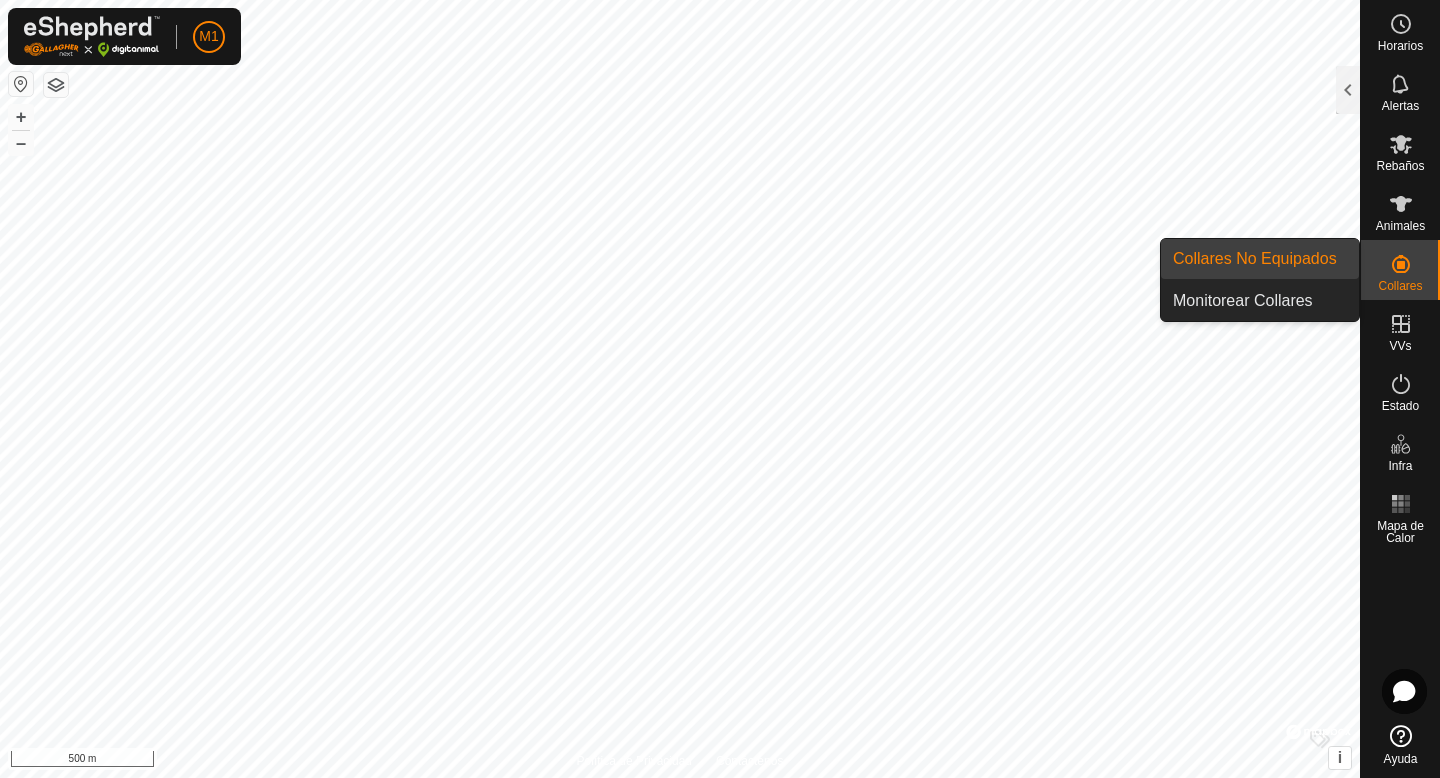 click on "Collares No Equipados" at bounding box center (1260, 259) 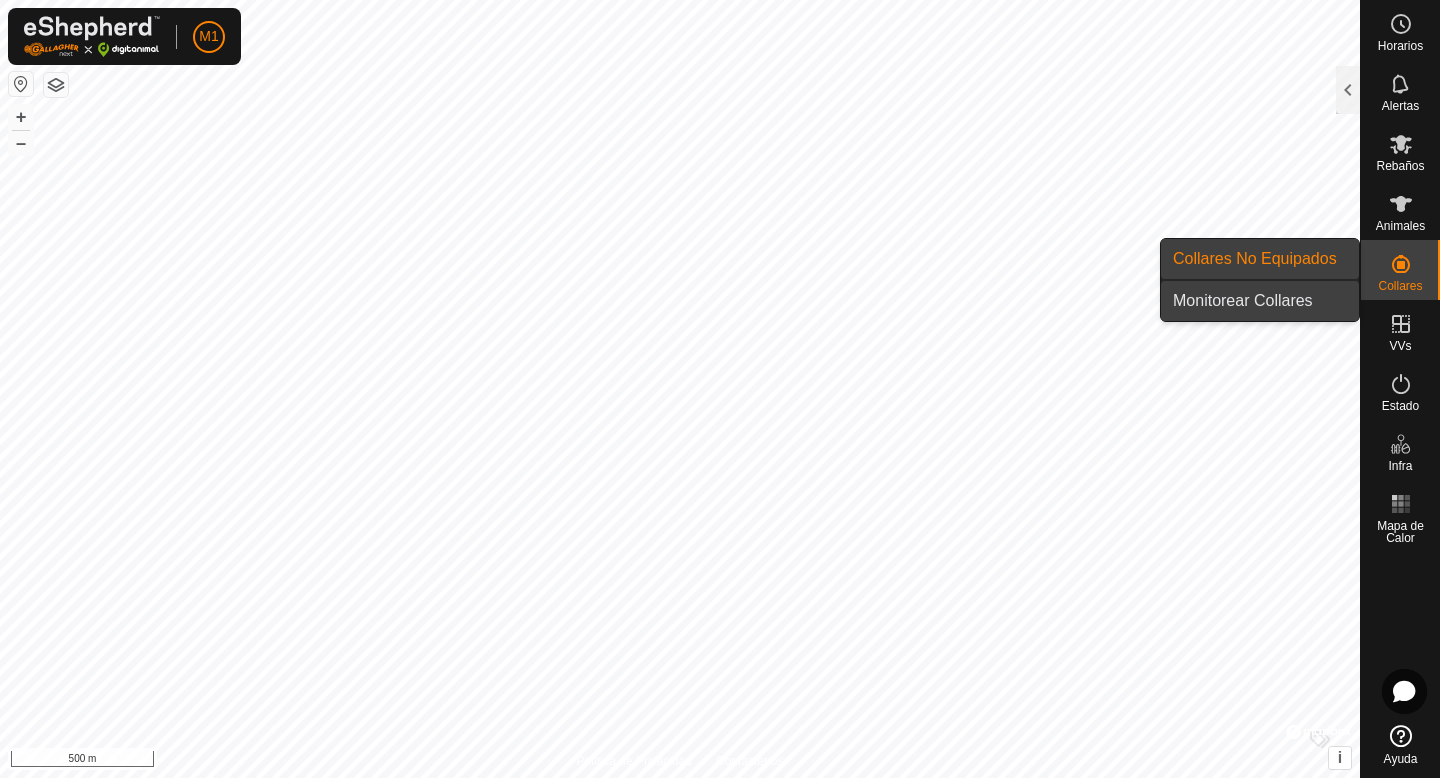 click on "Monitorear Collares" at bounding box center [1260, 301] 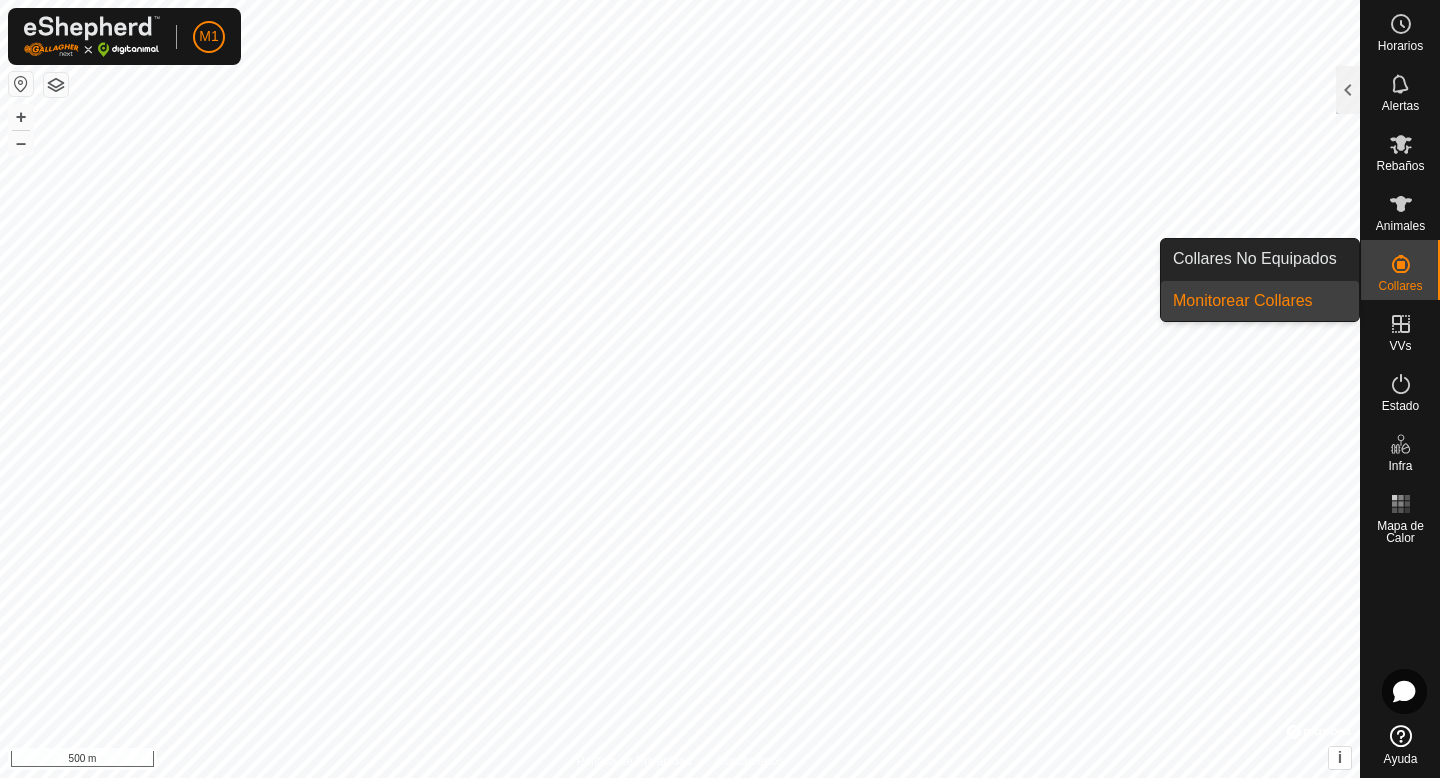 click on "Monitorear Collares" at bounding box center [1260, 301] 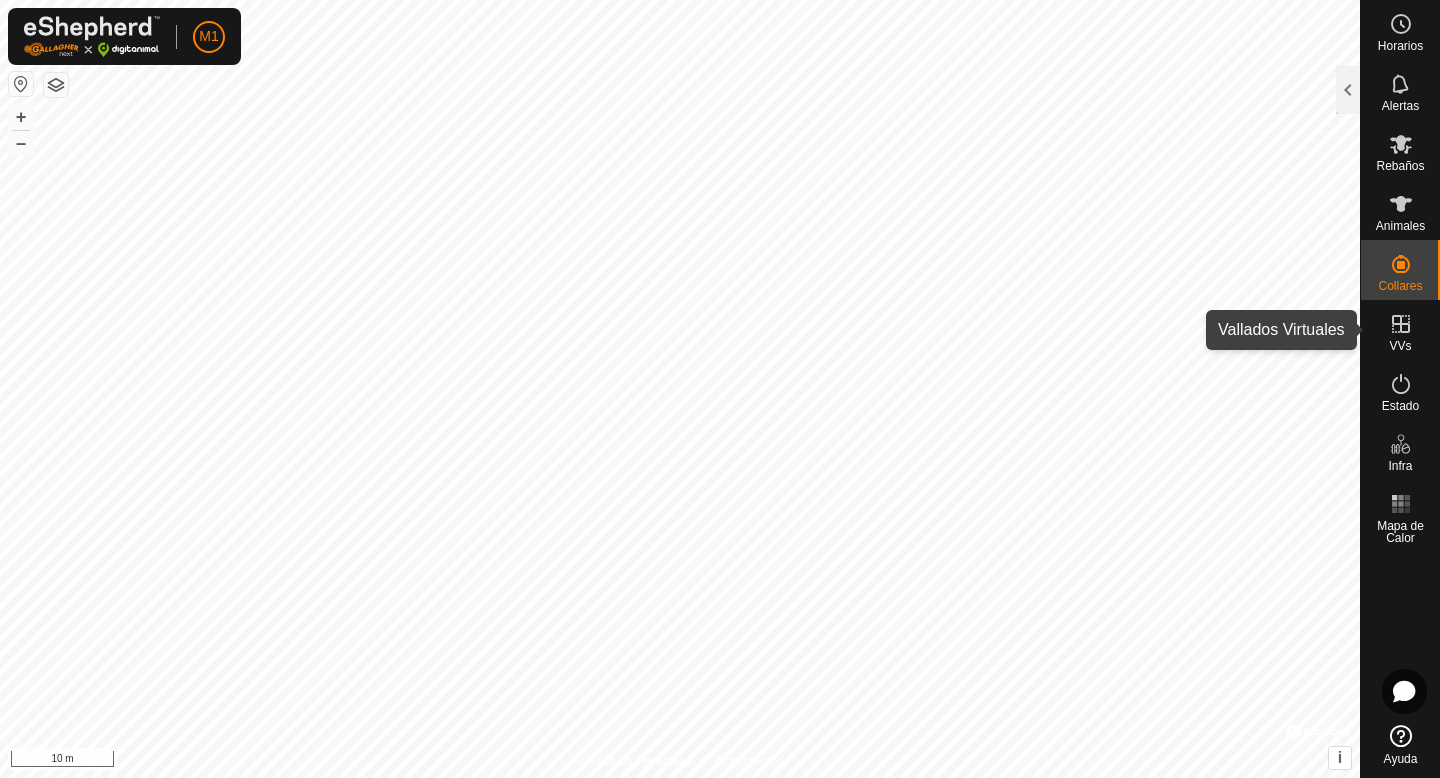 click on "VVs" at bounding box center [1400, 346] 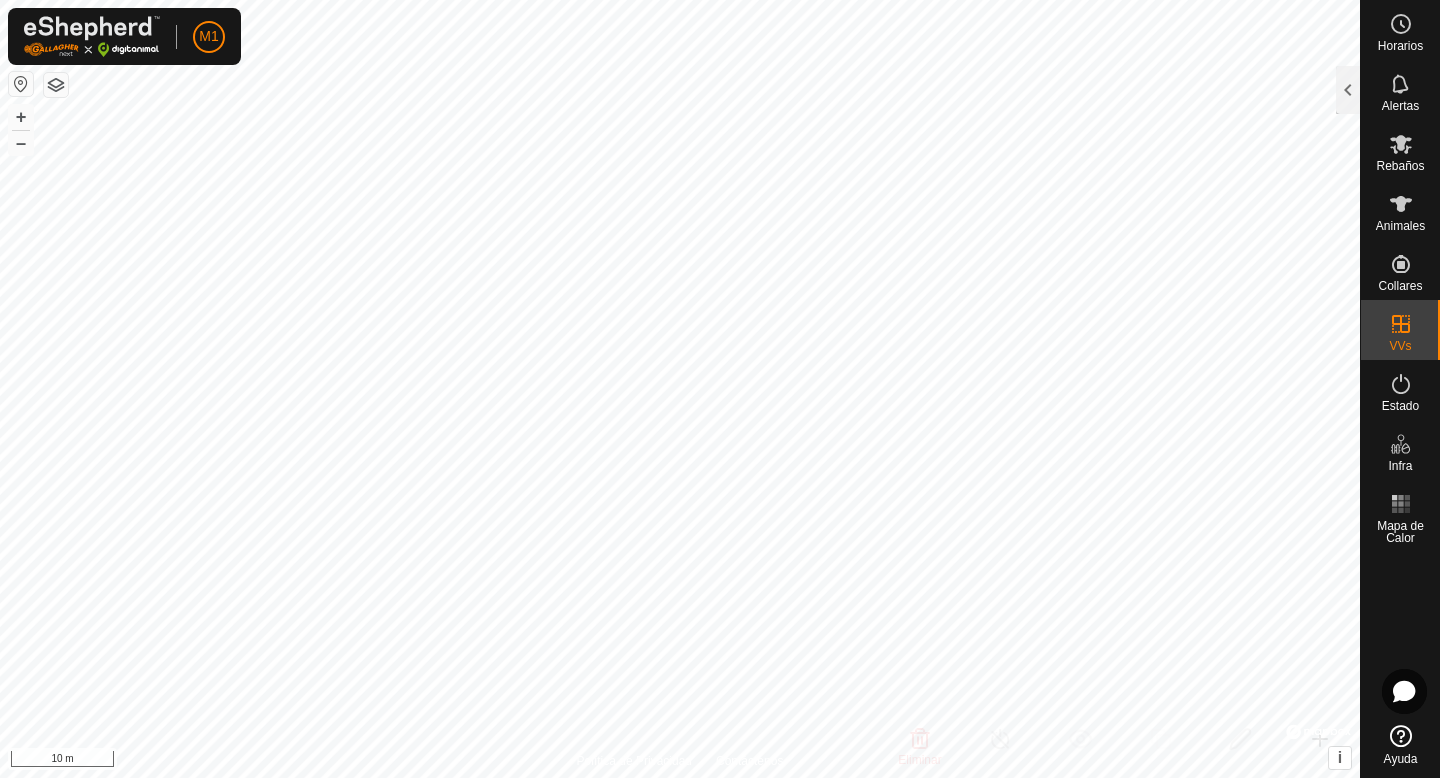 click on "VVs" at bounding box center [1400, 346] 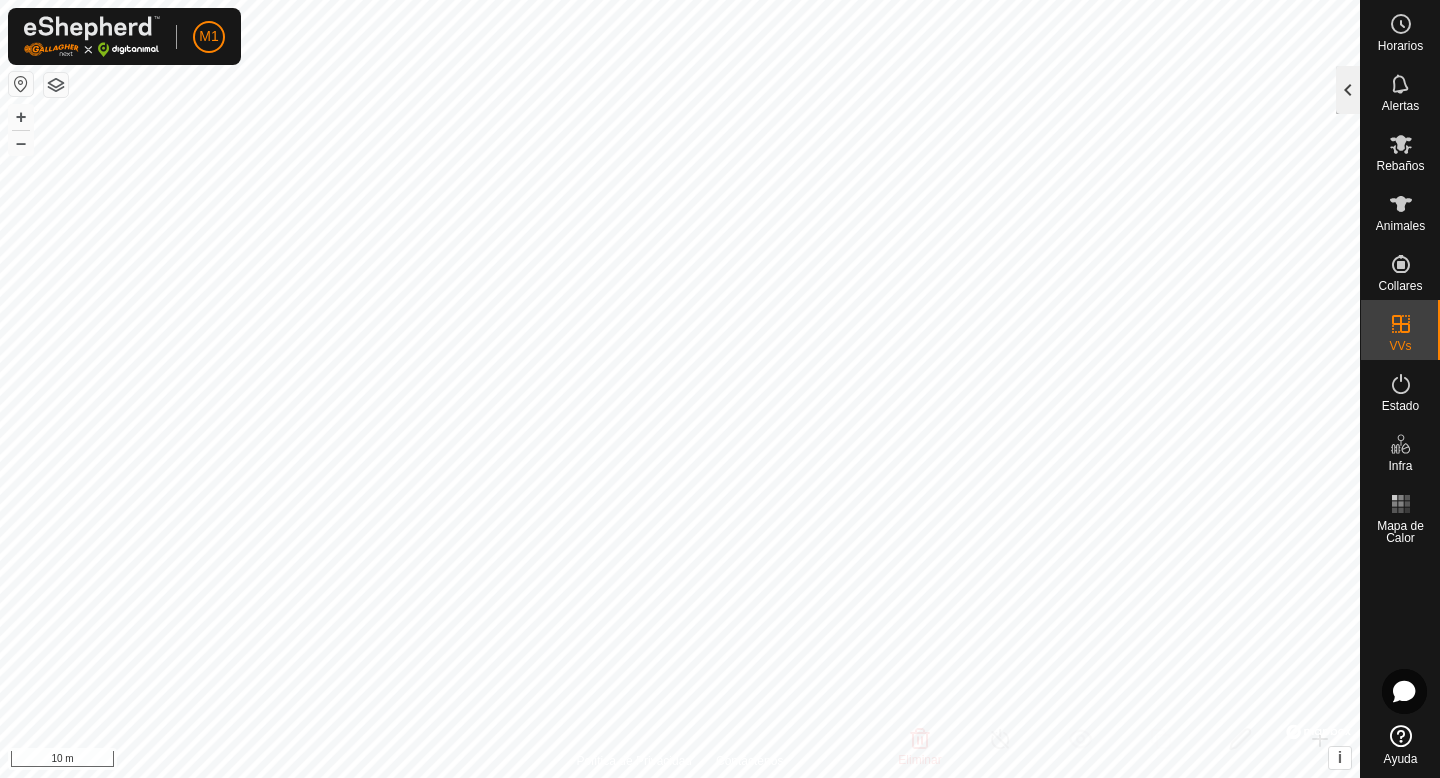 click 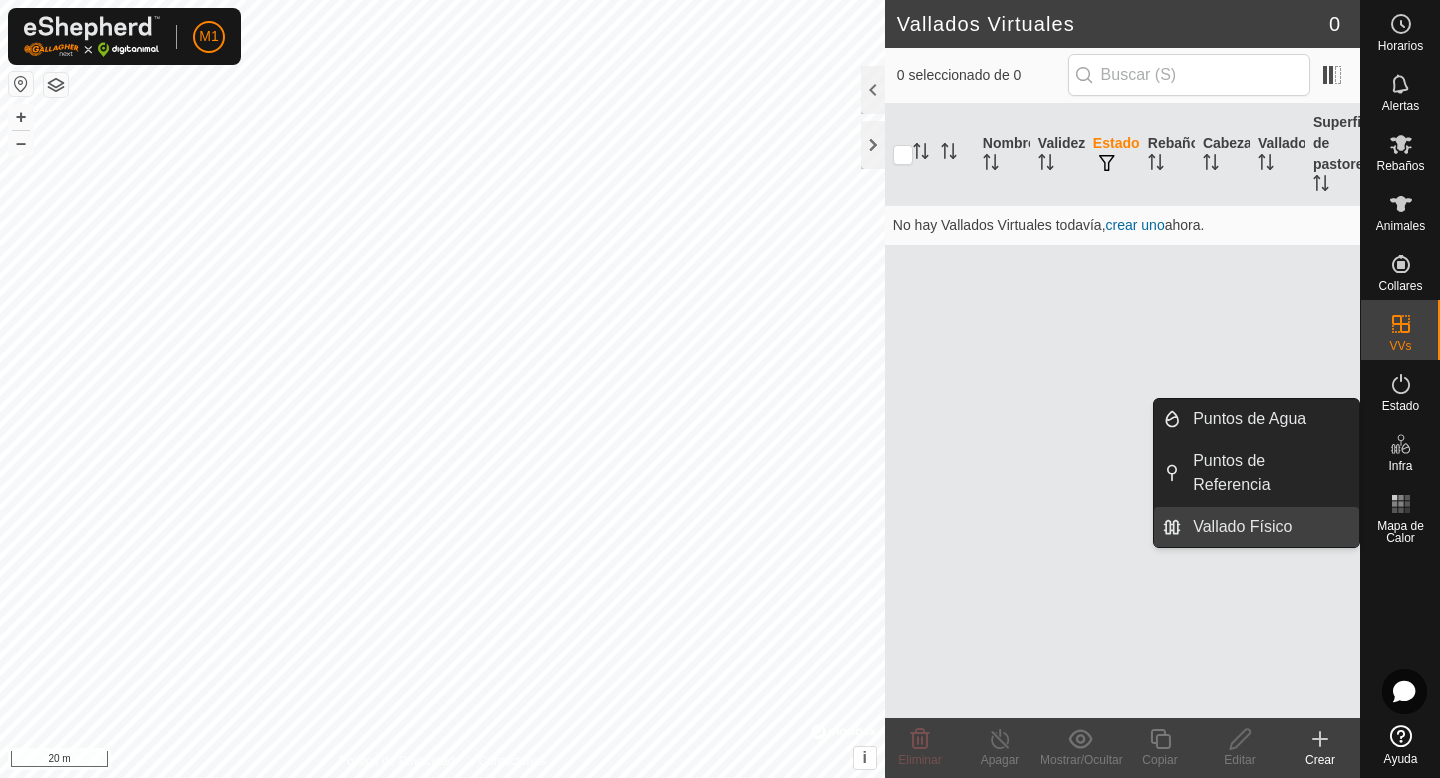 click on "Vallado Físico" at bounding box center [1270, 527] 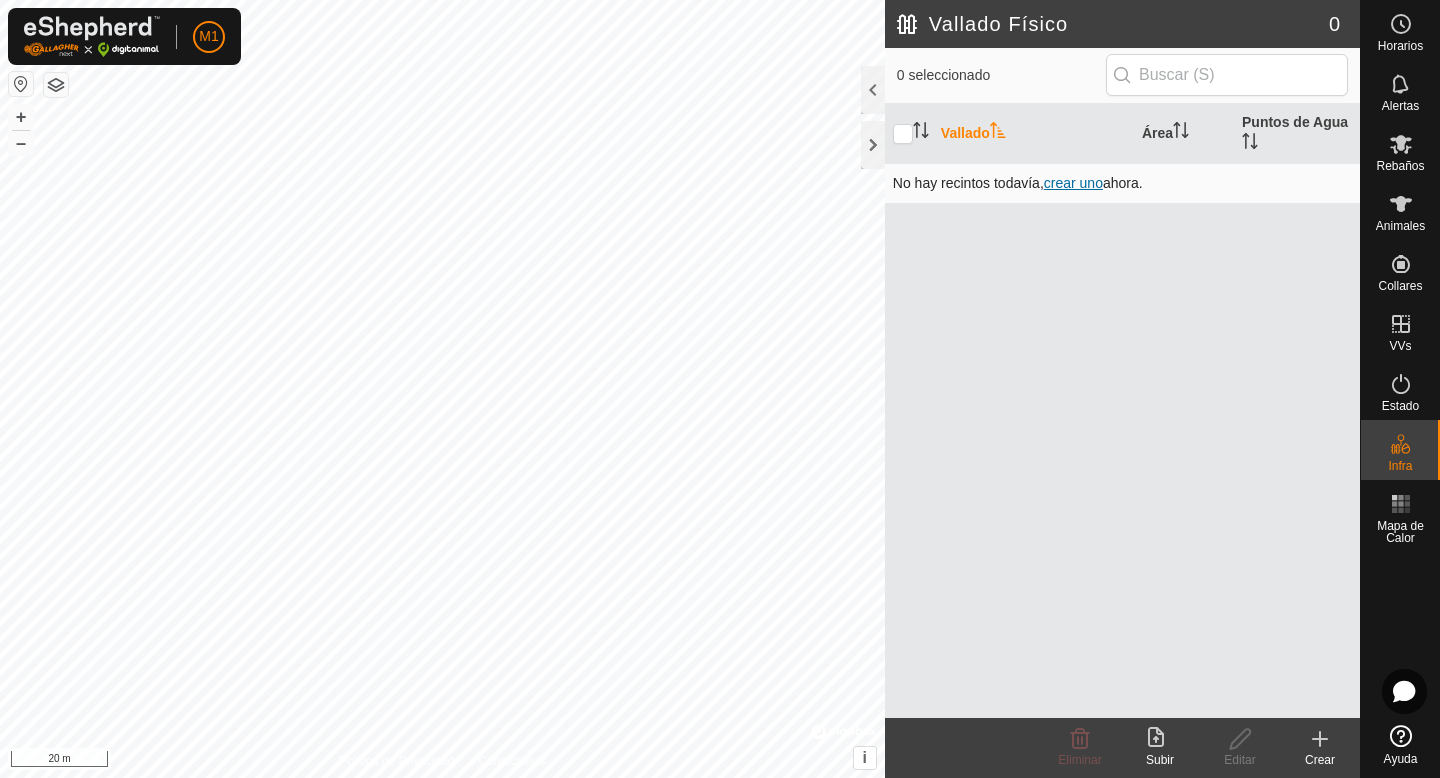 click on "crear uno" at bounding box center [1073, 183] 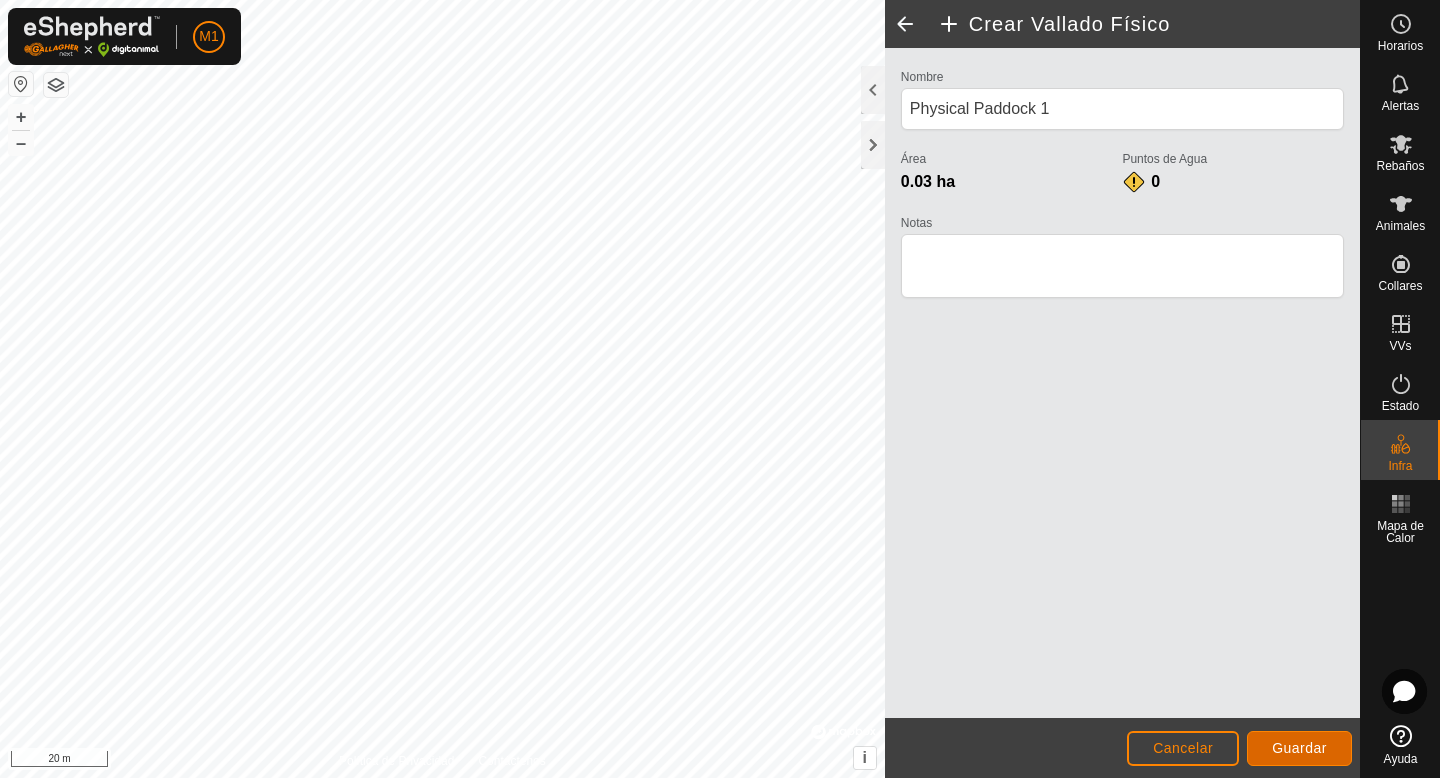 click on "Guardar" 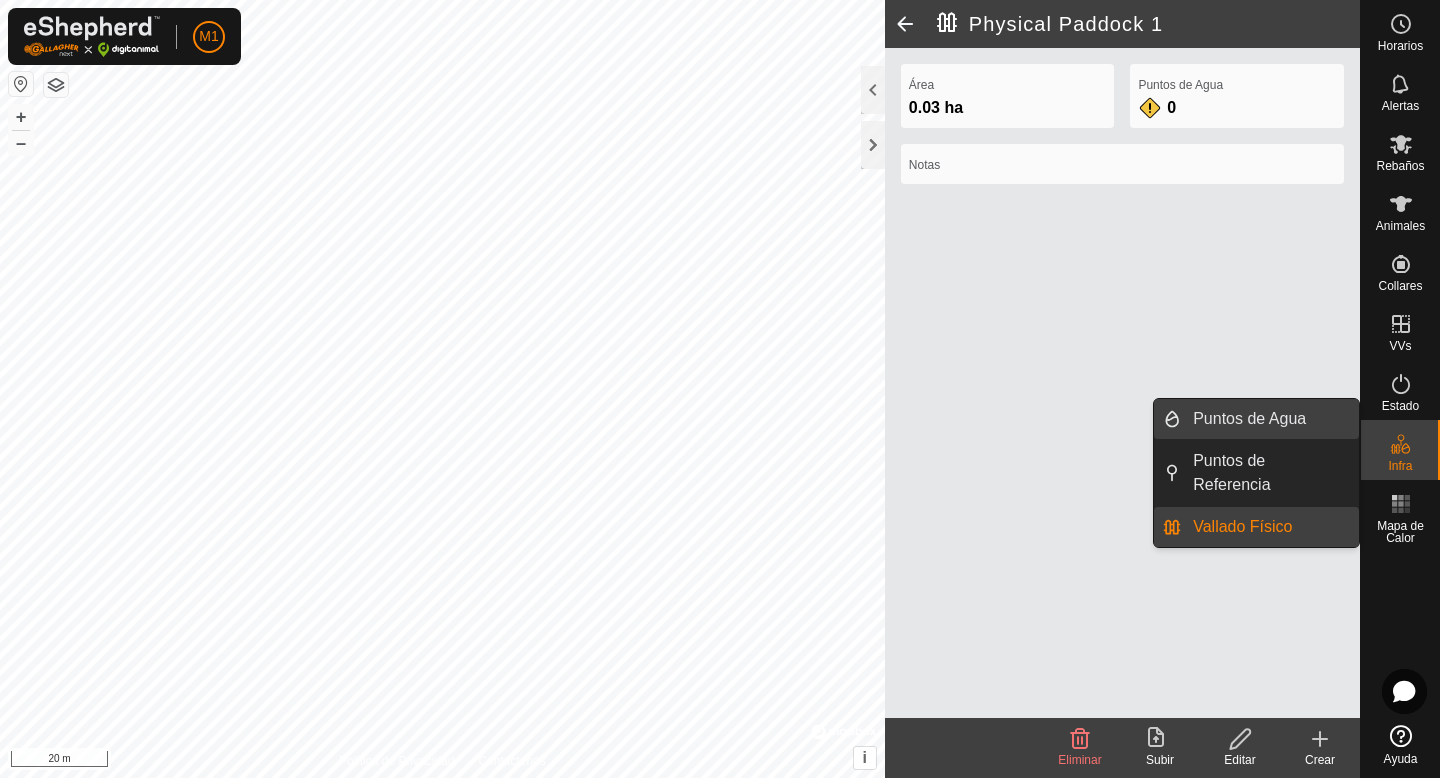 click on "Puntos de Agua" at bounding box center (1270, 419) 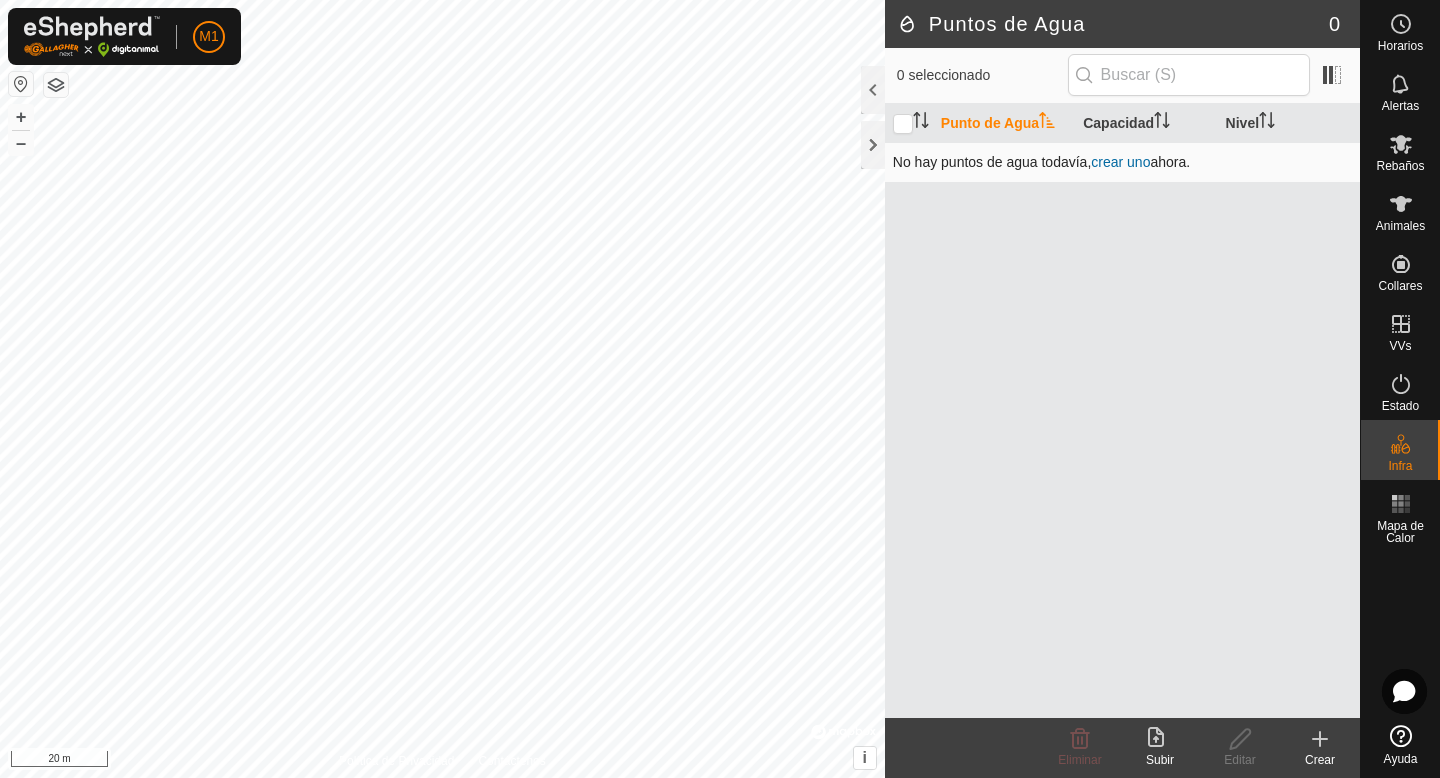 click on "crear uno" at bounding box center (1120, 162) 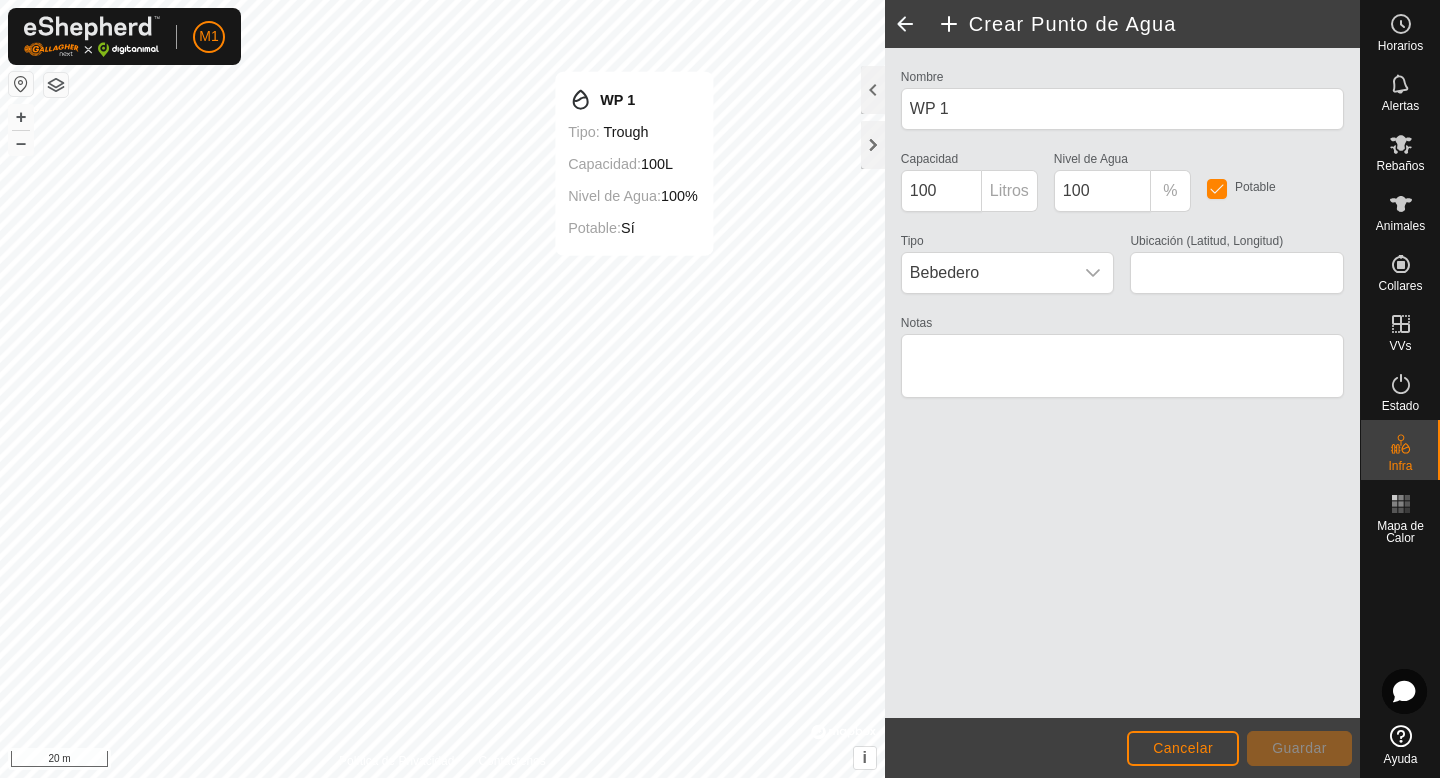type on "41.211793, -4.503065" 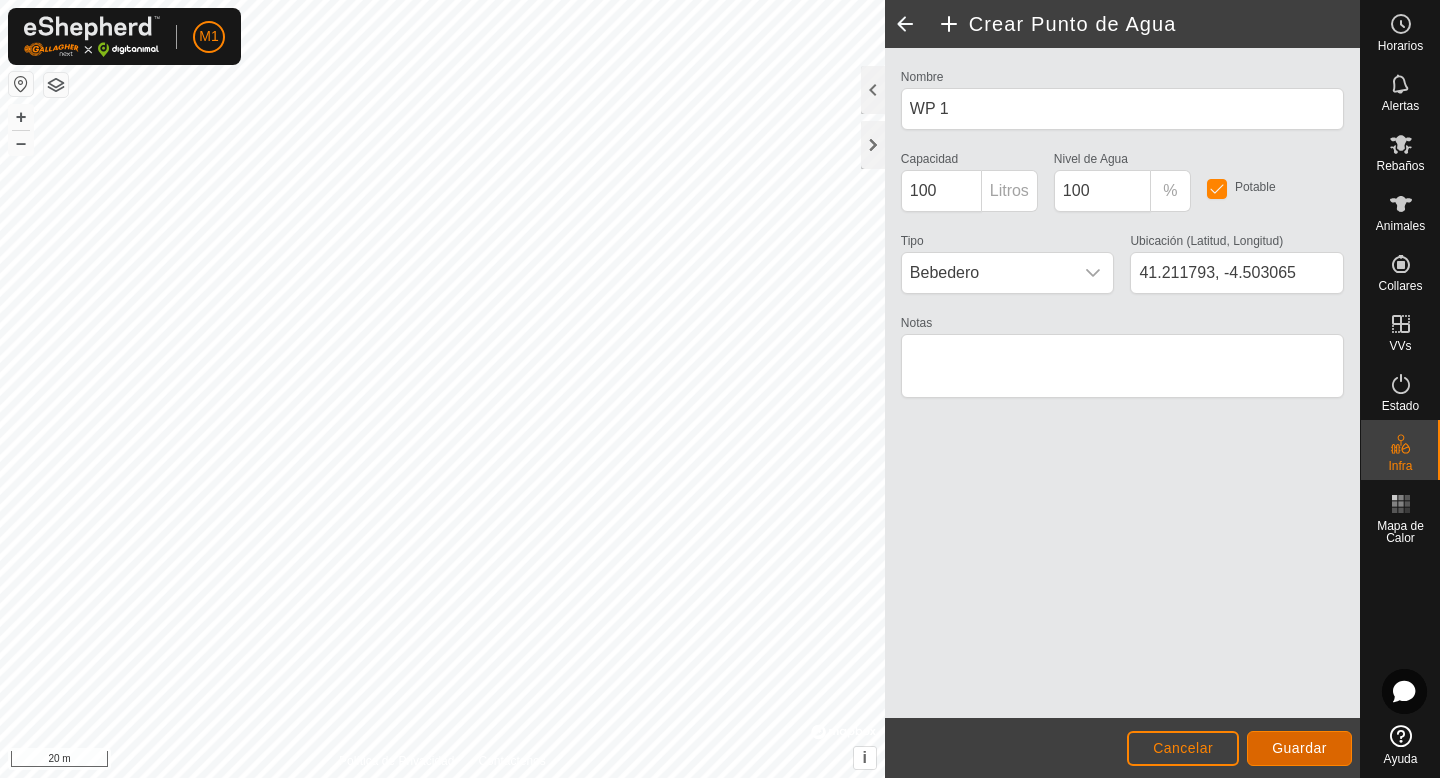 click on "Guardar" 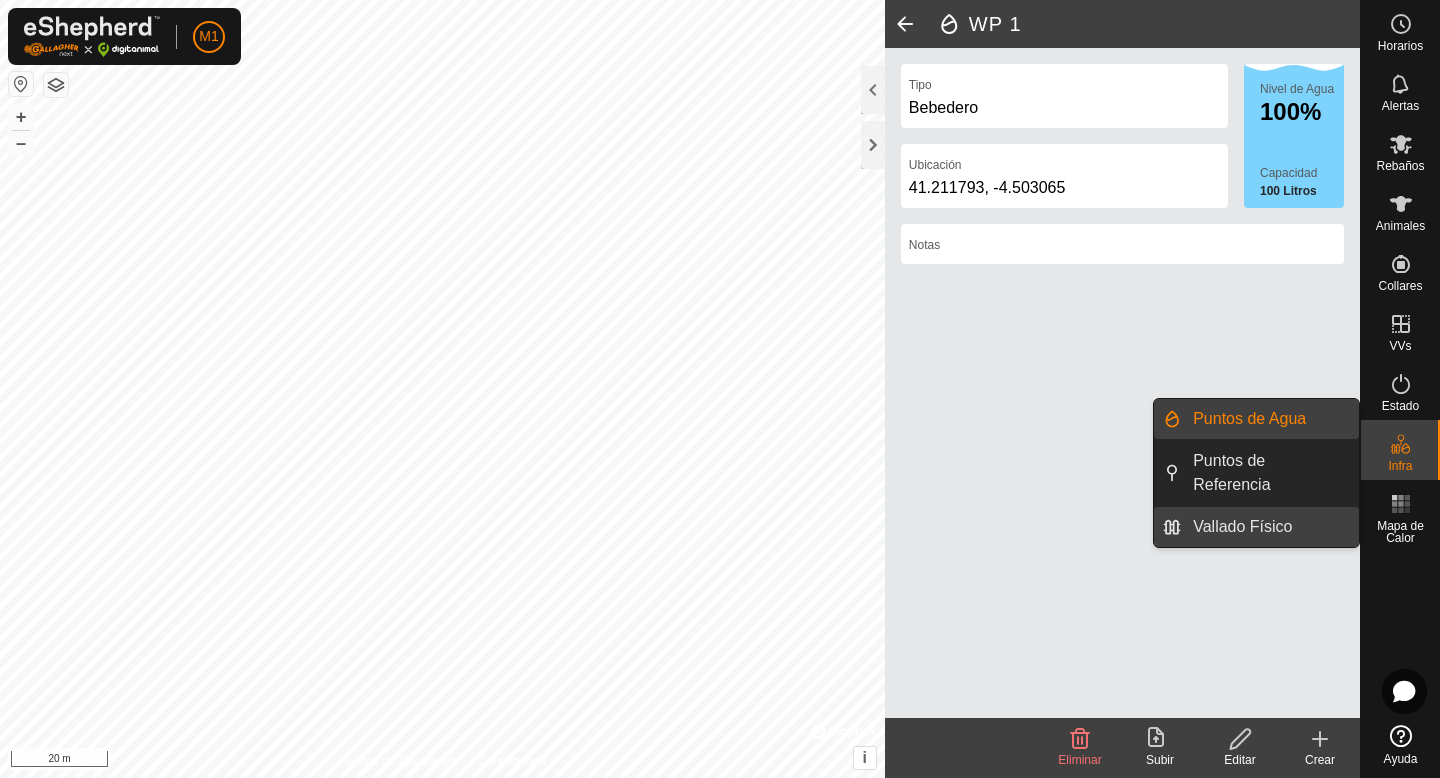 click on "Vallado Físico" at bounding box center [1270, 527] 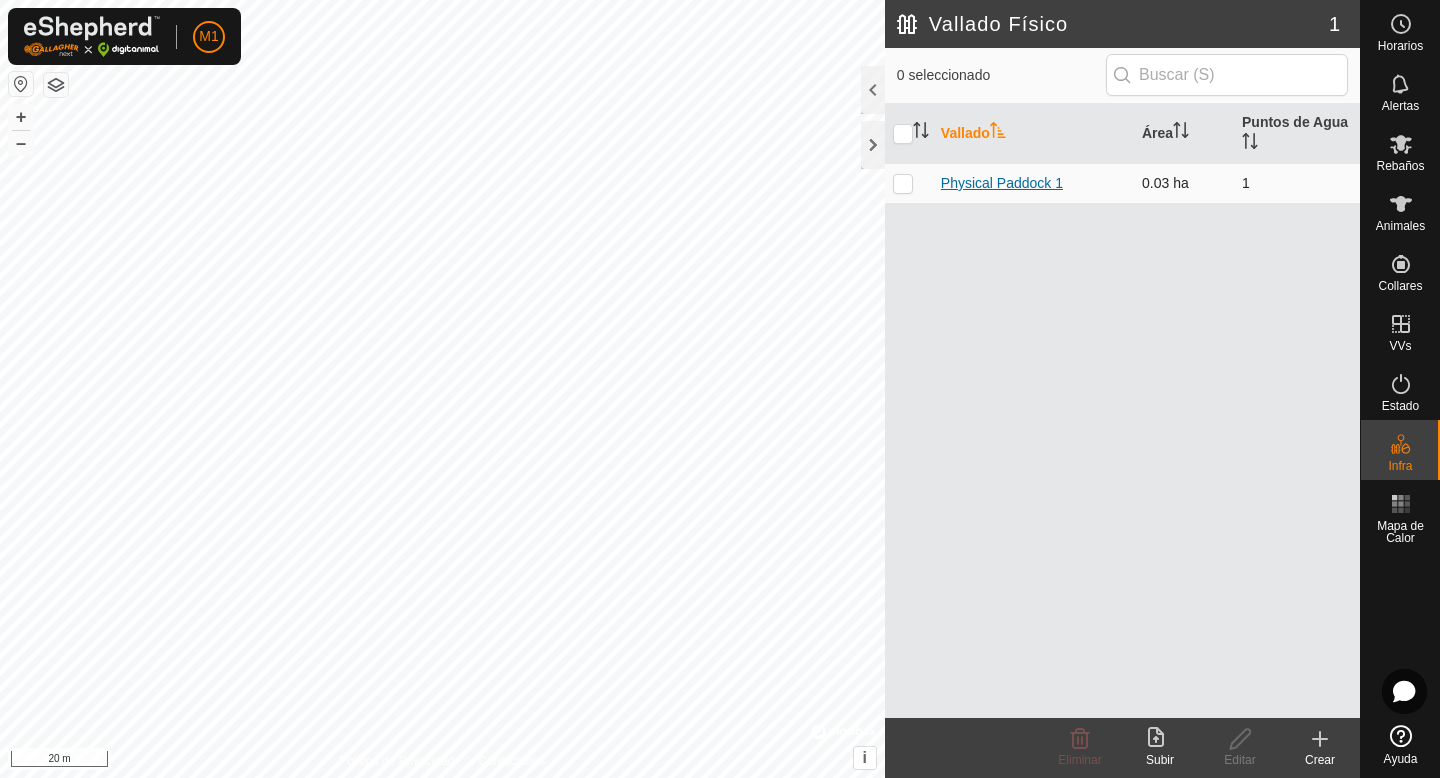 click on "Physical Paddock 1" at bounding box center (1002, 183) 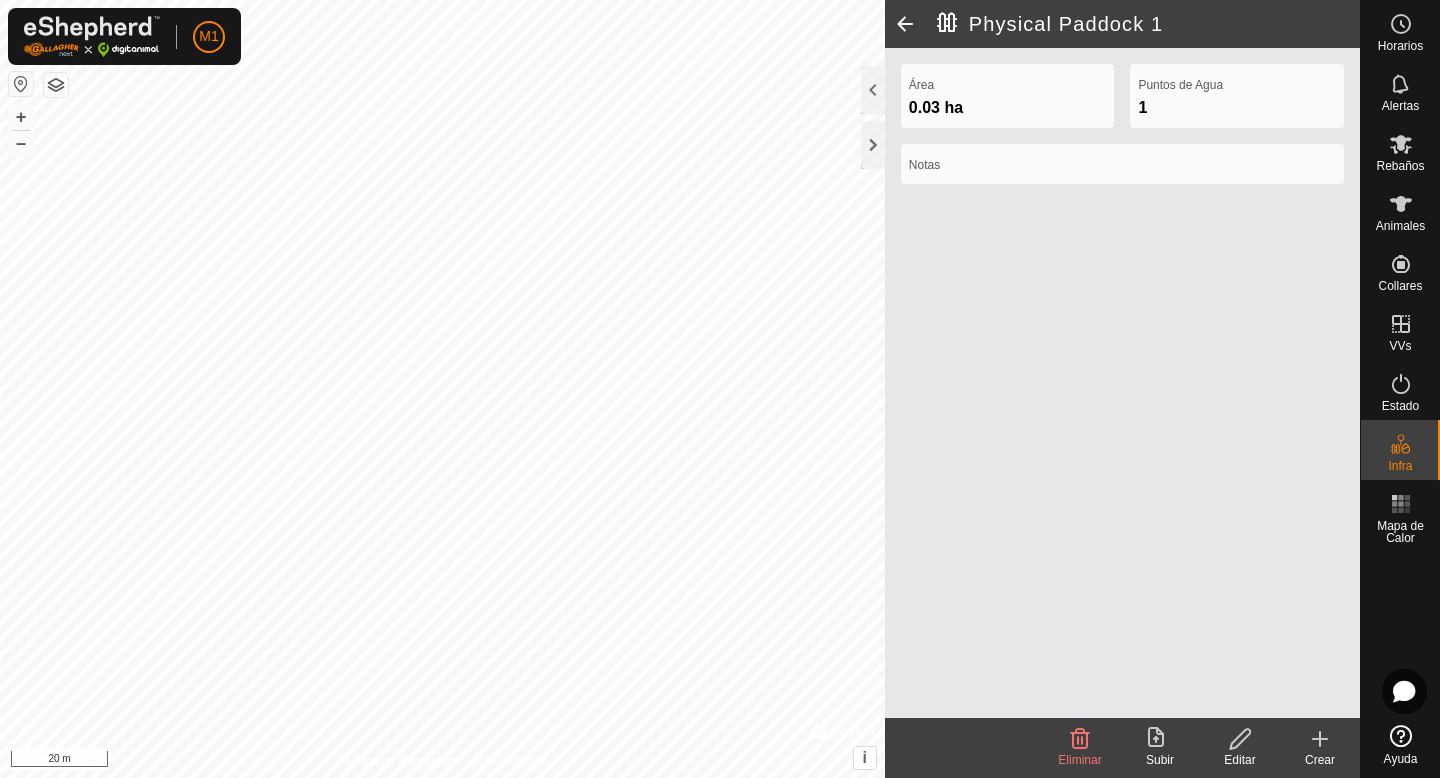 click on "Physical Paddock 1" 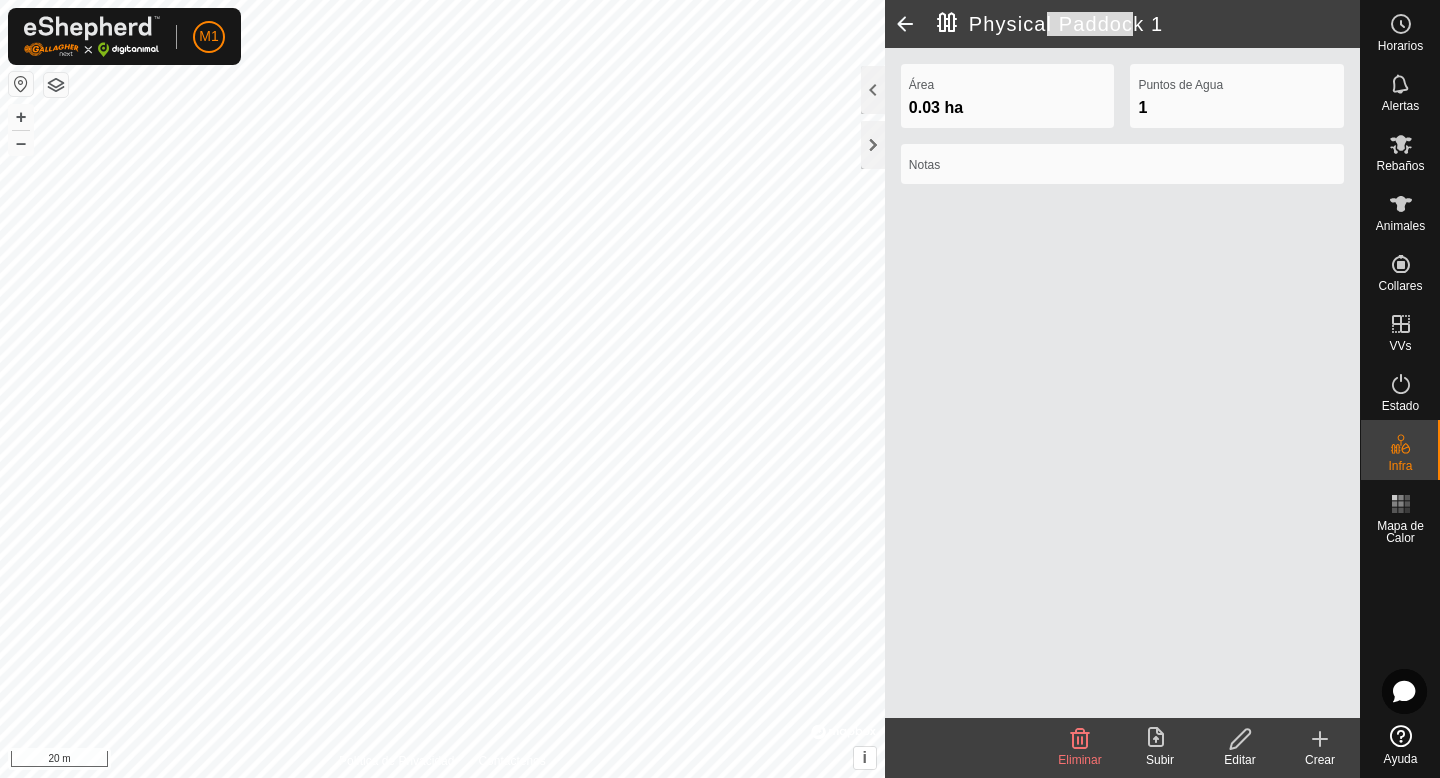 drag, startPoint x: 1123, startPoint y: 31, endPoint x: 1038, endPoint y: 31, distance: 85 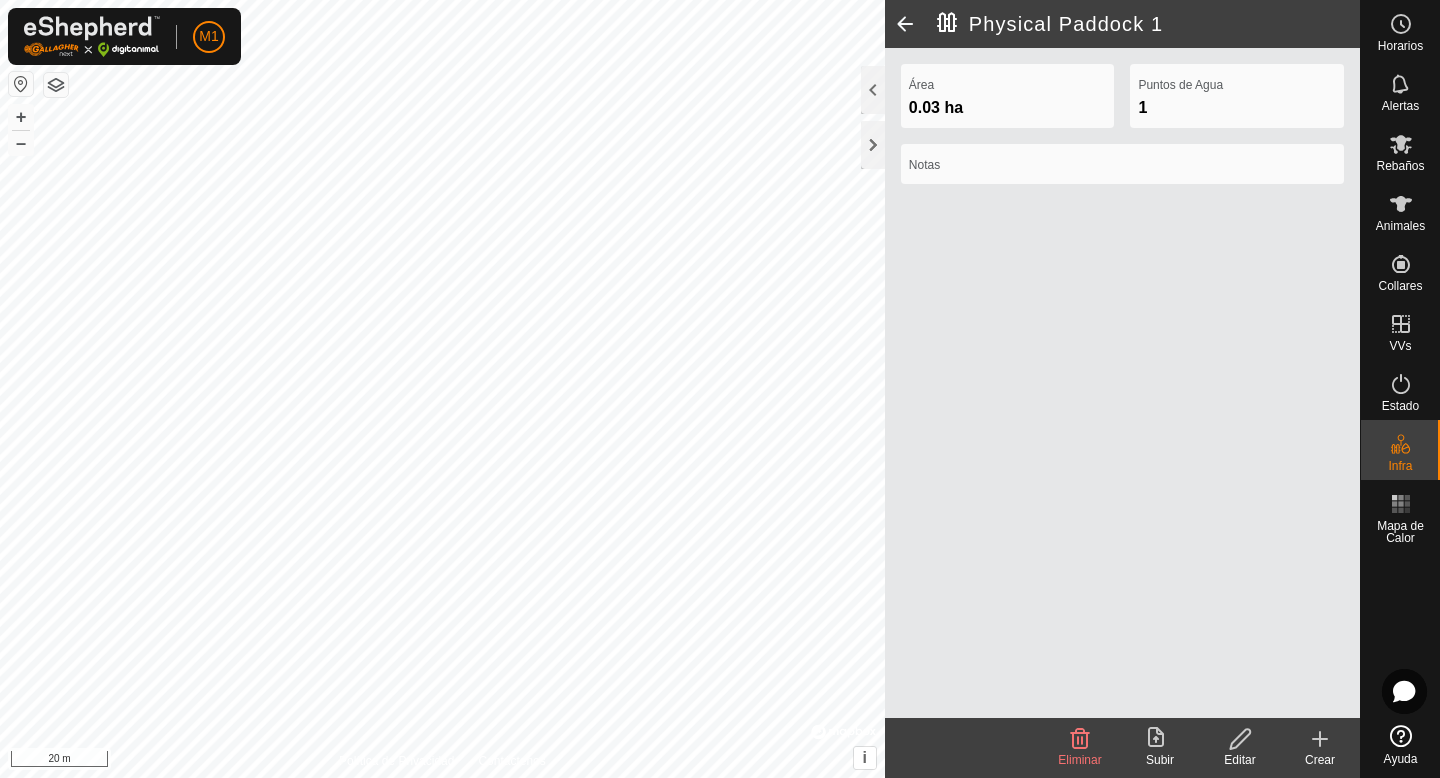 click on "Editar" 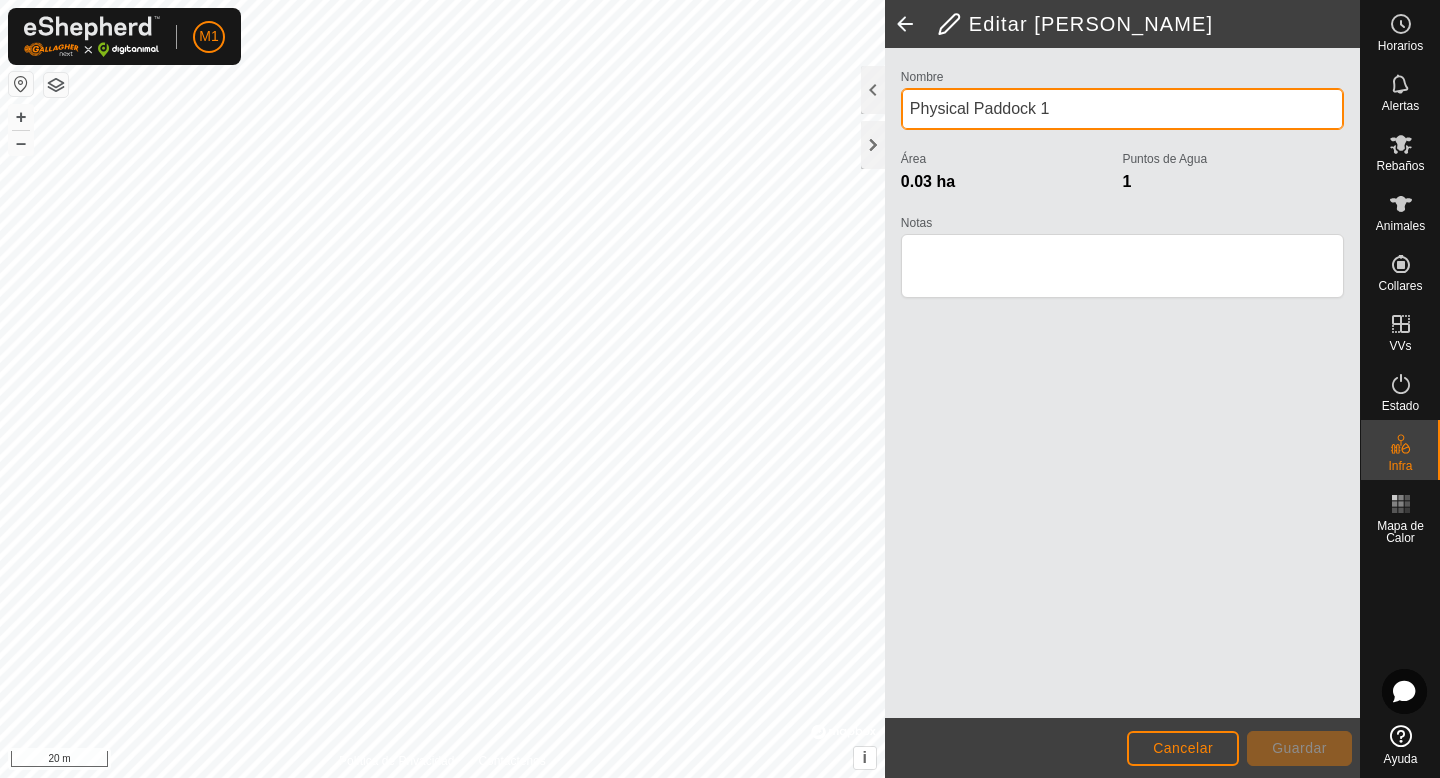 drag, startPoint x: 1062, startPoint y: 107, endPoint x: 900, endPoint y: 108, distance: 162.00308 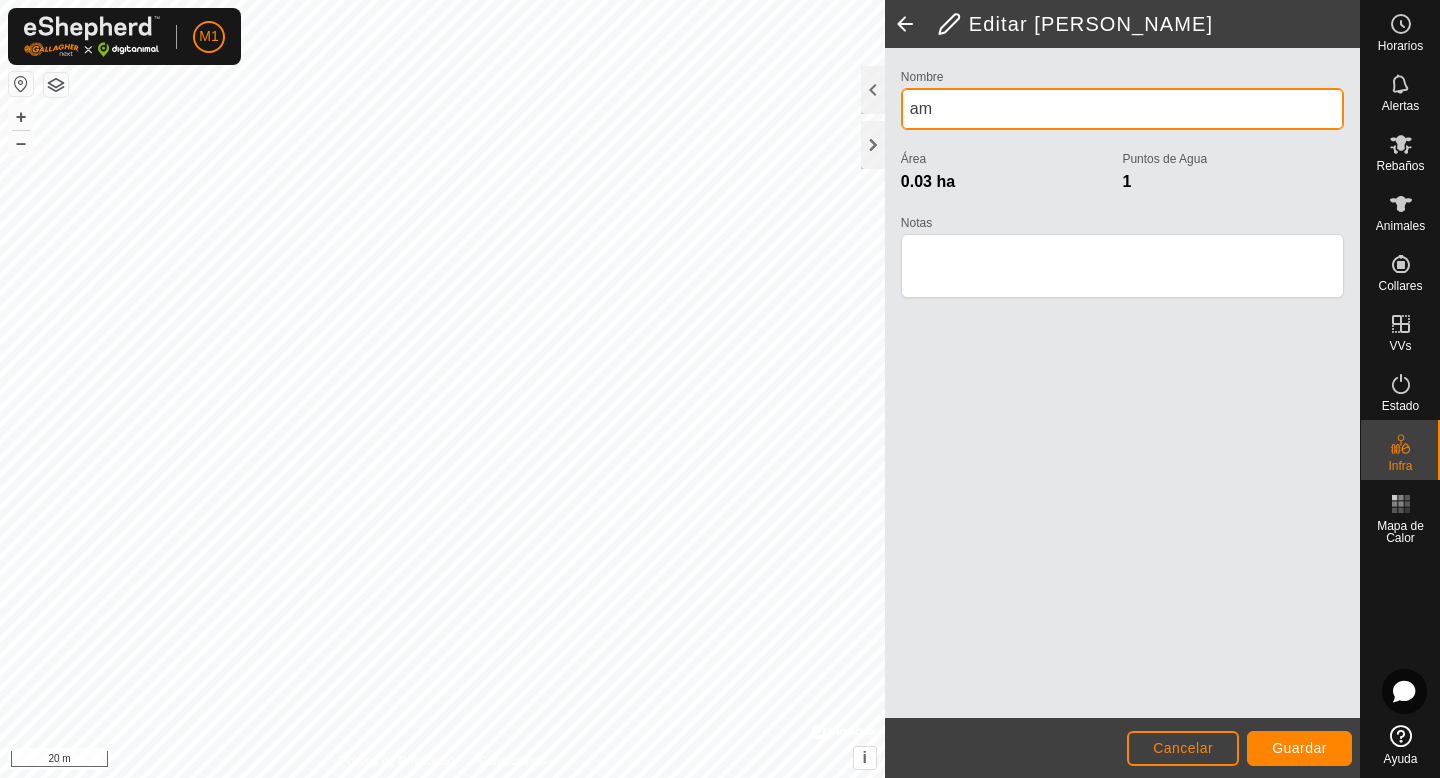 type on "a" 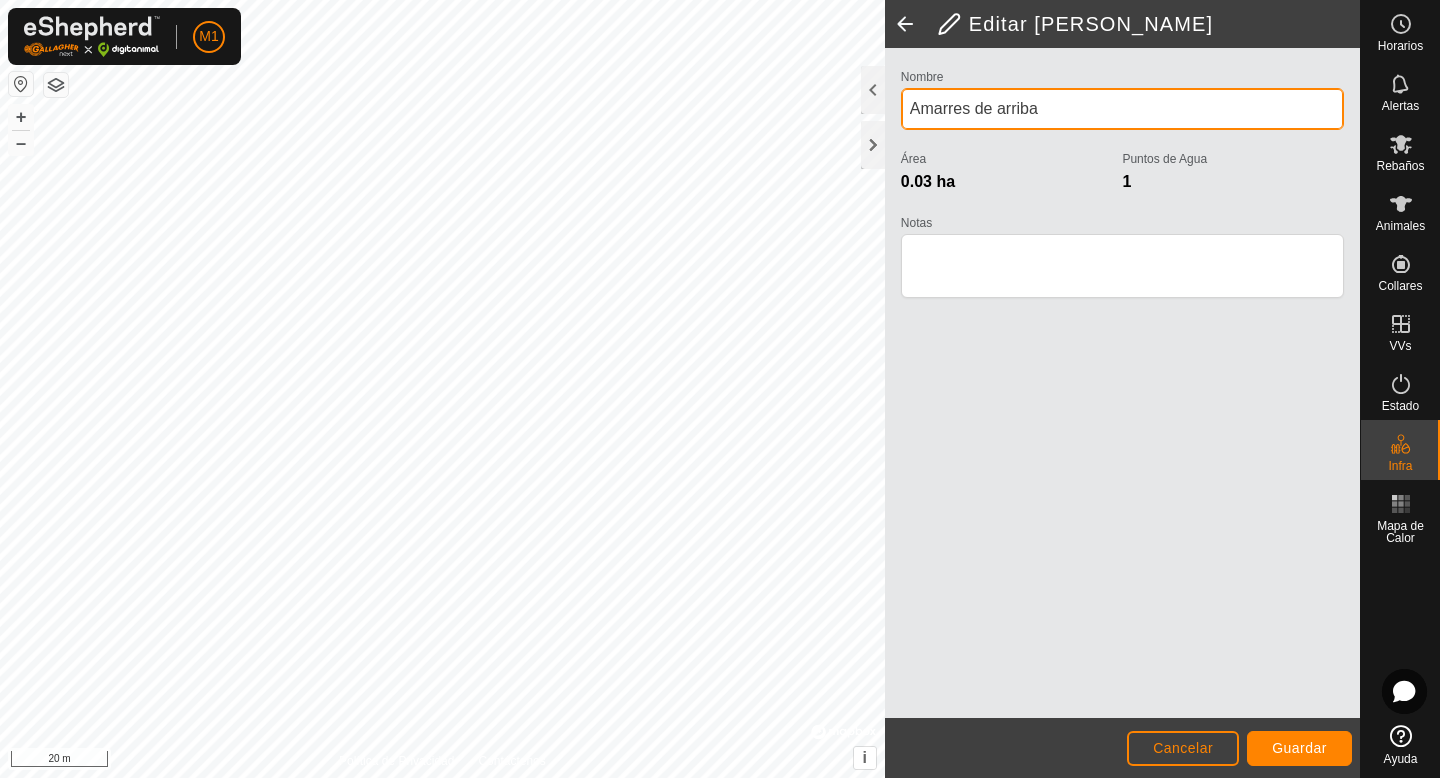 type on "Amarres de arriba" 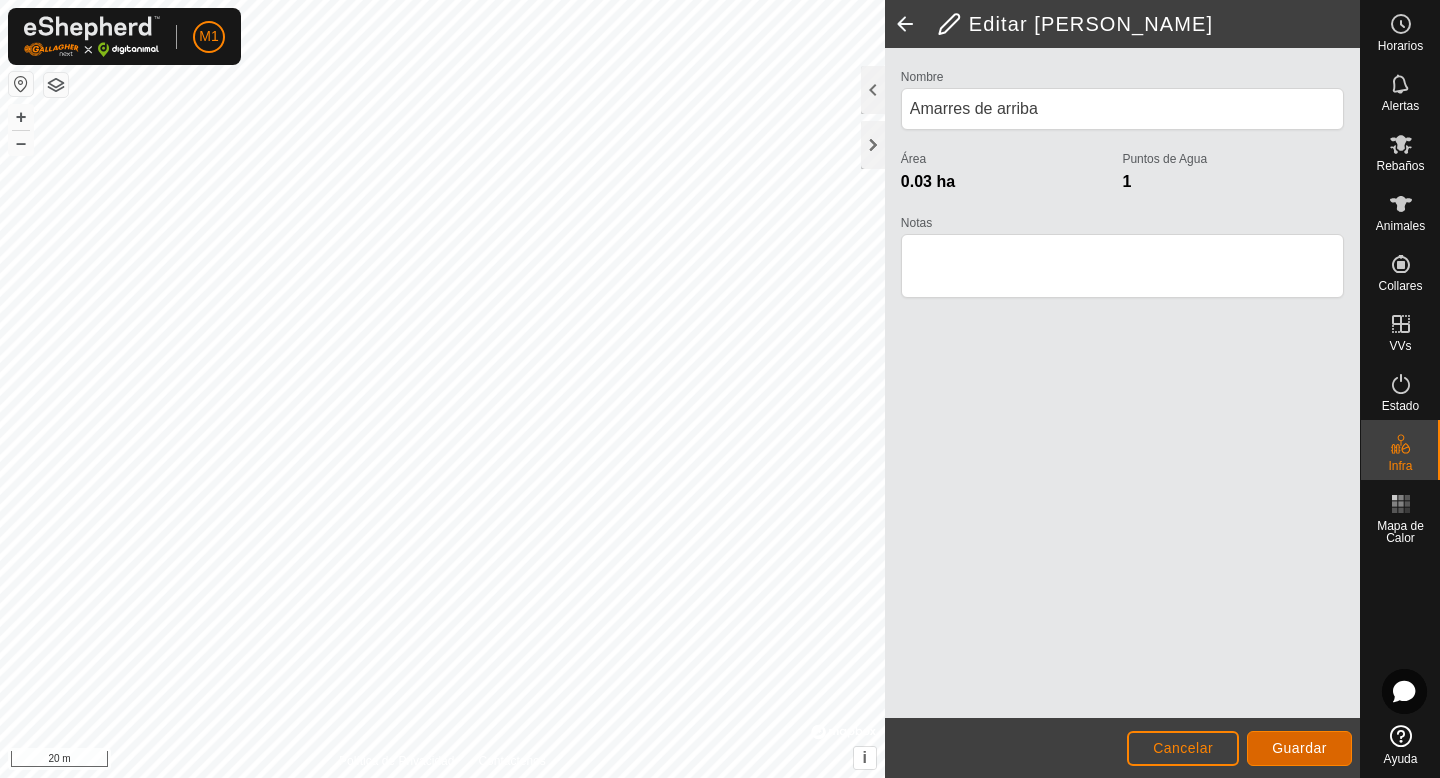 click on "Guardar" 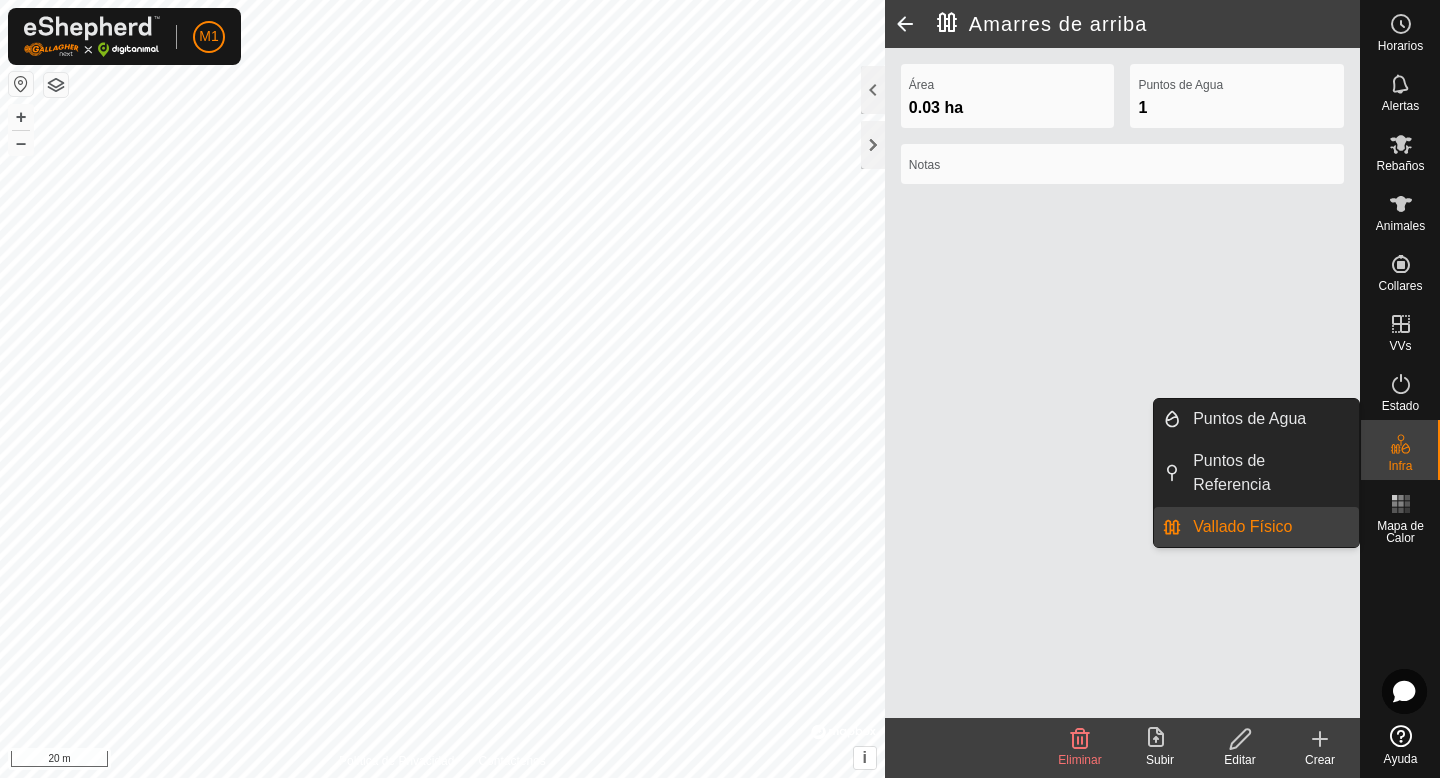 click on "Crear" 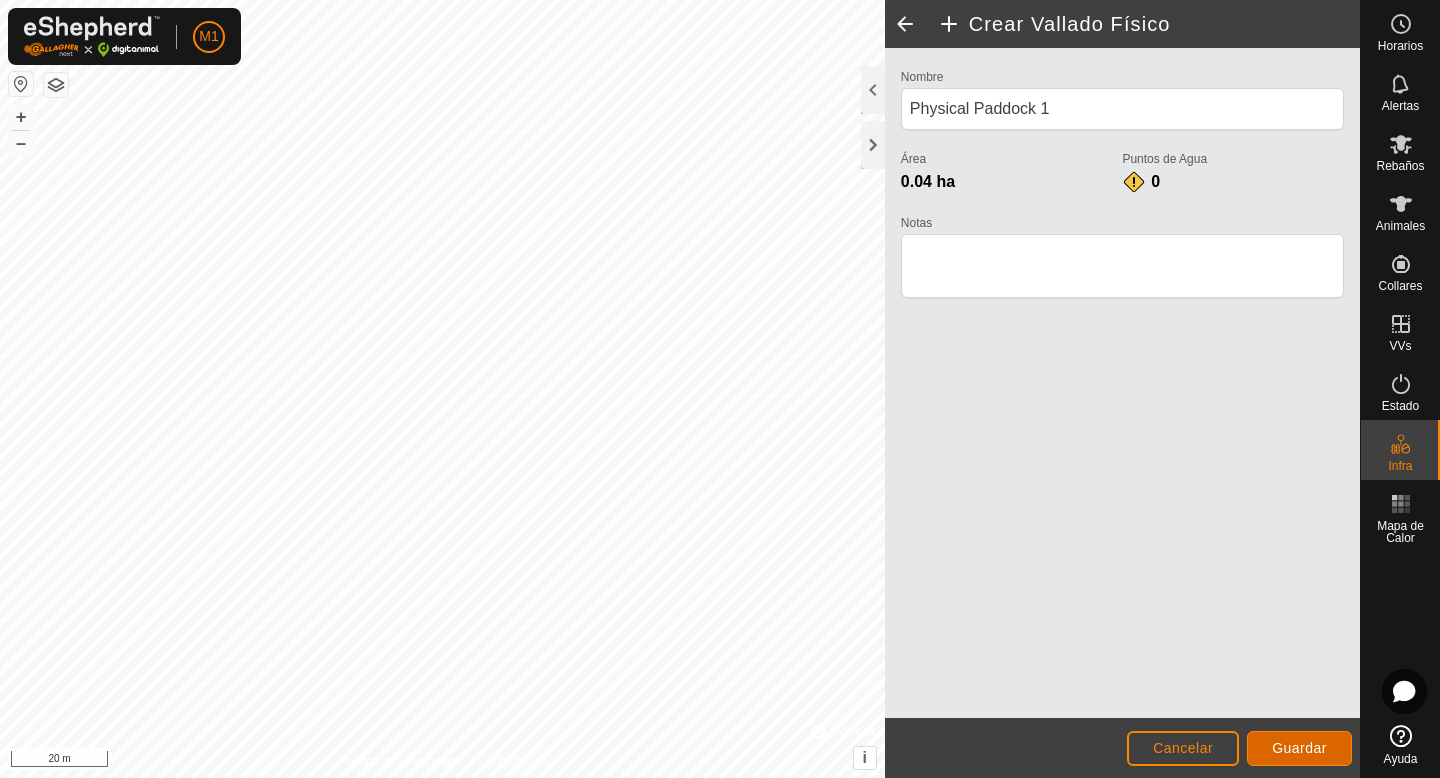 click on "Guardar" 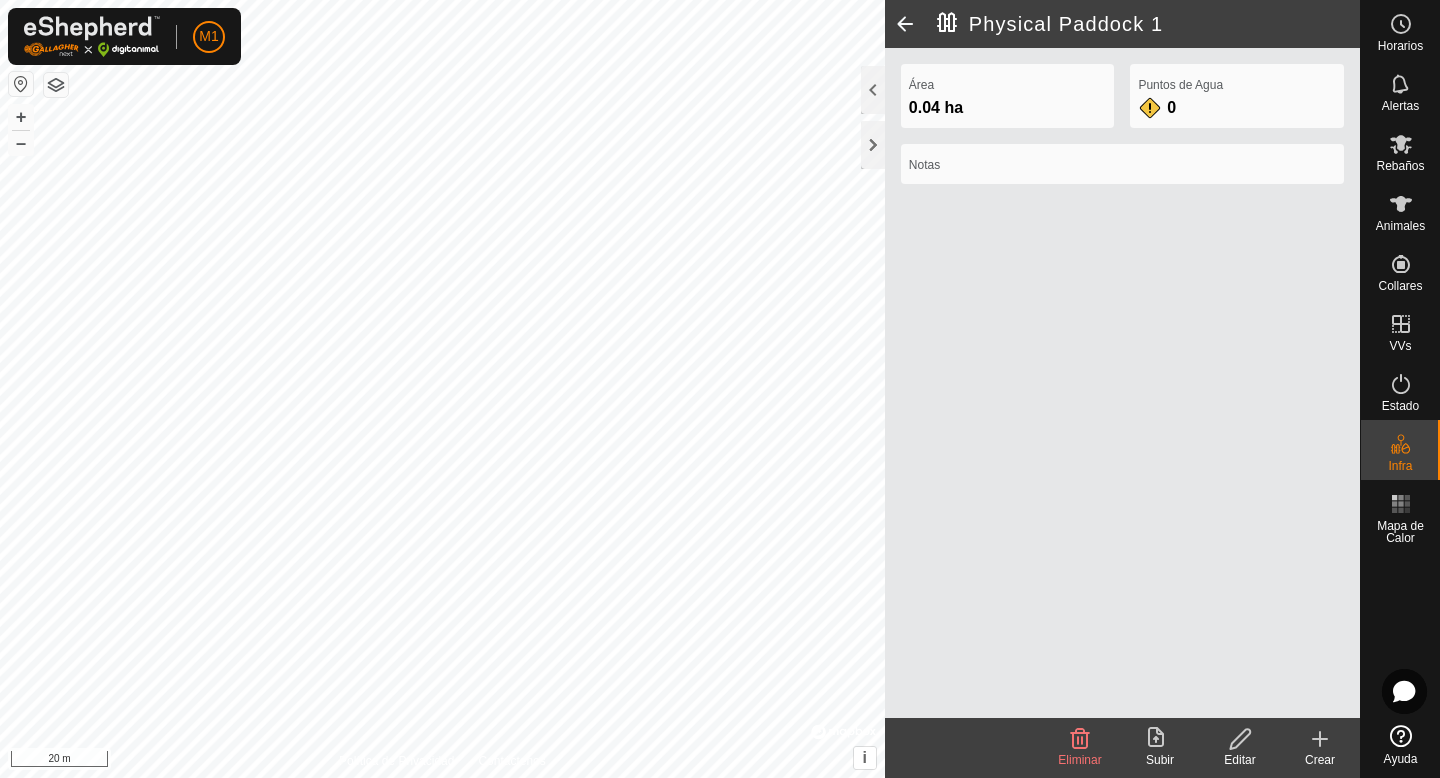 click 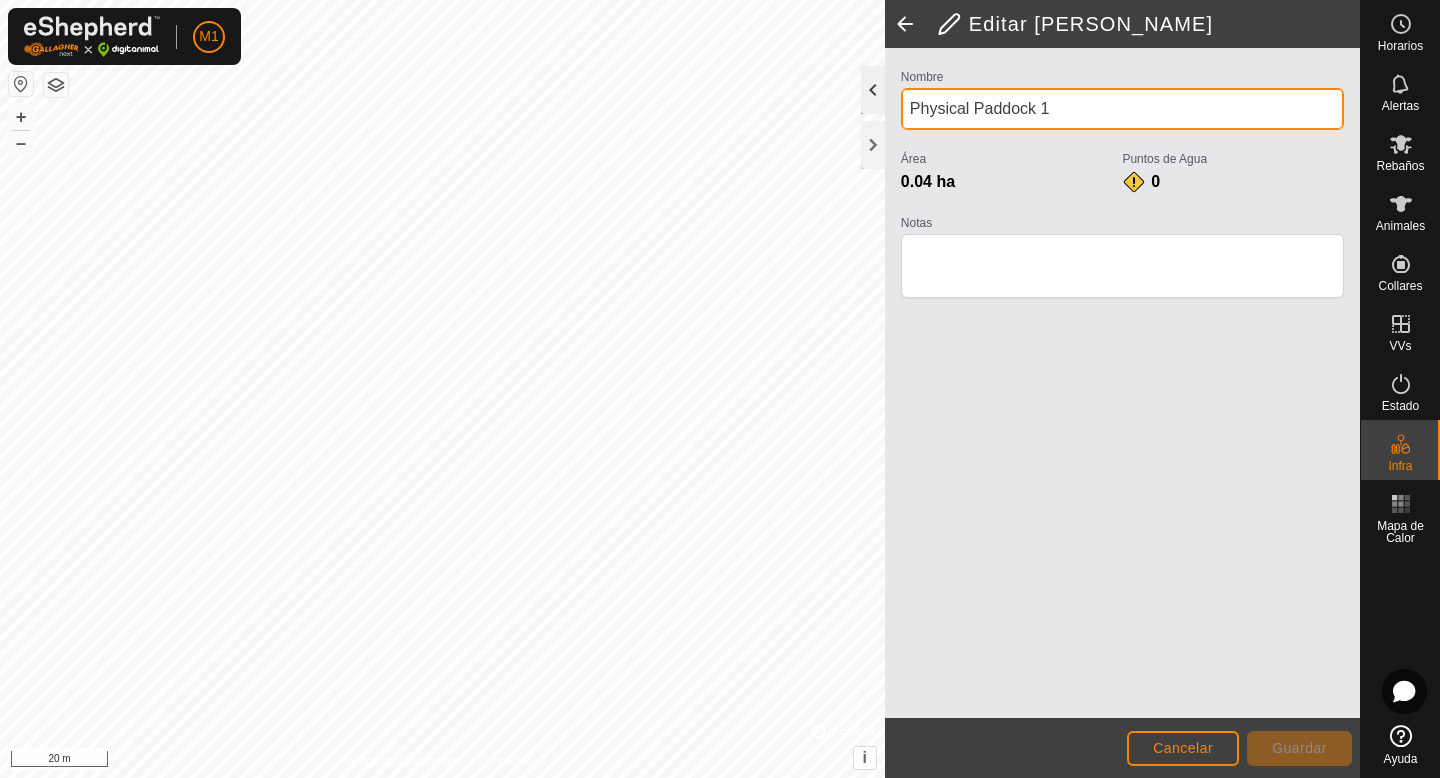 drag, startPoint x: 1070, startPoint y: 108, endPoint x: 873, endPoint y: 95, distance: 197.42847 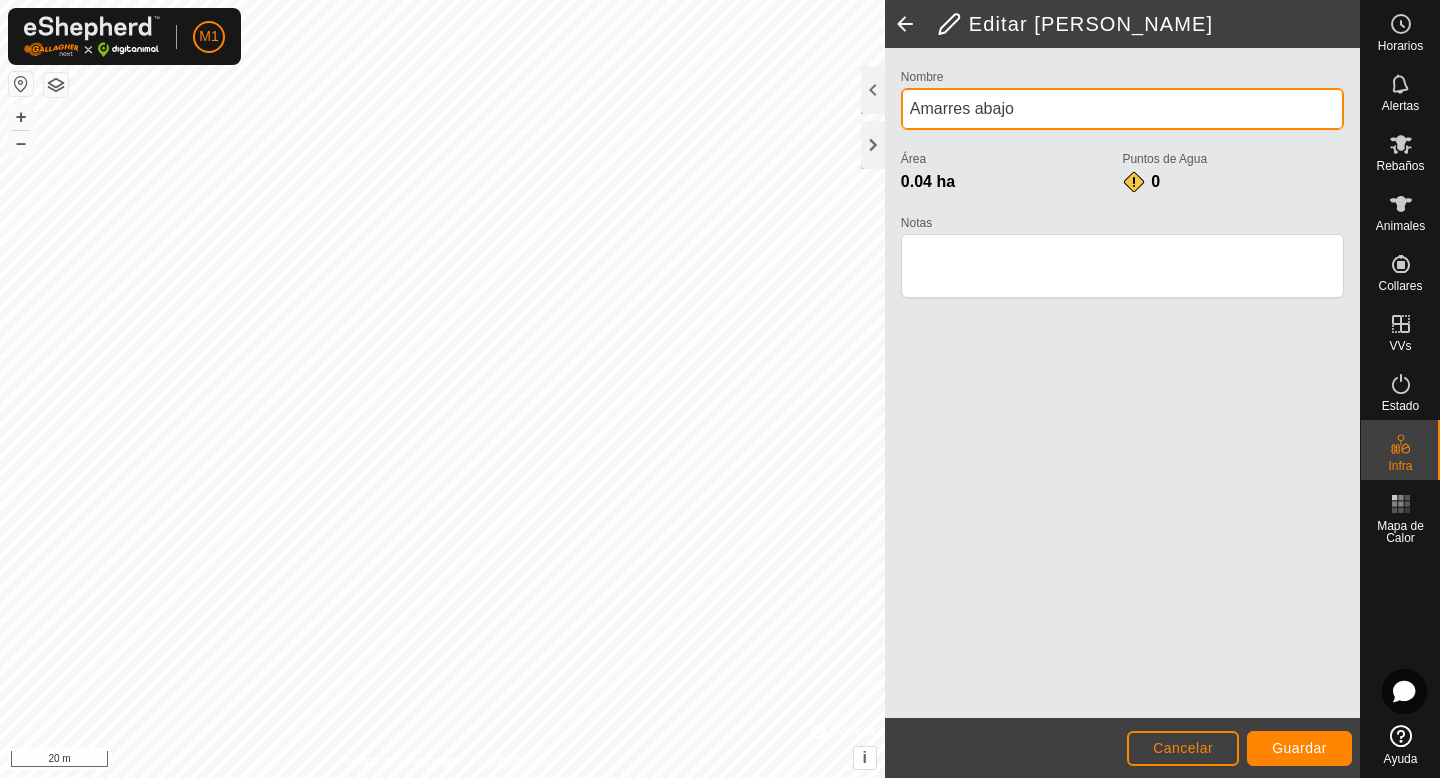 type on "Amarres abajo" 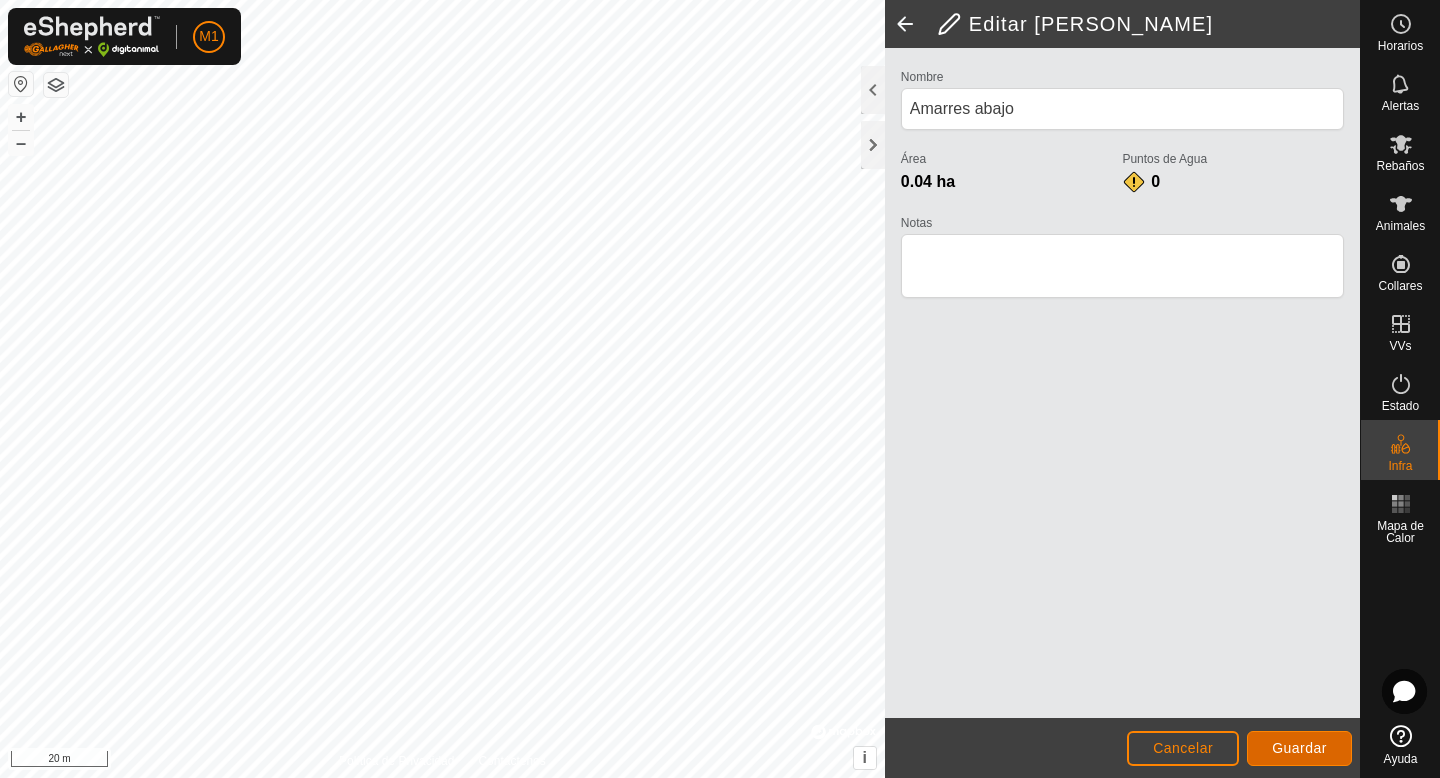 click on "Guardar" 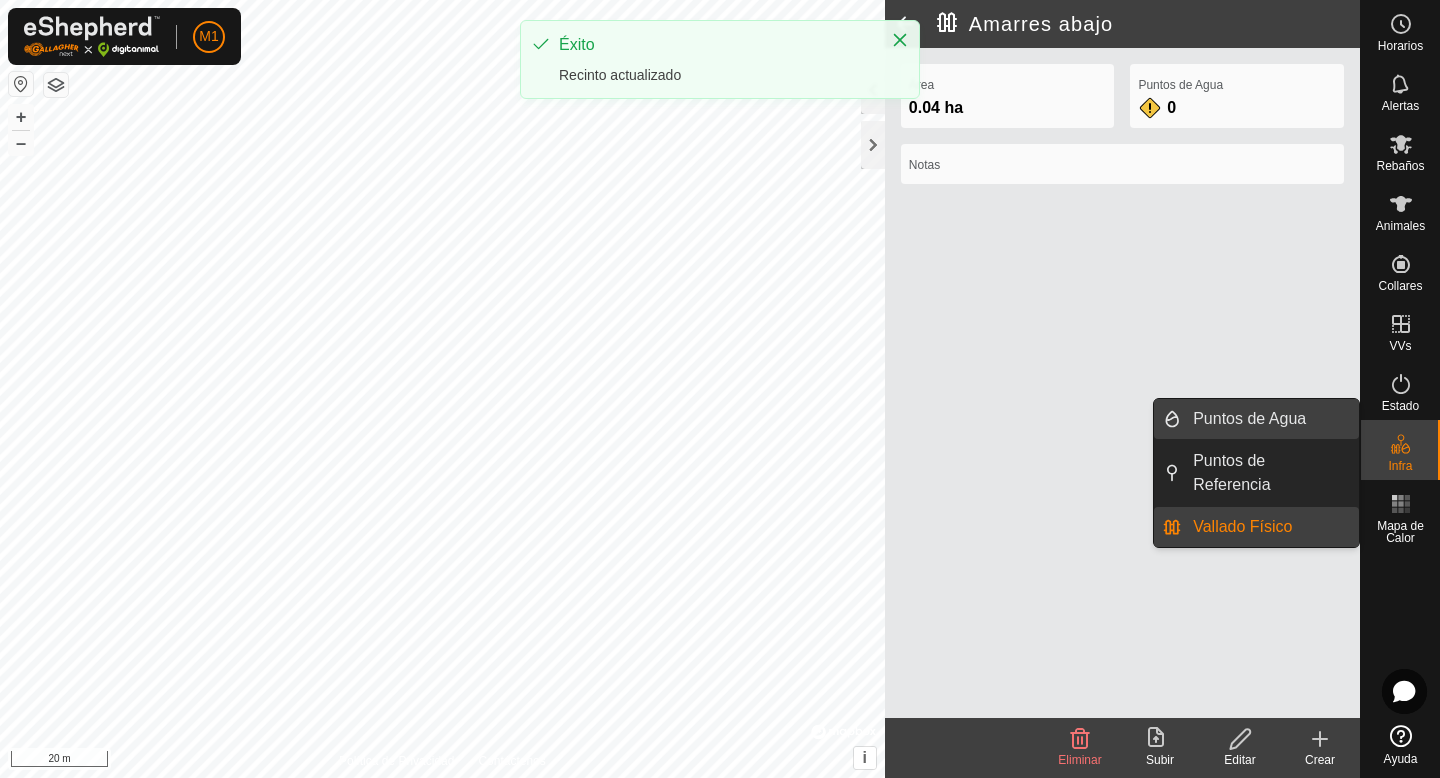 click on "Puntos de Agua" at bounding box center (1270, 419) 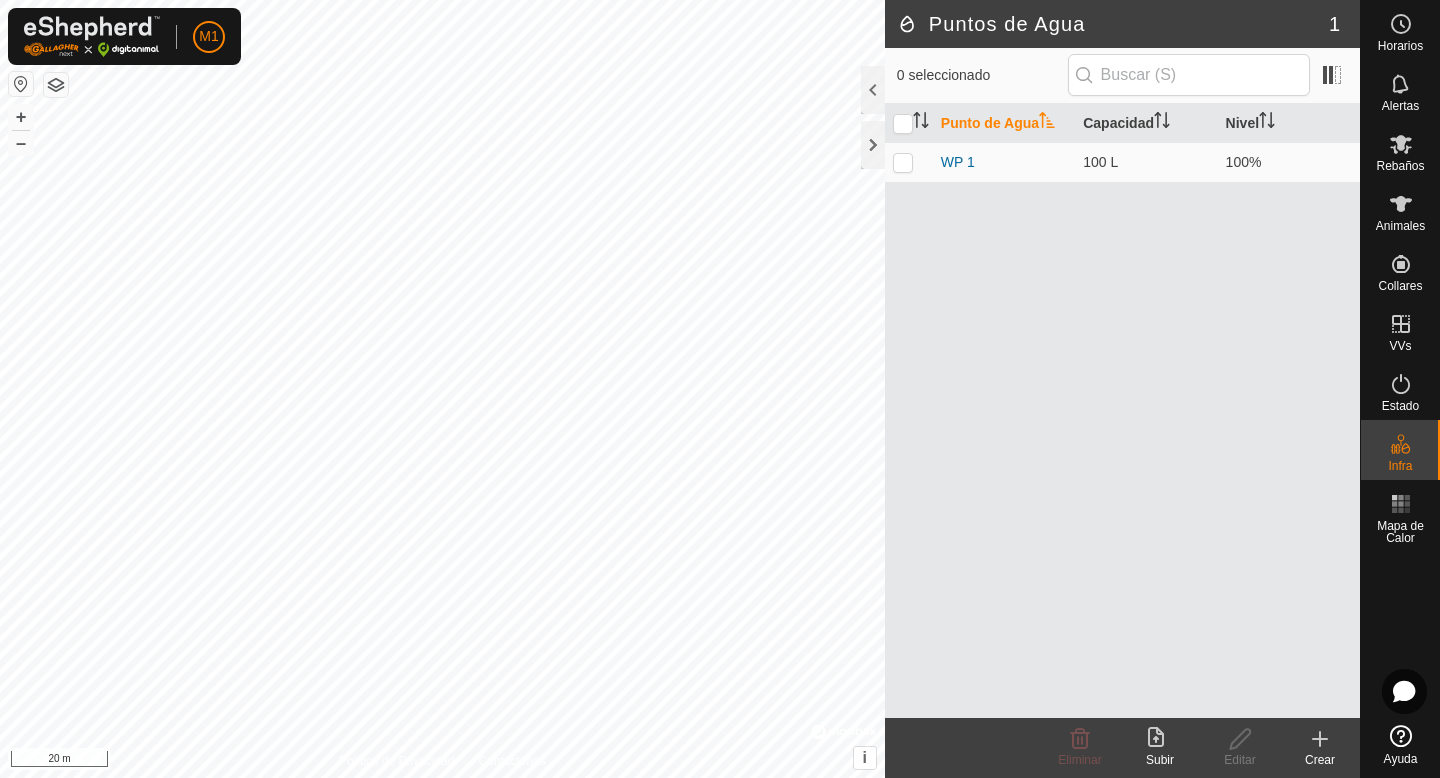 click 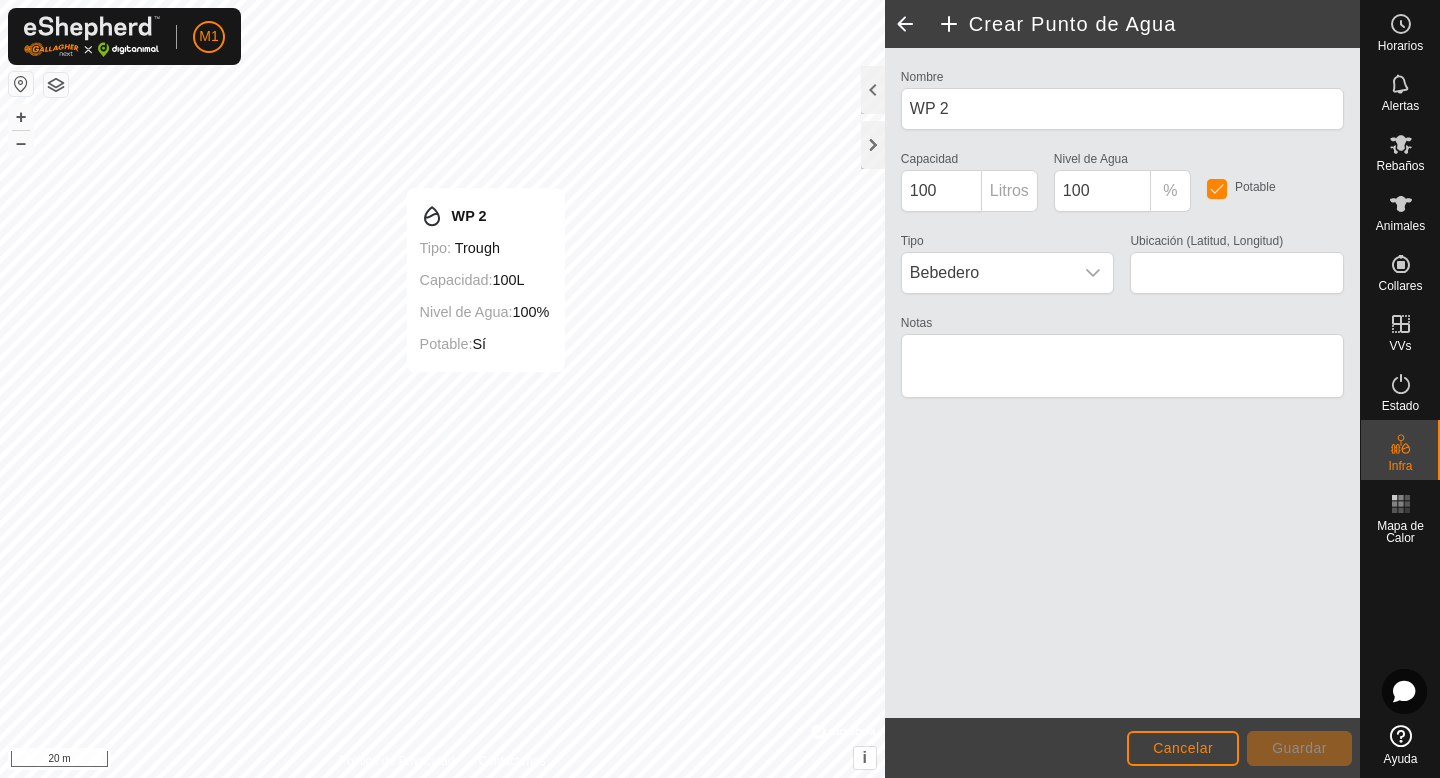 type on "41.211578, -4.503430" 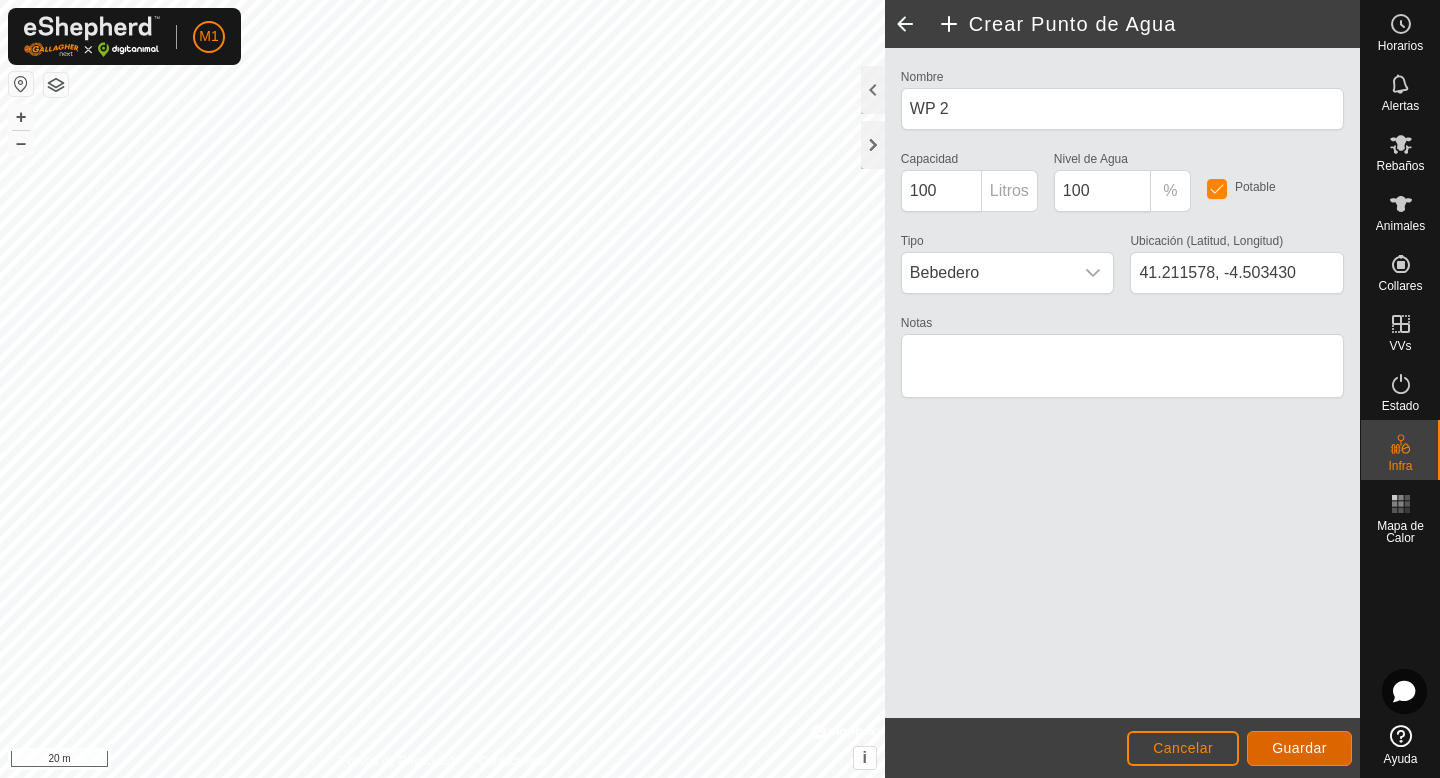 click on "Guardar" 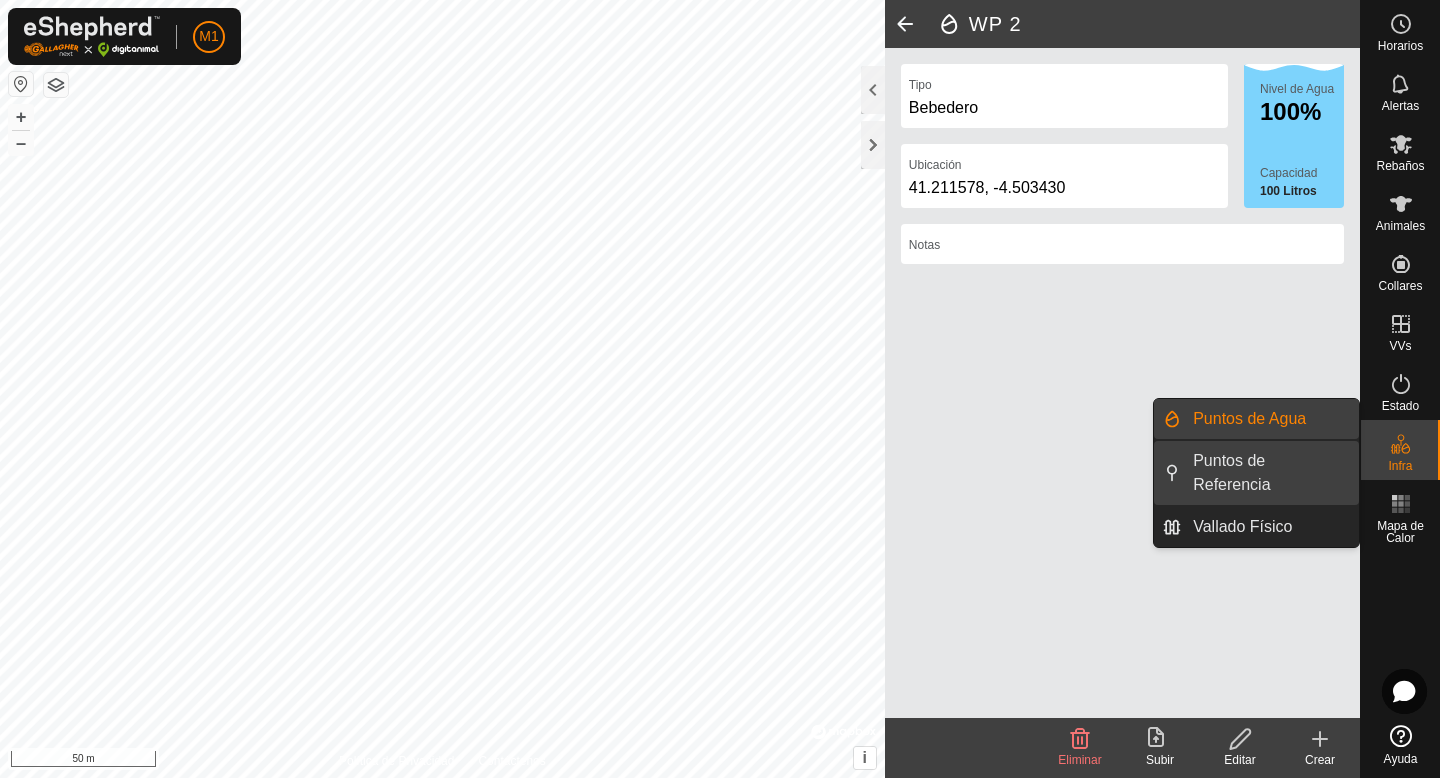 click on "Puntos de Referencia" at bounding box center (1270, 473) 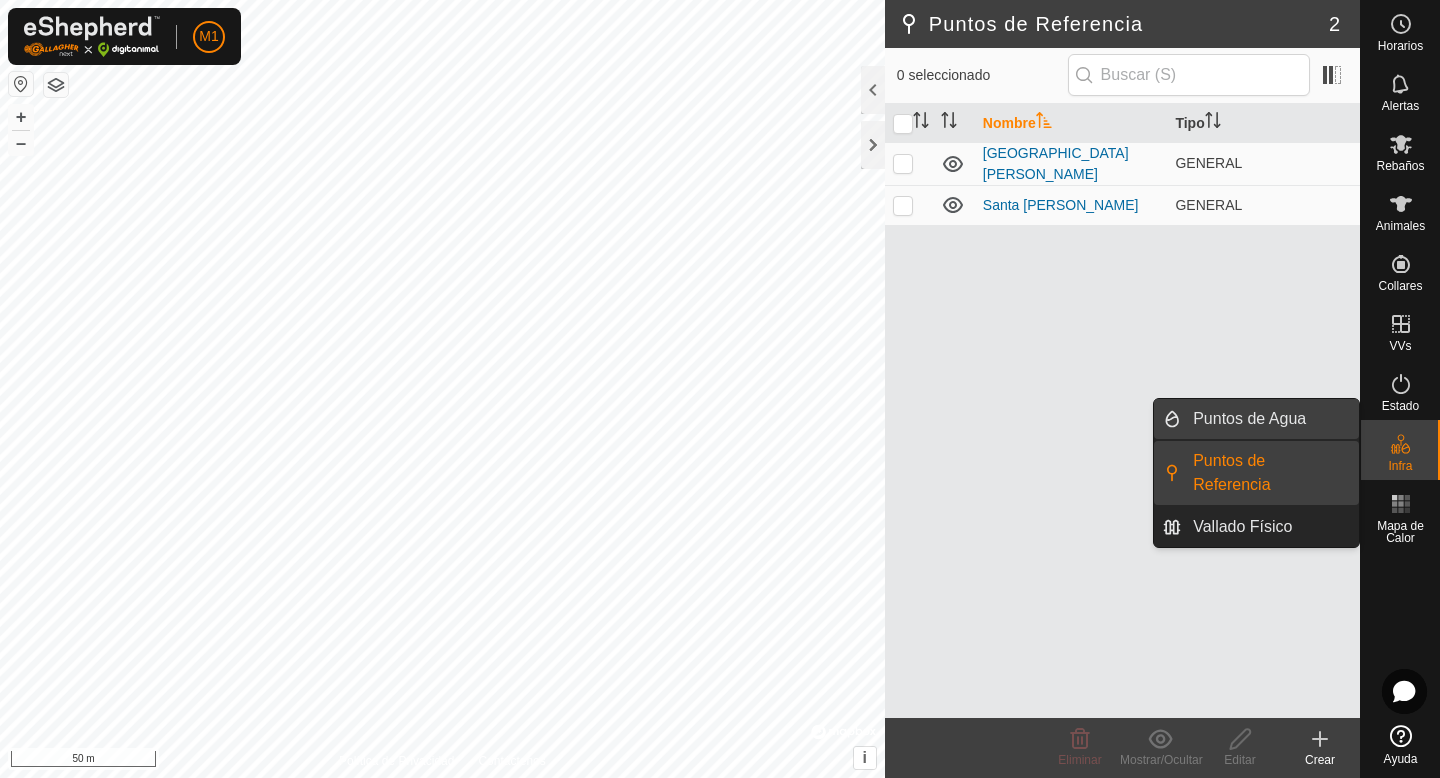 click on "Puntos de Agua" at bounding box center (1270, 419) 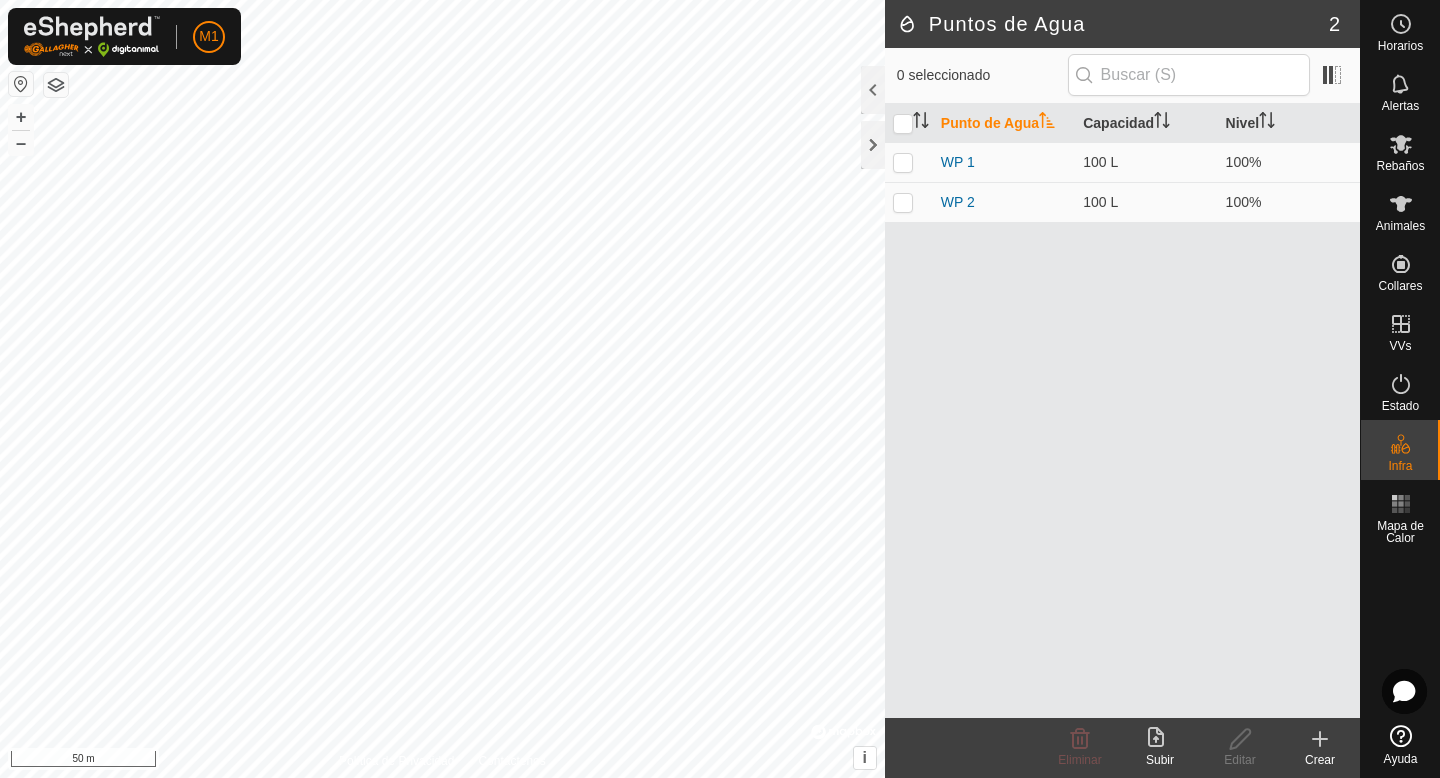 click on "Crear" 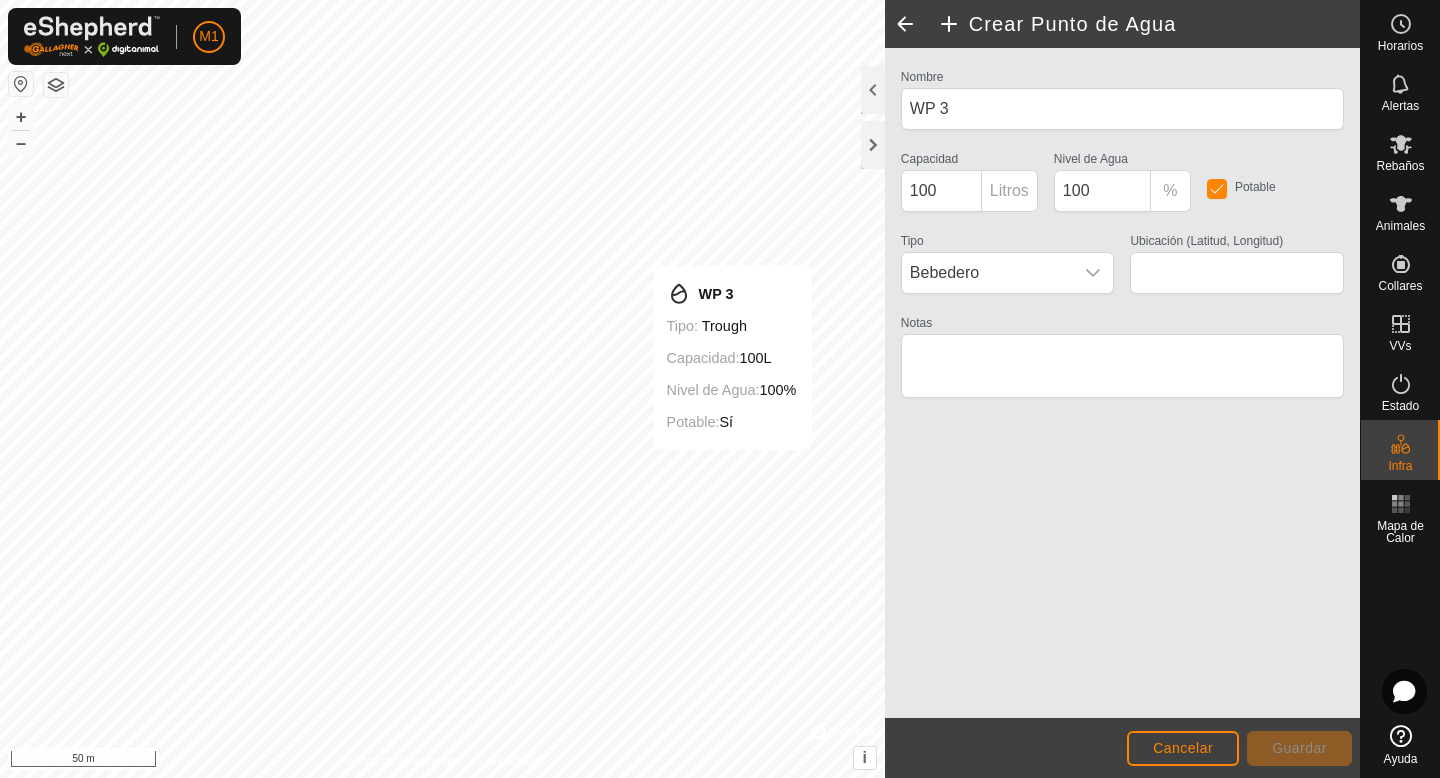 type on "41.210209, -4.501921" 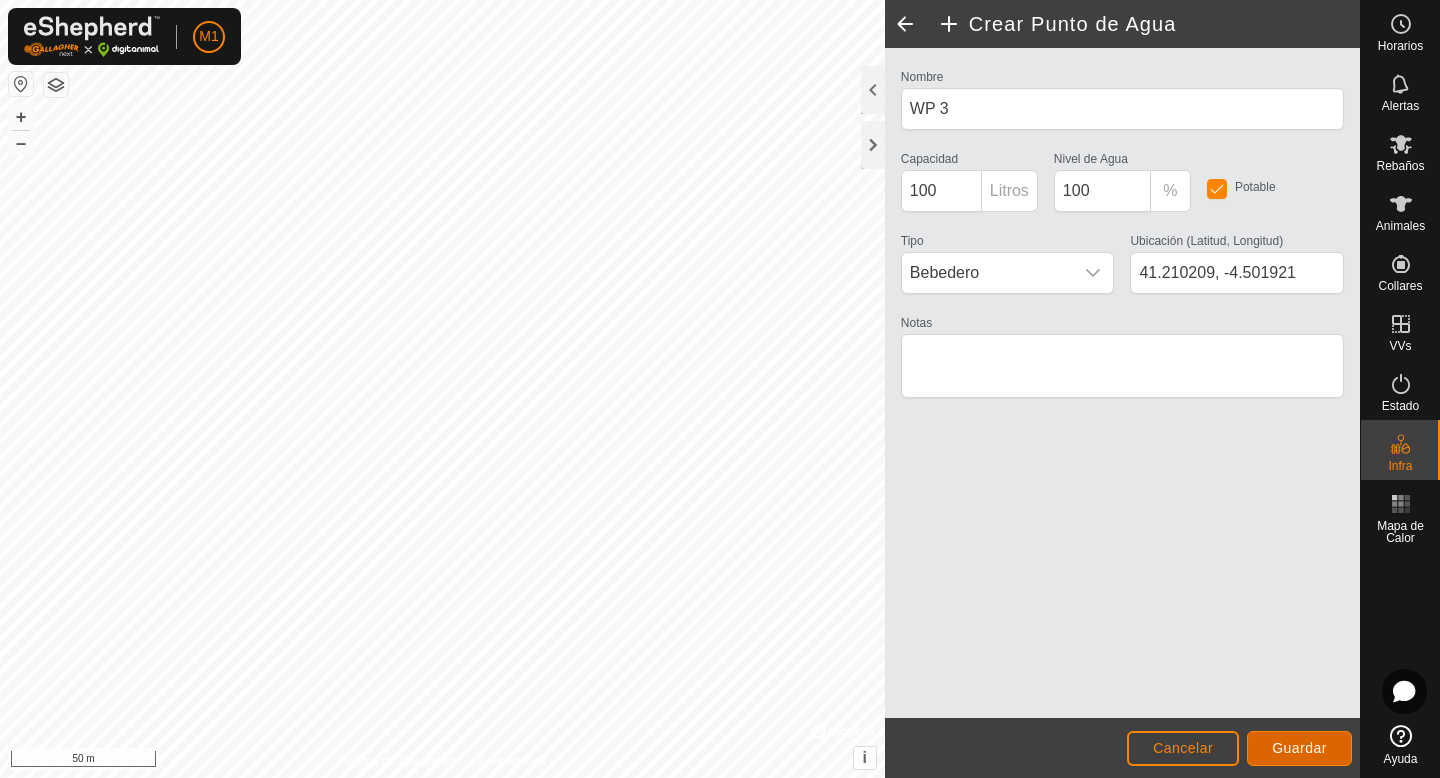 click on "Guardar" 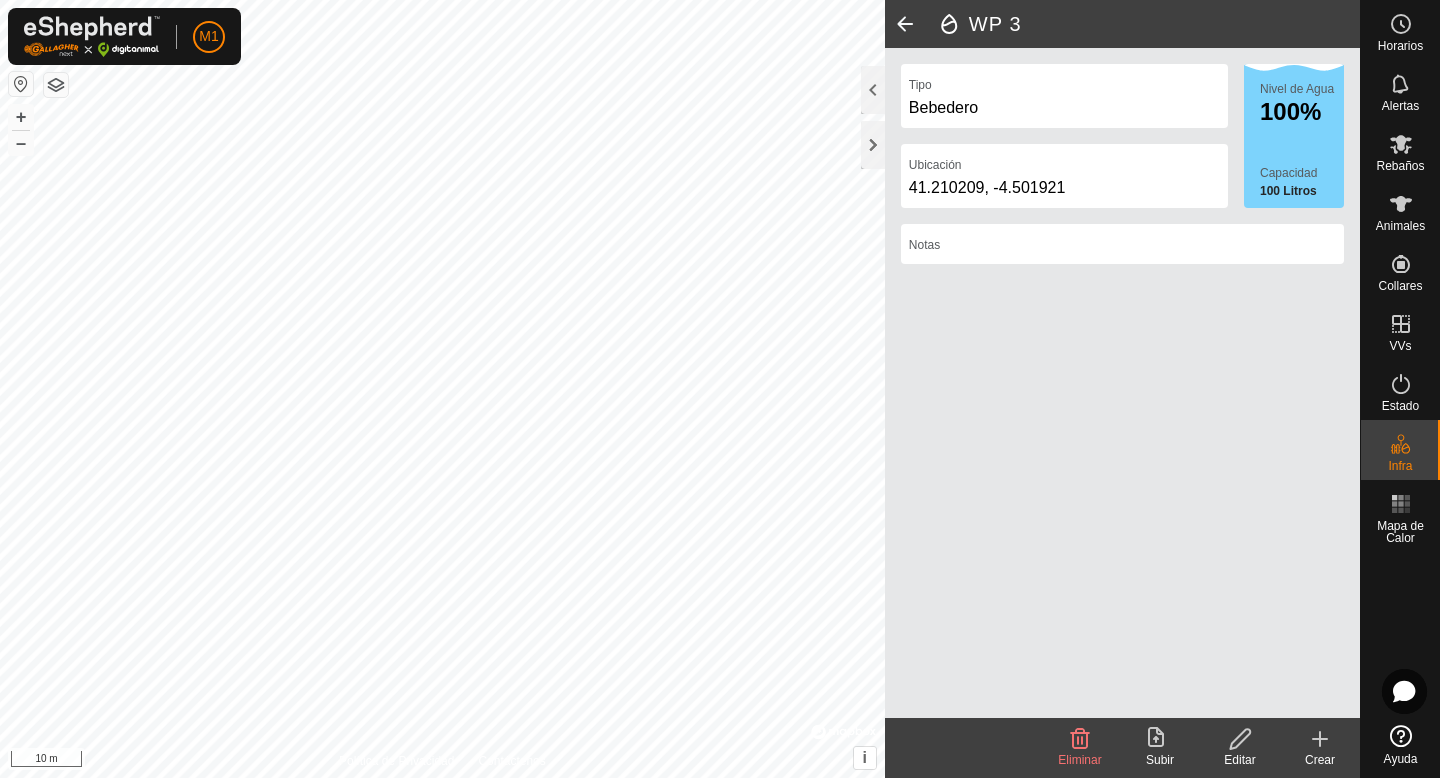 click 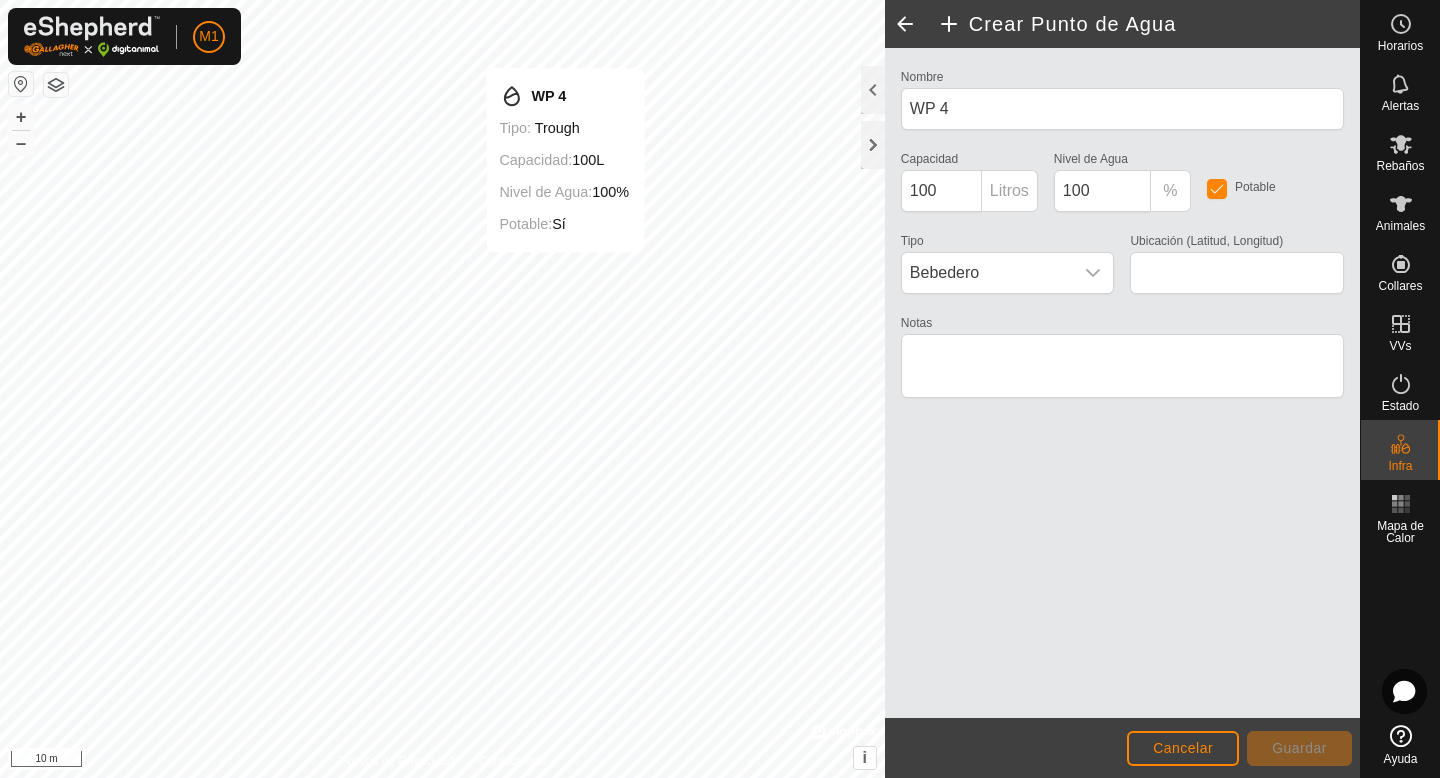 type on "41.210644, -4.502549" 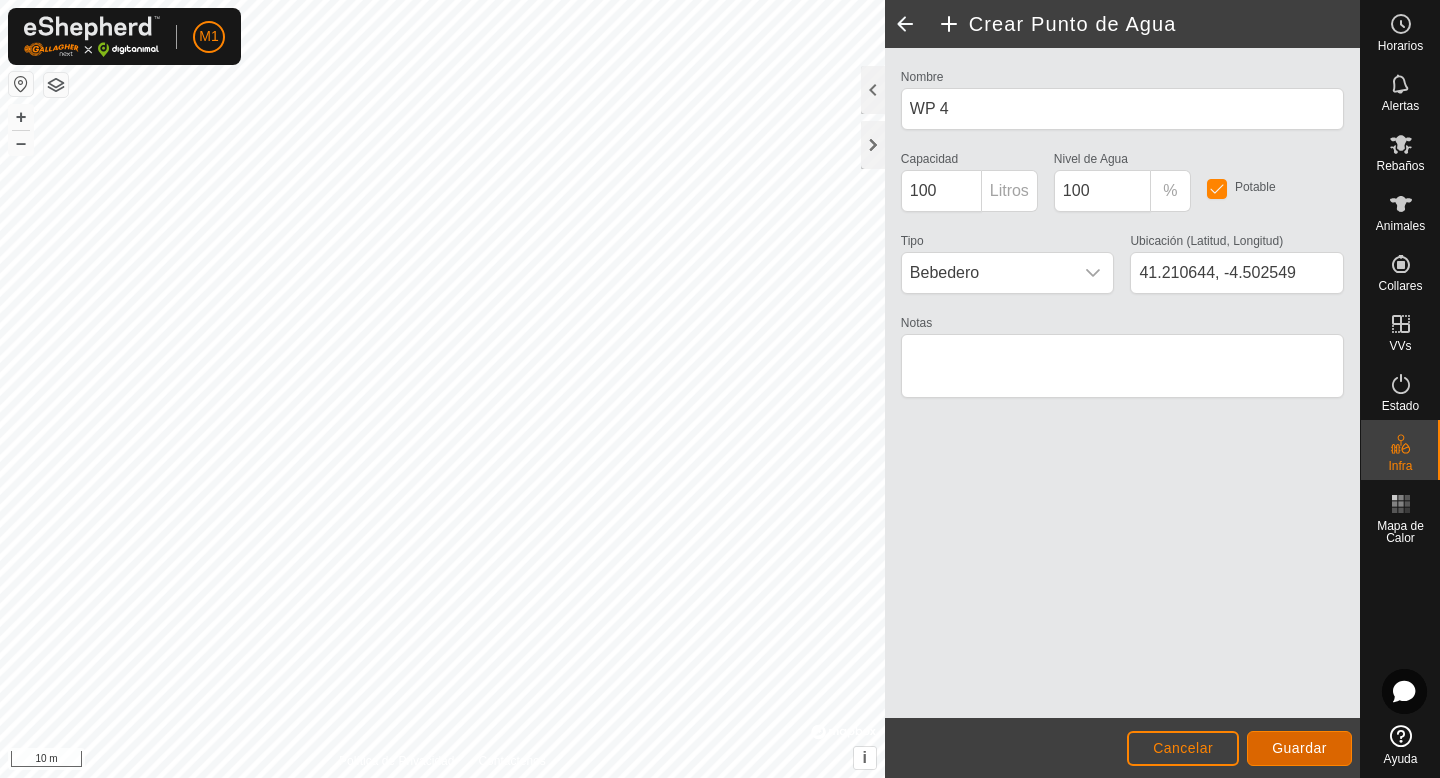 click on "Guardar" 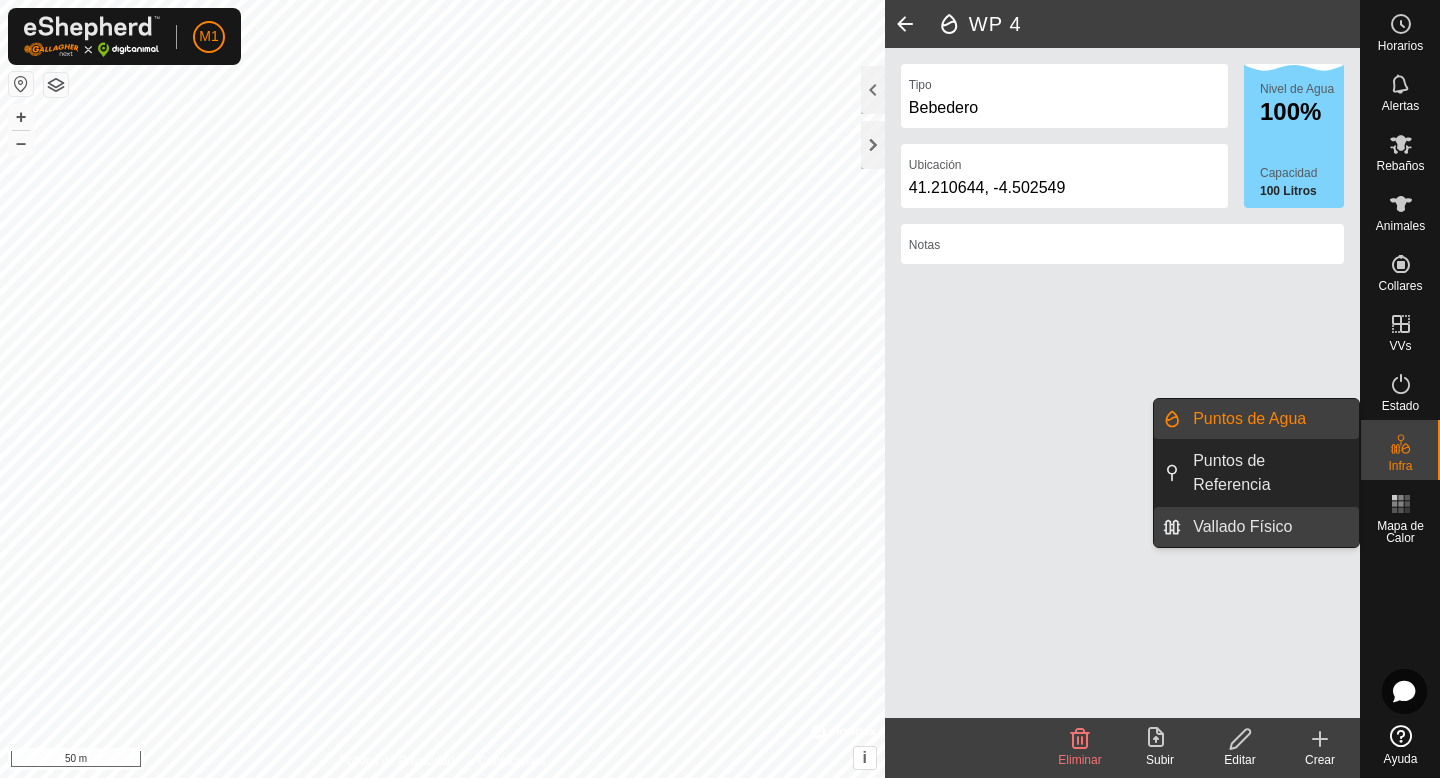 click on "Vallado Físico" at bounding box center (1270, 527) 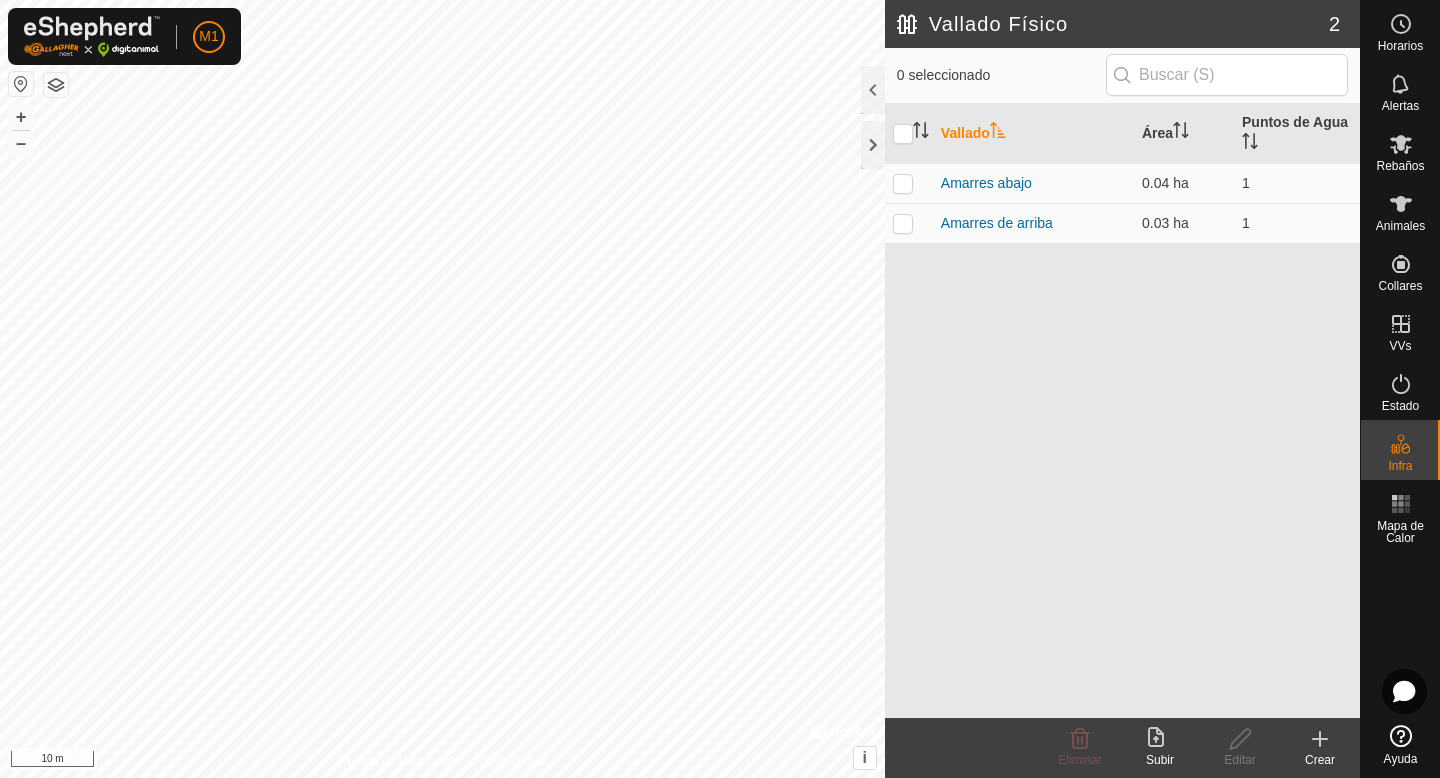 click 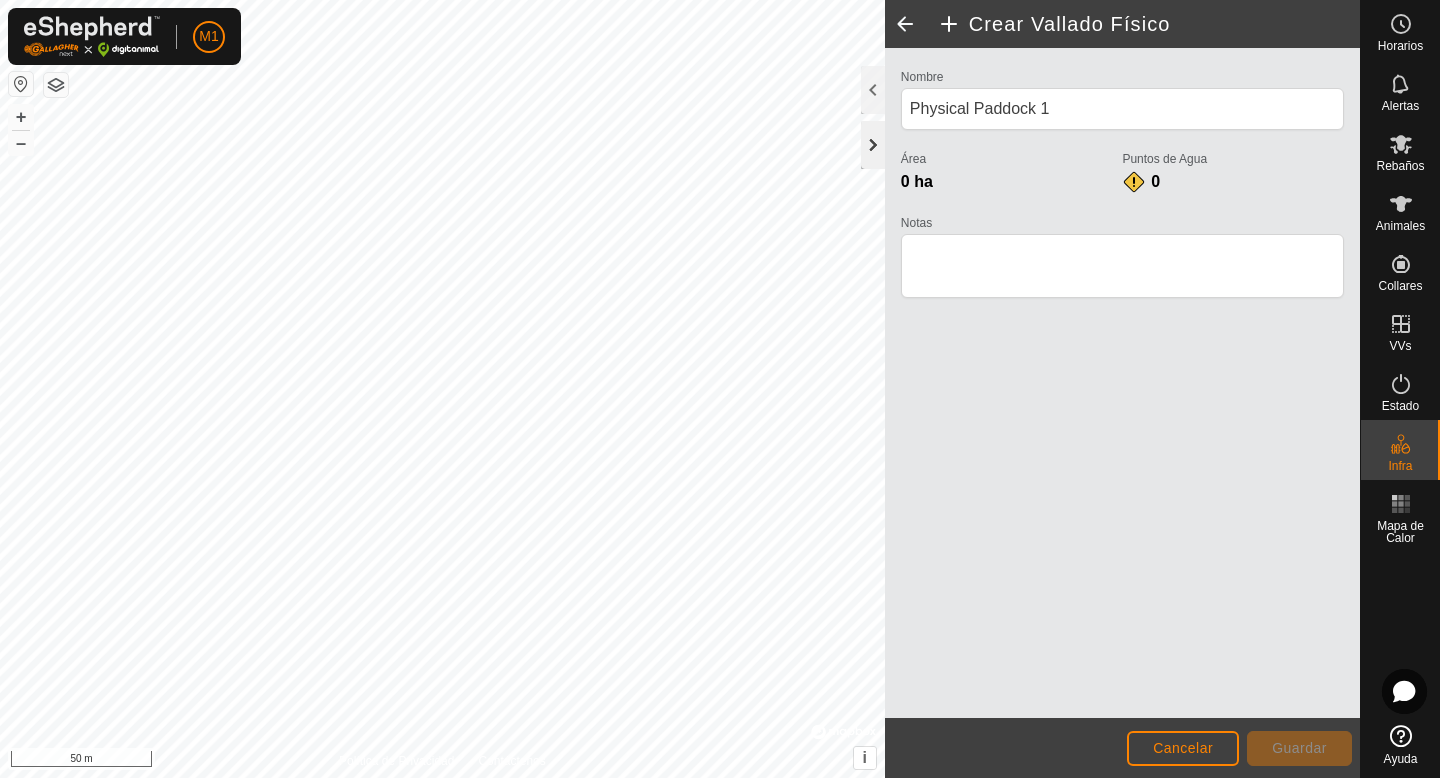 click 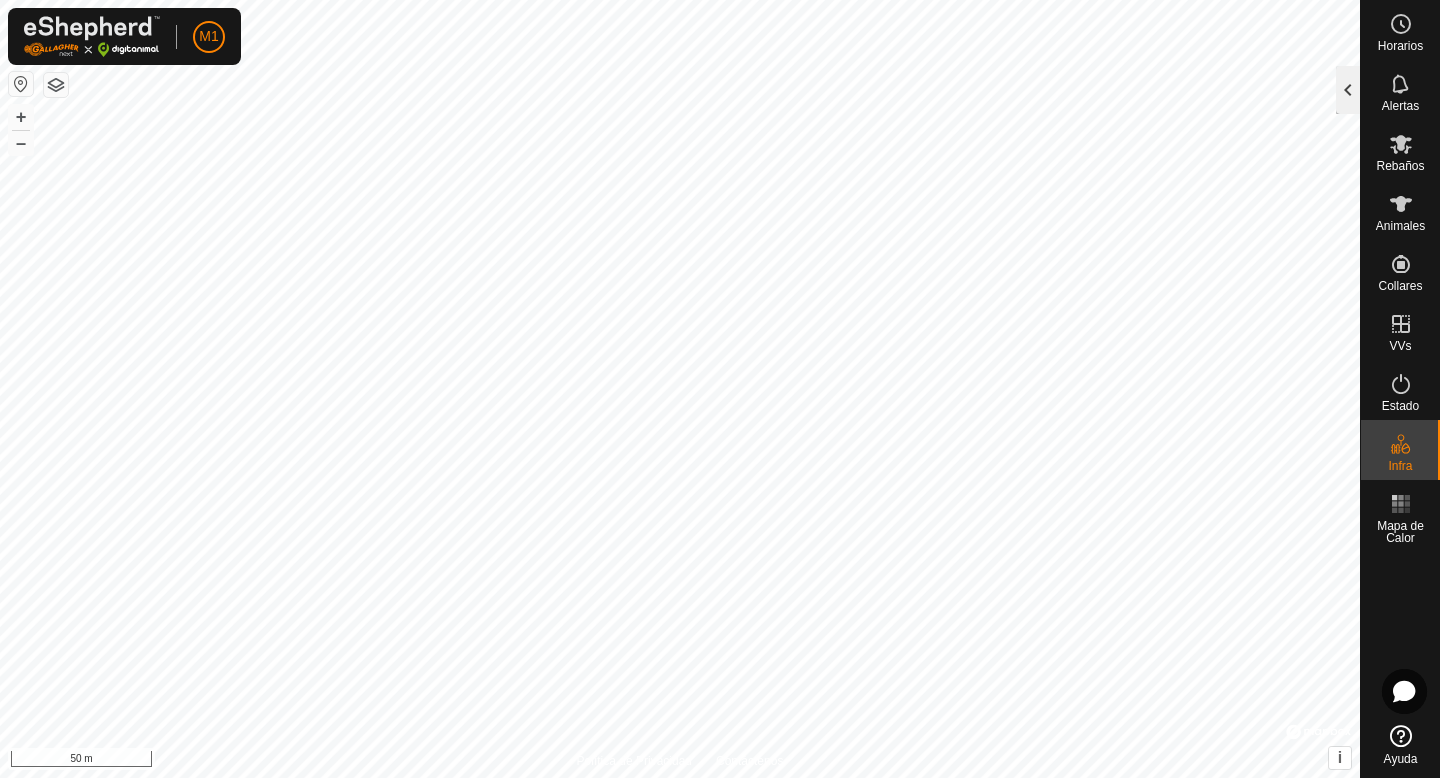 click 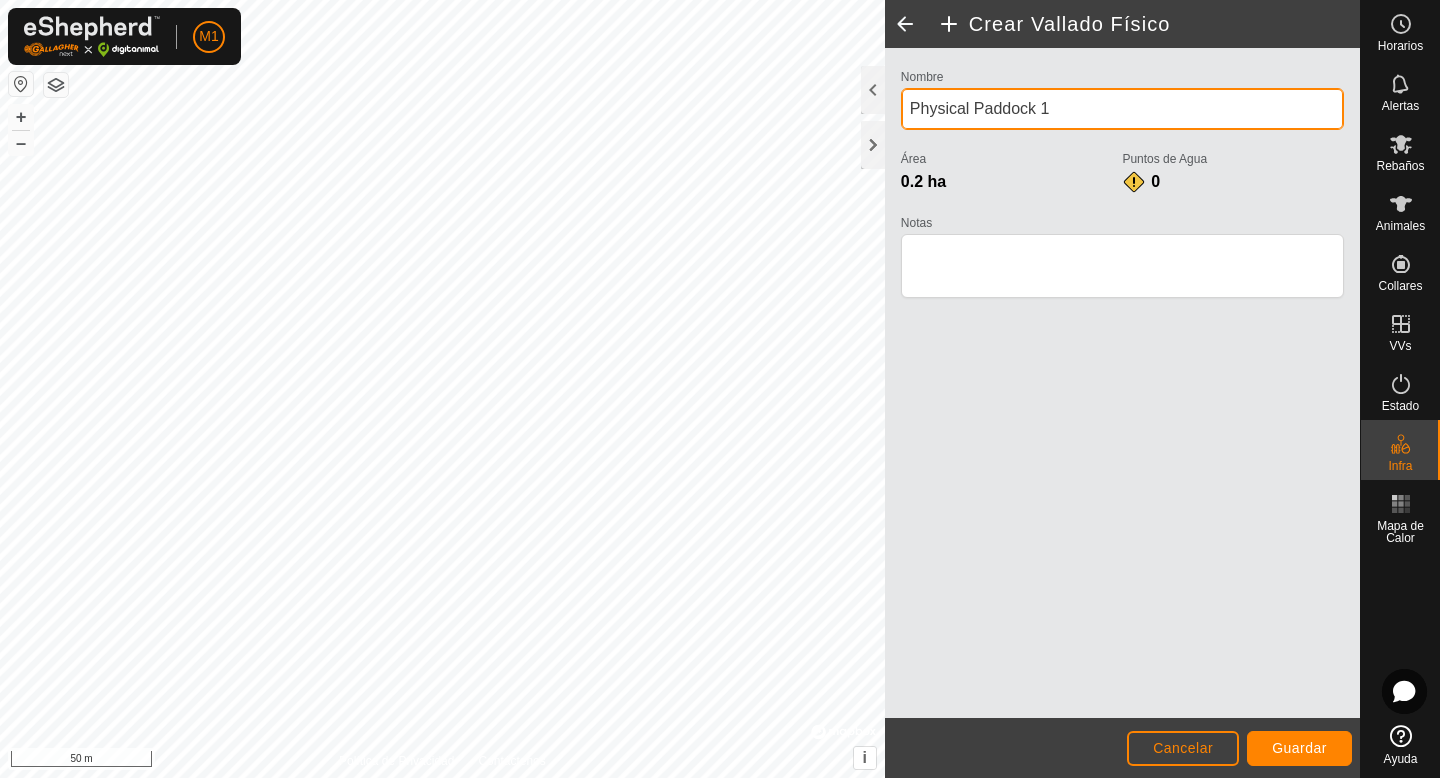 click on "Política de Privacidad Contáctenos + – ⇧ i ©  Mapbox , ©  OpenStreetMap ,  Improve this map 50 m  Crear Vallado Físico  Nombre Physical Paddock 1 Área 0.2 ha  Puntos de Agua 0 Notas                    Cancelar Guardar" 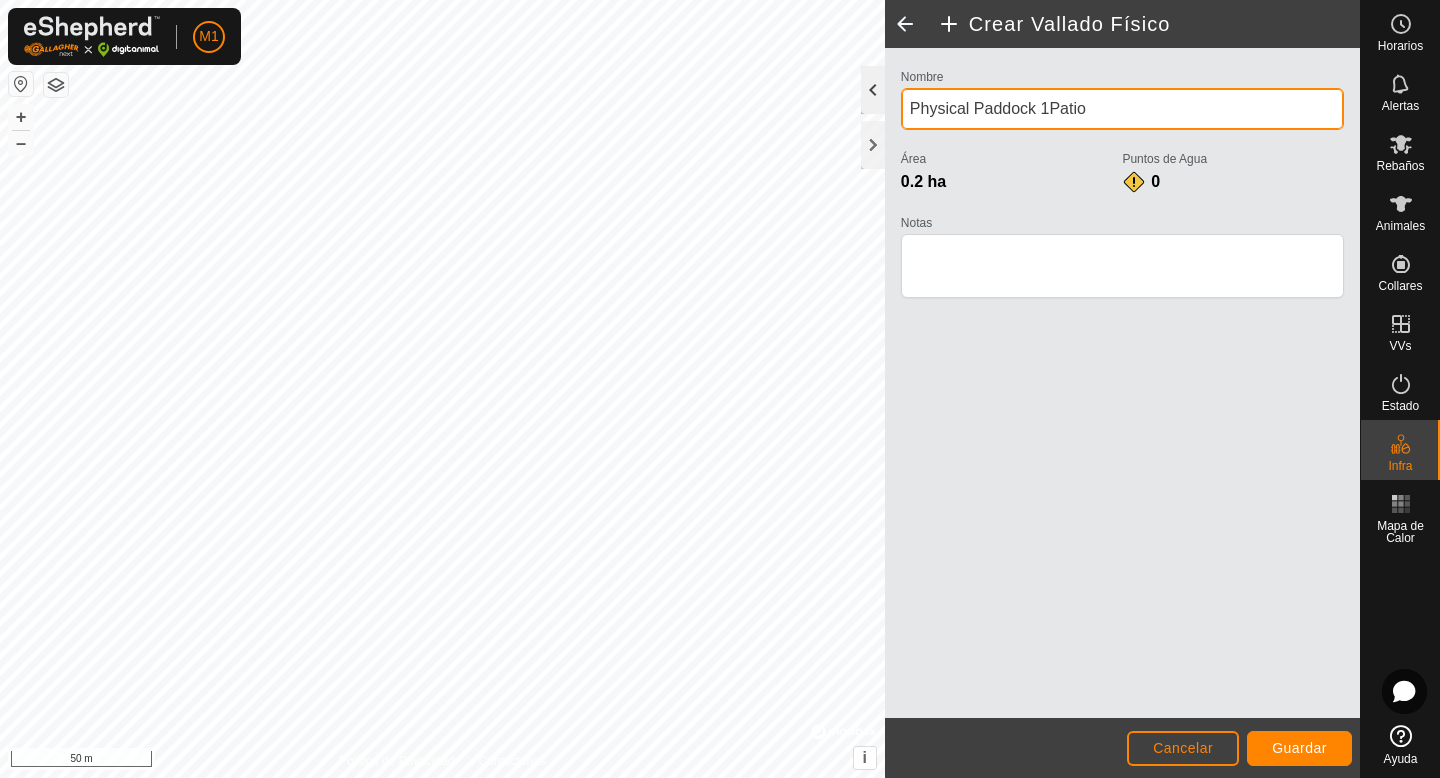 drag, startPoint x: 1049, startPoint y: 108, endPoint x: 864, endPoint y: 105, distance: 185.02432 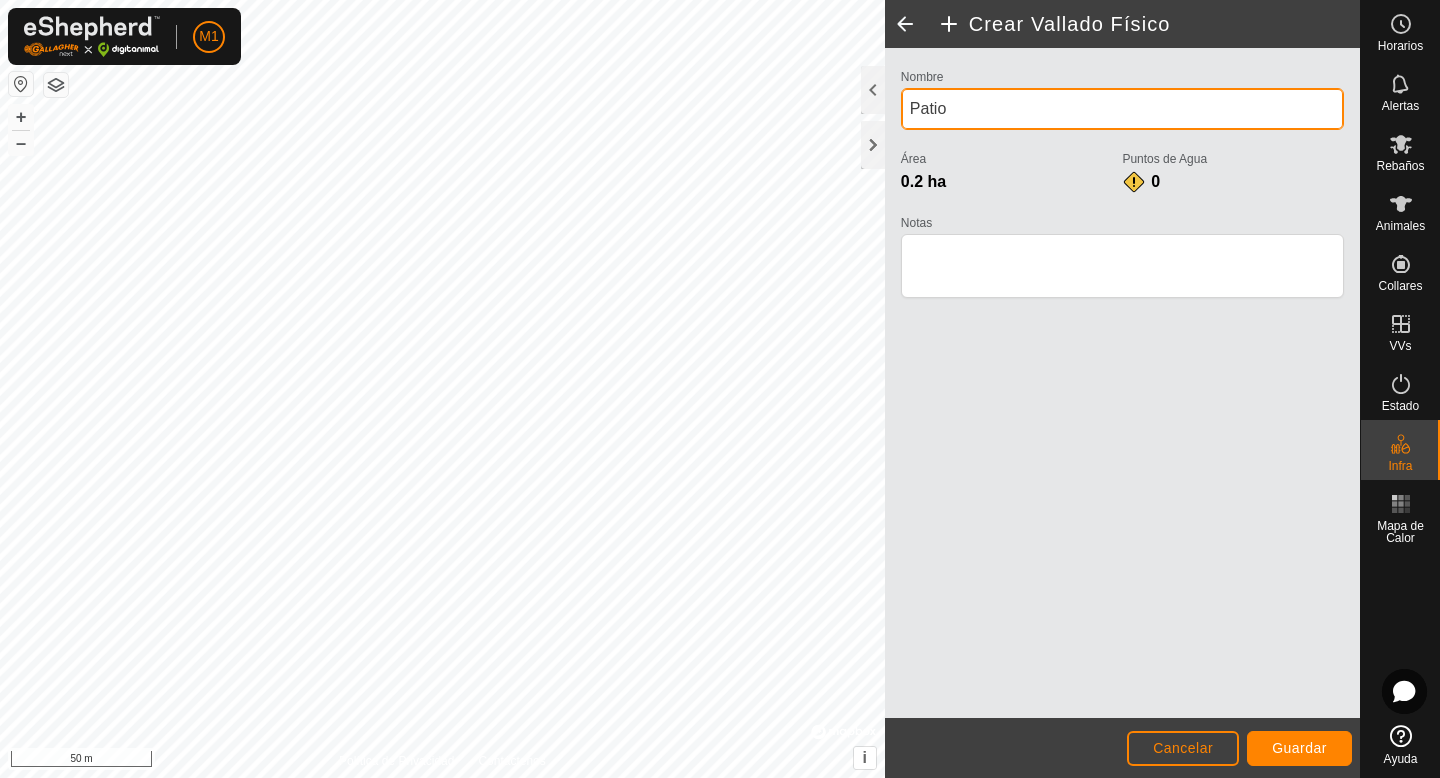 click on "Patio" at bounding box center (1122, 109) 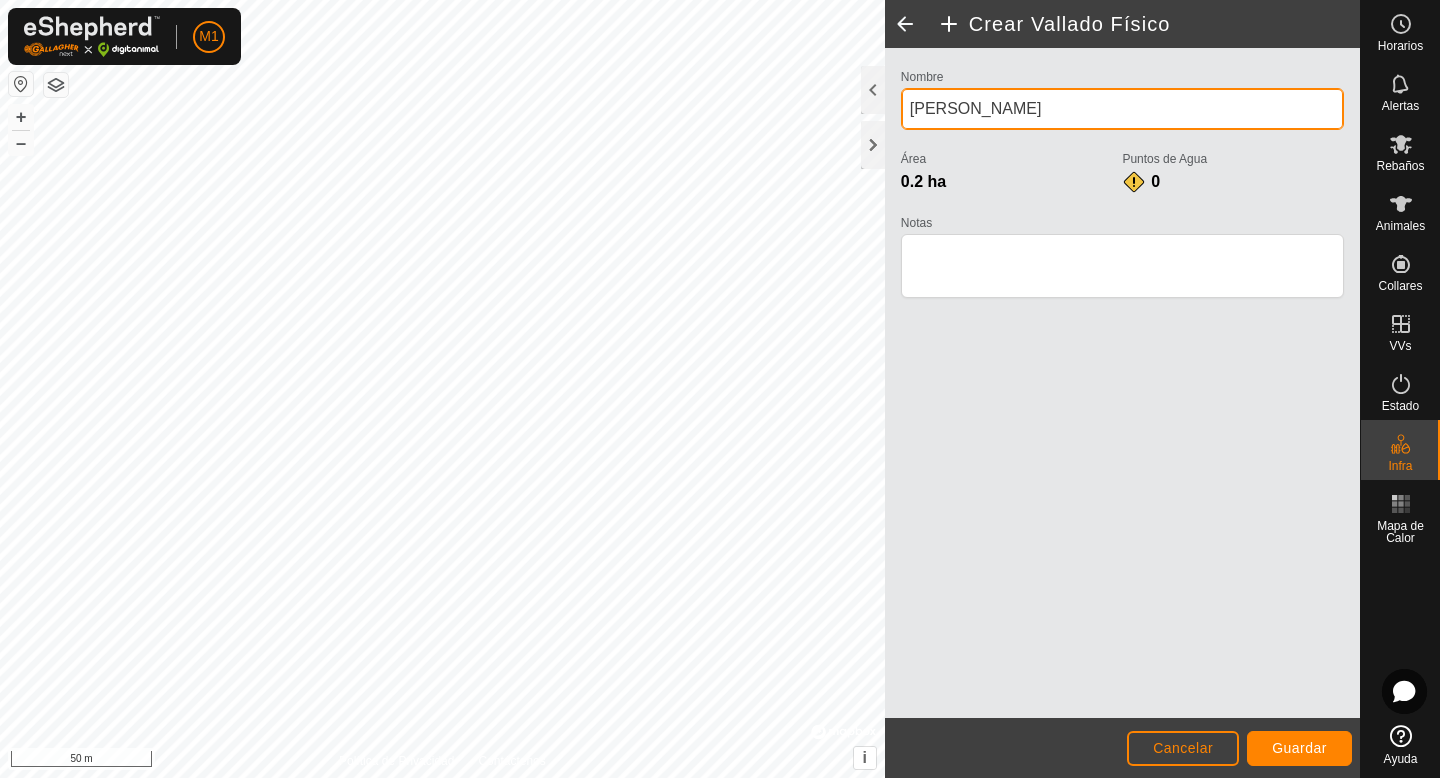 type on "[PERSON_NAME]" 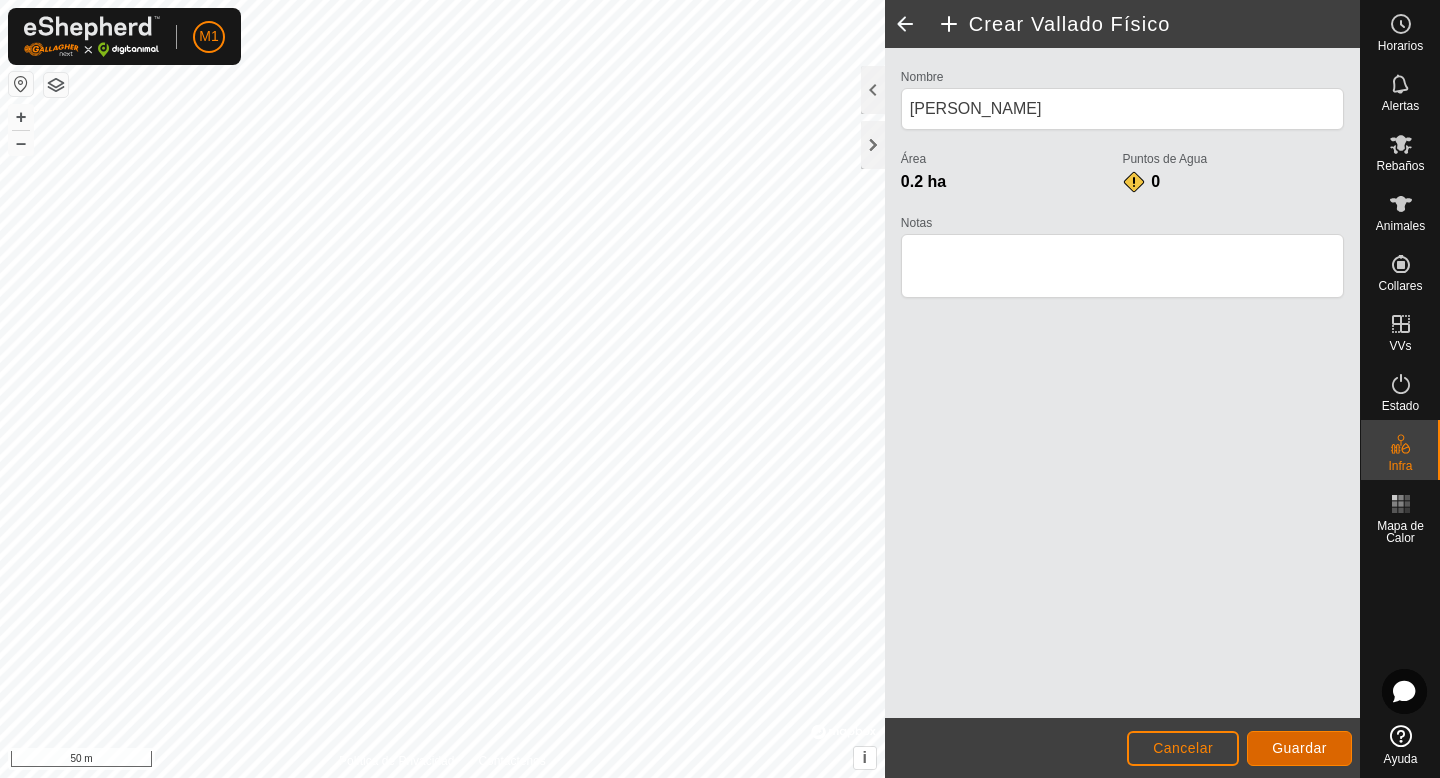 click on "Guardar" 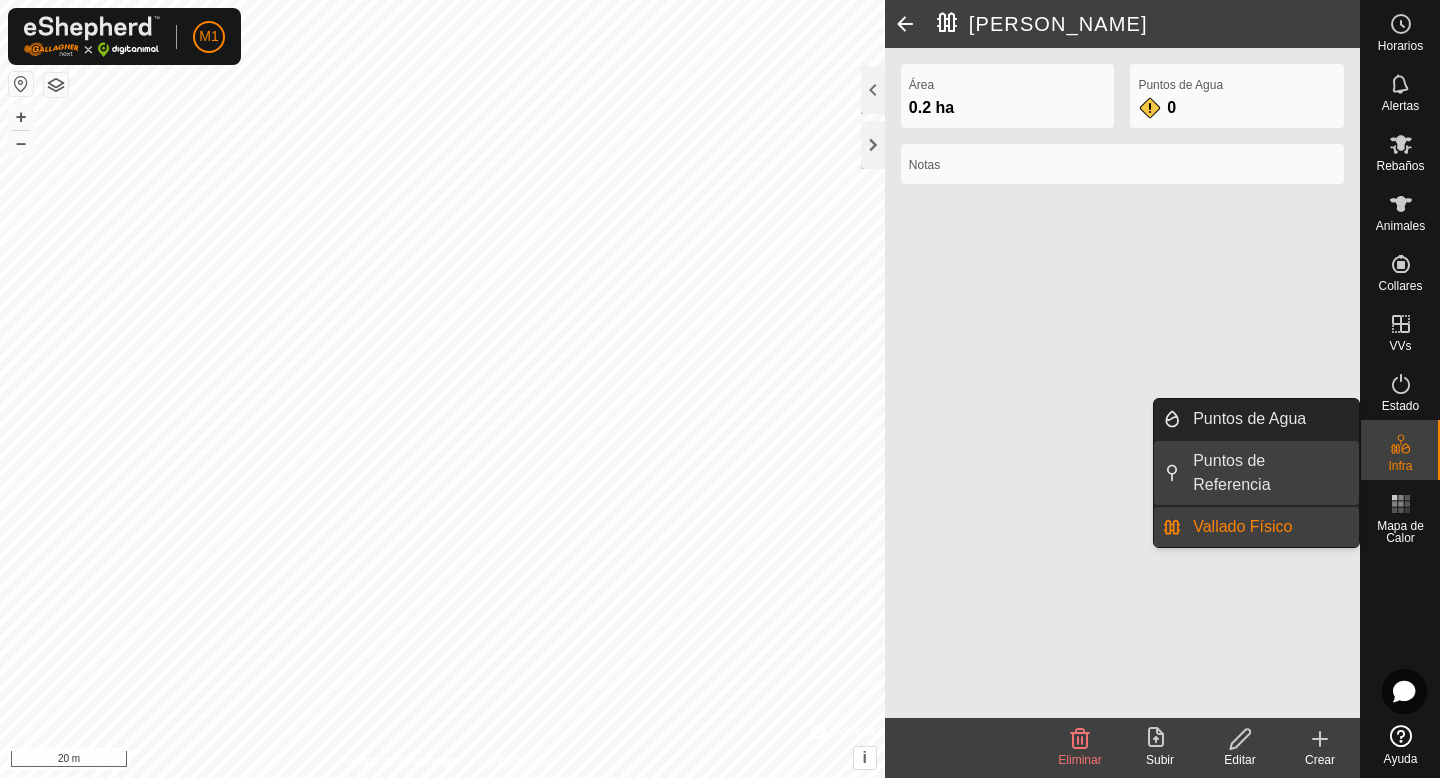click on "Puntos de Referencia" at bounding box center [1270, 473] 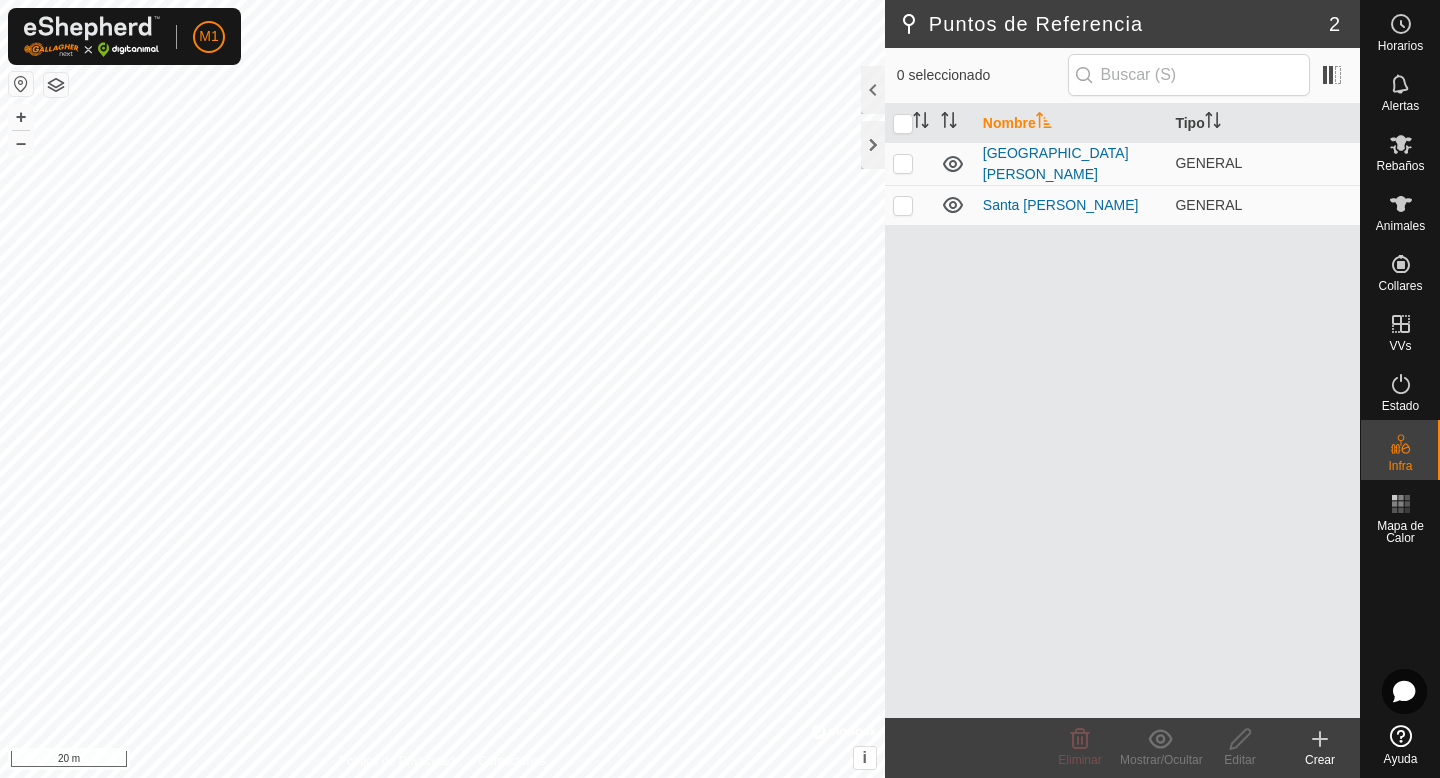 click on "Crear" 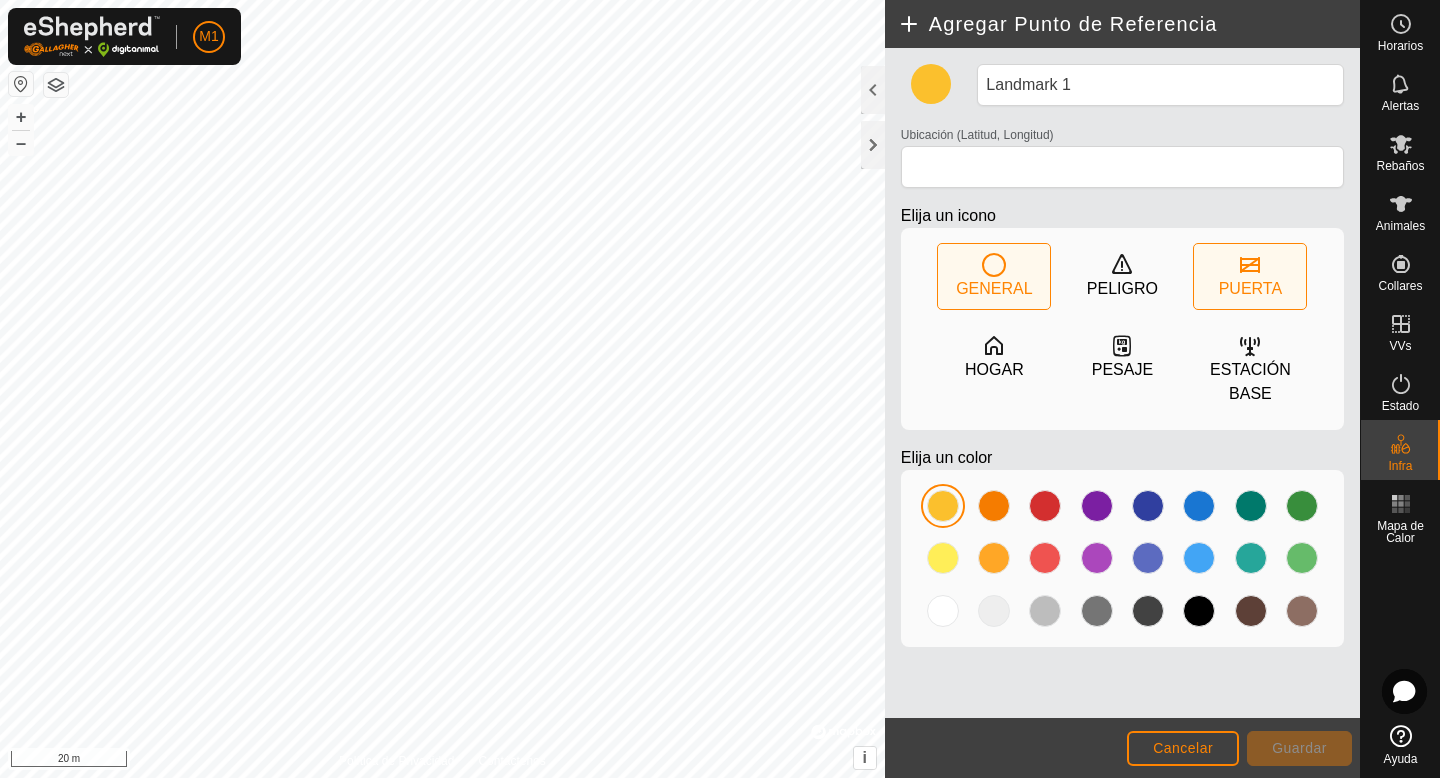 click on "PUERTA" 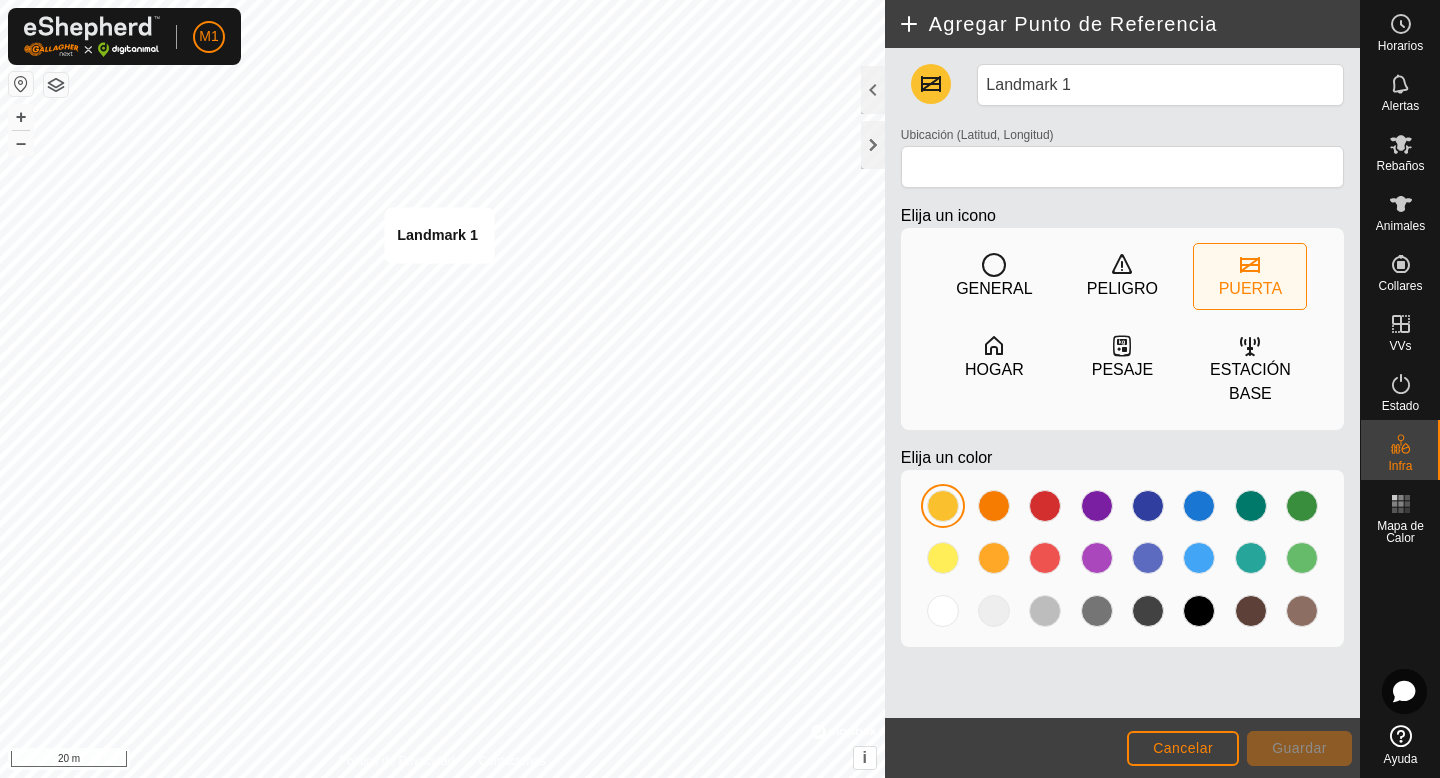 type on "41.211466, -4.503022" 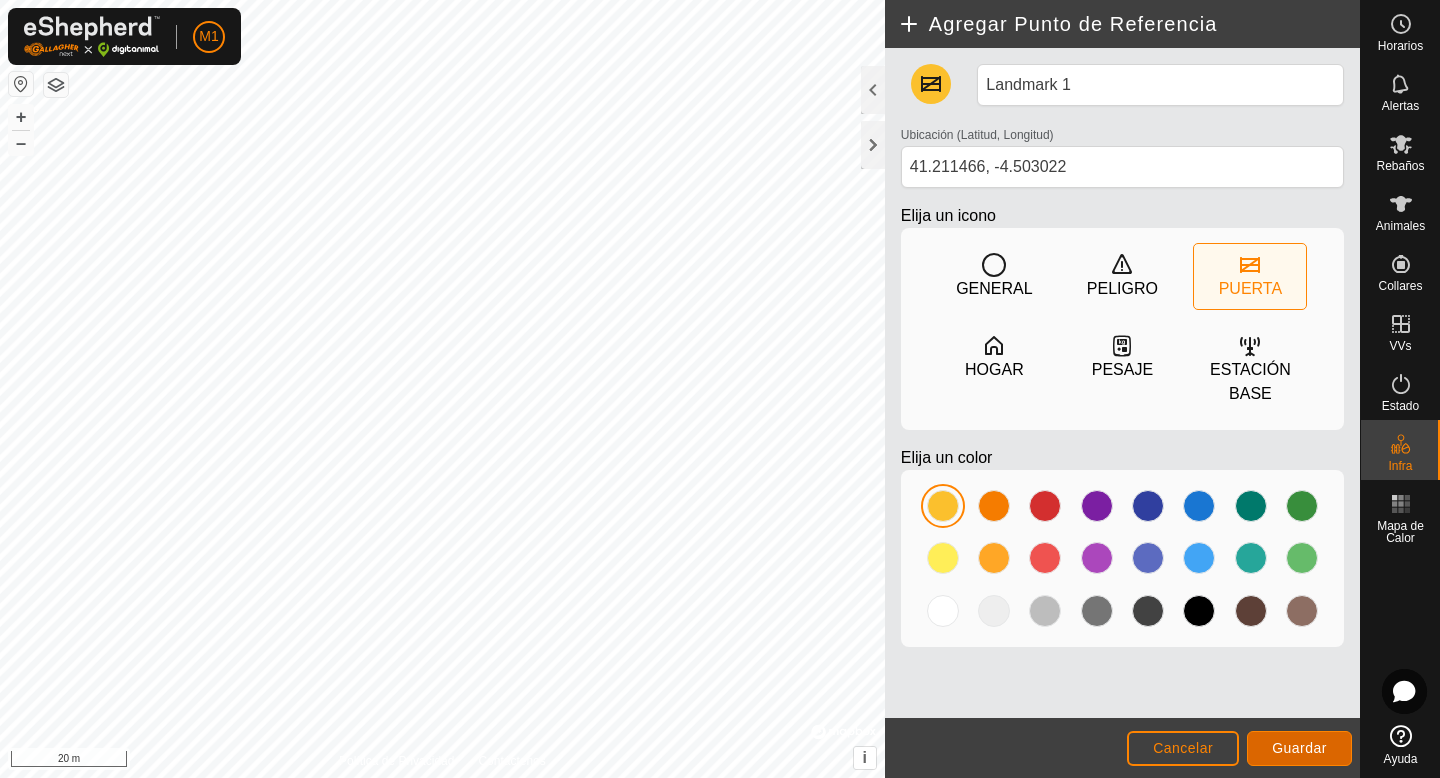 click on "Guardar" 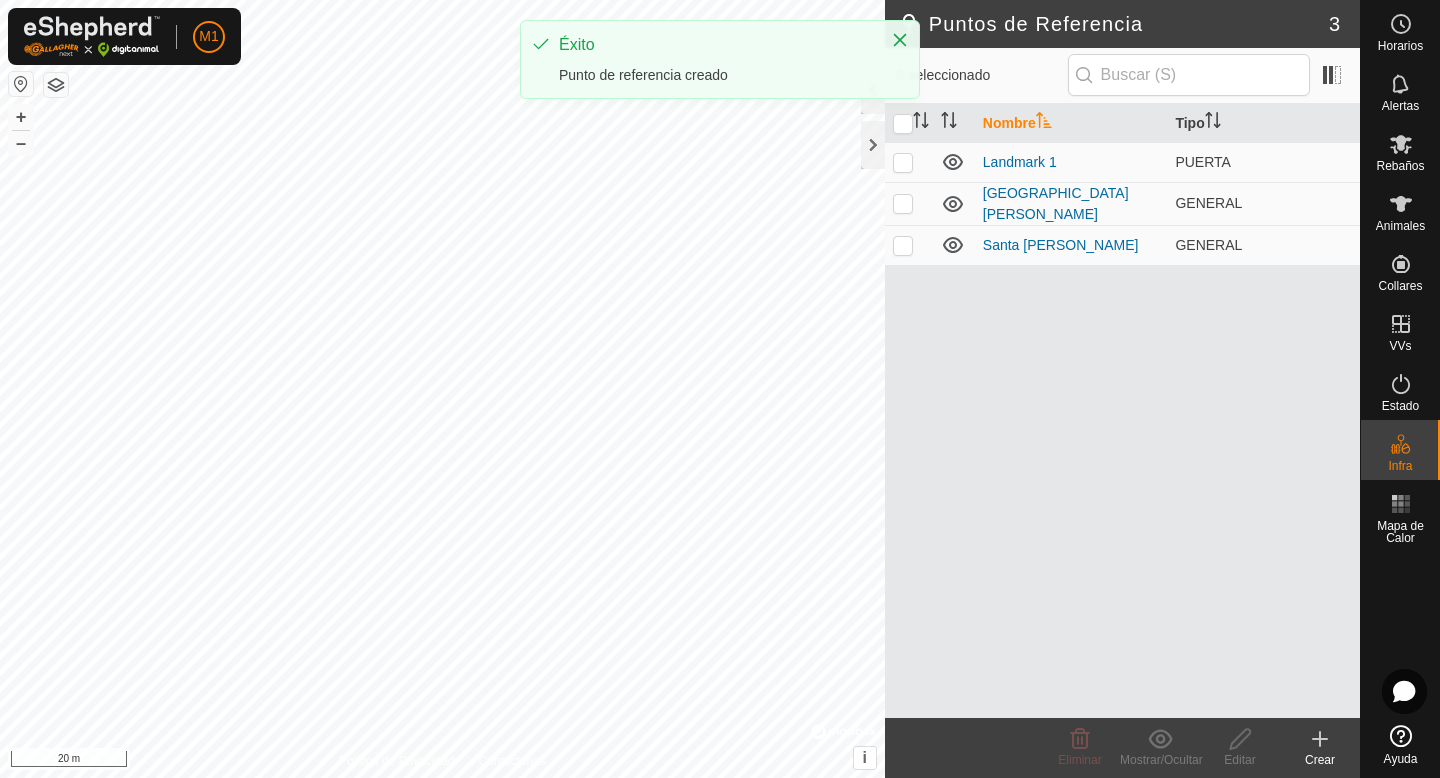 click 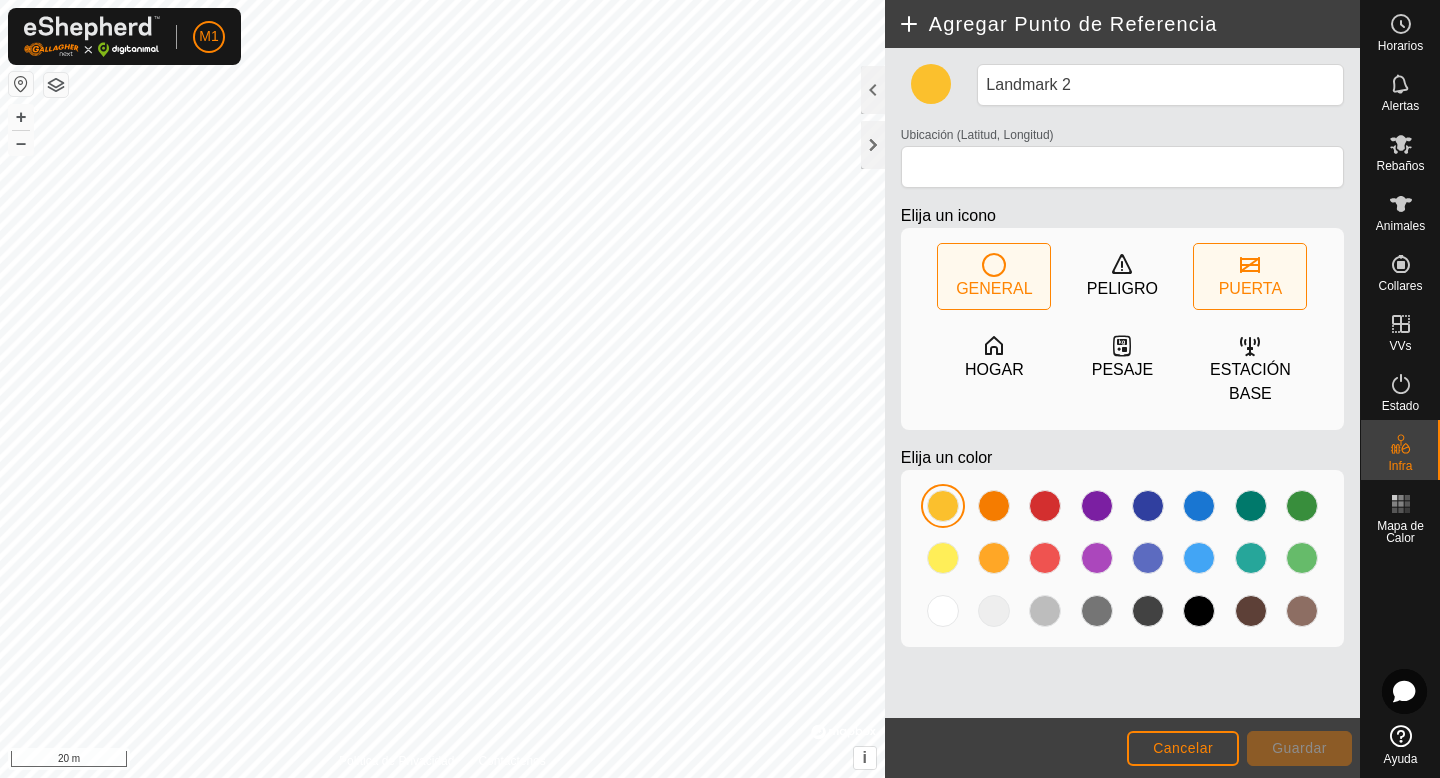 click on "PUERTA" 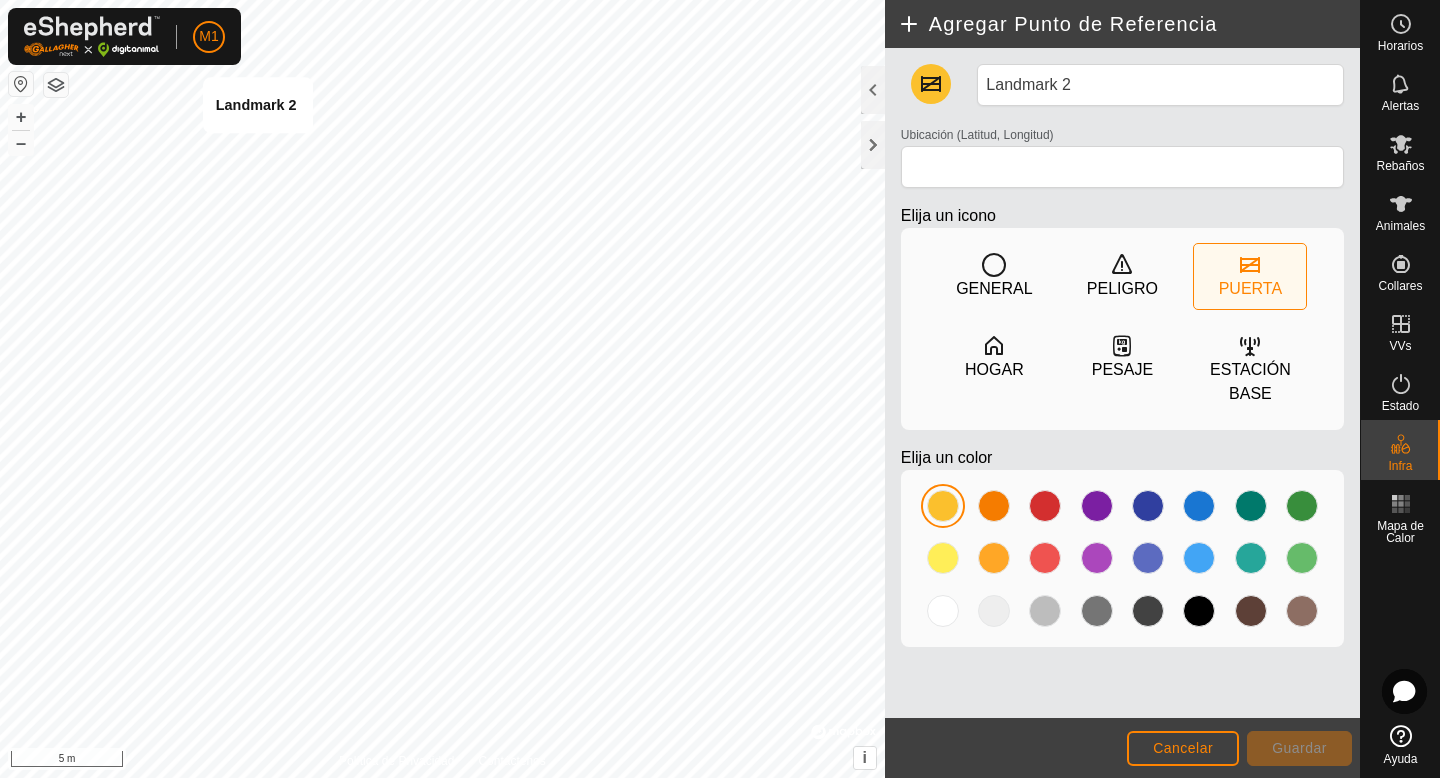 type on "41.211617, -4.503350" 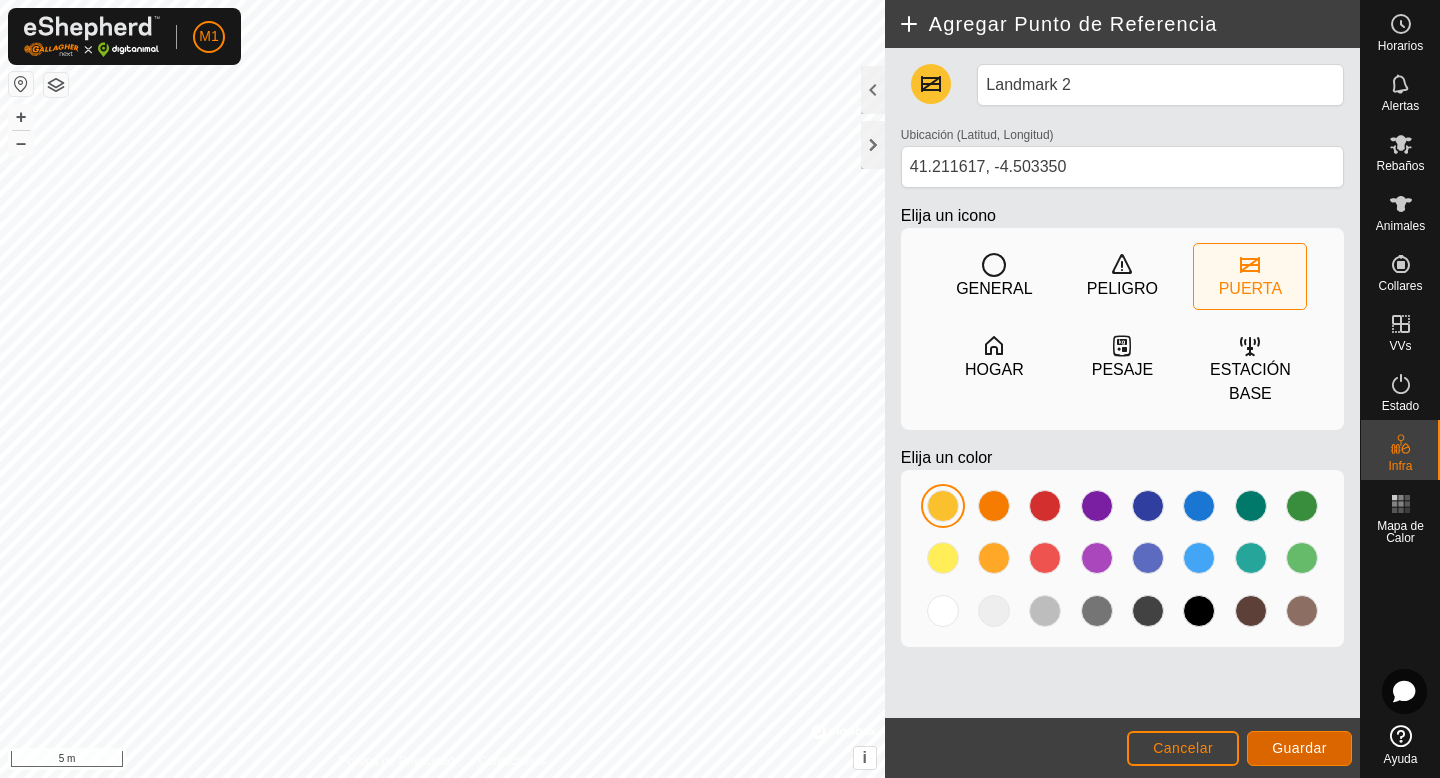 click on "Guardar" 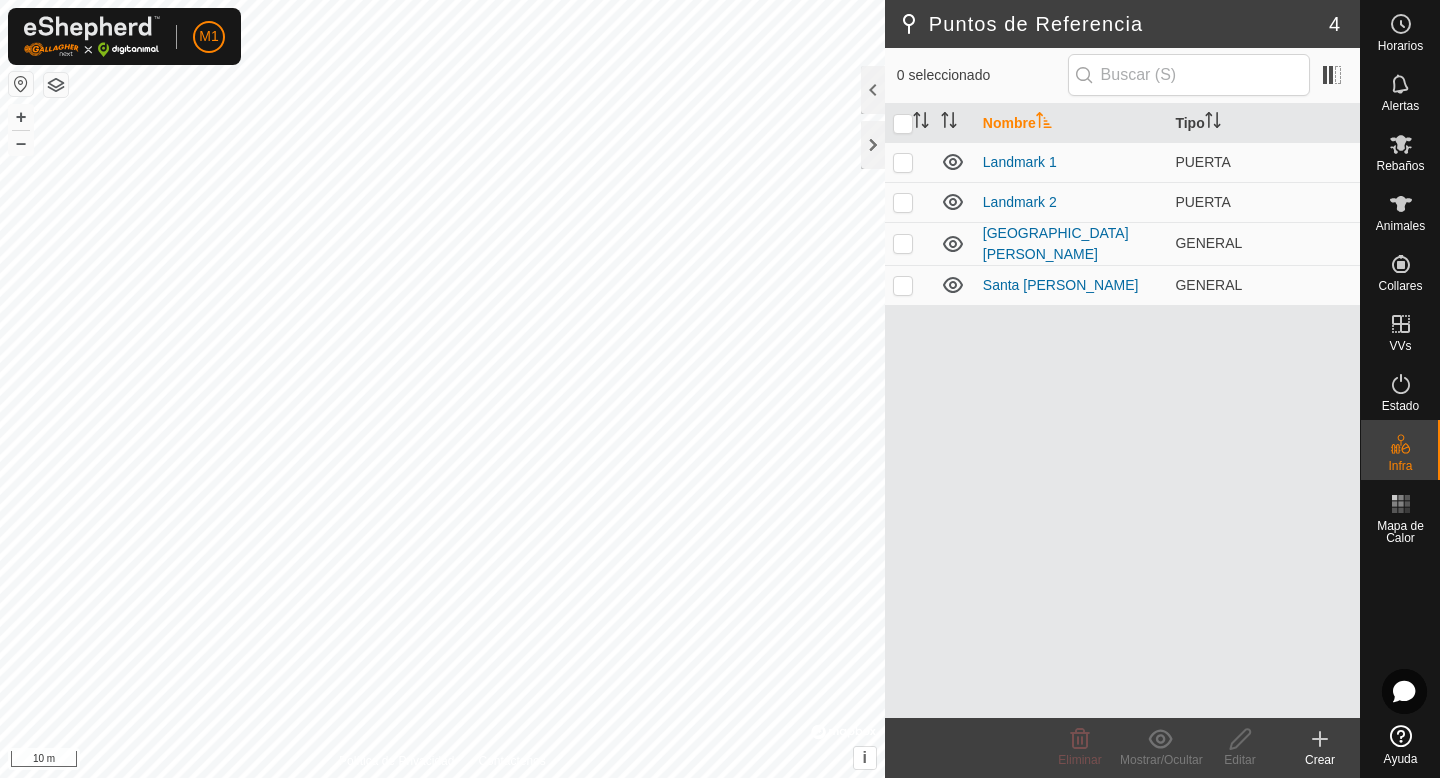click 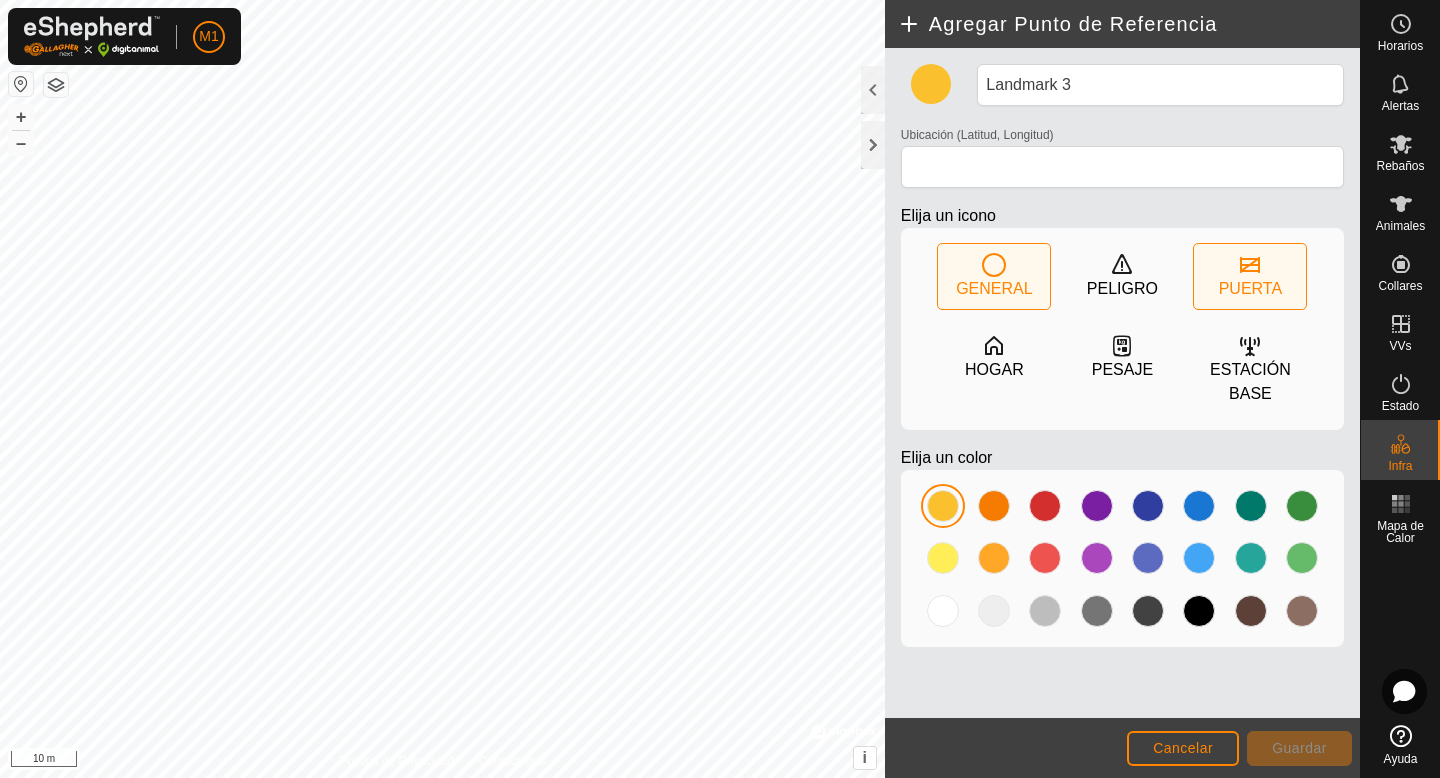 click on "PUERTA" 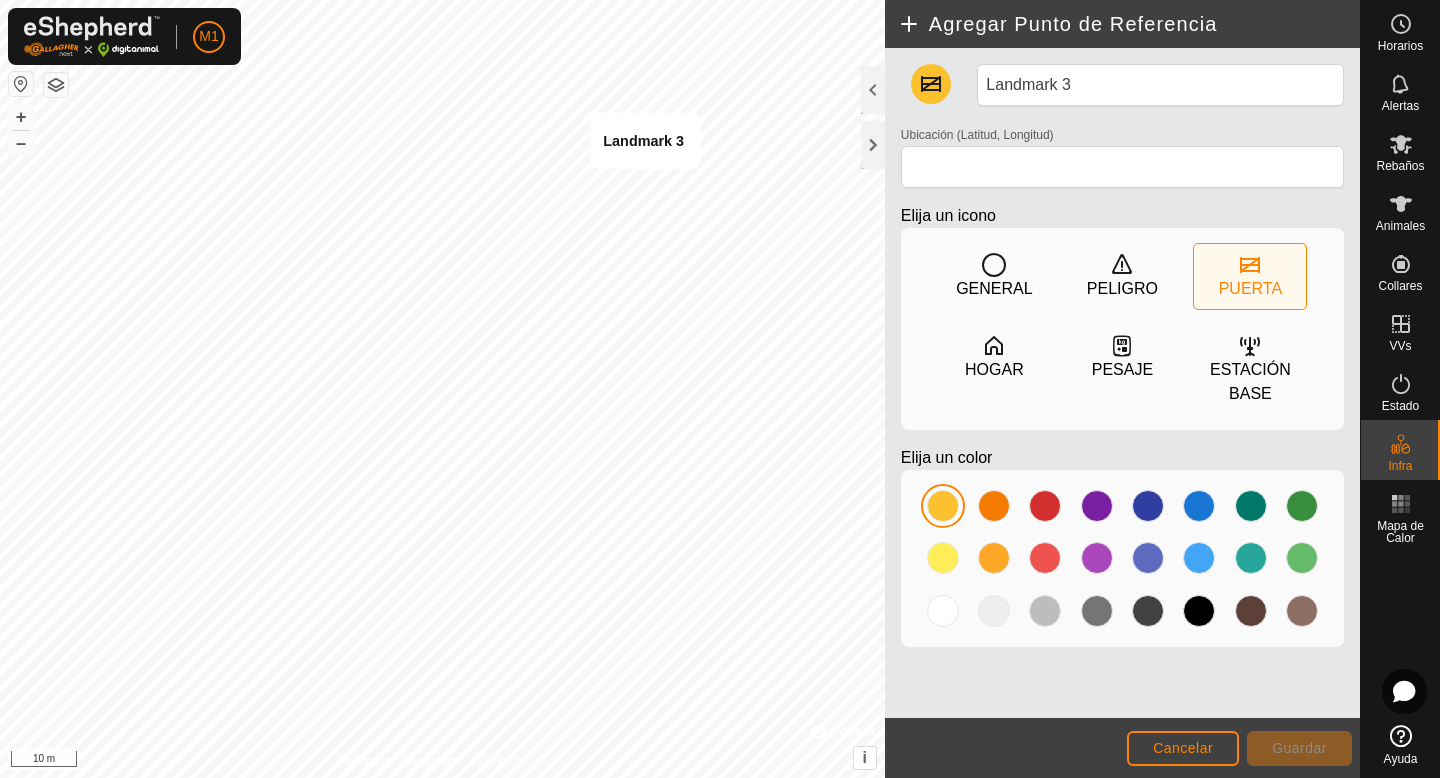 type on "41.211733, -4.503144" 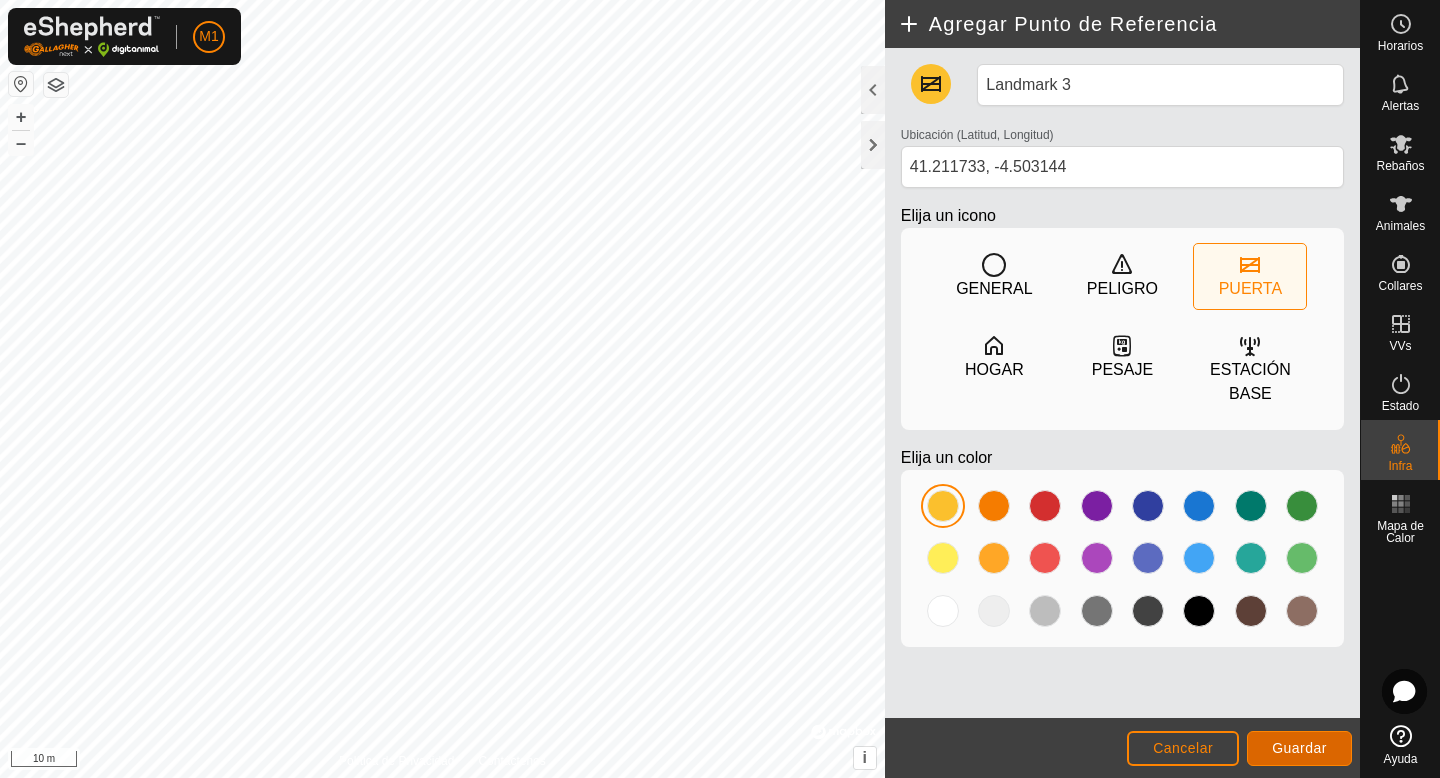 click on "Guardar" 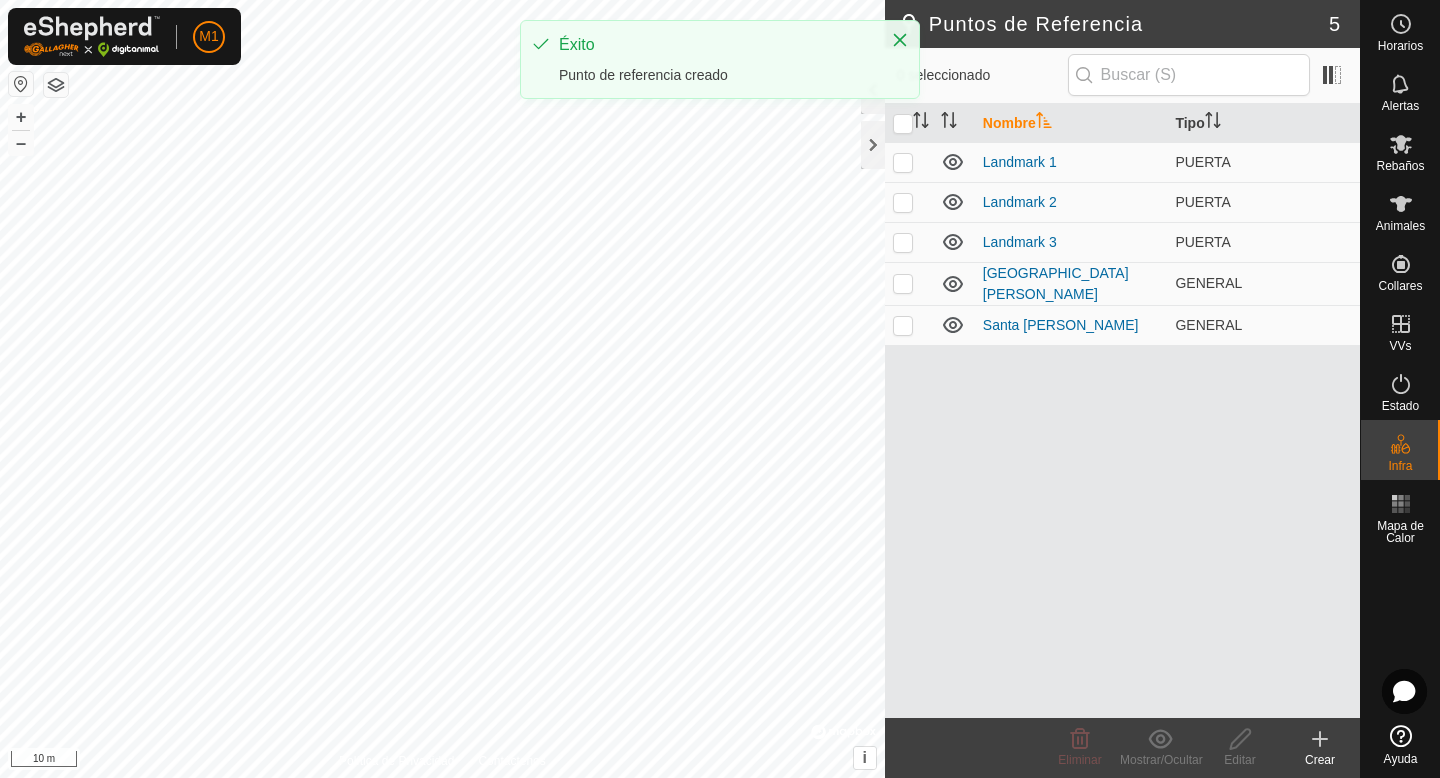 click on "Crear" 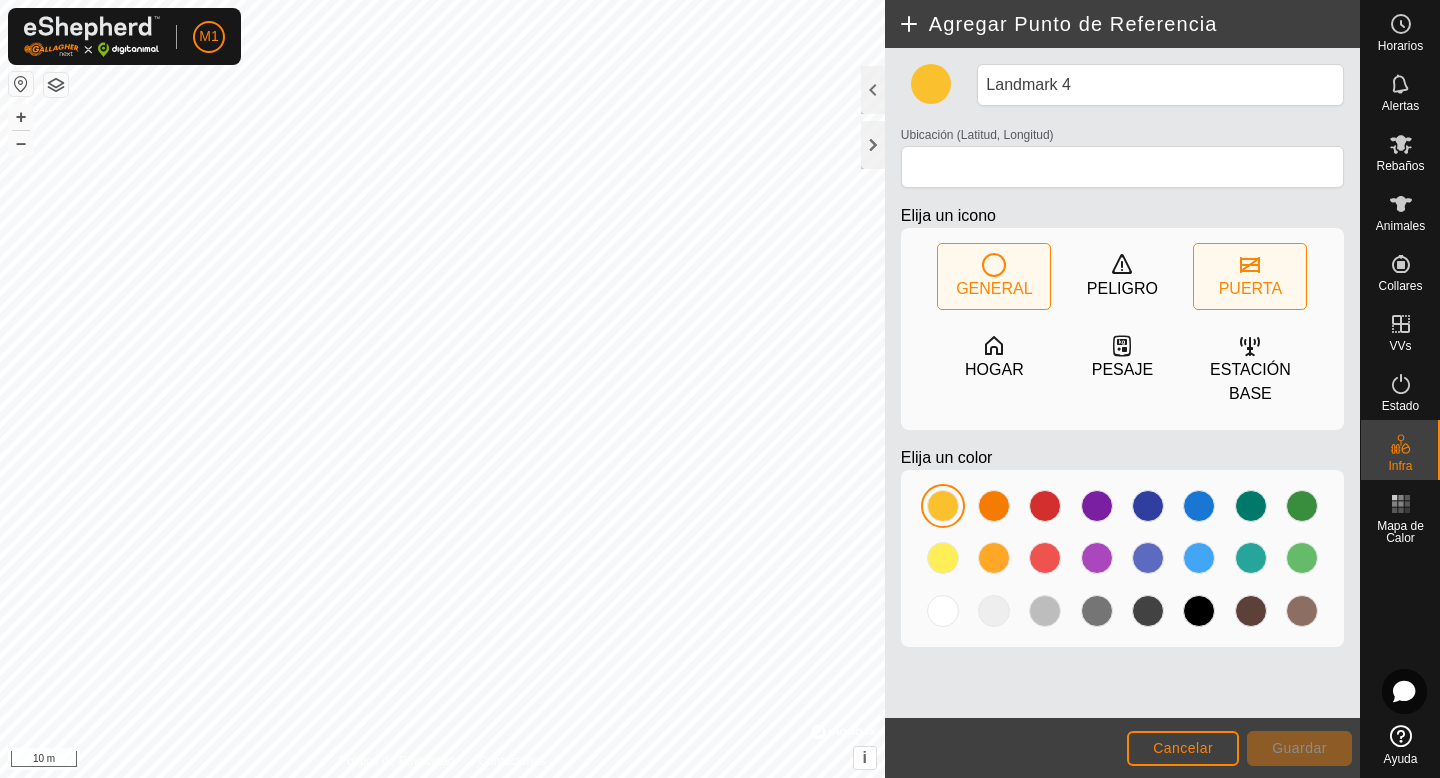 click on "PUERTA" 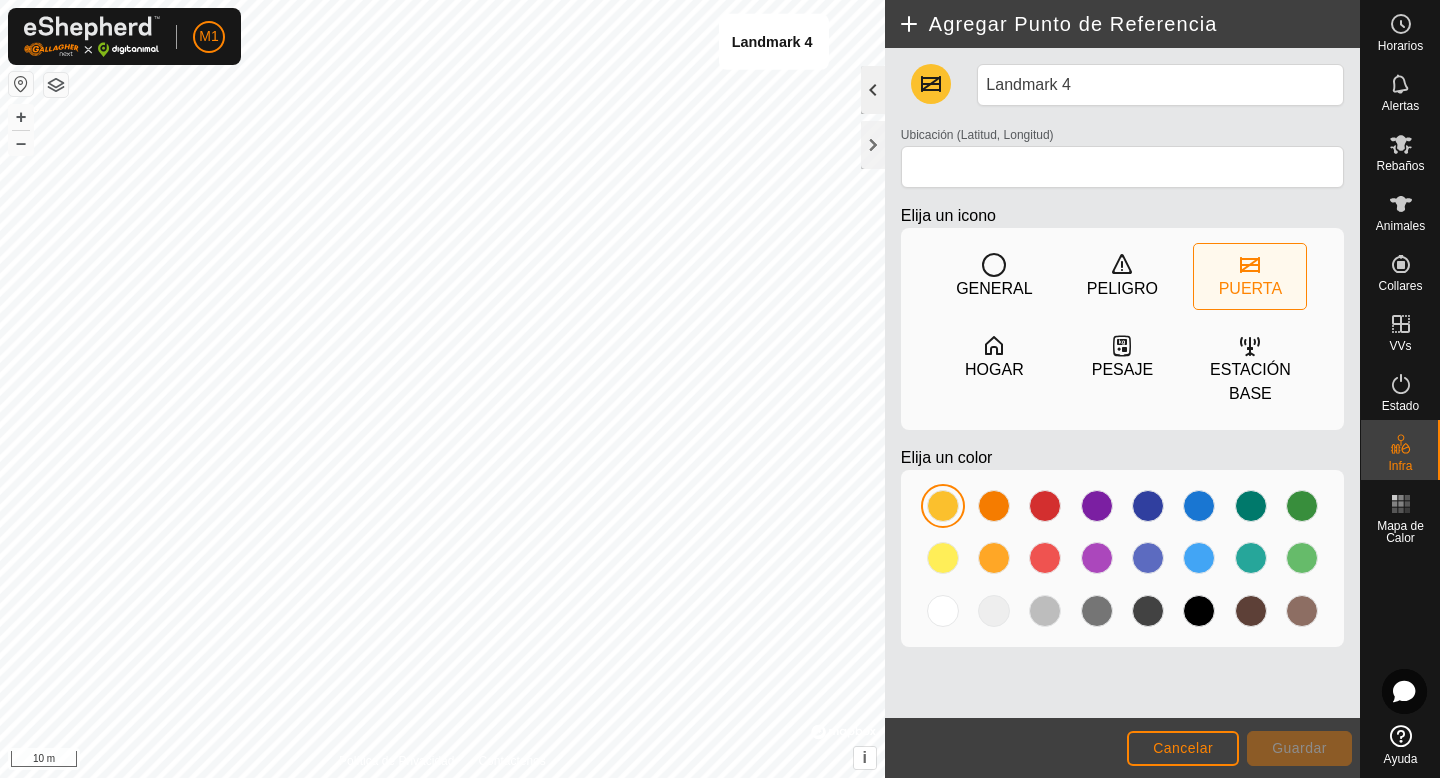 type on "41.211867, -4.502911" 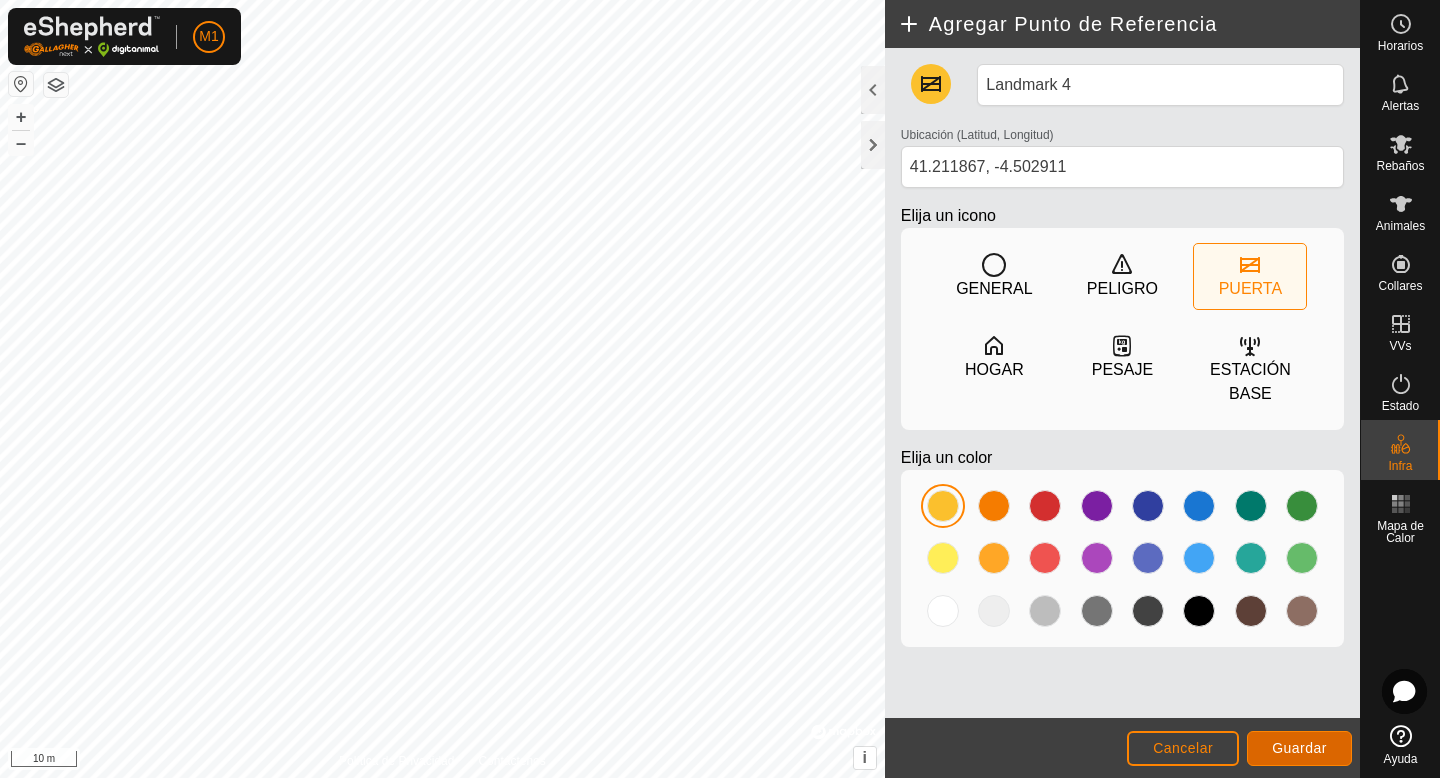click on "Guardar" 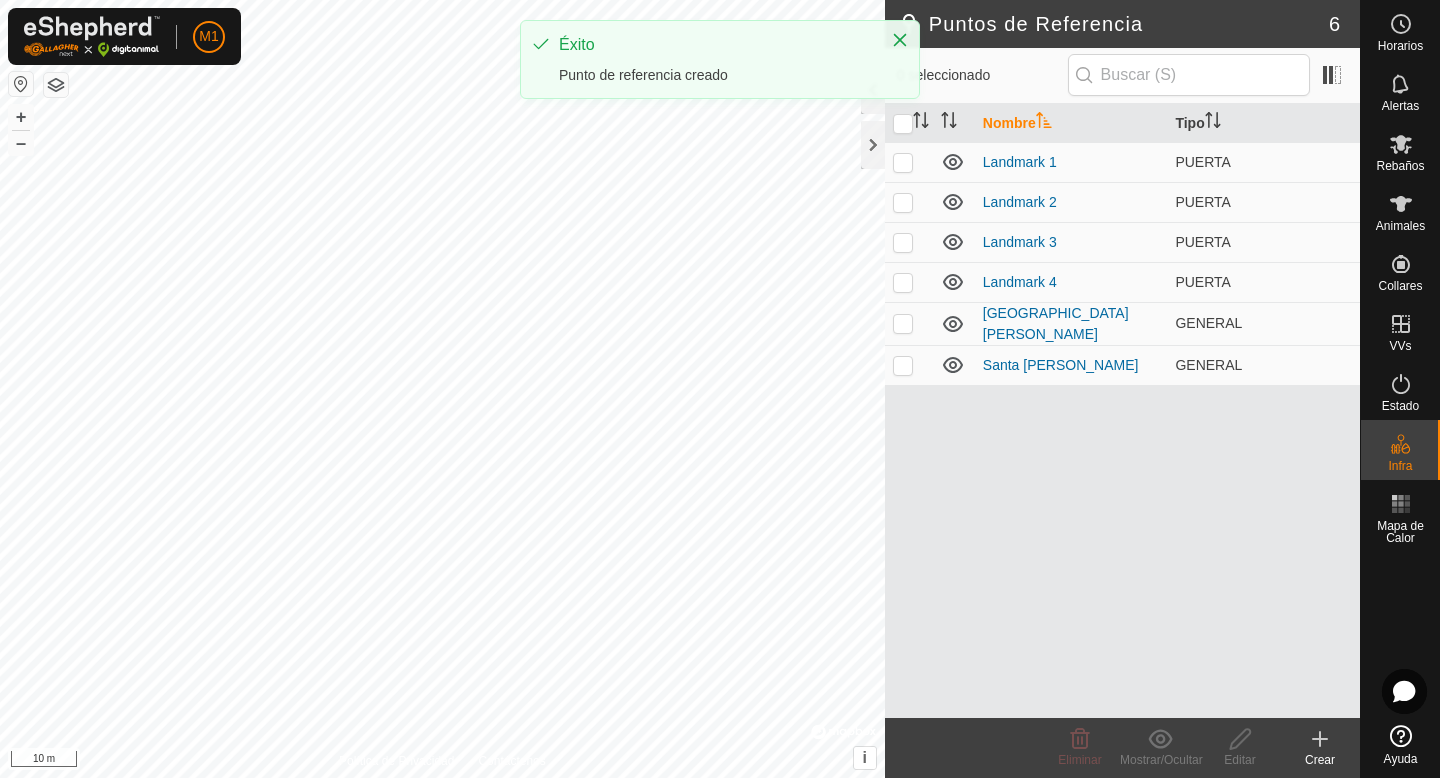 click on "Crear" 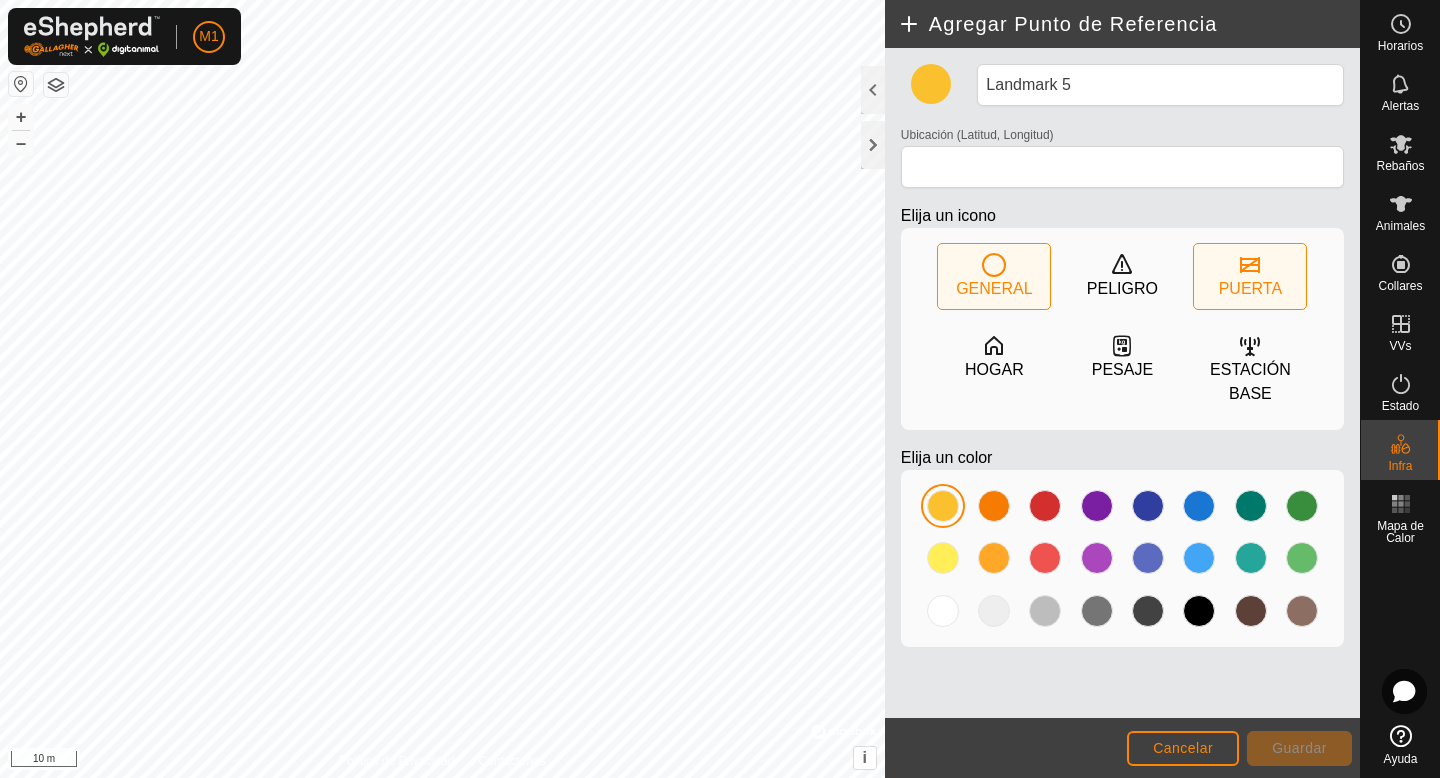 click on "PUERTA" 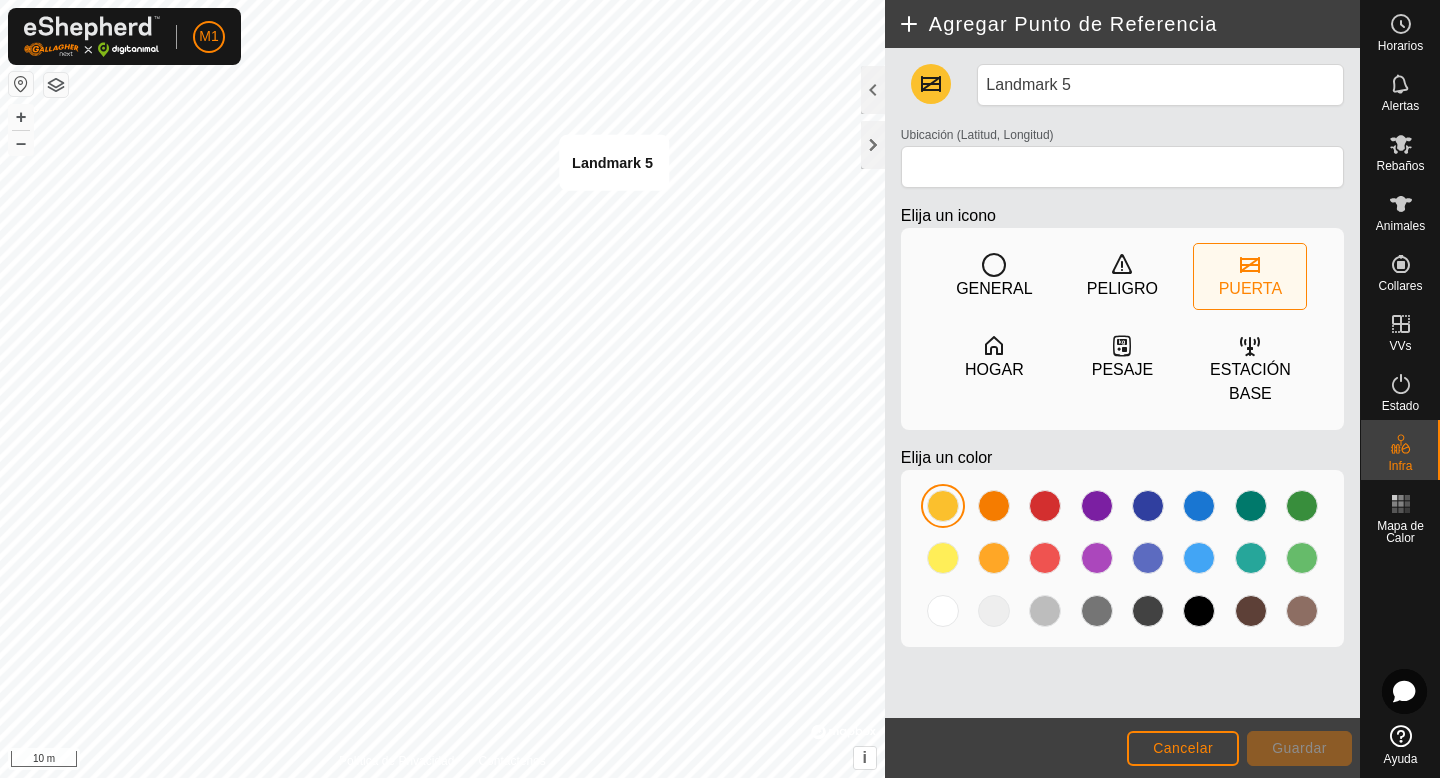 type on "41.211703, -4.503199" 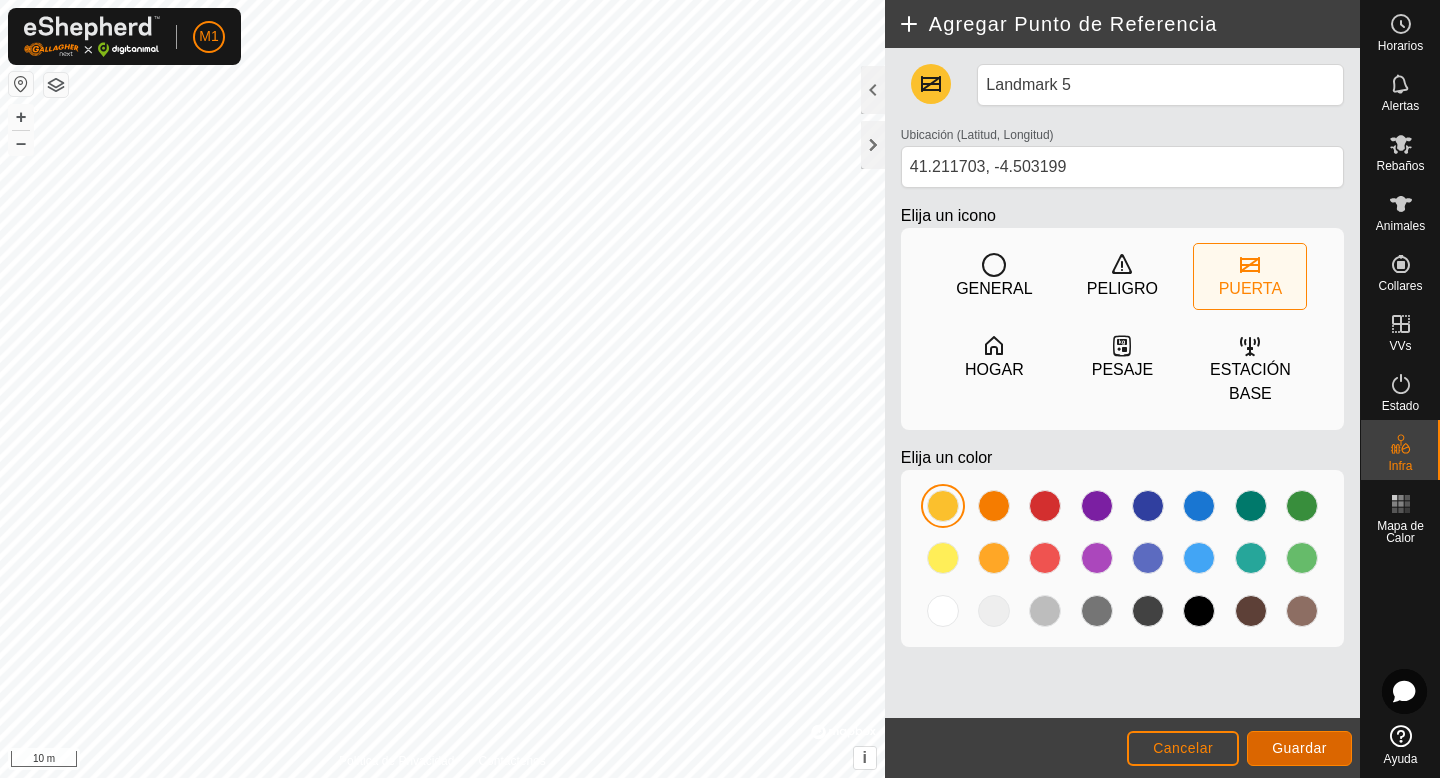 click on "Guardar" 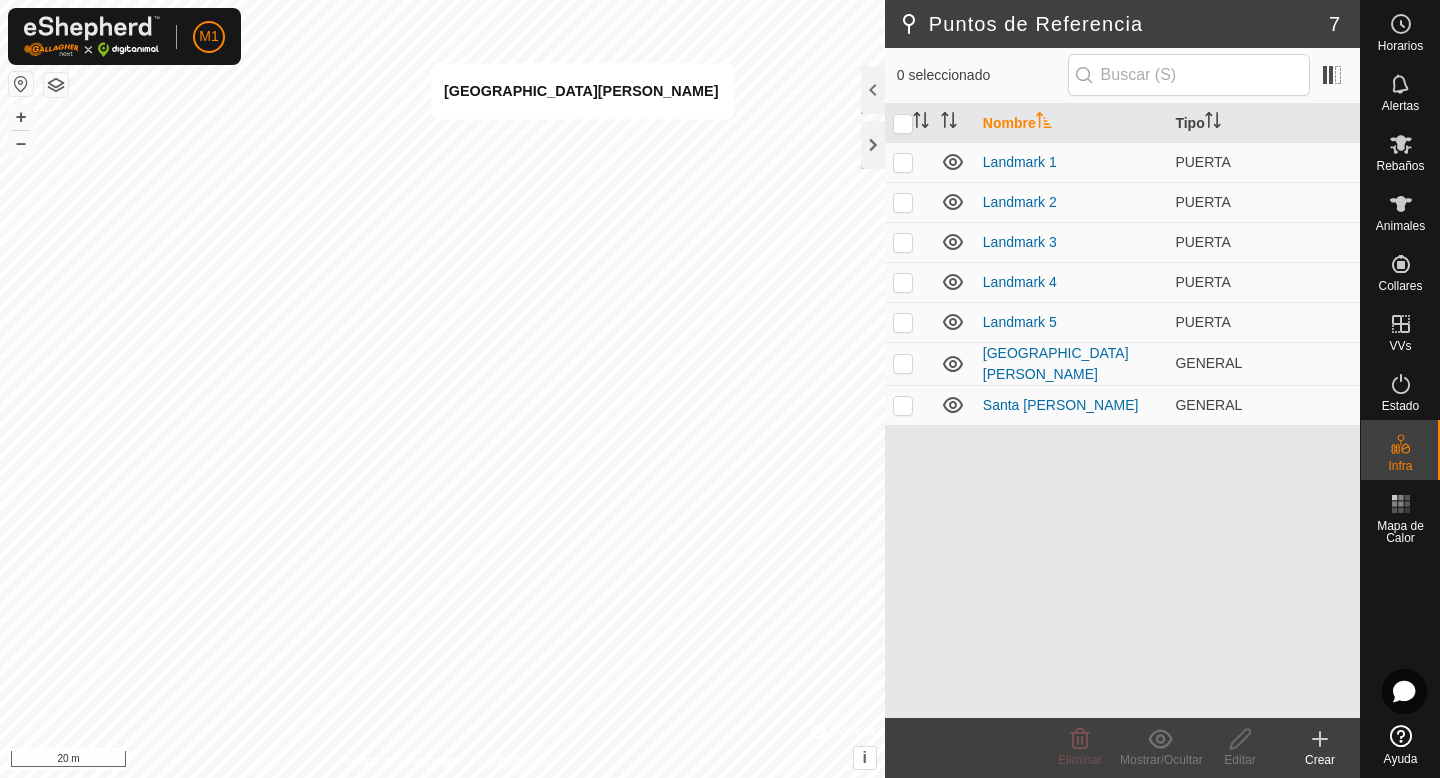 checkbox on "true" 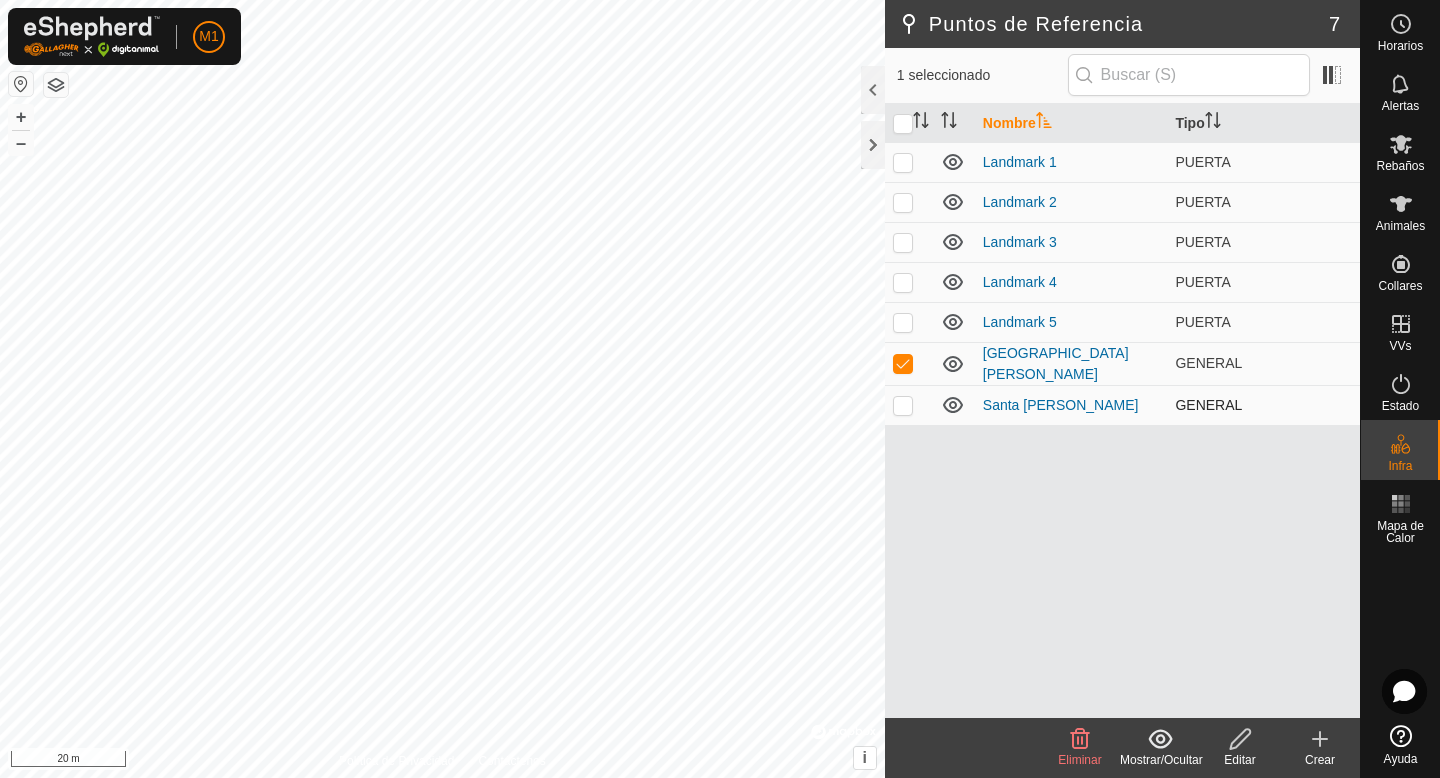 click on "GENERAL" at bounding box center [1208, 405] 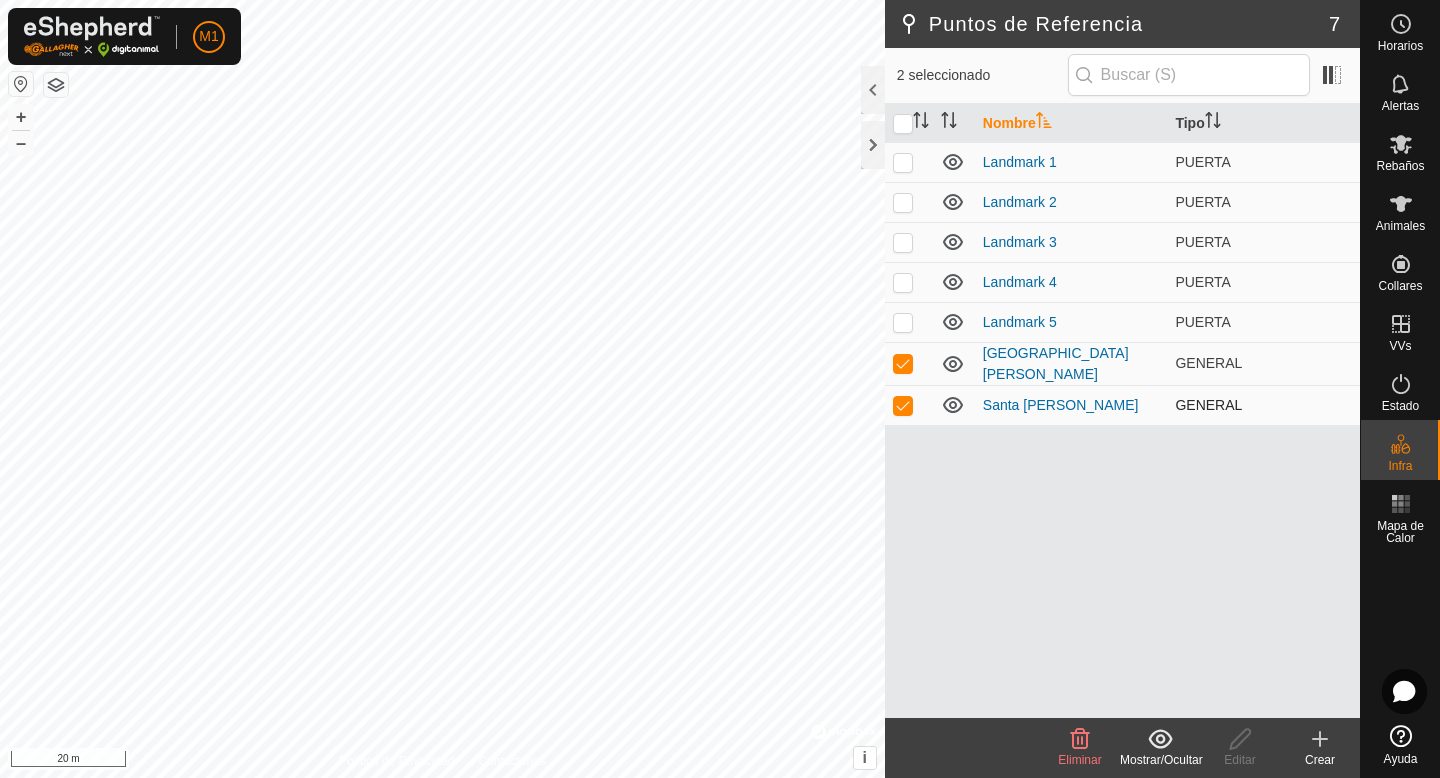 click at bounding box center (903, 405) 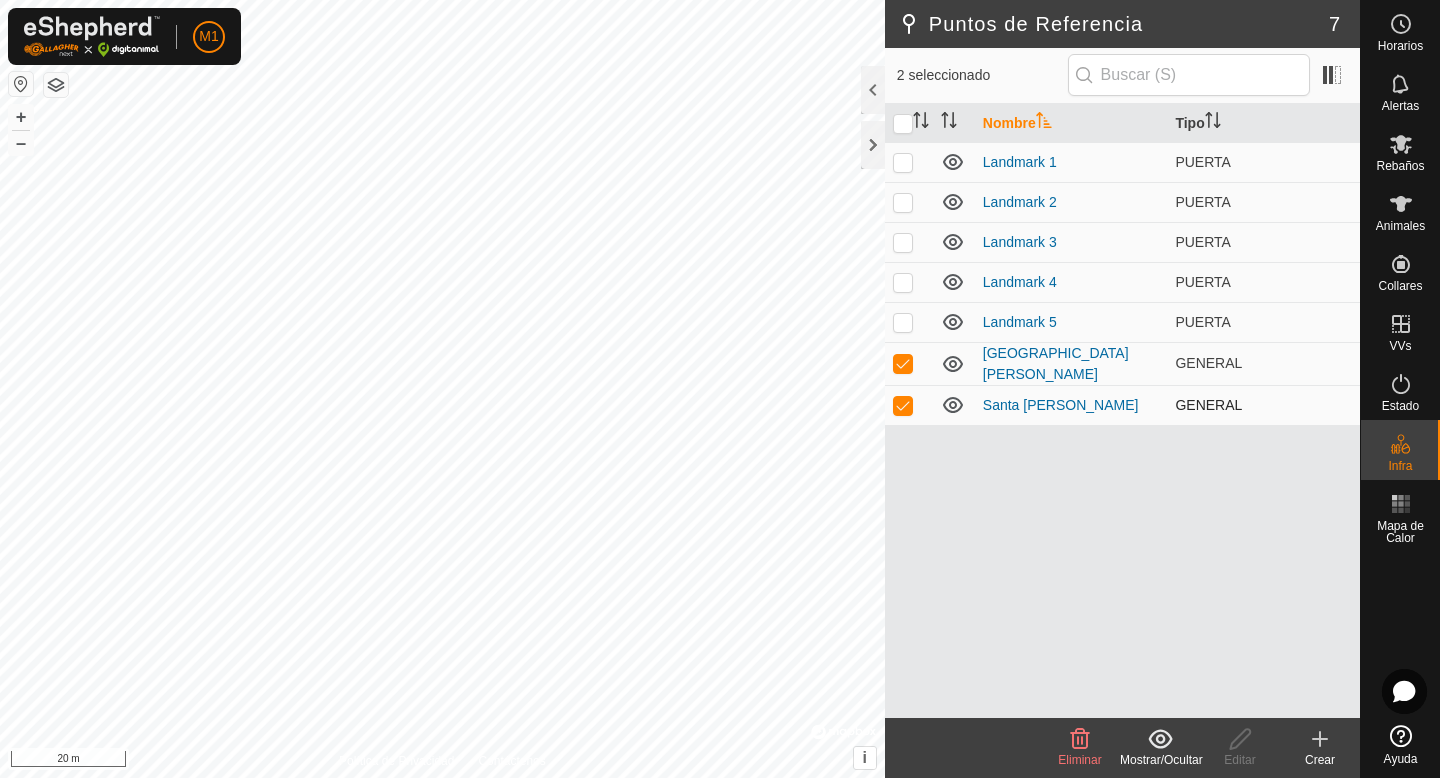 checkbox on "false" 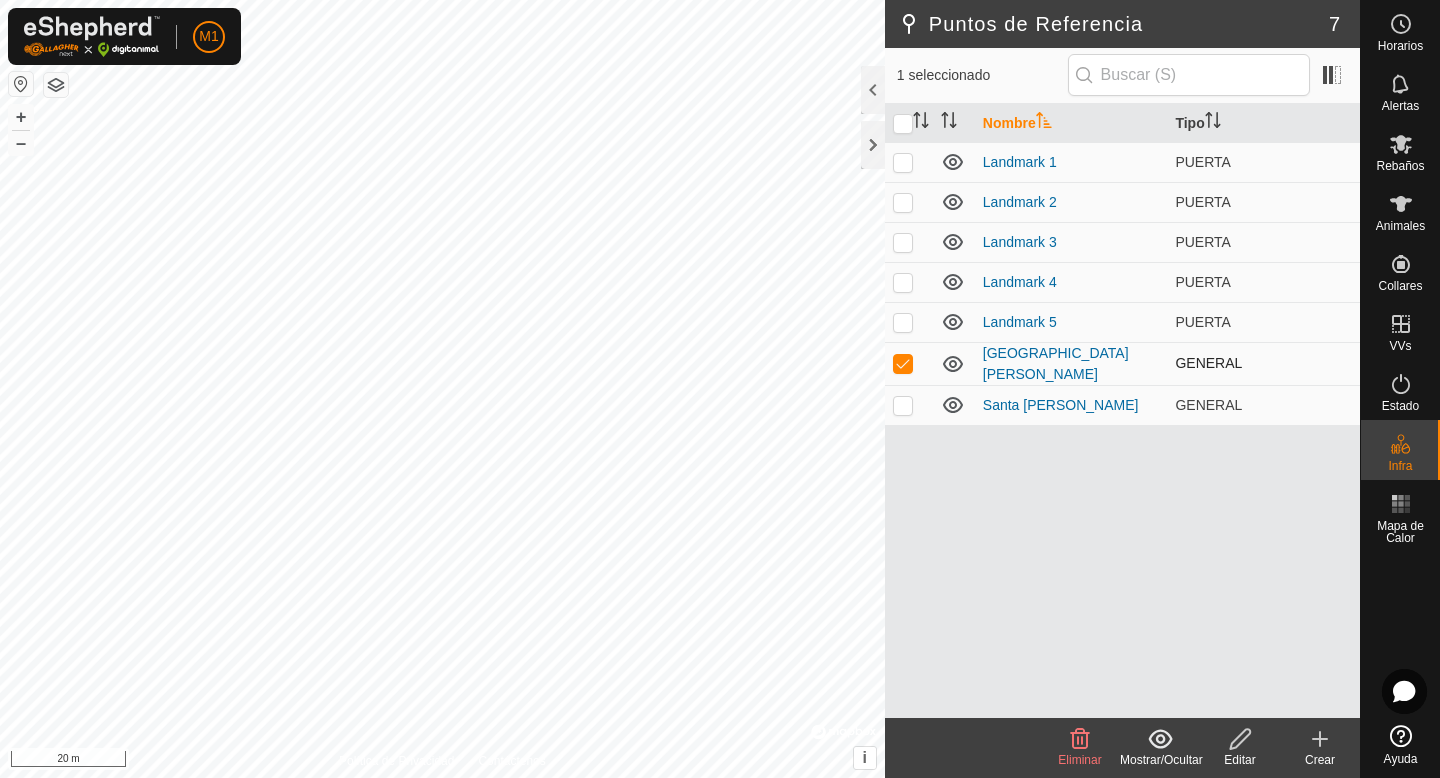 click at bounding box center [903, 363] 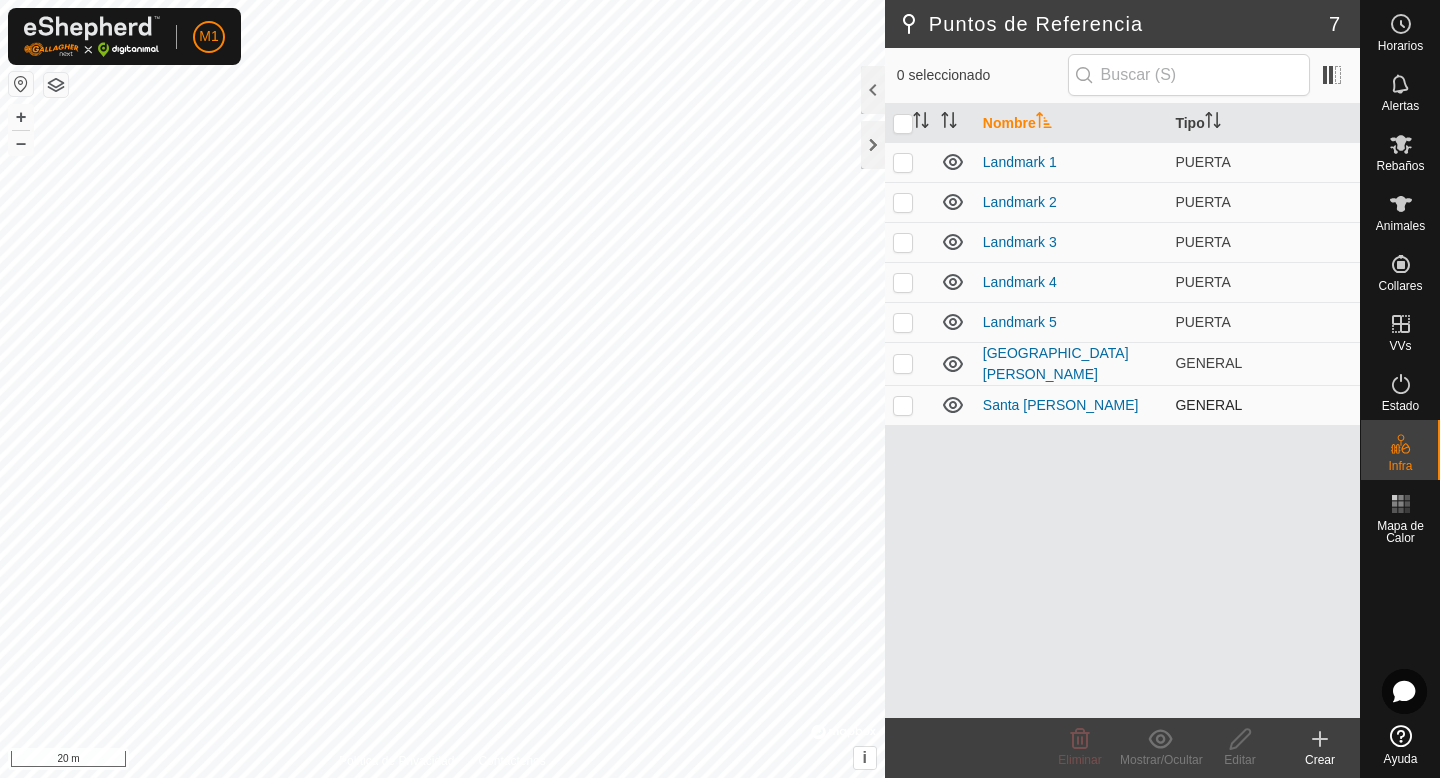 click at bounding box center (903, 405) 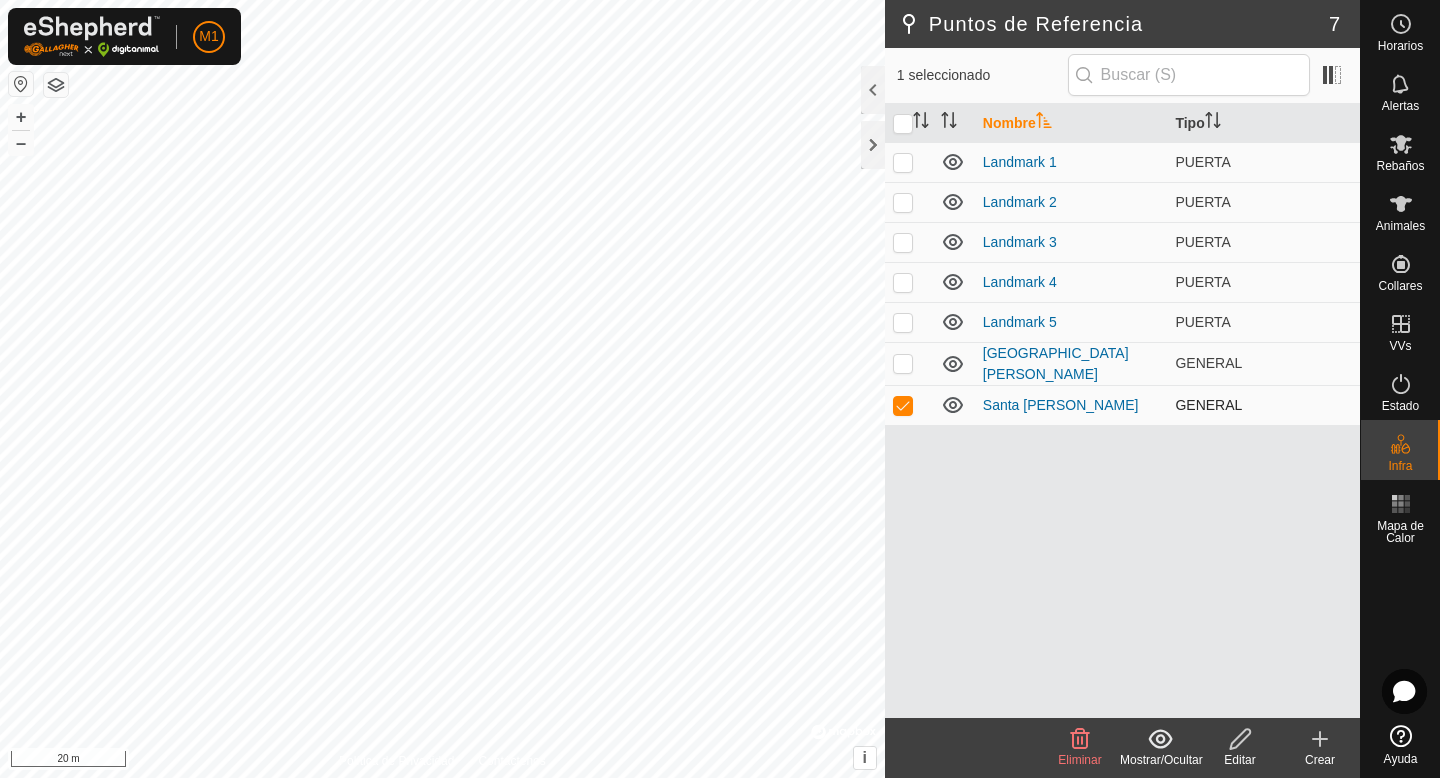 click at bounding box center (903, 405) 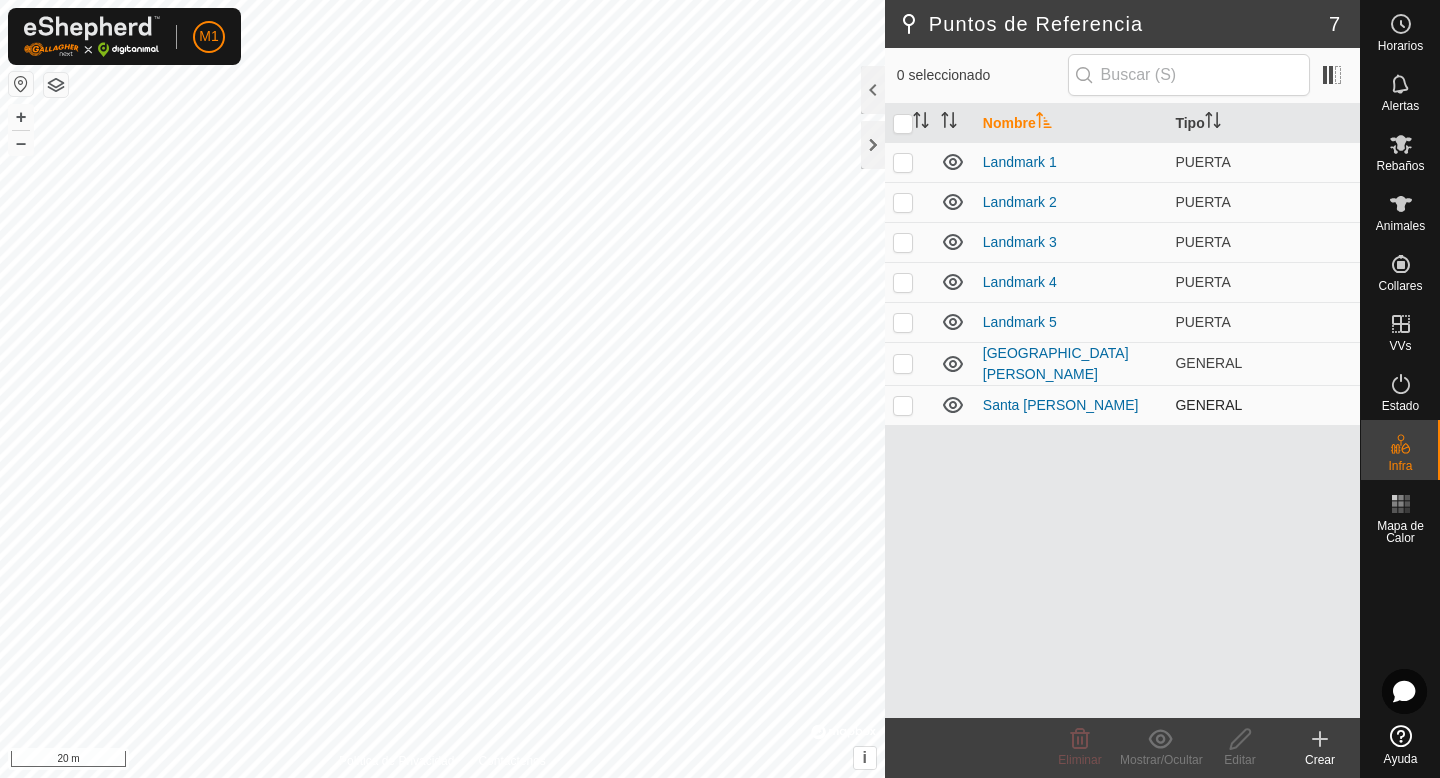 click at bounding box center [903, 405] 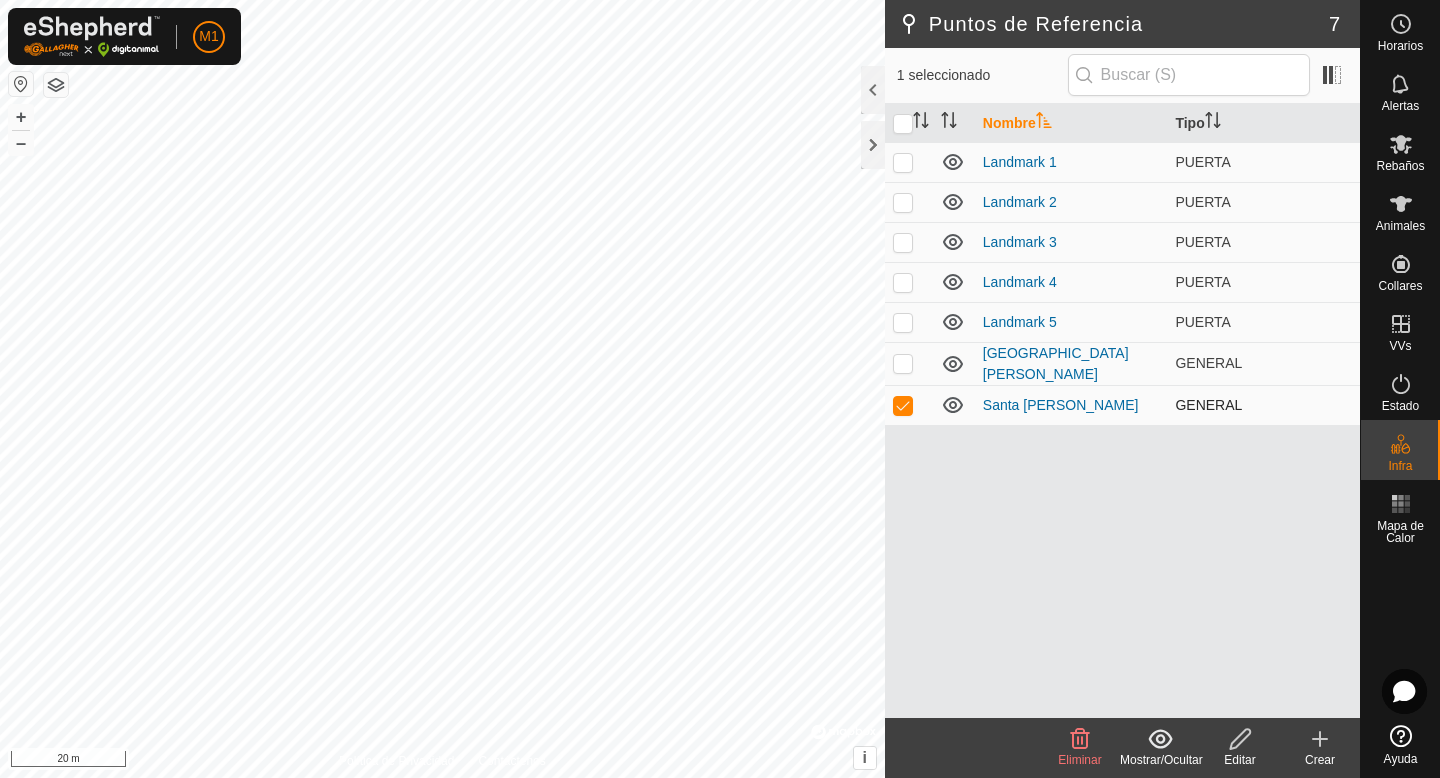 click at bounding box center (903, 405) 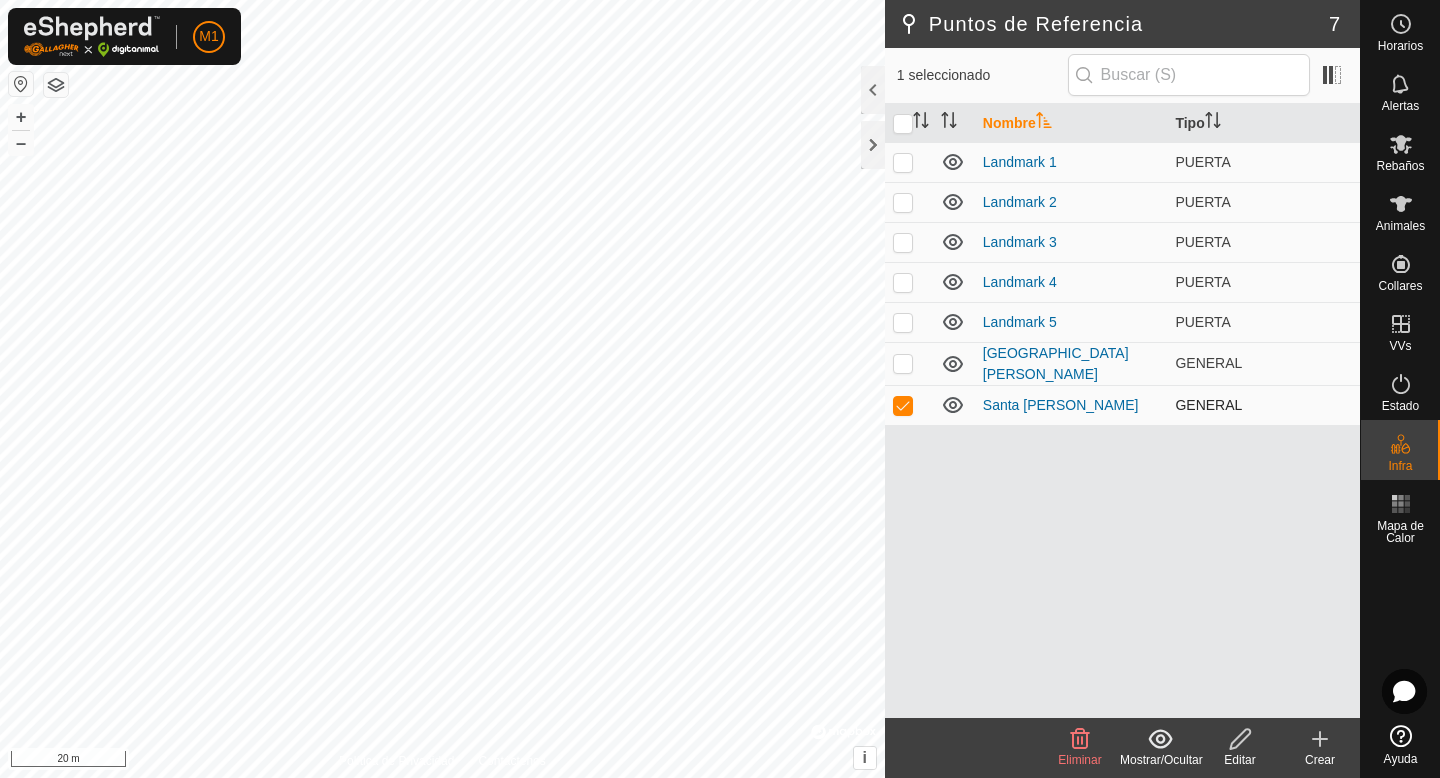 checkbox on "false" 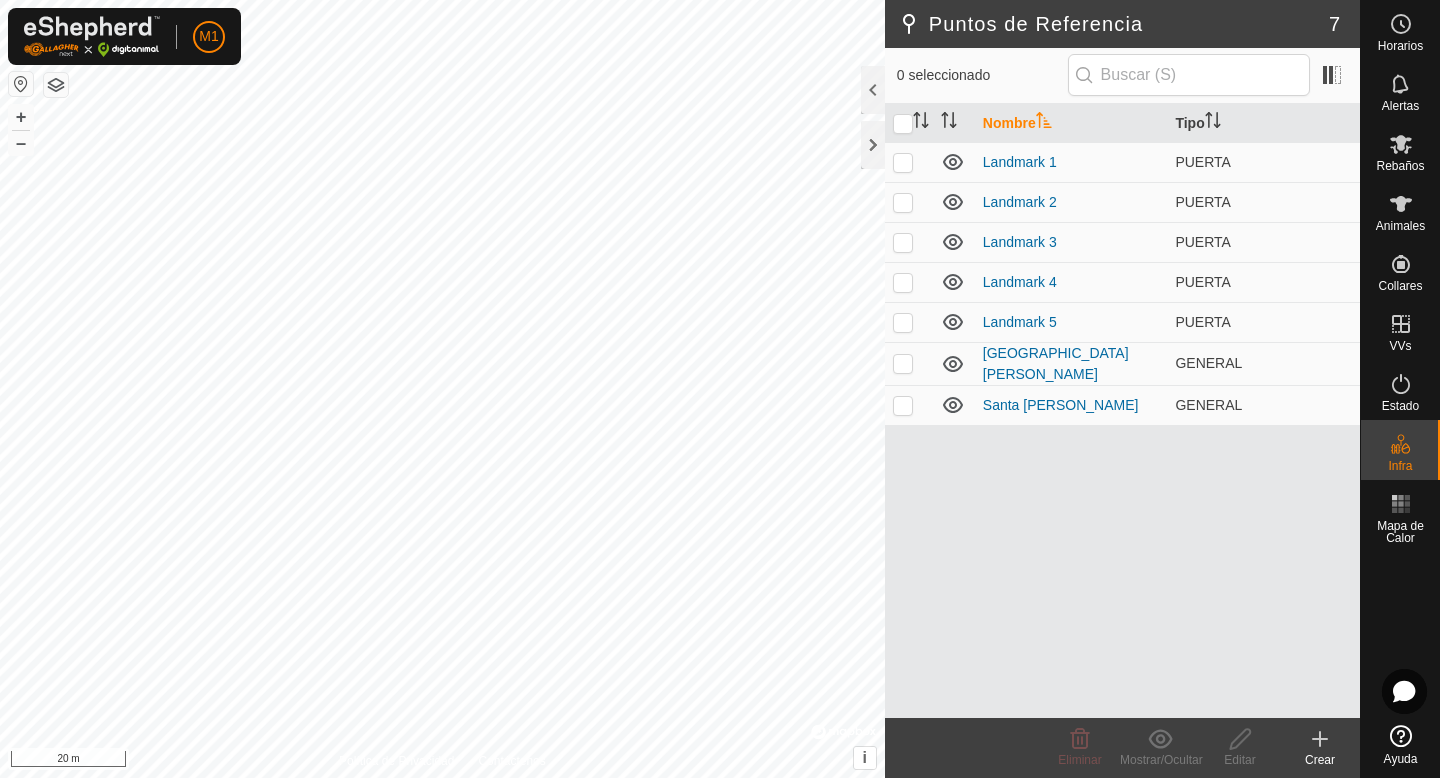 click 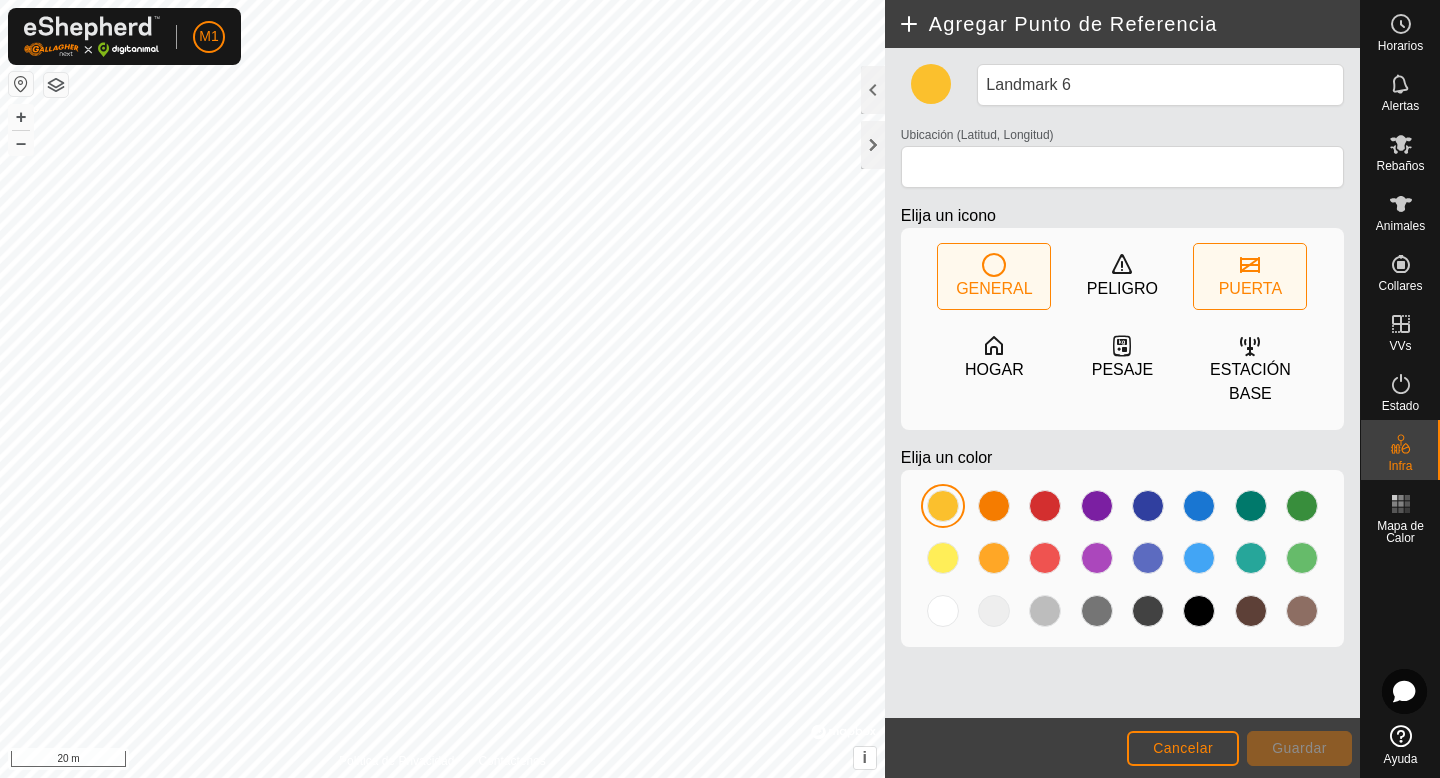 click on "PUERTA" 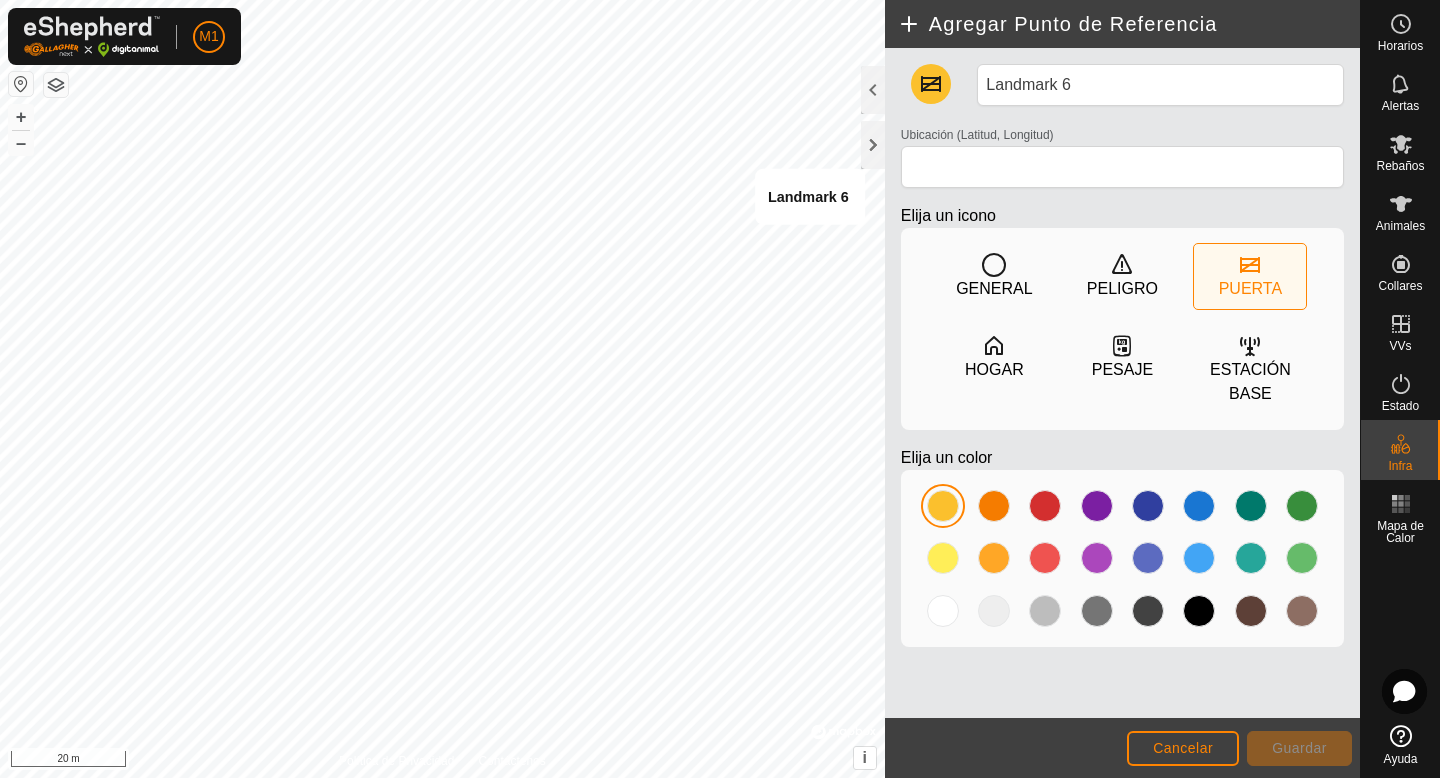 type on "41.211663, -4.502679" 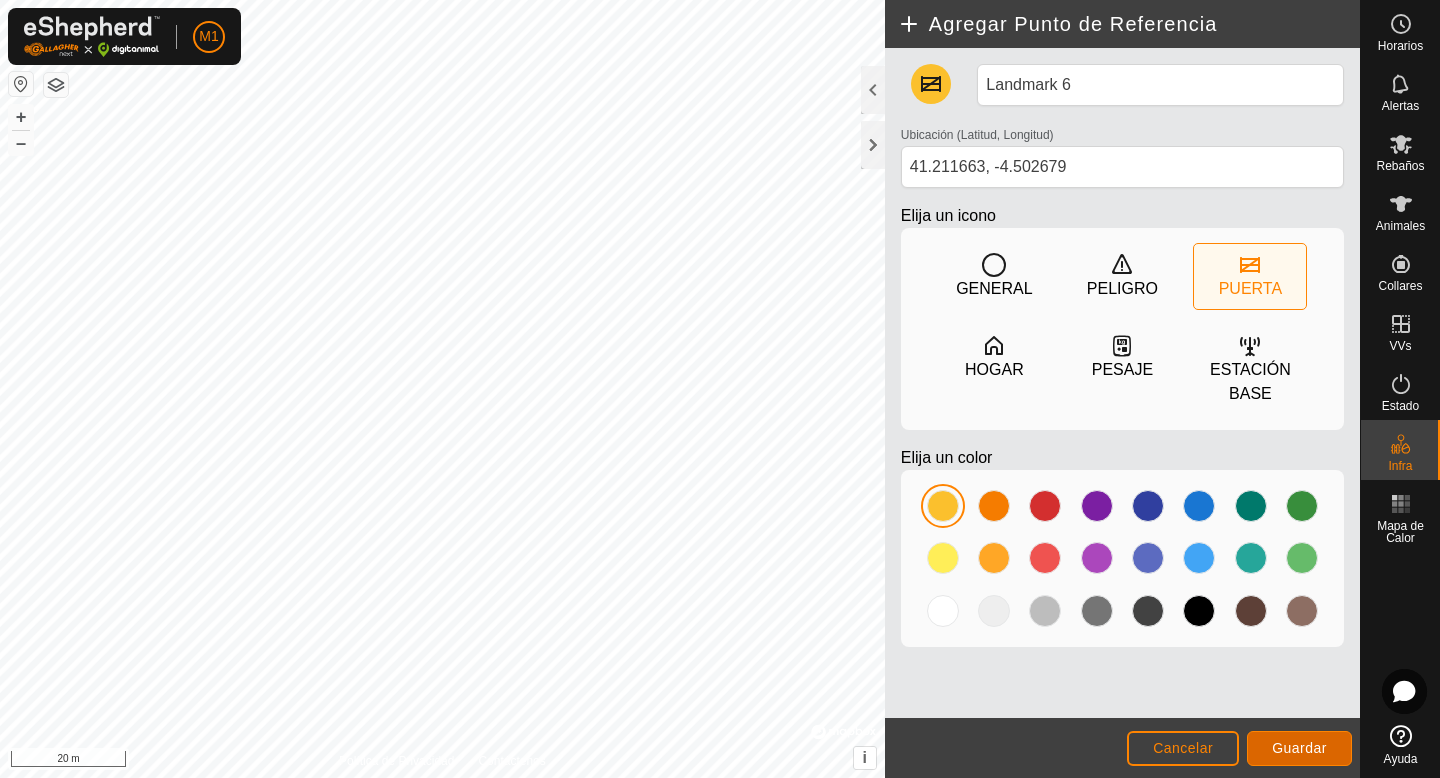 click on "Guardar" 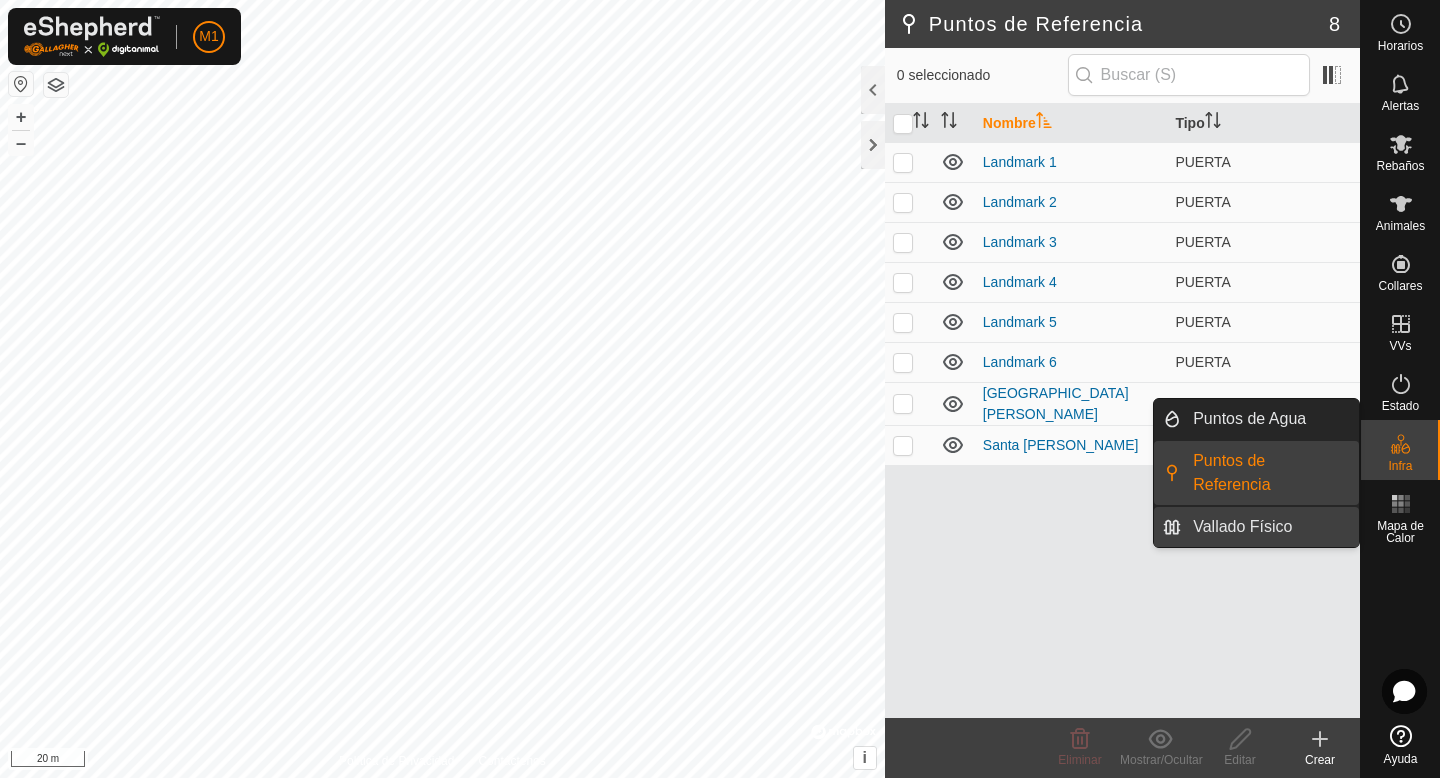 click on "Vallado Físico" at bounding box center (1270, 527) 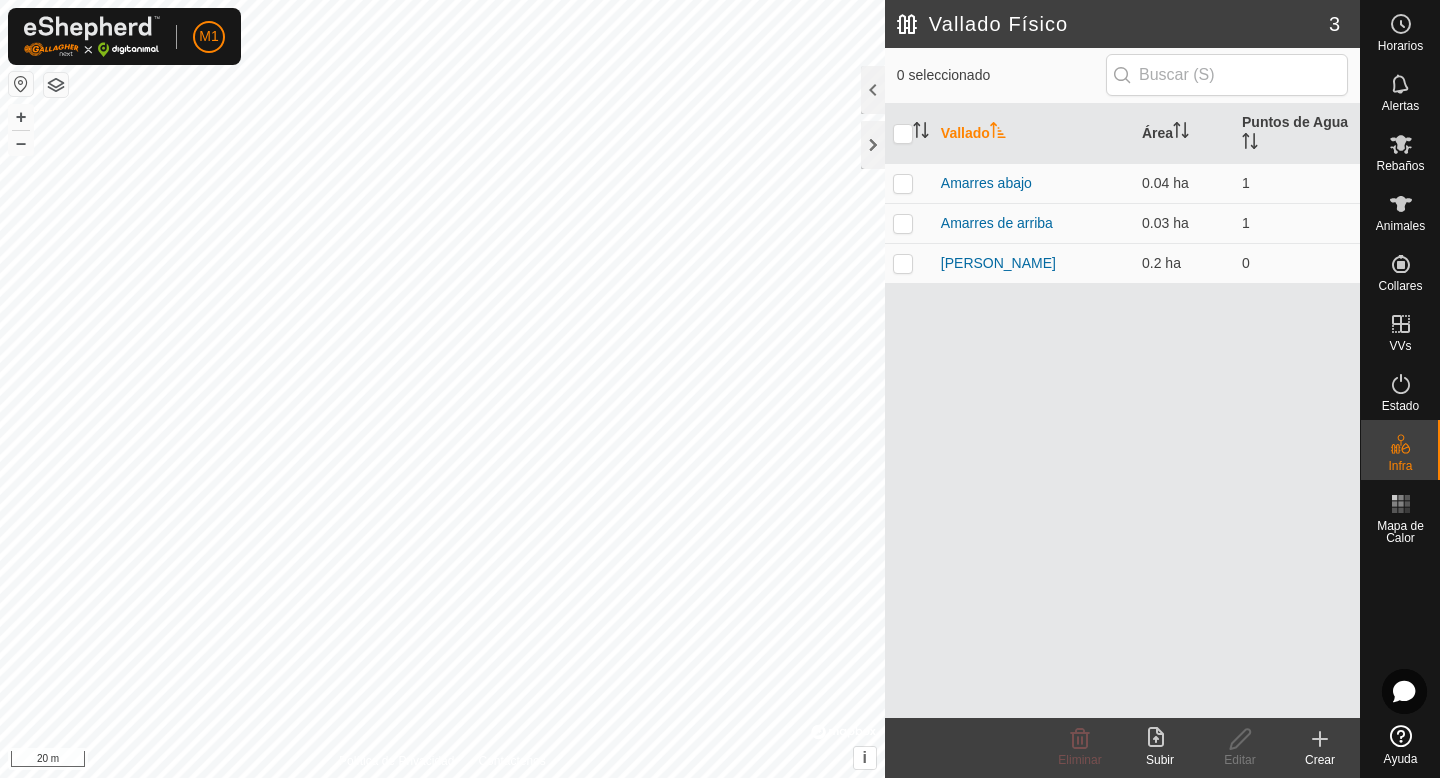 click 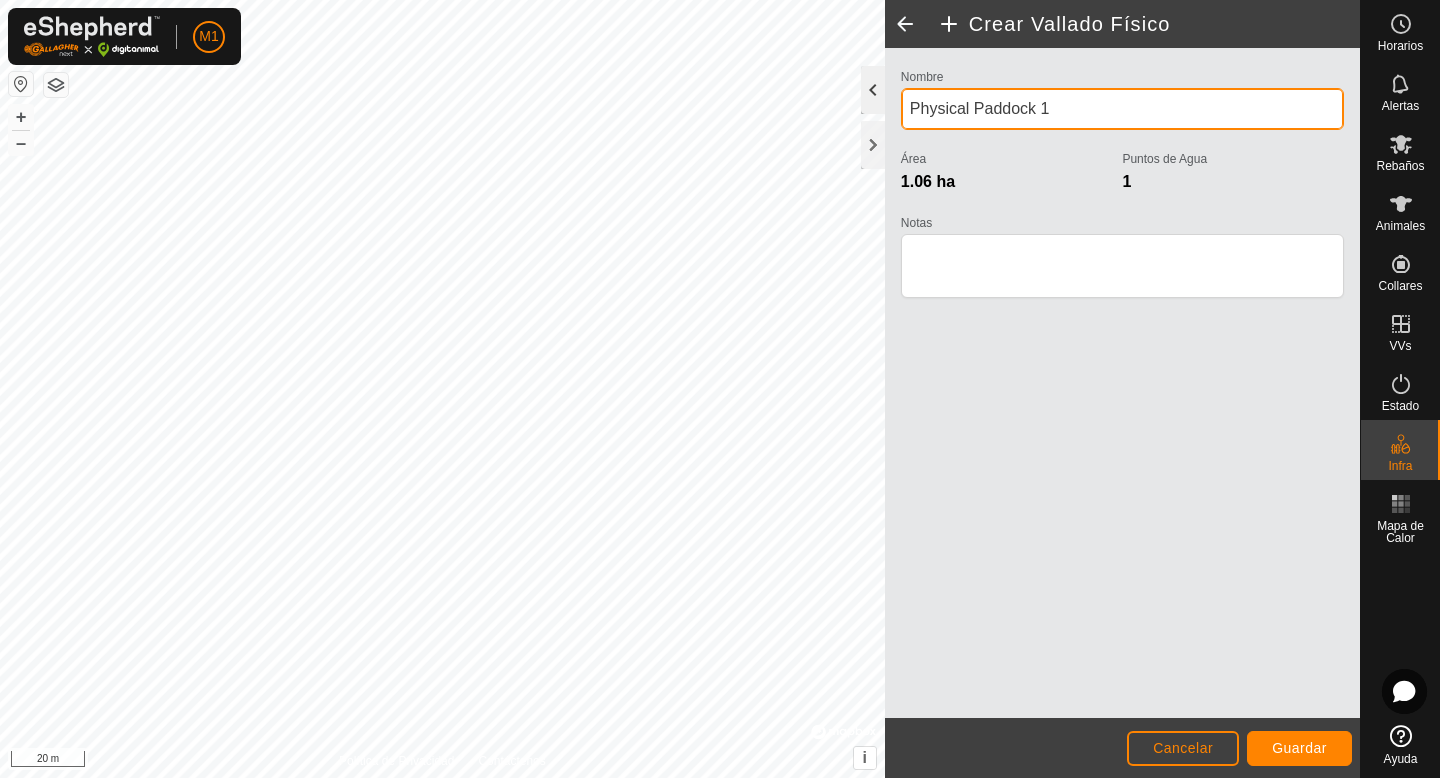 click on "Política de Privacidad Contáctenos + – ⇧ i ©  Mapbox , ©  OpenStreetMap ,  Improve this map 20 m  Crear Vallado Físico  Nombre Physical Paddock 1 Área 1.06 ha  Puntos de Agua 1 Notas                    Cancelar Guardar" 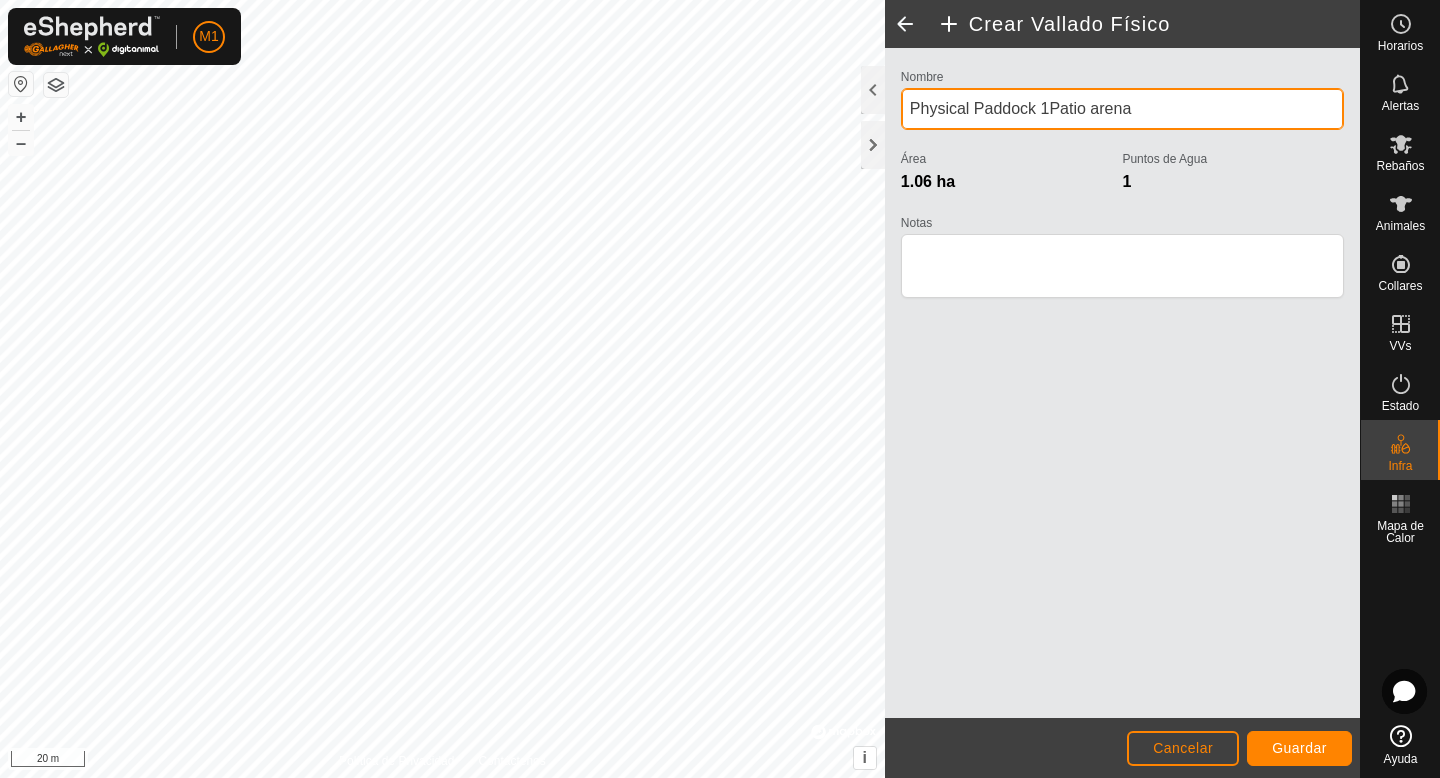 drag, startPoint x: 1047, startPoint y: 104, endPoint x: 899, endPoint y: 101, distance: 148.0304 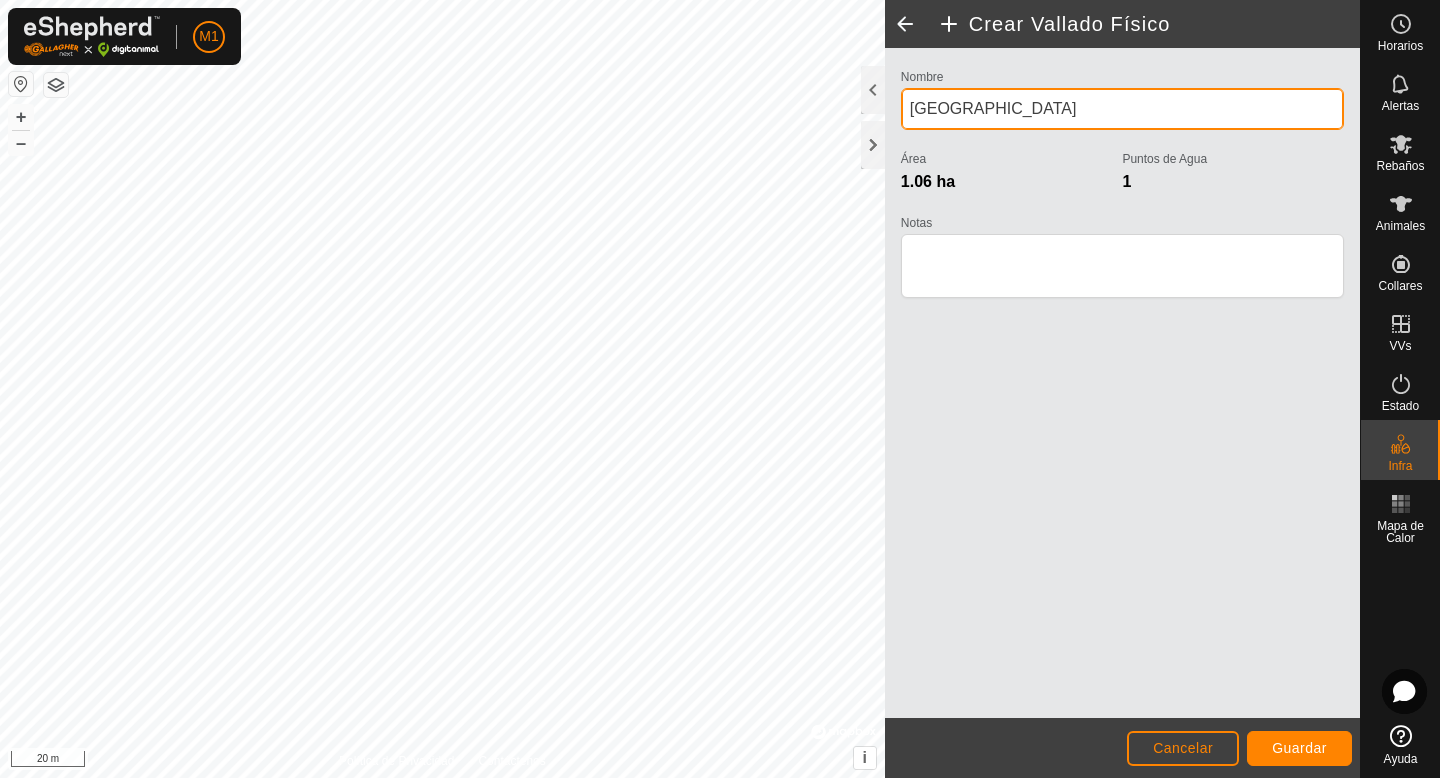 type on "[GEOGRAPHIC_DATA]" 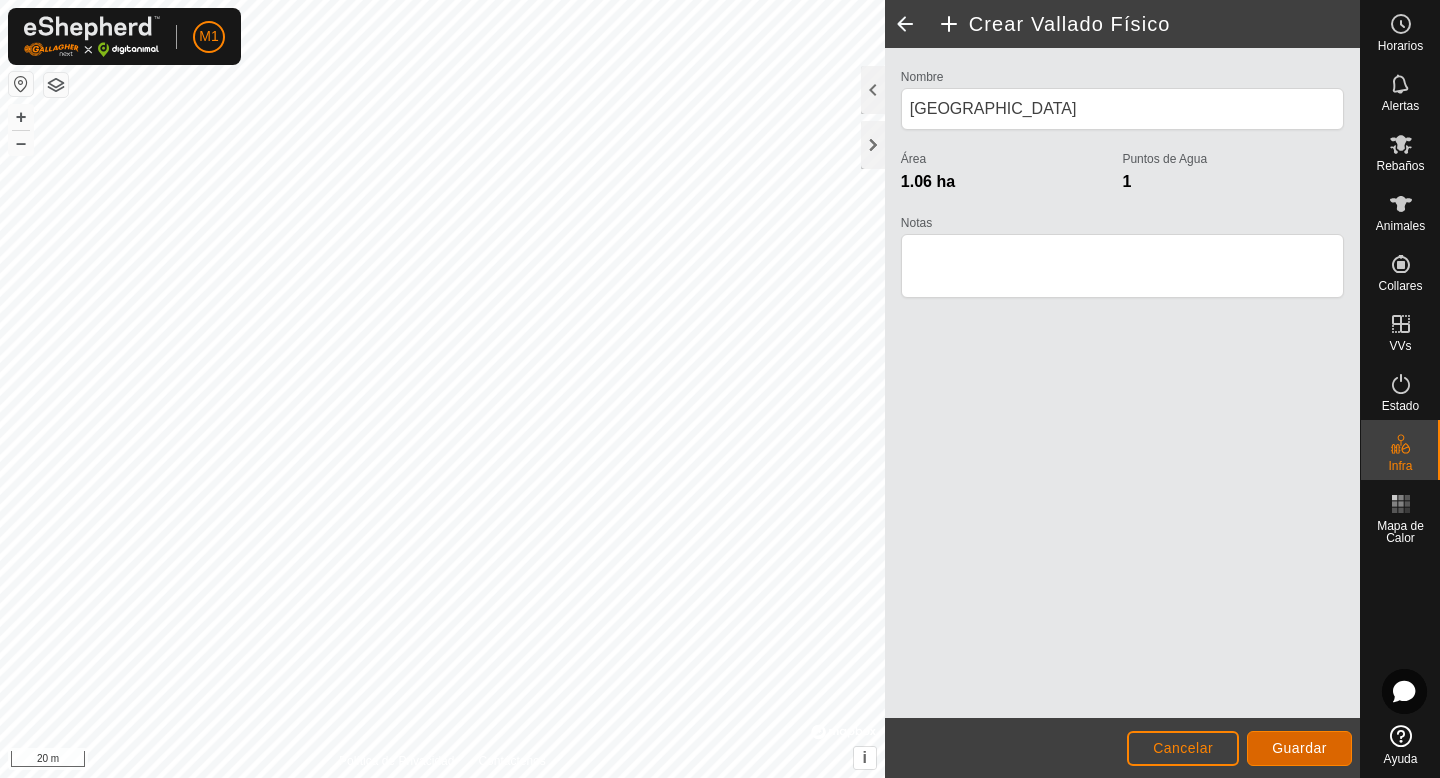 click on "Guardar" 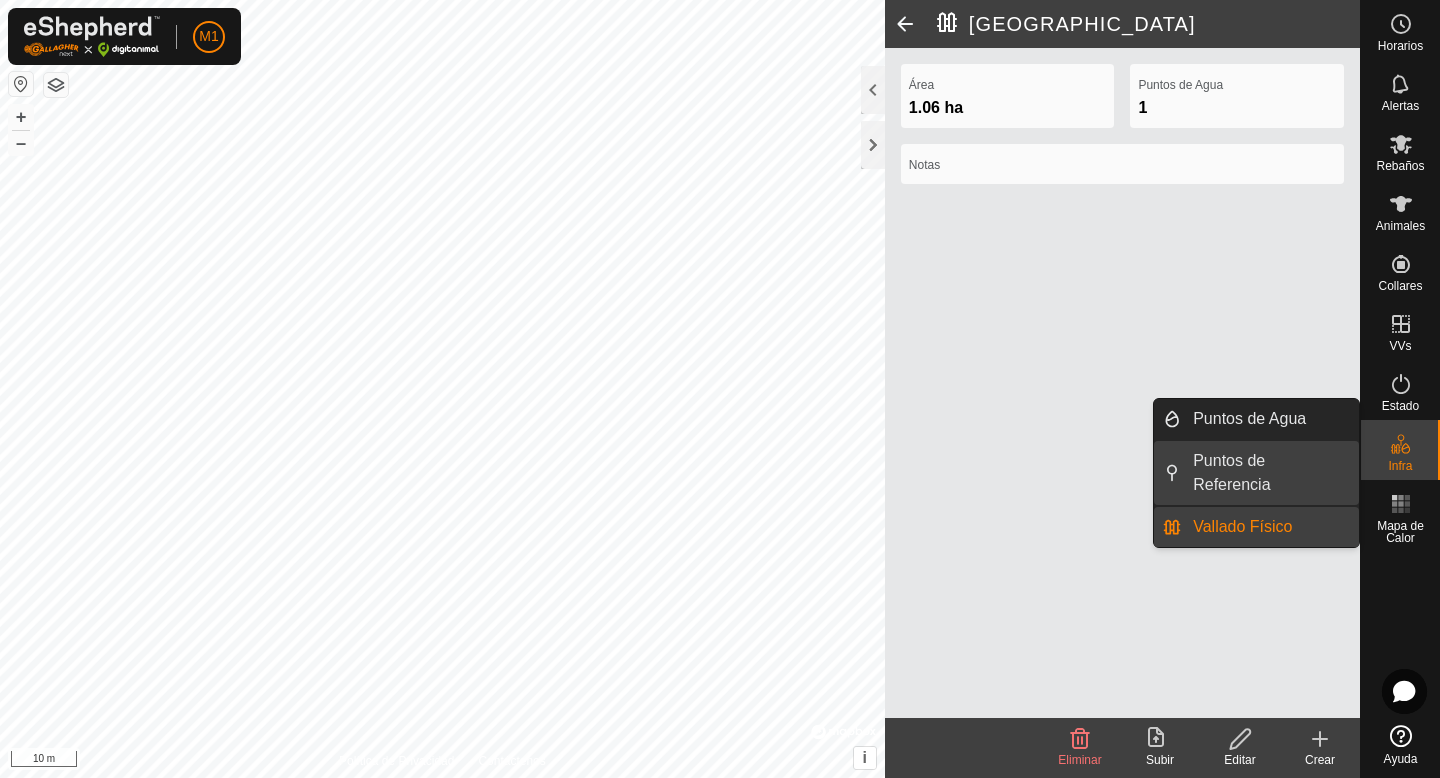 click on "Puntos de Referencia" at bounding box center (1270, 473) 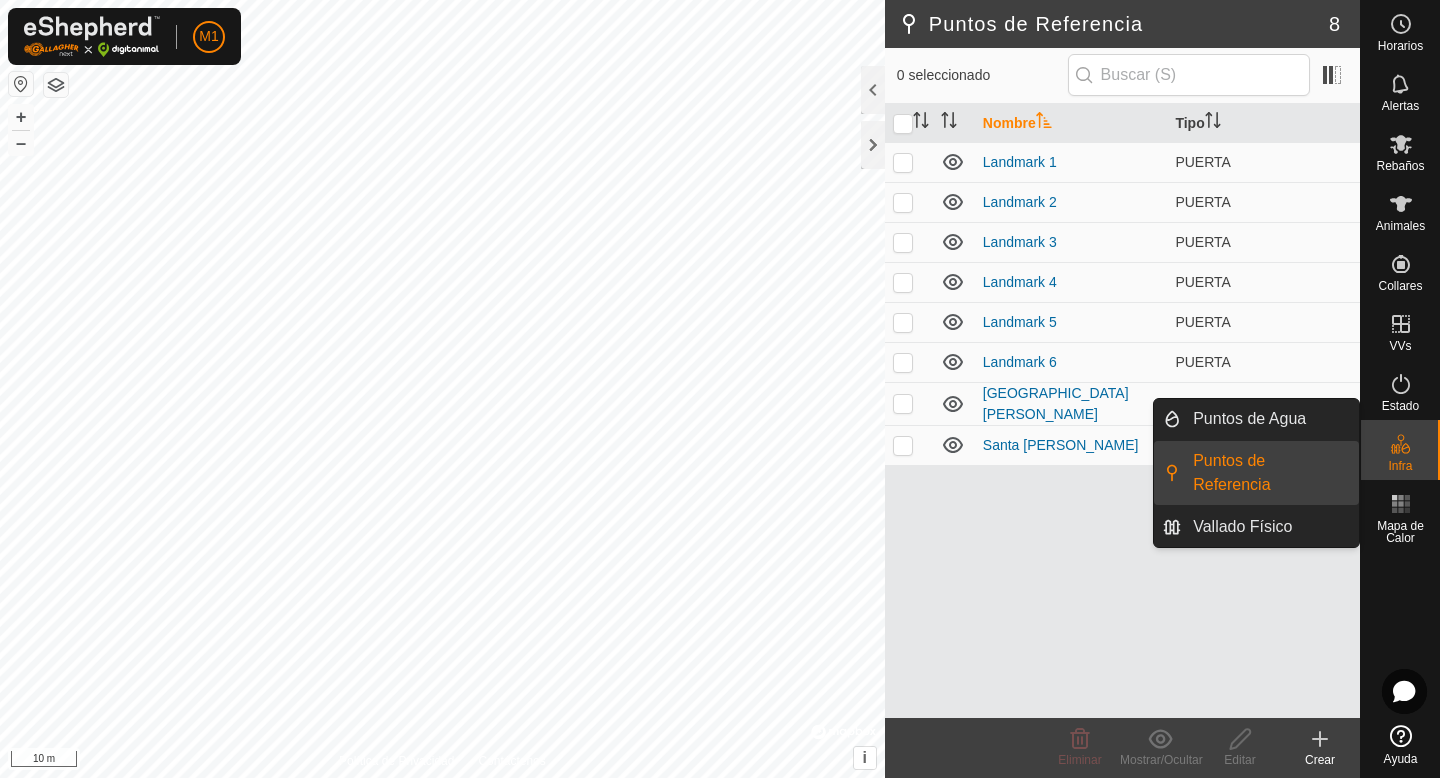 click 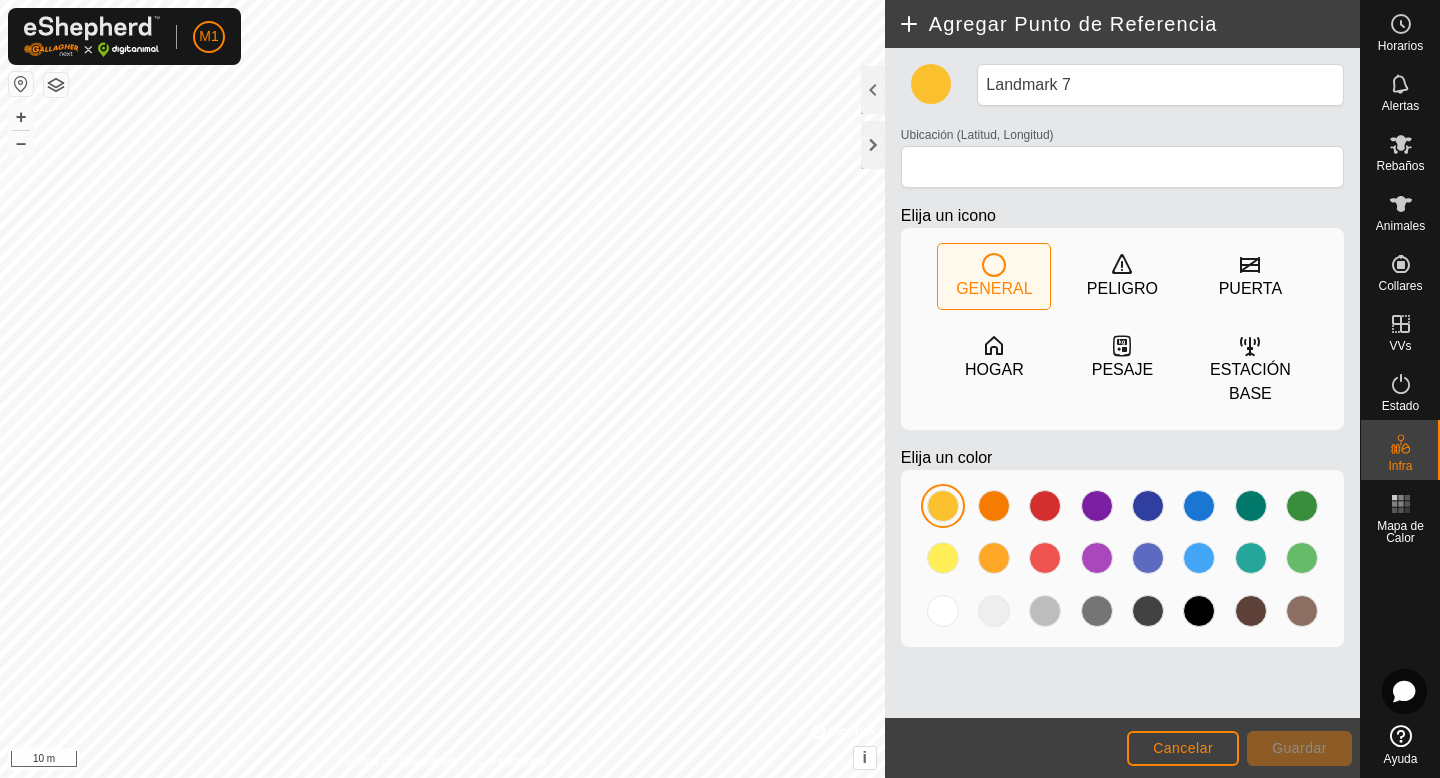 type on "41.210472, -4.502217" 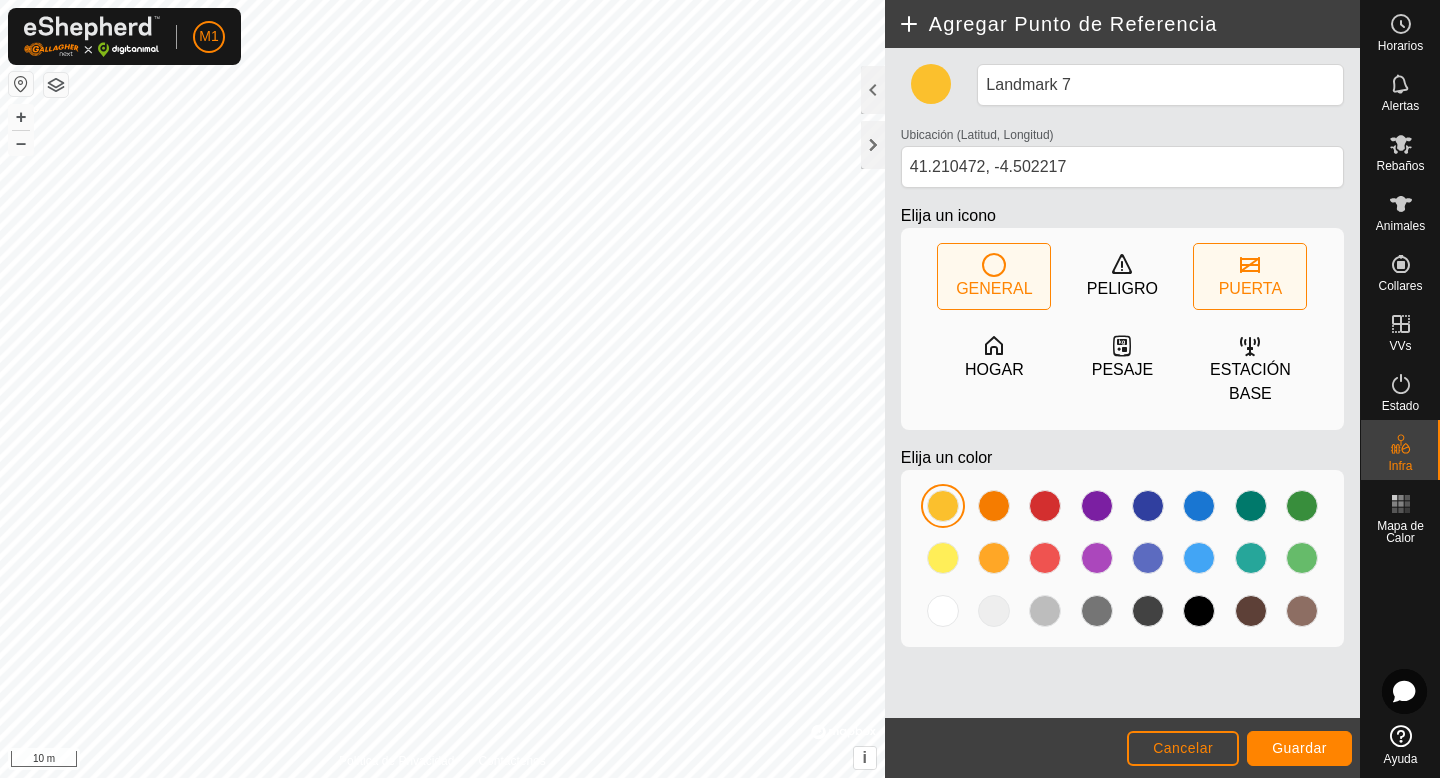 click on "PUERTA" 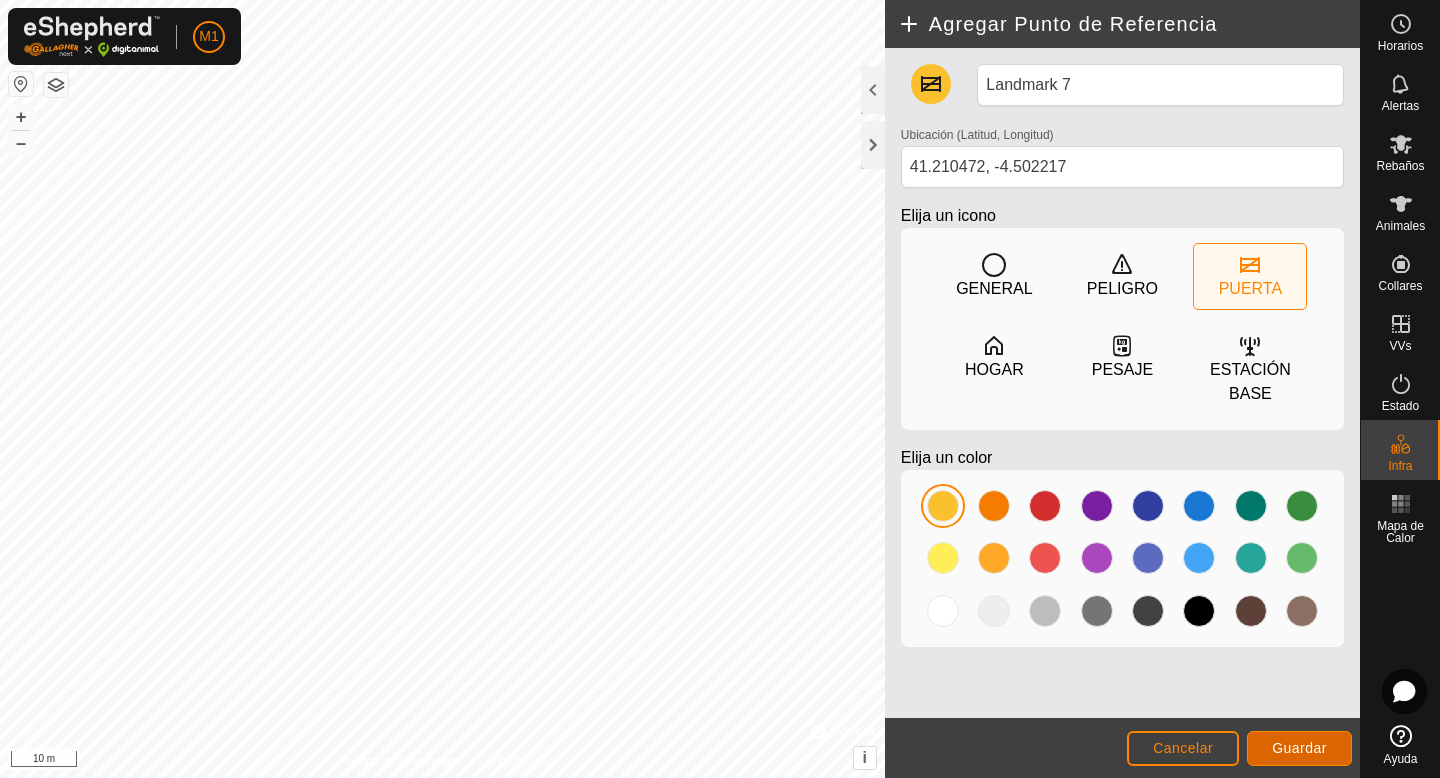 click on "Guardar" 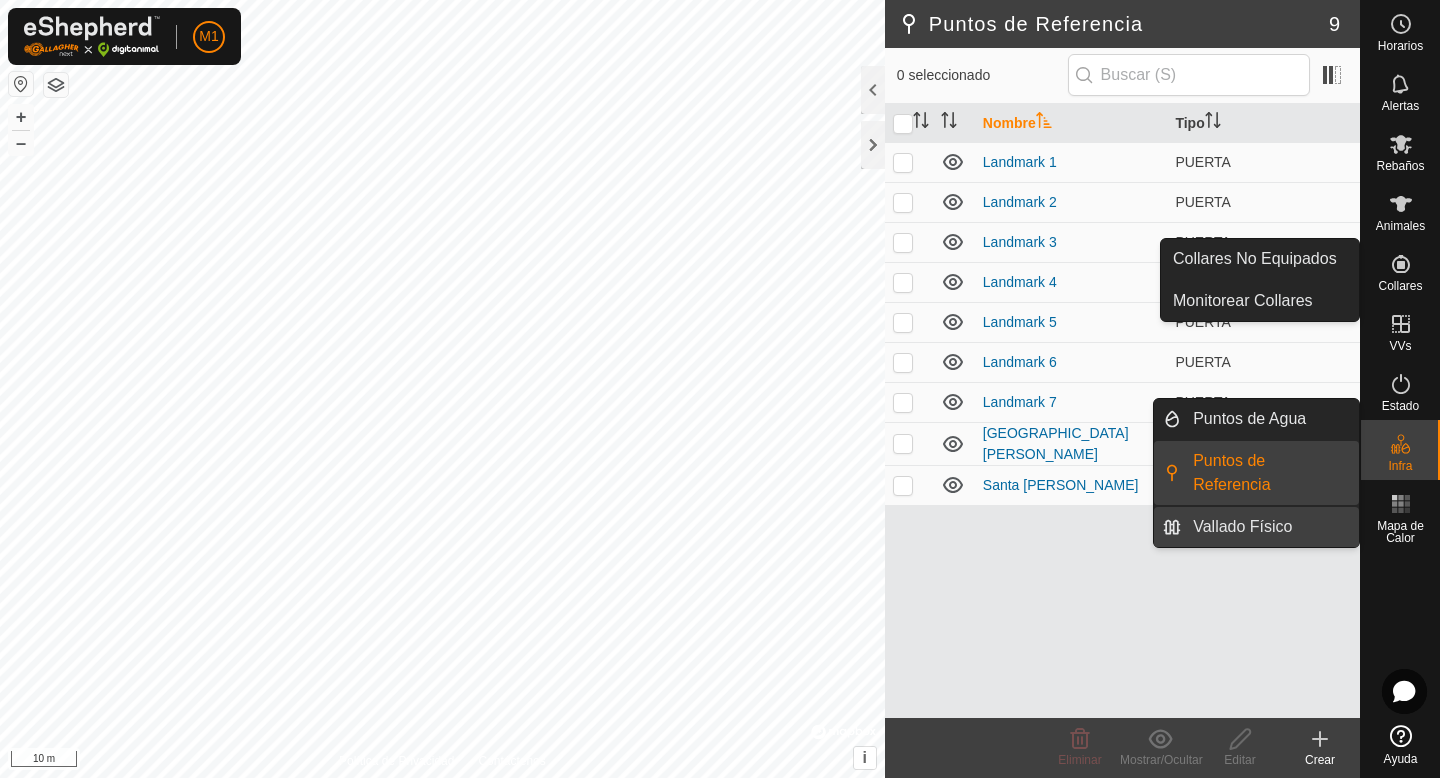 click on "Vallado Físico" at bounding box center (1270, 527) 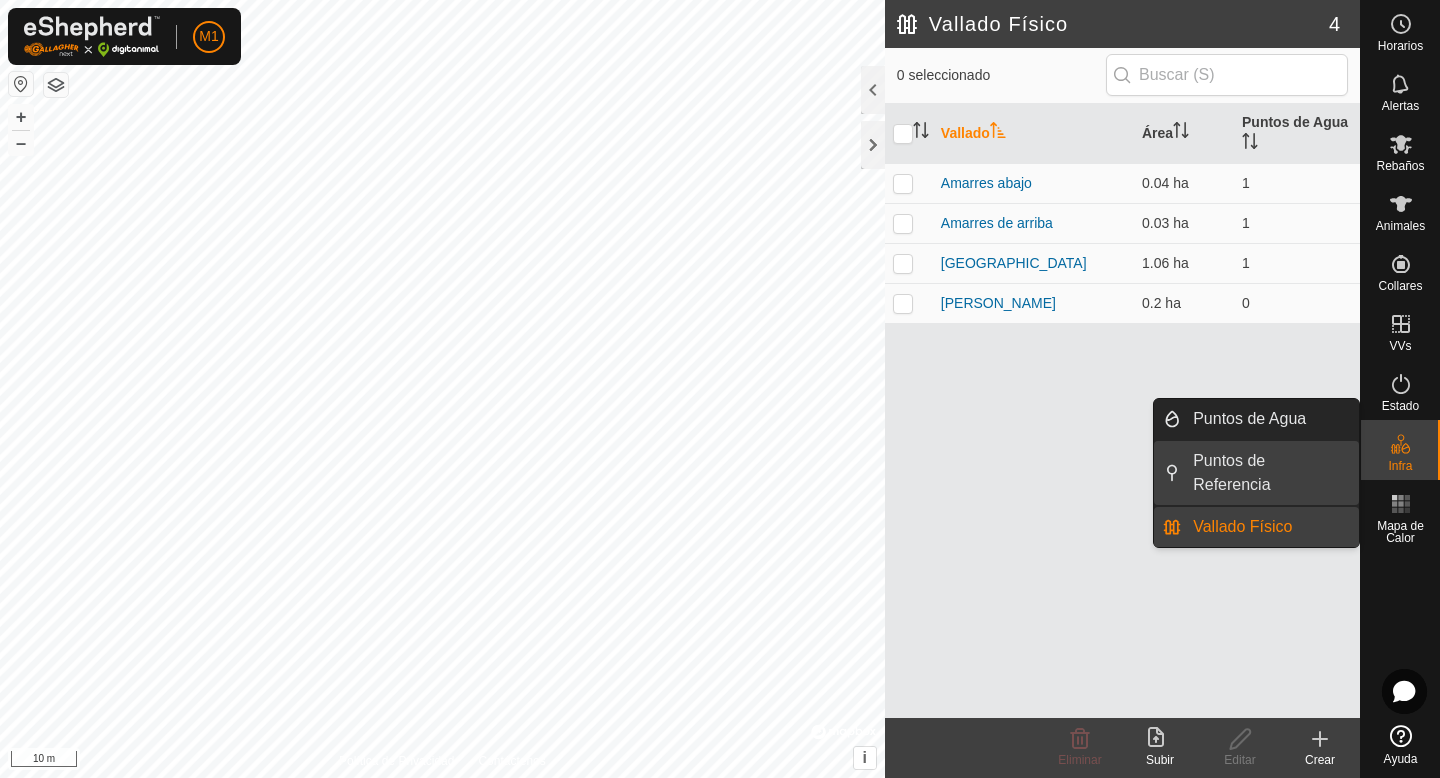 click on "Puntos de Referencia" at bounding box center (1270, 473) 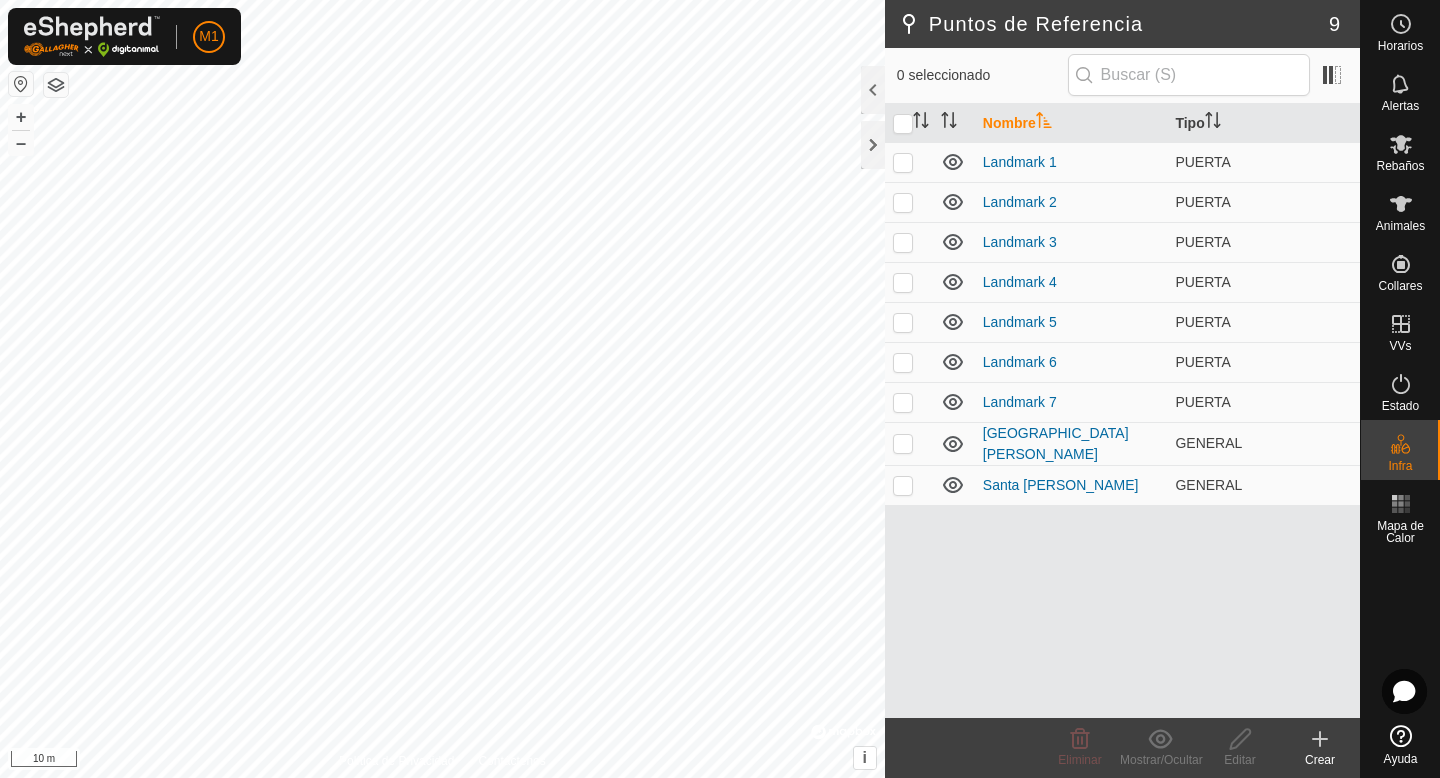 click 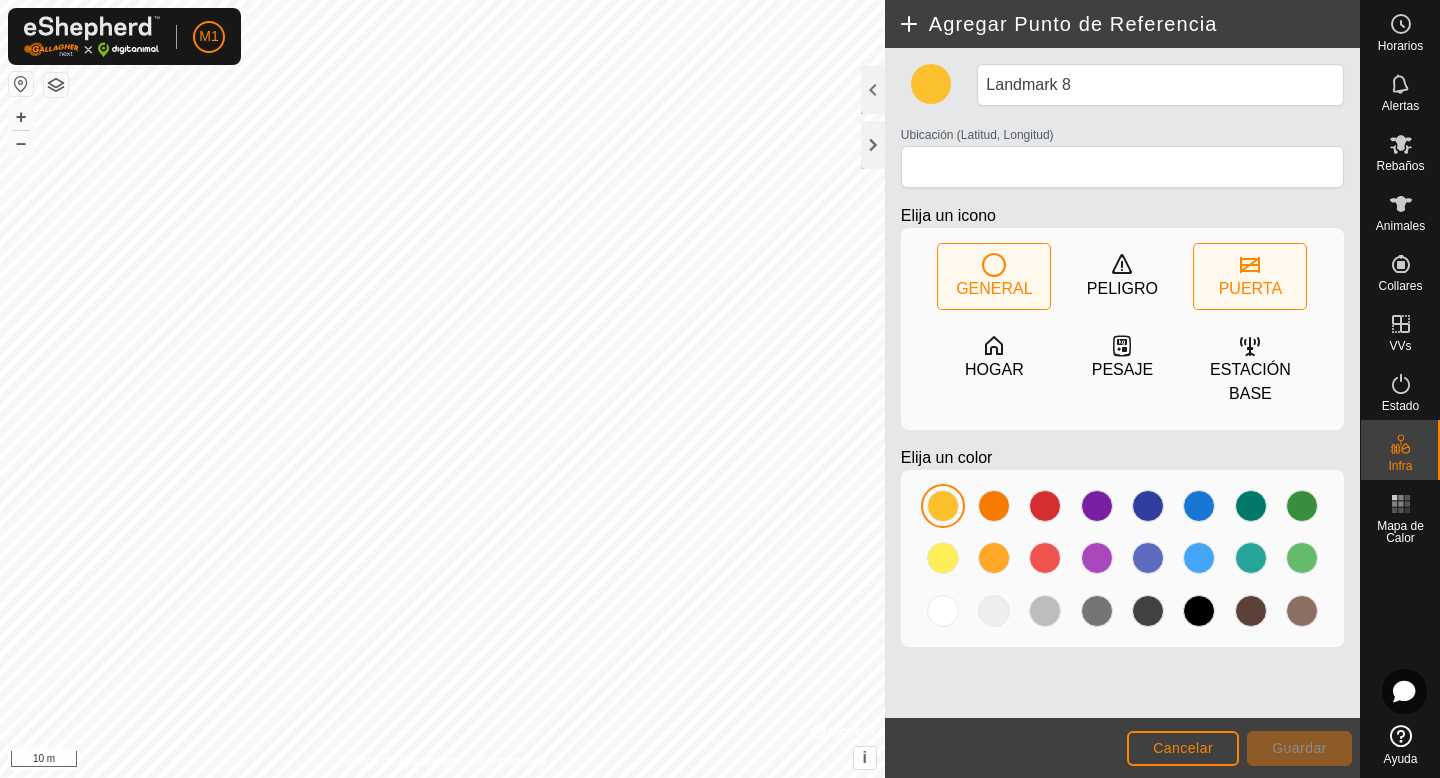 click on "PUERTA" 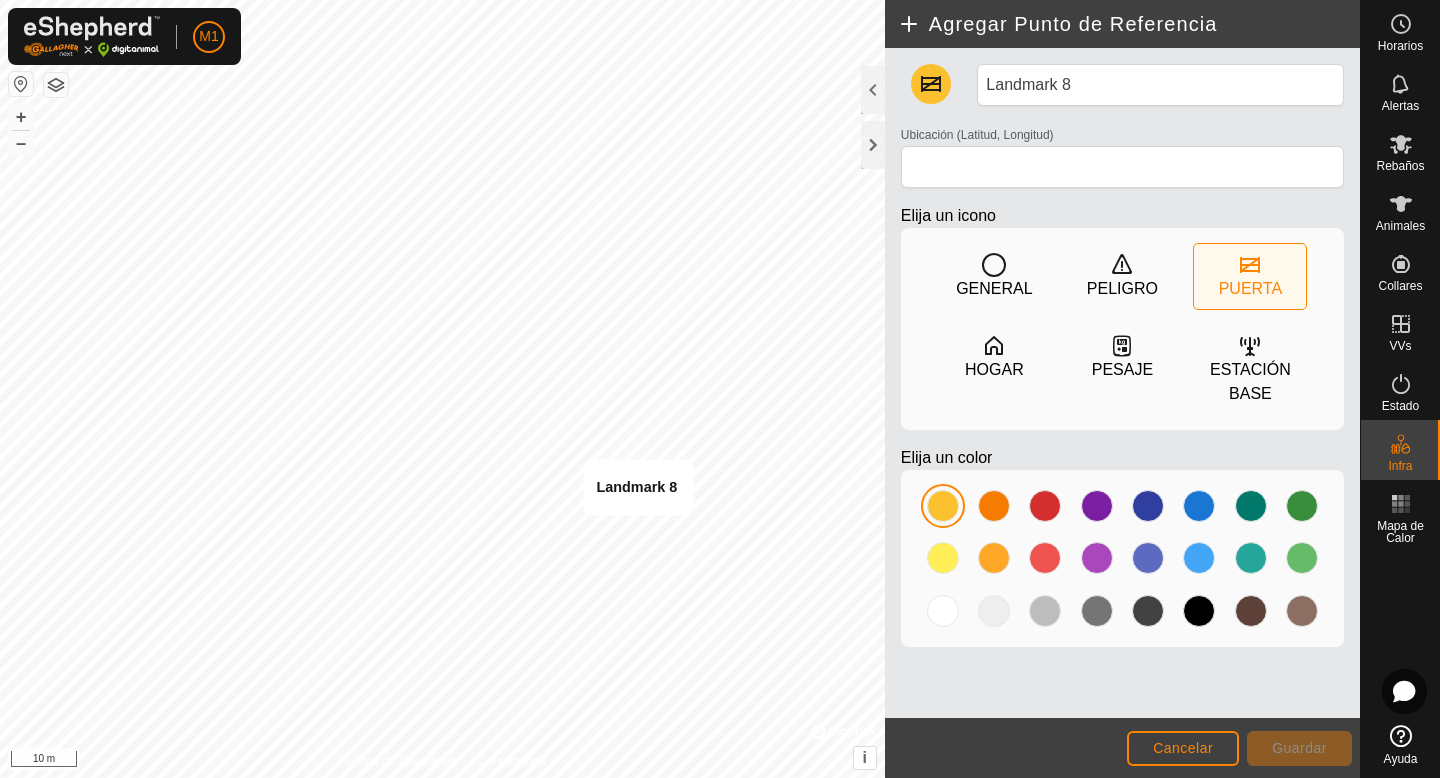 type on "41.210444, -4.502209" 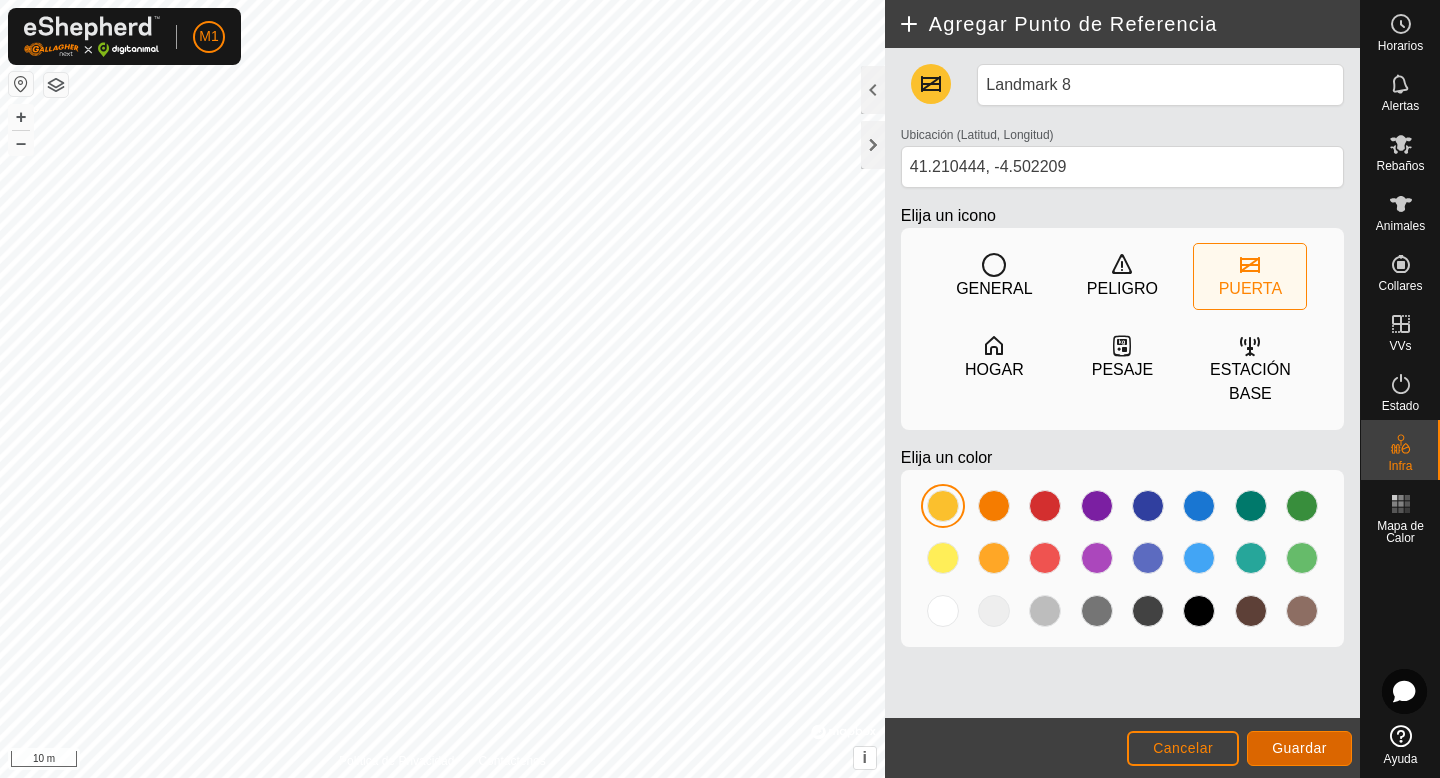 click on "Guardar" 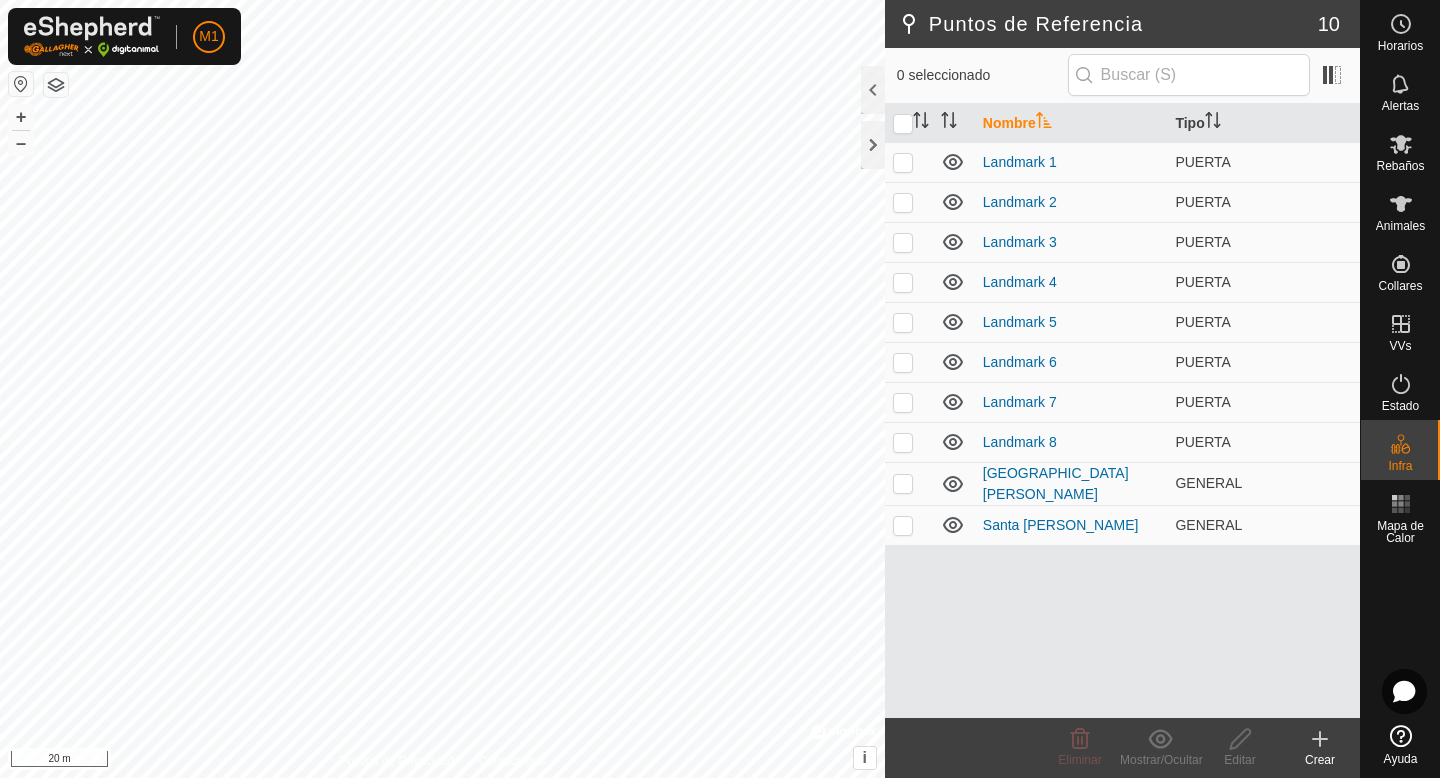 click on "Crear" 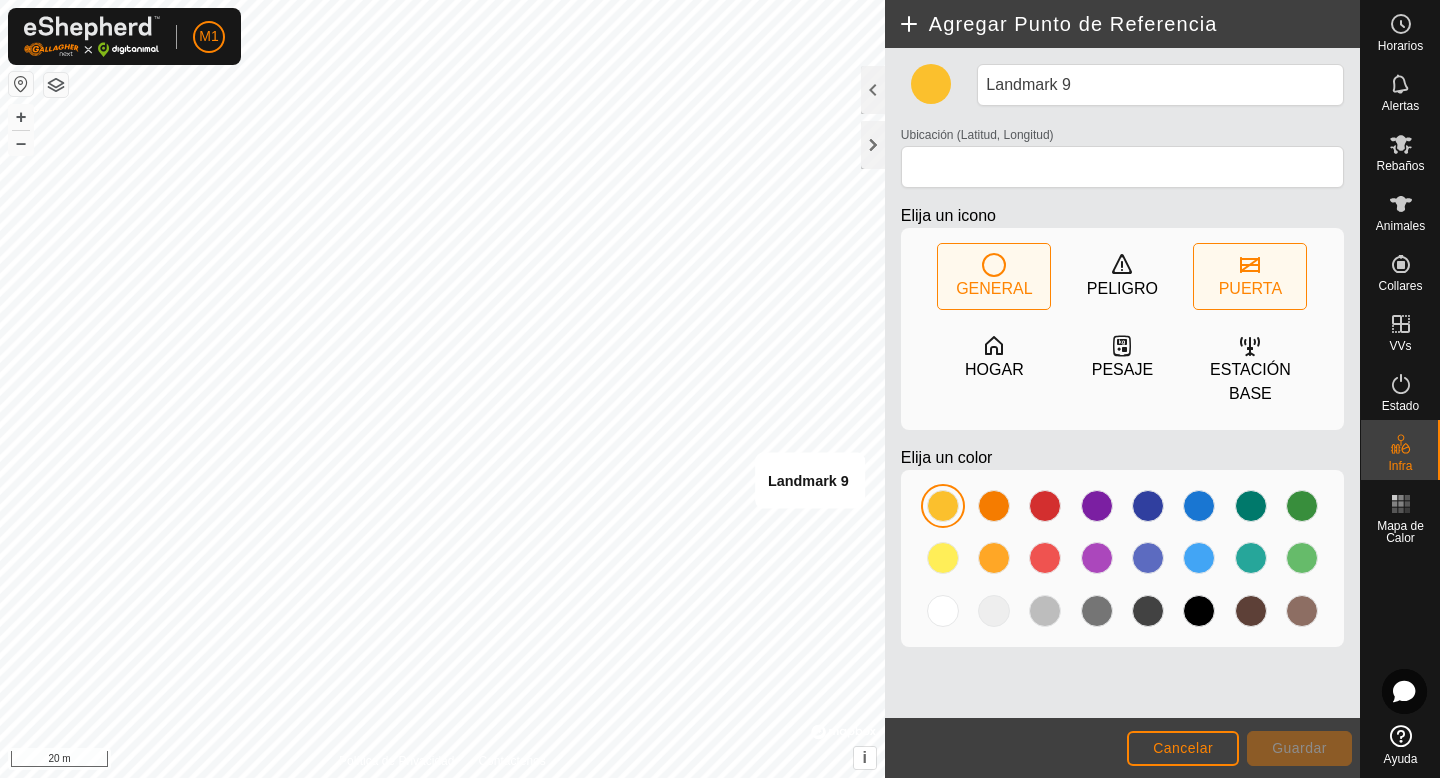 click 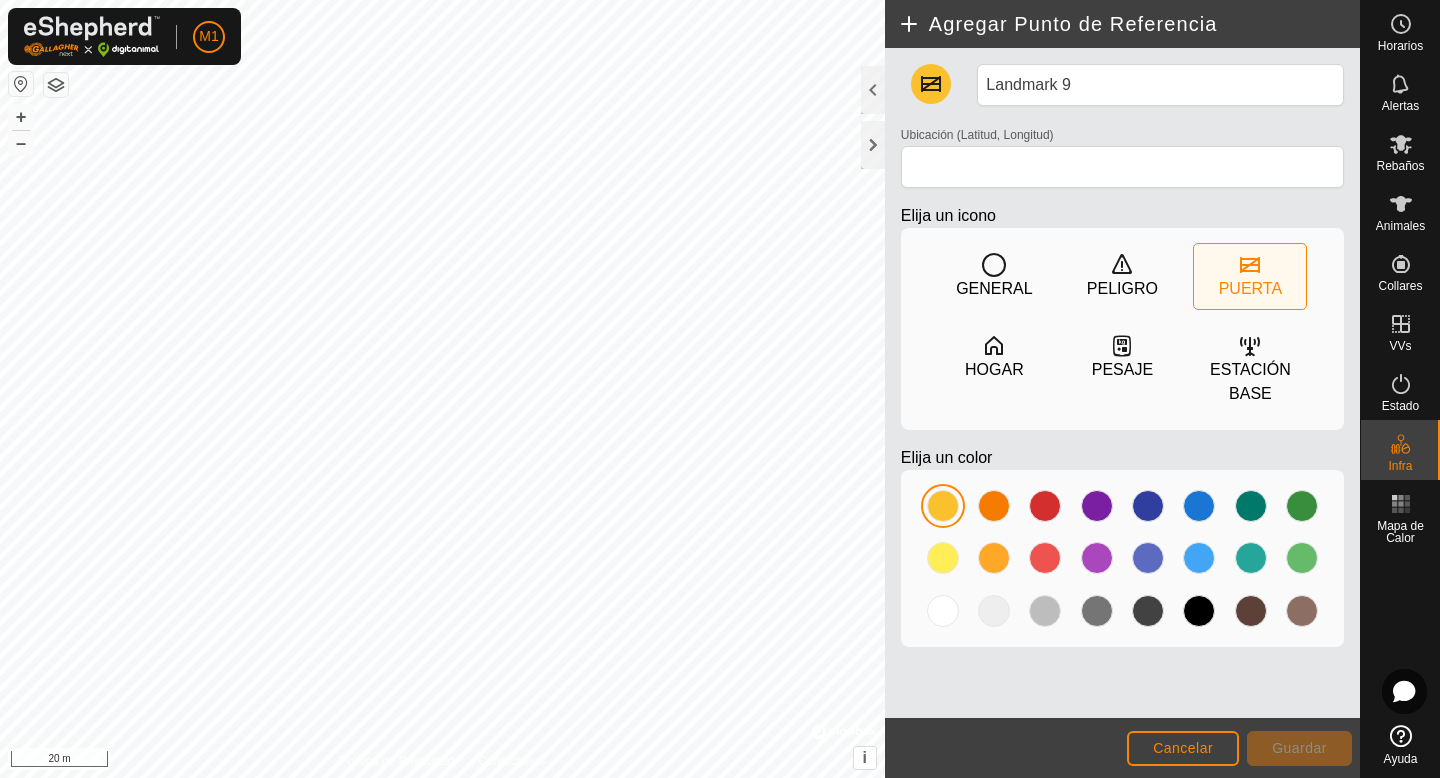 type on "41.209411, -4.500912" 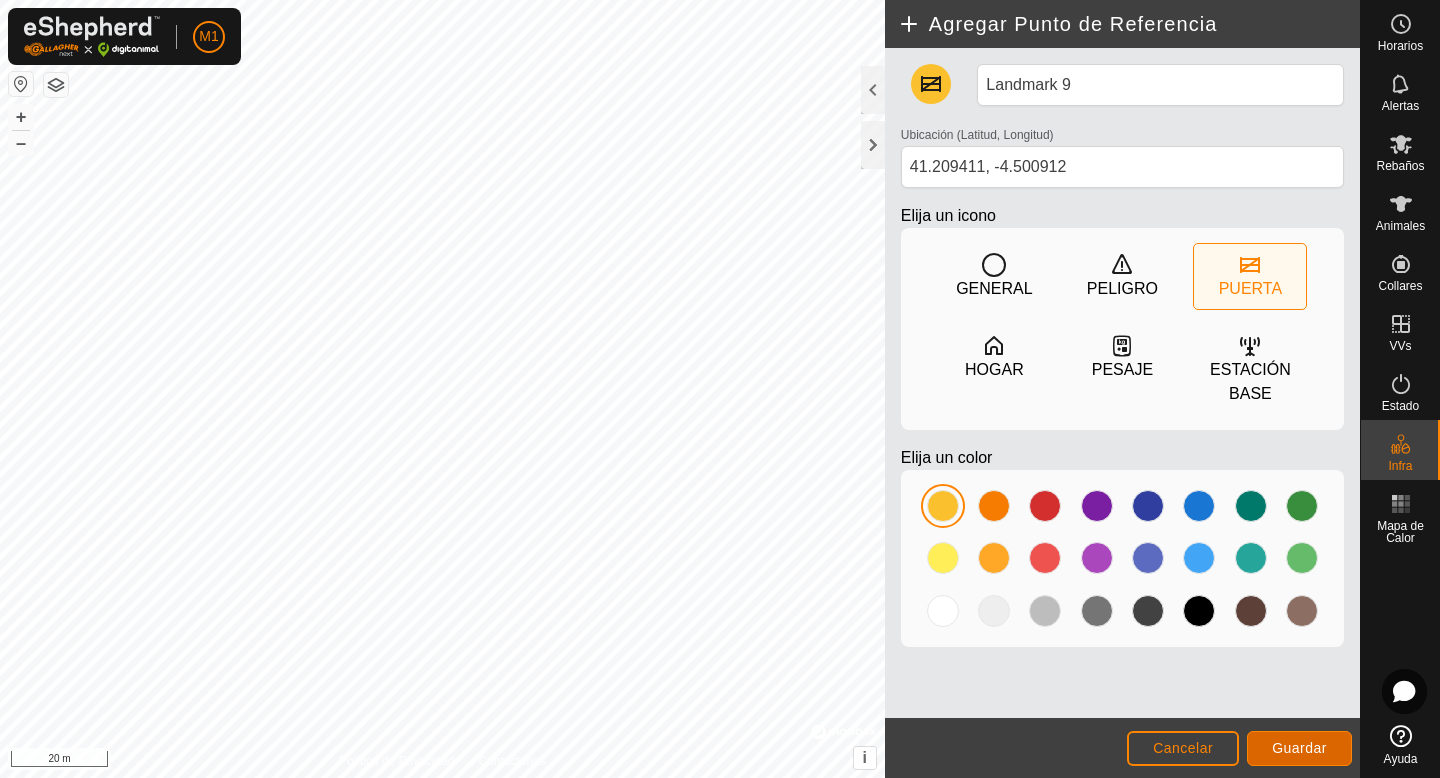 click on "Guardar" 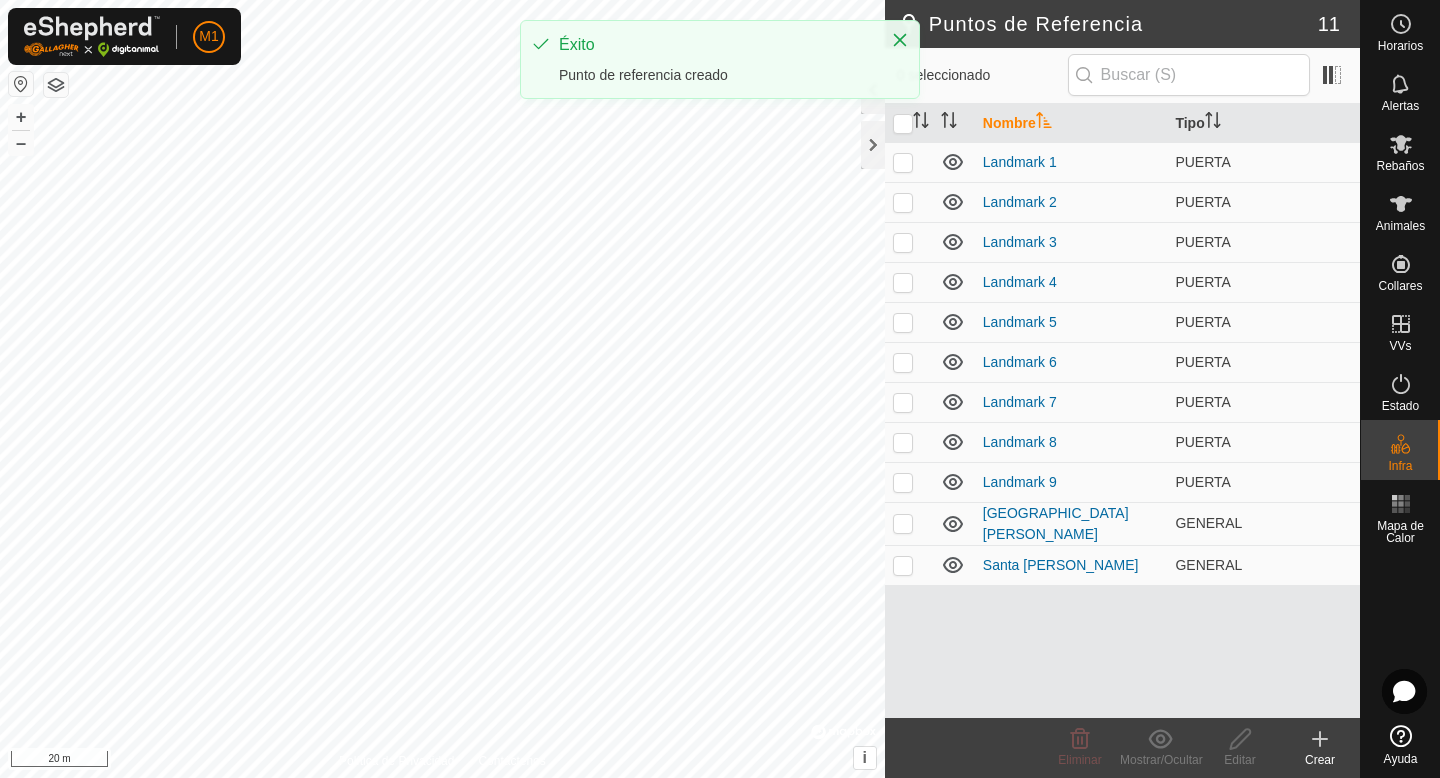 click on "Crear" 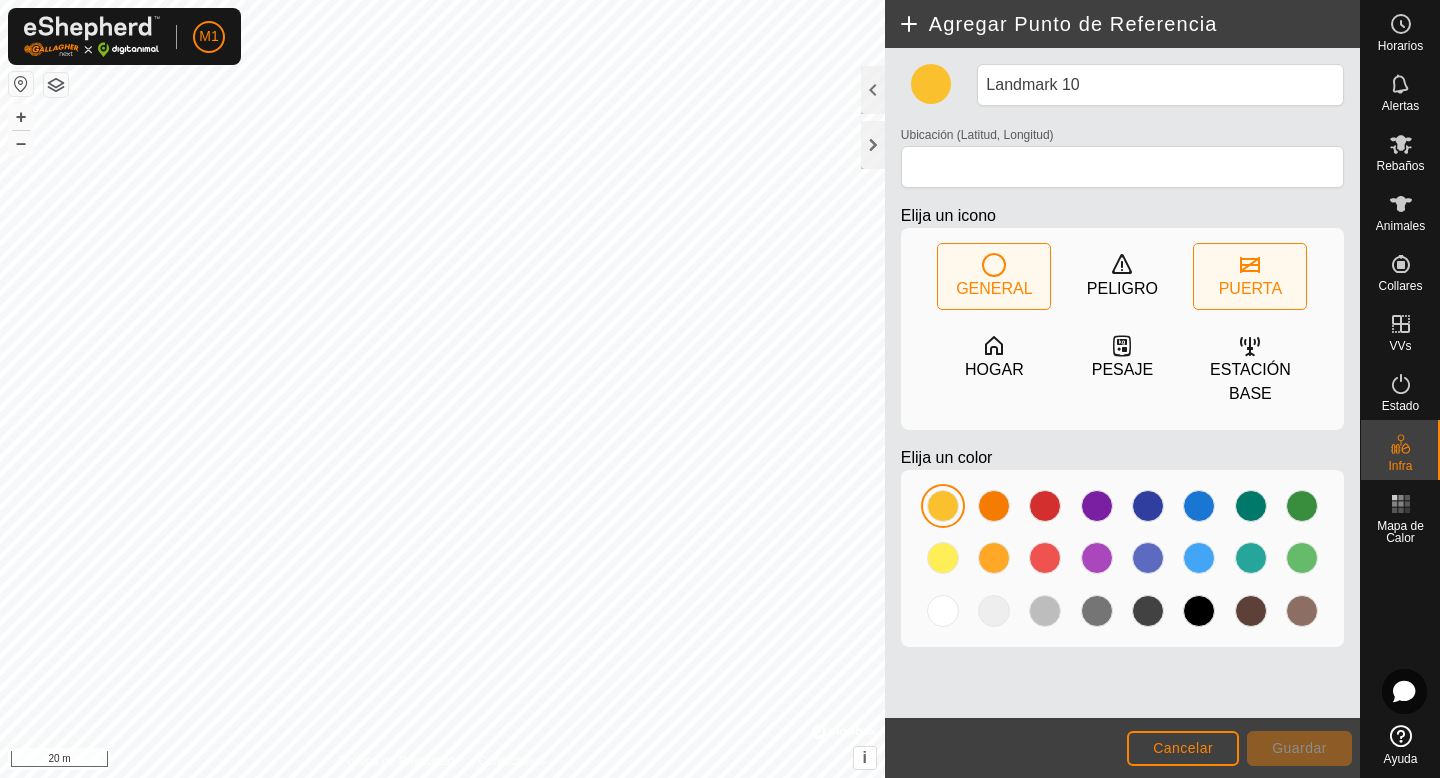 click on "PUERTA" 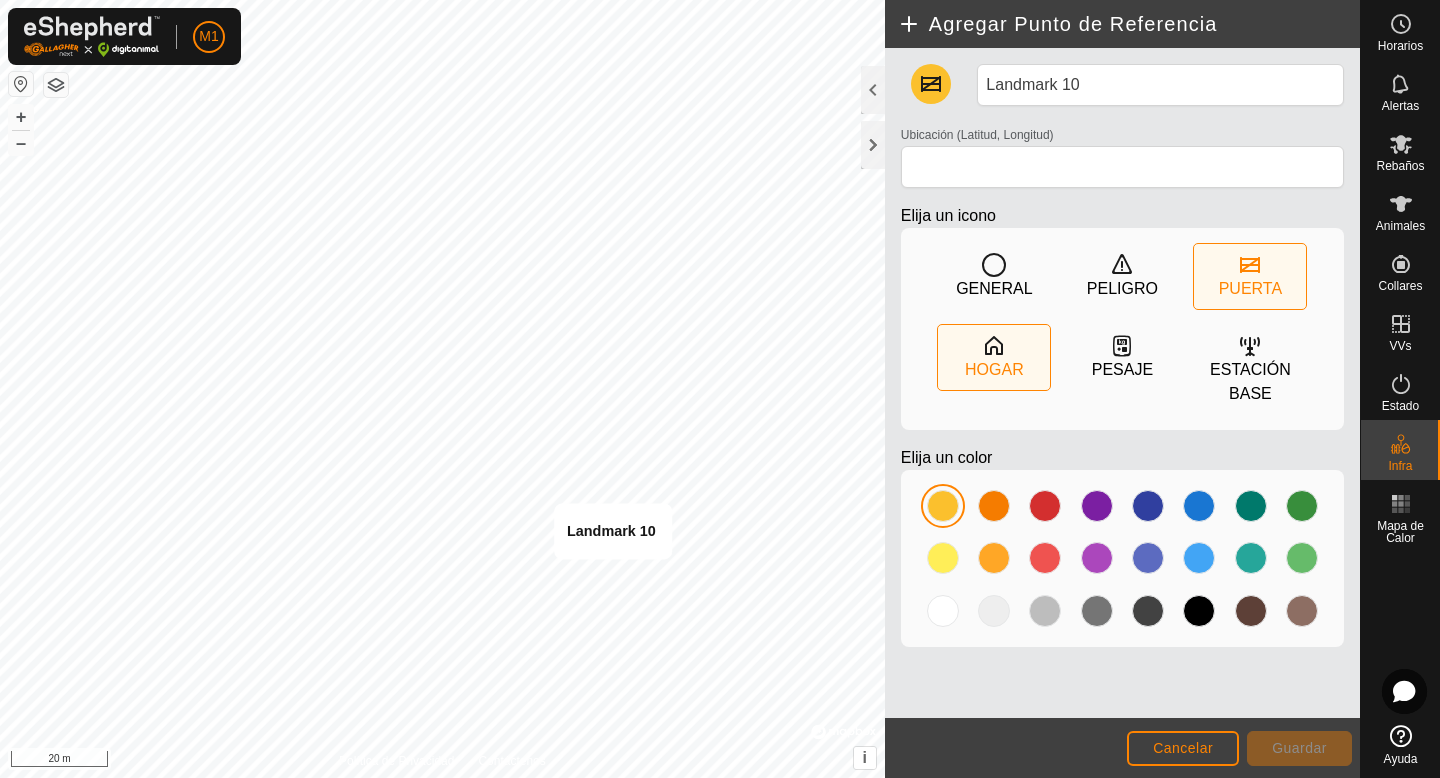 type on "41.209267, -4.500737" 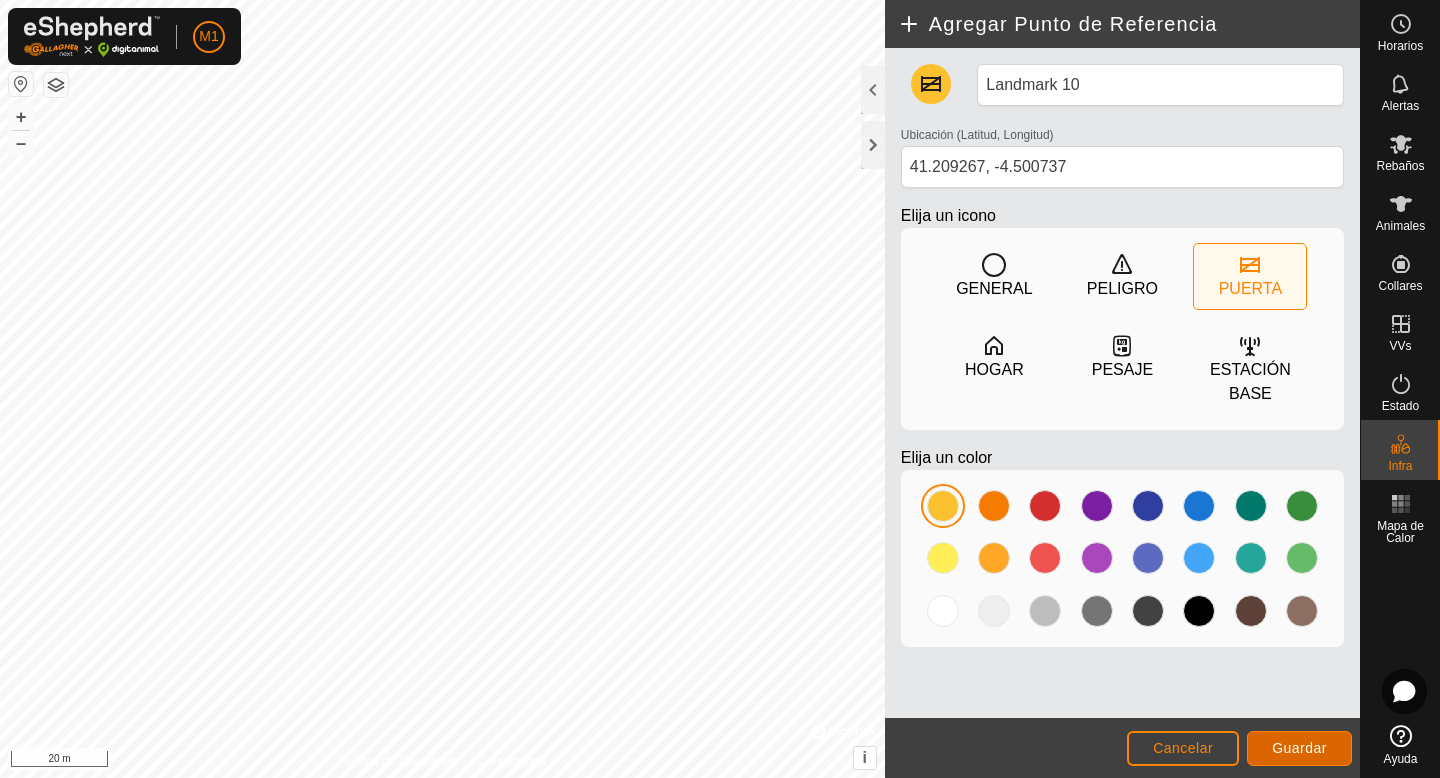 click on "Guardar" 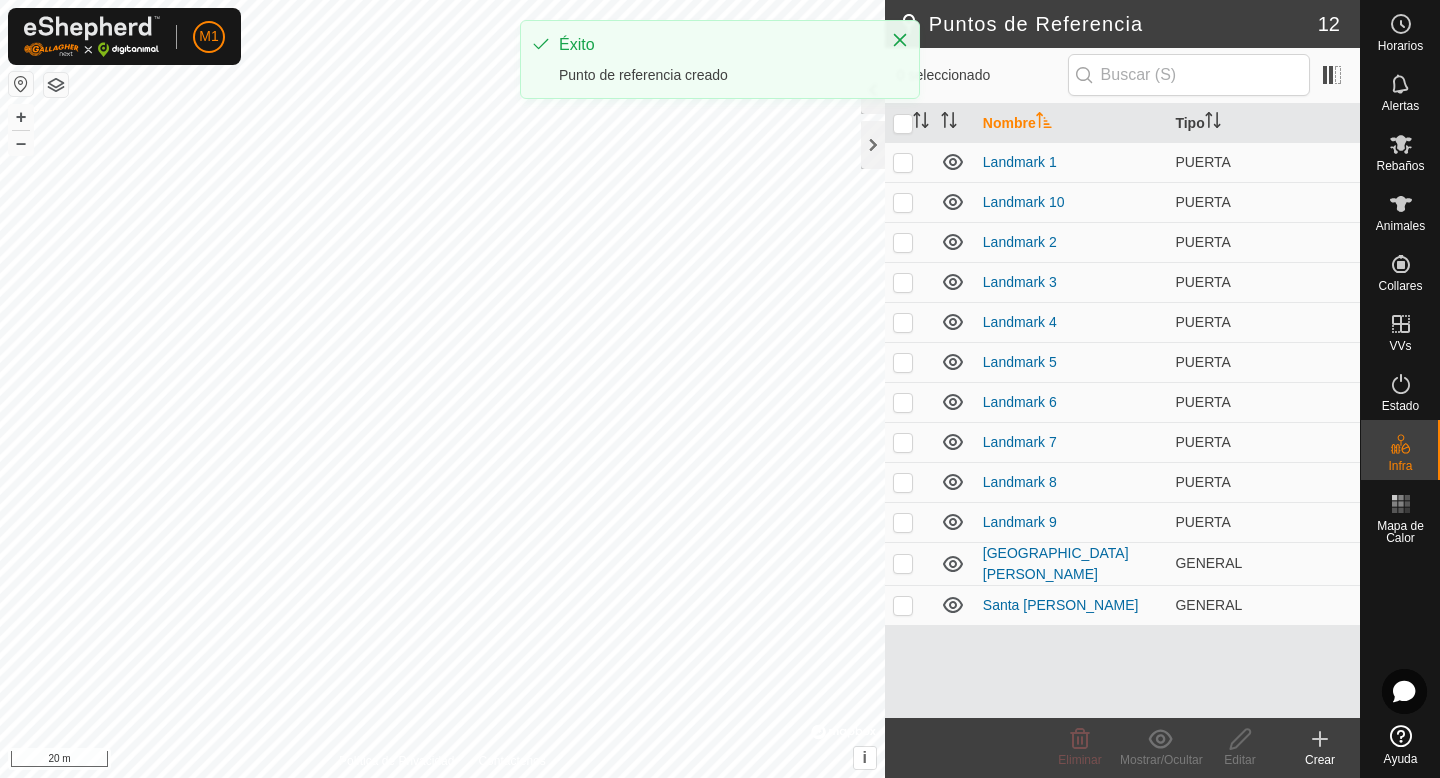 click 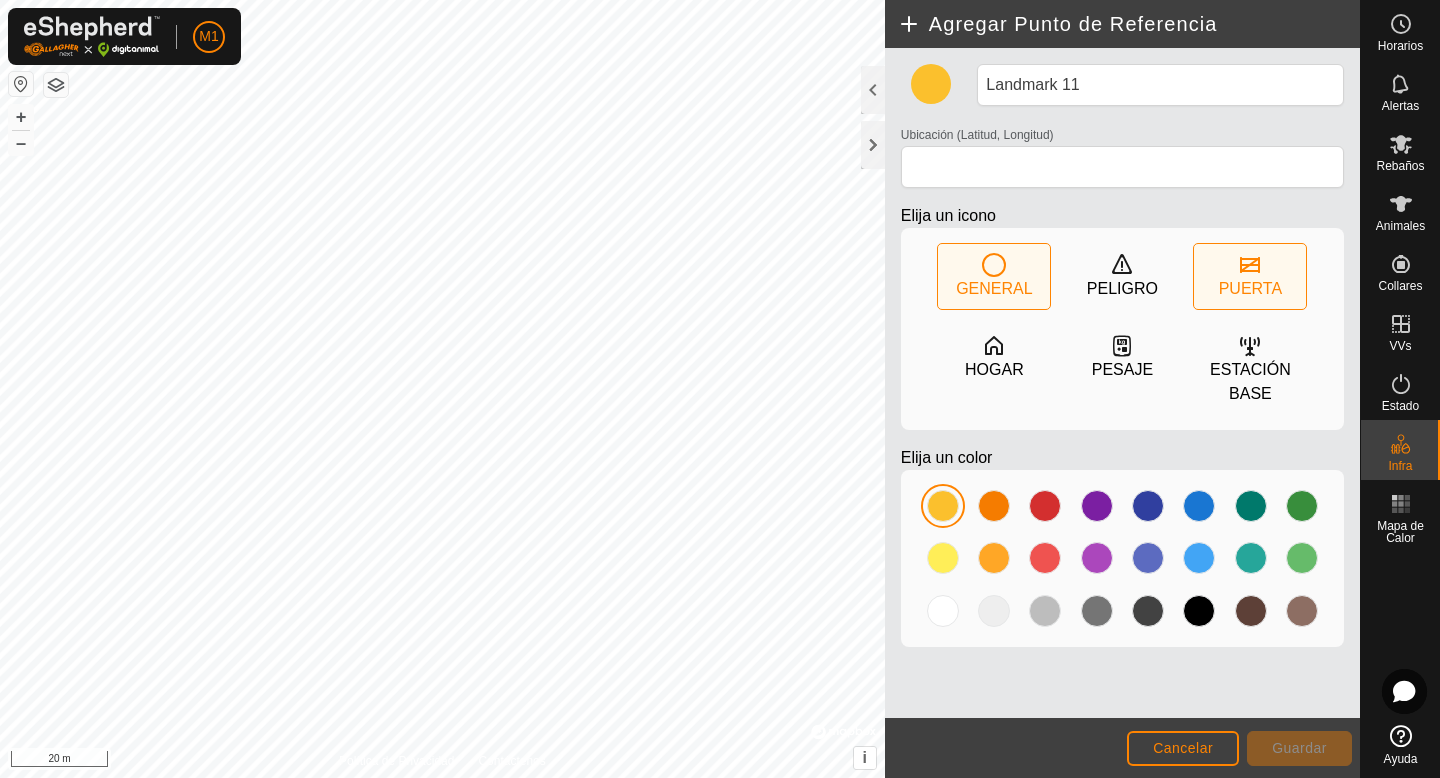 click on "PUERTA" 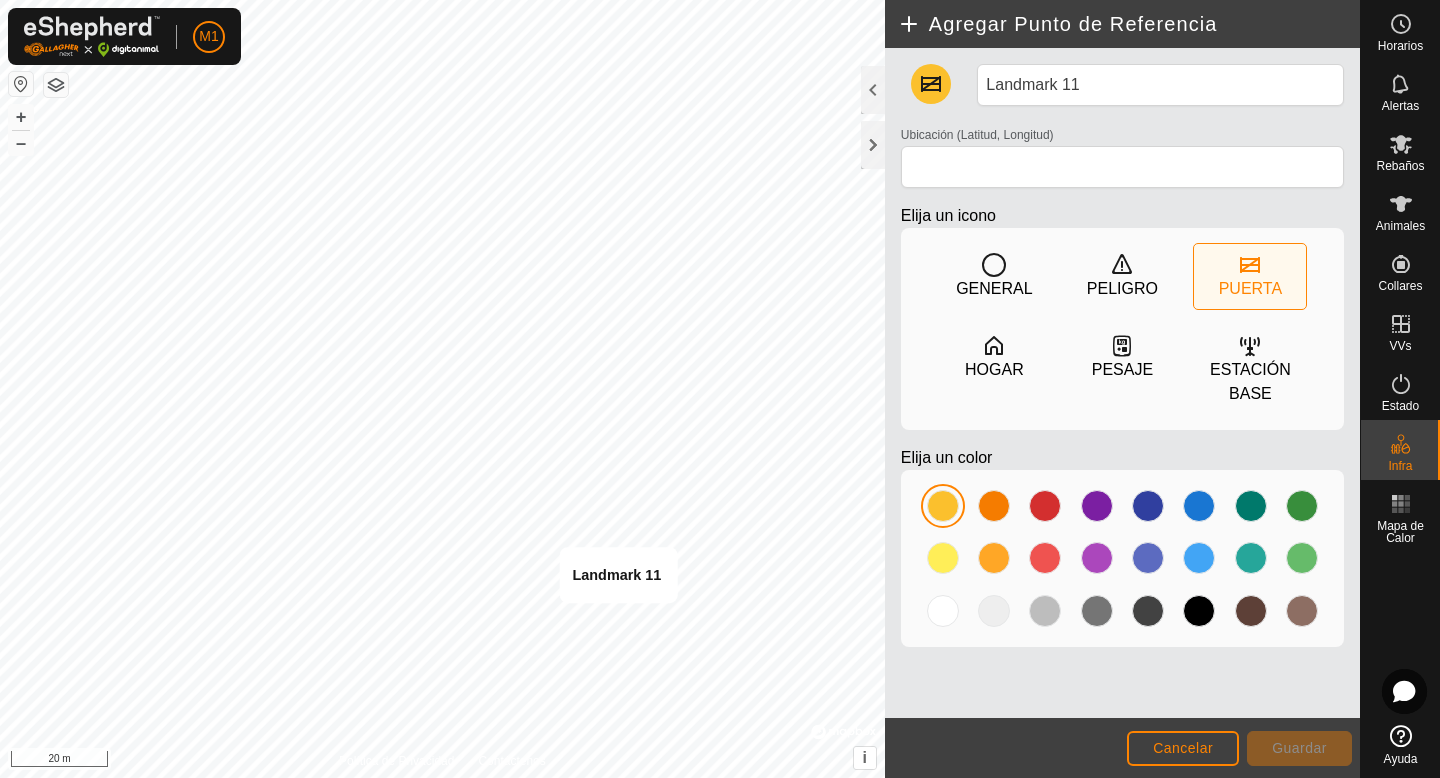 type on "41.209186, -4.500723" 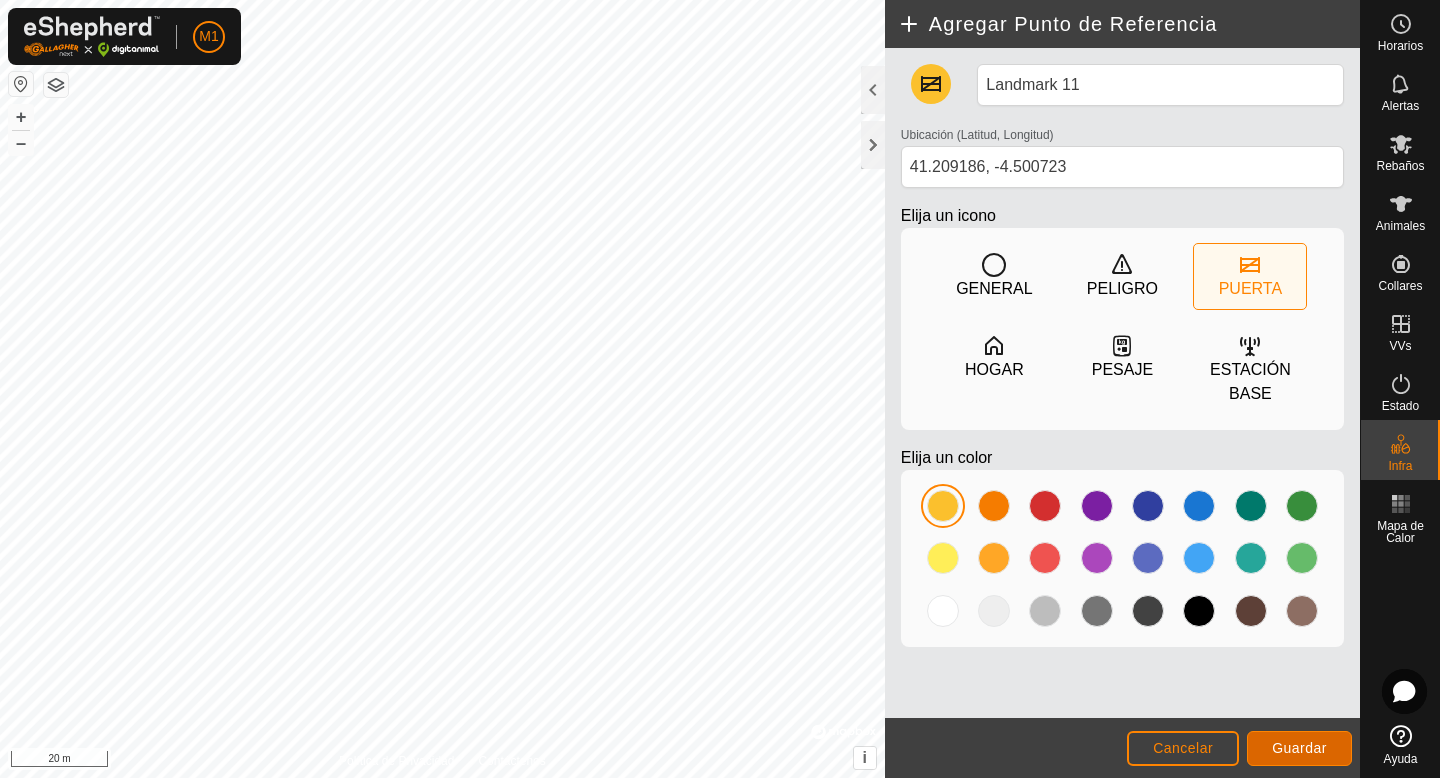 click on "Guardar" 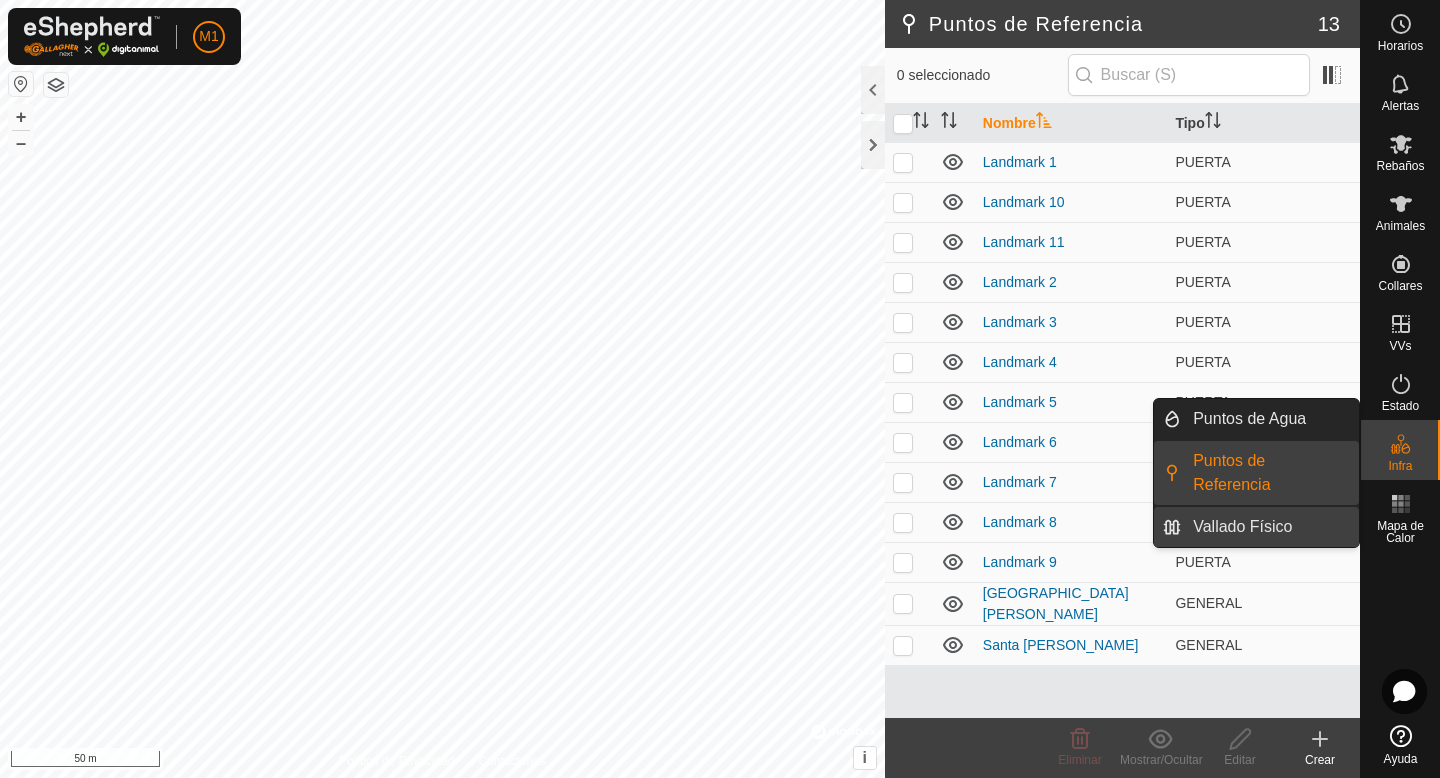 click on "Vallado Físico" at bounding box center (1270, 527) 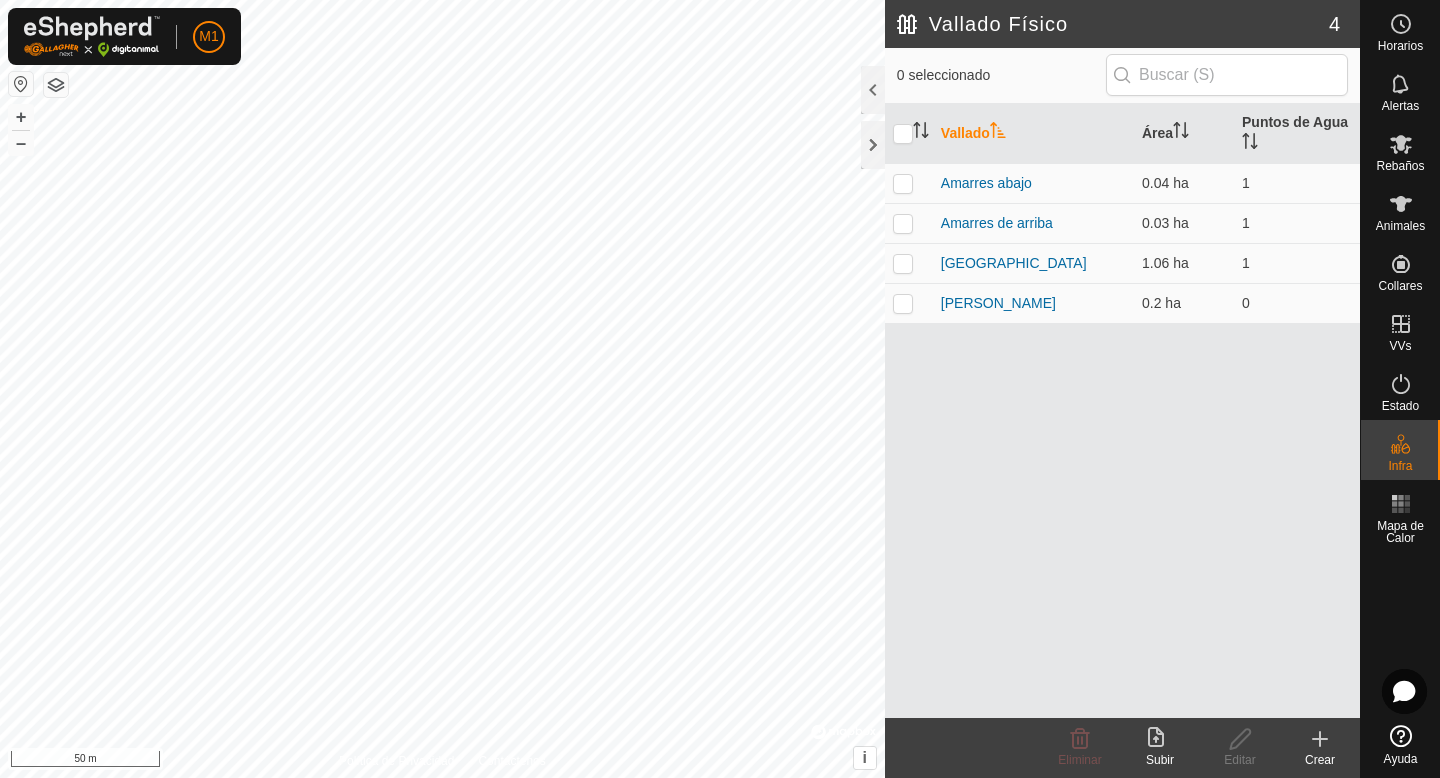 click 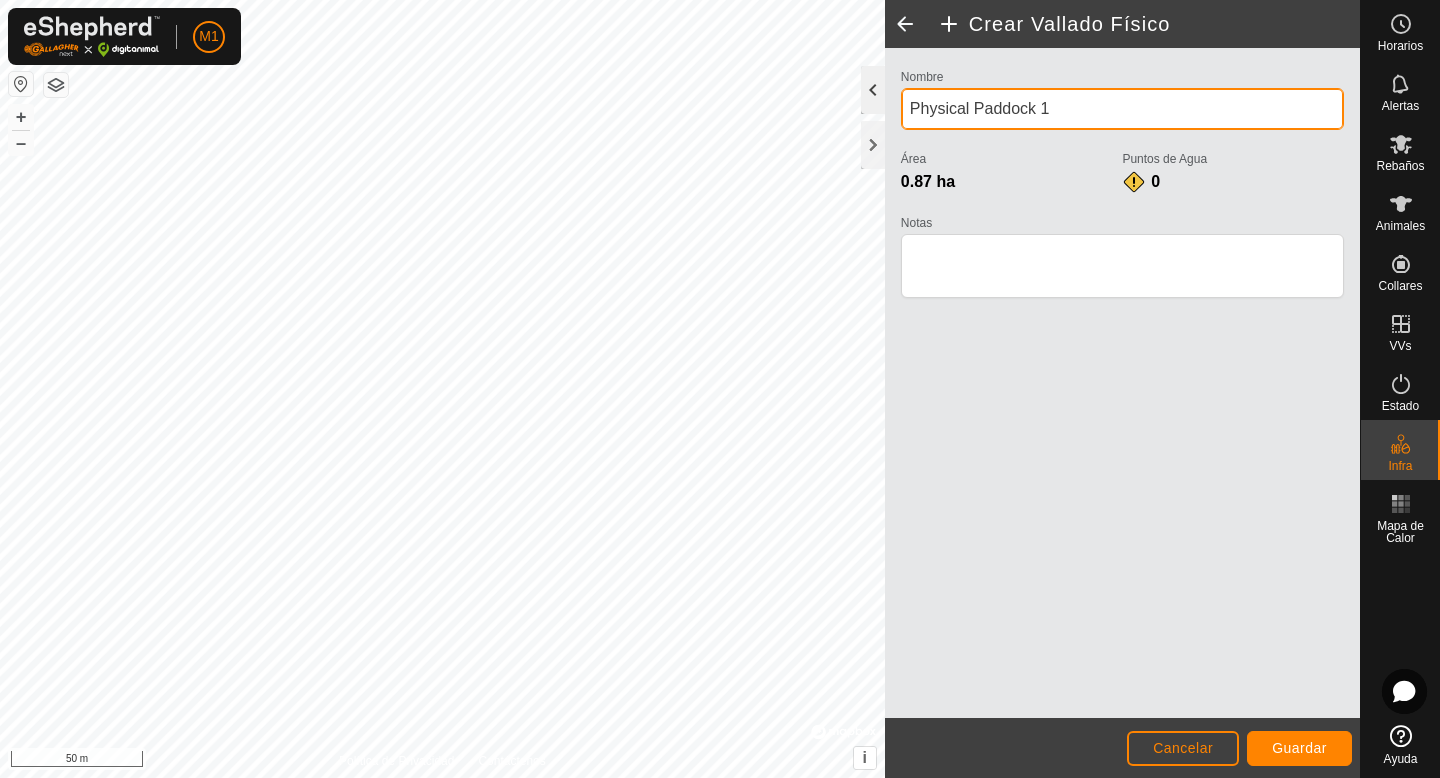 click on "Política de Privacidad Contáctenos + – ⇧ i ©  Mapbox , ©  OpenStreetMap ,  Improve this map 50 m  Crear Vallado Físico  Nombre Physical Paddock 1 Área 0.87 ha  Puntos de Agua 0 Notas                    Cancelar Guardar" 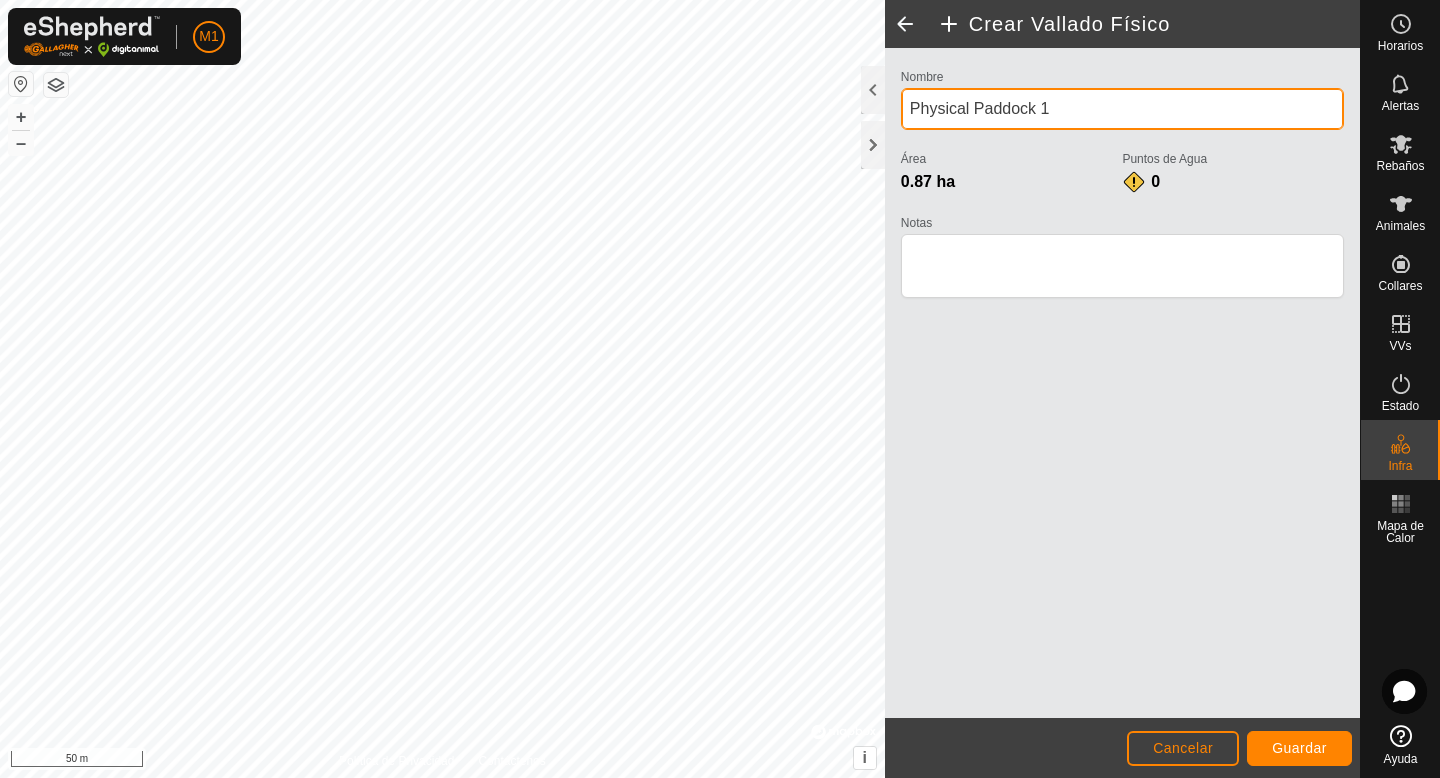 drag, startPoint x: 1091, startPoint y: 102, endPoint x: 897, endPoint y: 110, distance: 194.16487 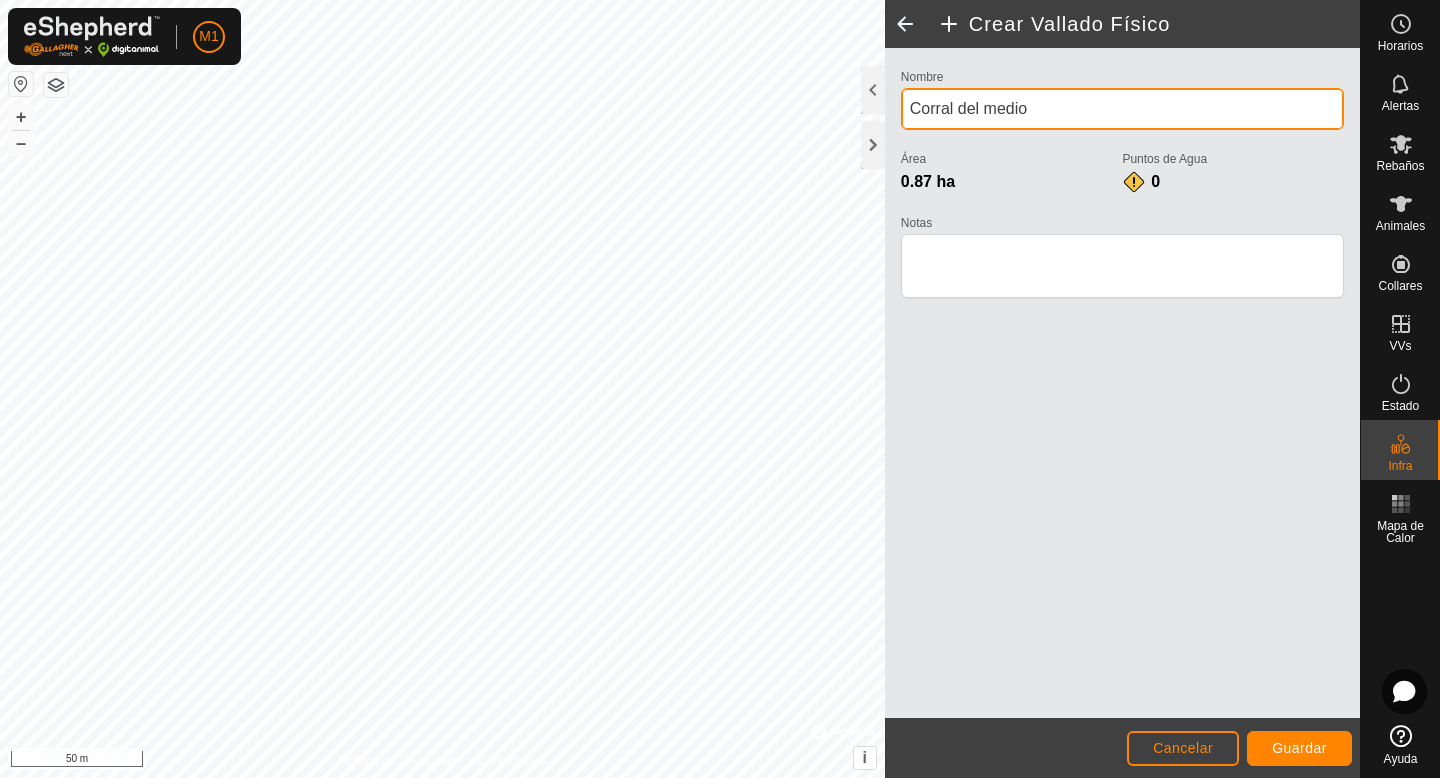 type on "Corral del medio" 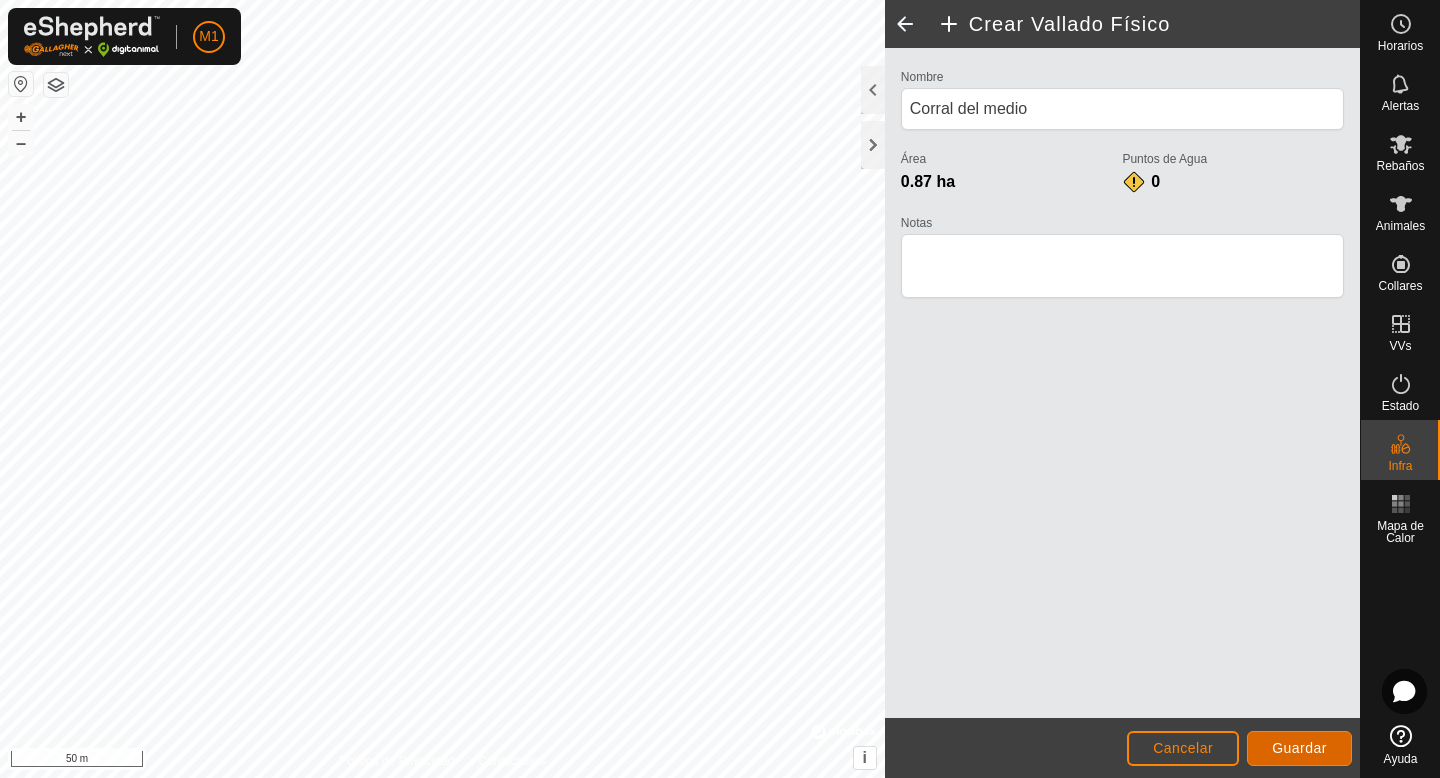 click on "Guardar" 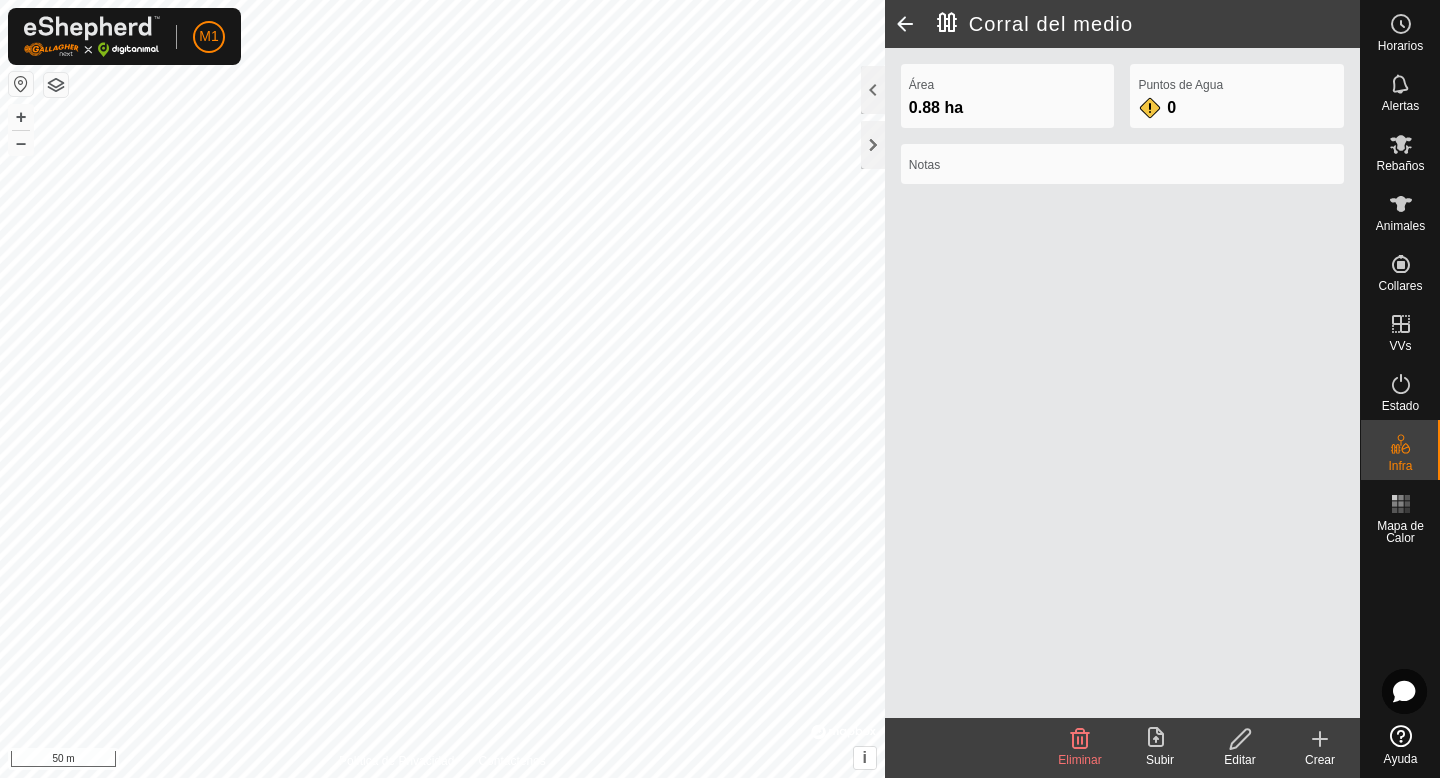 click 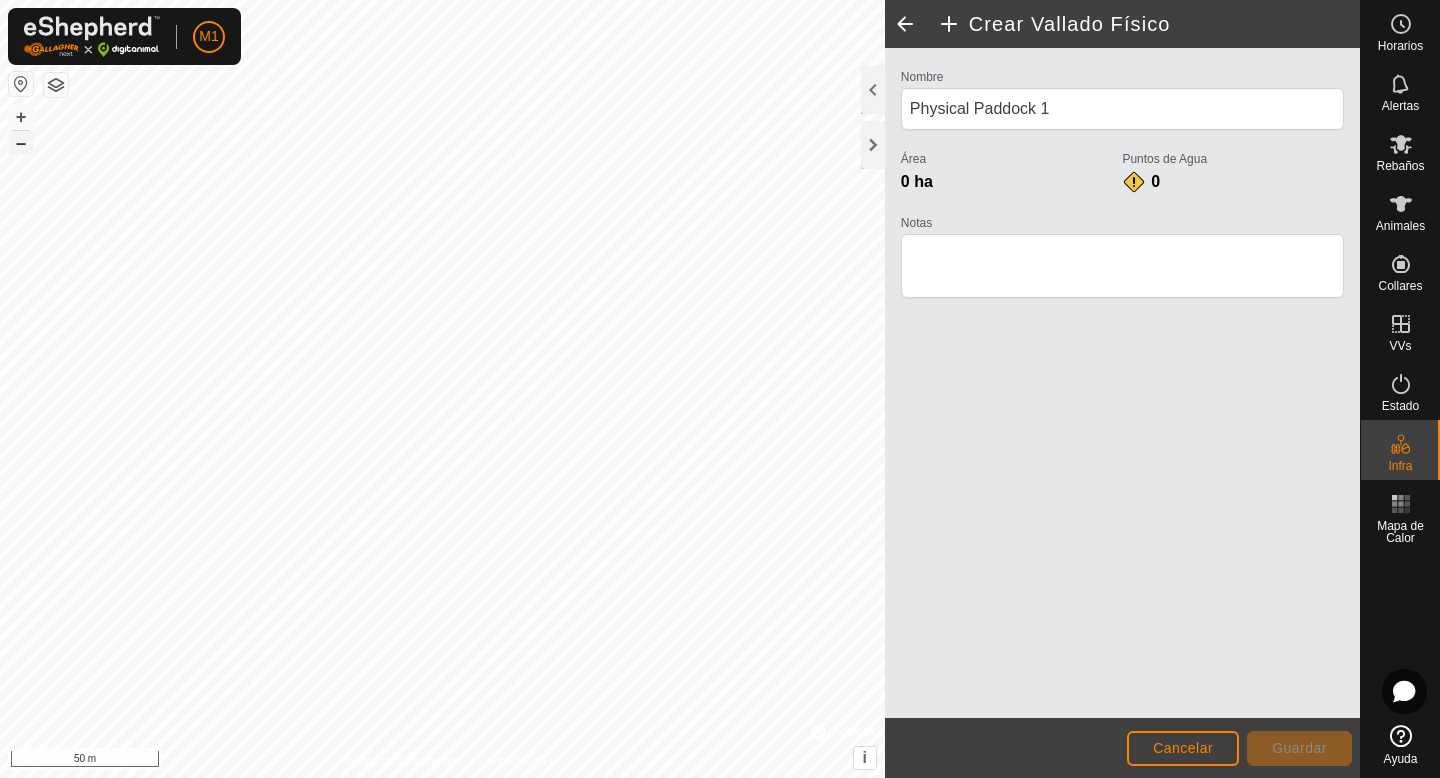 click on "–" at bounding box center (21, 143) 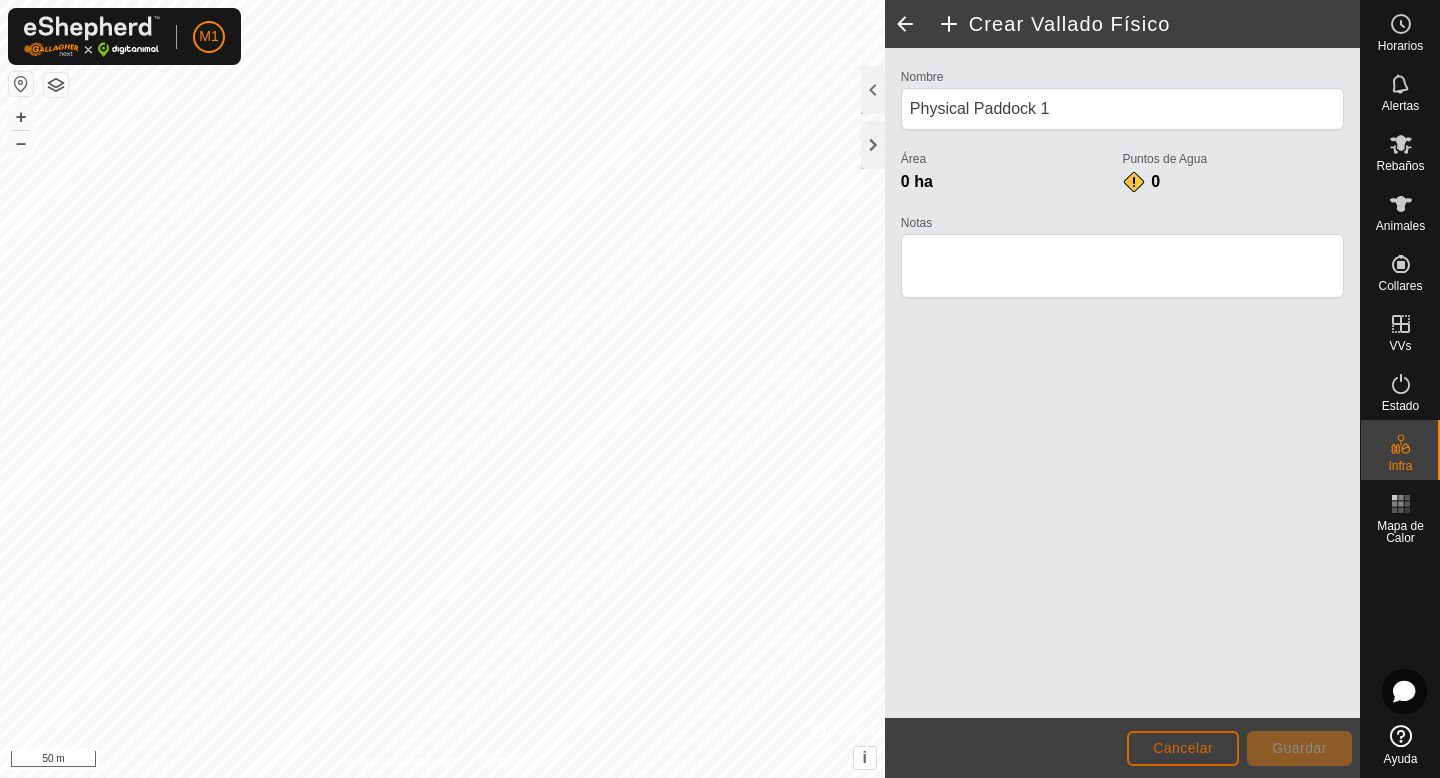 click on "Cancelar" 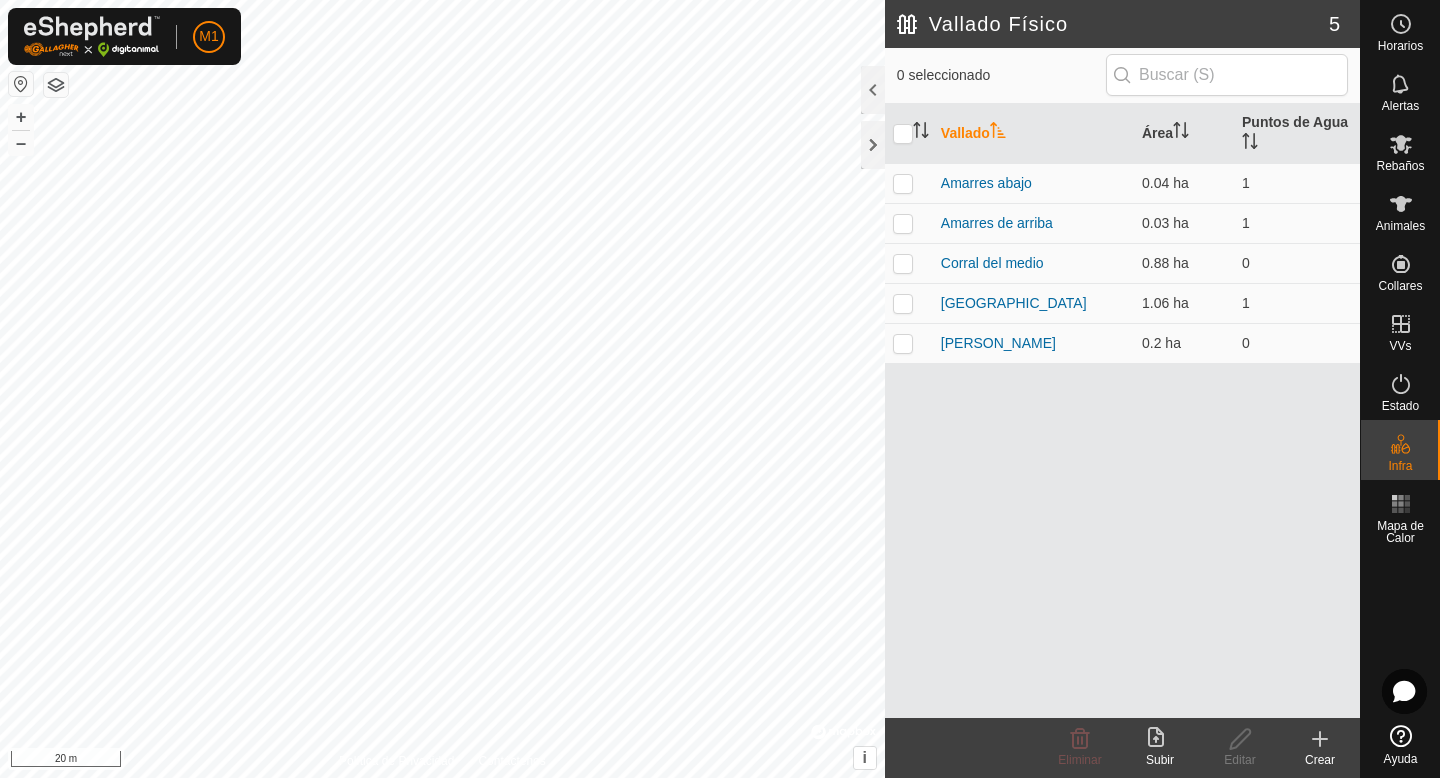 click 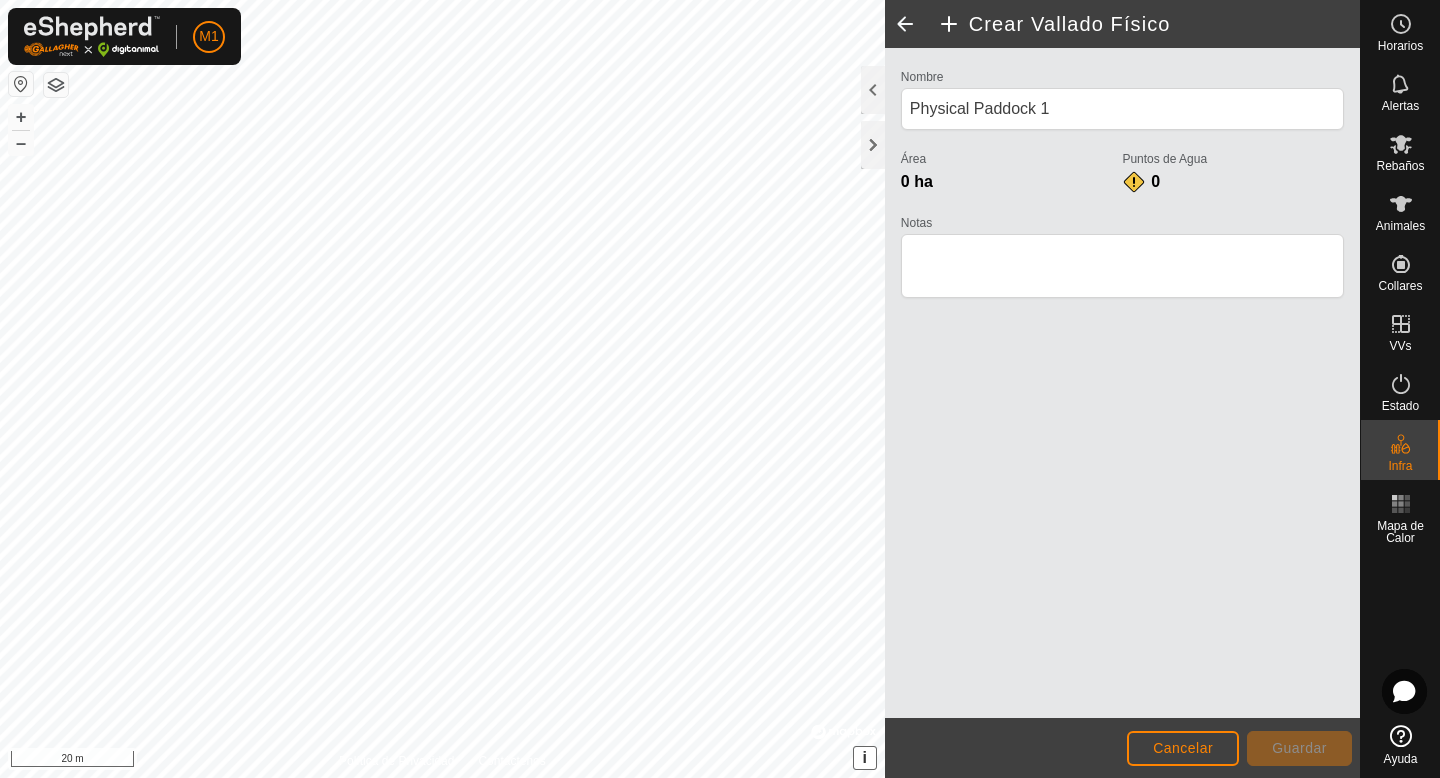 click on "+ – ⇧ i ©  Mapbox , ©  OpenStreetMap ,  Improve this map 20 m" at bounding box center (442, 389) 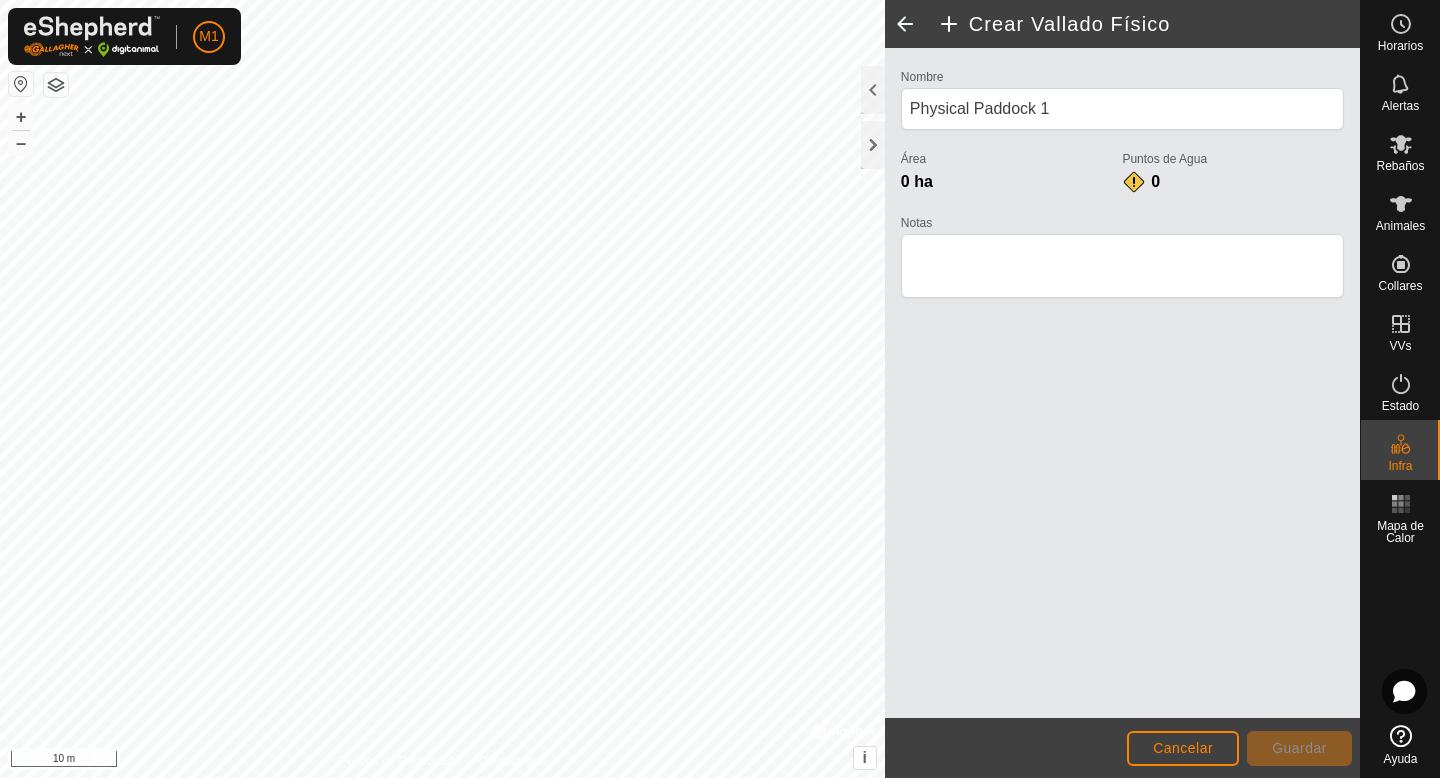 click on "M1 Horarios Alertas Rebaños Animales Collares VVs Estado Infra Mapa de Calor Ayuda Política de Privacidad Contáctenos + – ⇧ i ©  Mapbox , ©  OpenStreetMap ,  Improve this map 10 m  Crear Vallado Físico  Nombre Physical Paddock 1 Área 0 ha  Puntos de Agua 0 Notas                    Cancelar Guardar" 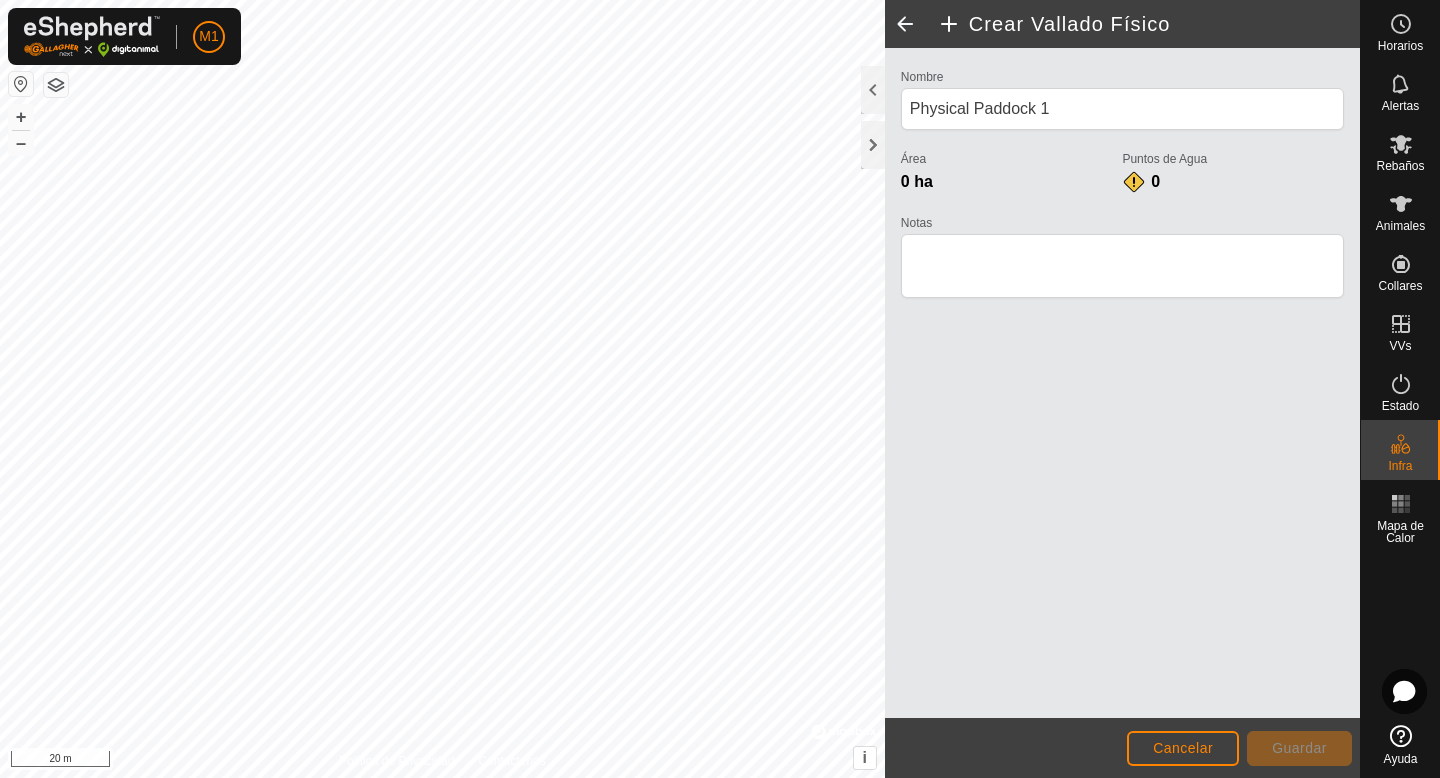 click on "M1 Horarios Alertas Rebaños Animales Collares VVs Estado Infra Mapa de Calor Ayuda Política de Privacidad Contáctenos + – ⇧ i ©  Mapbox , ©  OpenStreetMap ,  Improve this map 20 m  Crear Vallado Físico  Nombre Physical Paddock 1 Área 0 ha  Puntos de Agua 0 Notas                    Cancelar Guardar" at bounding box center [720, 389] 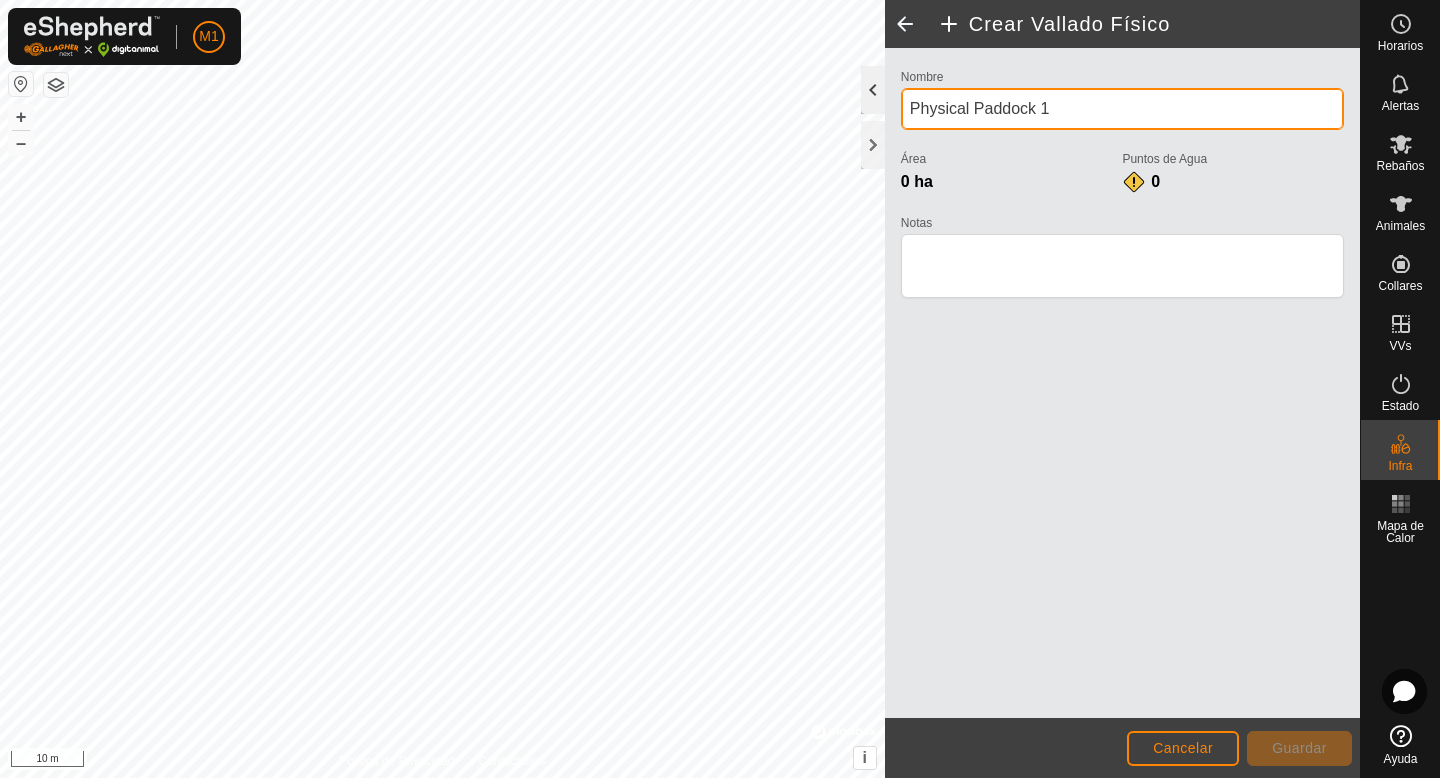 drag, startPoint x: 1063, startPoint y: 108, endPoint x: 877, endPoint y: 104, distance: 186.043 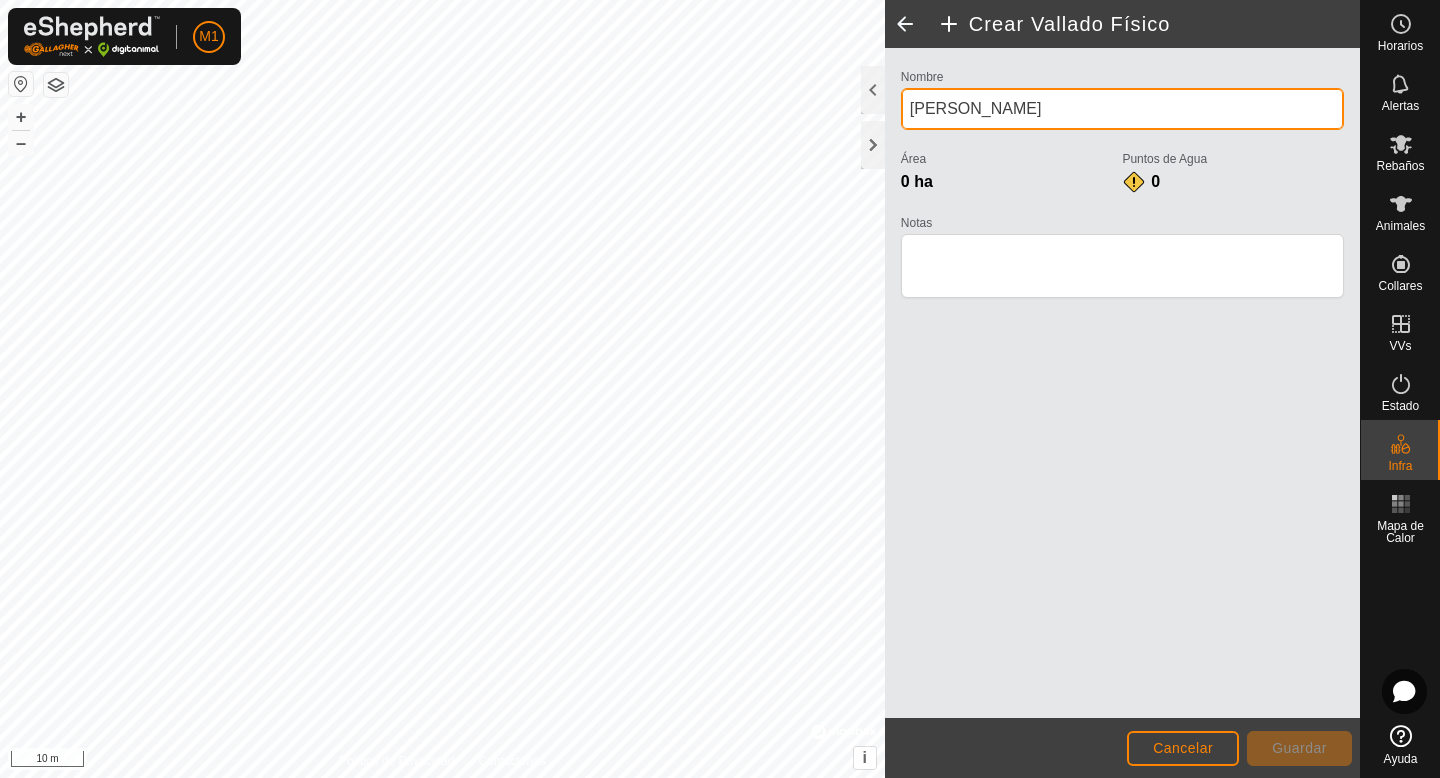 type on "[PERSON_NAME]" 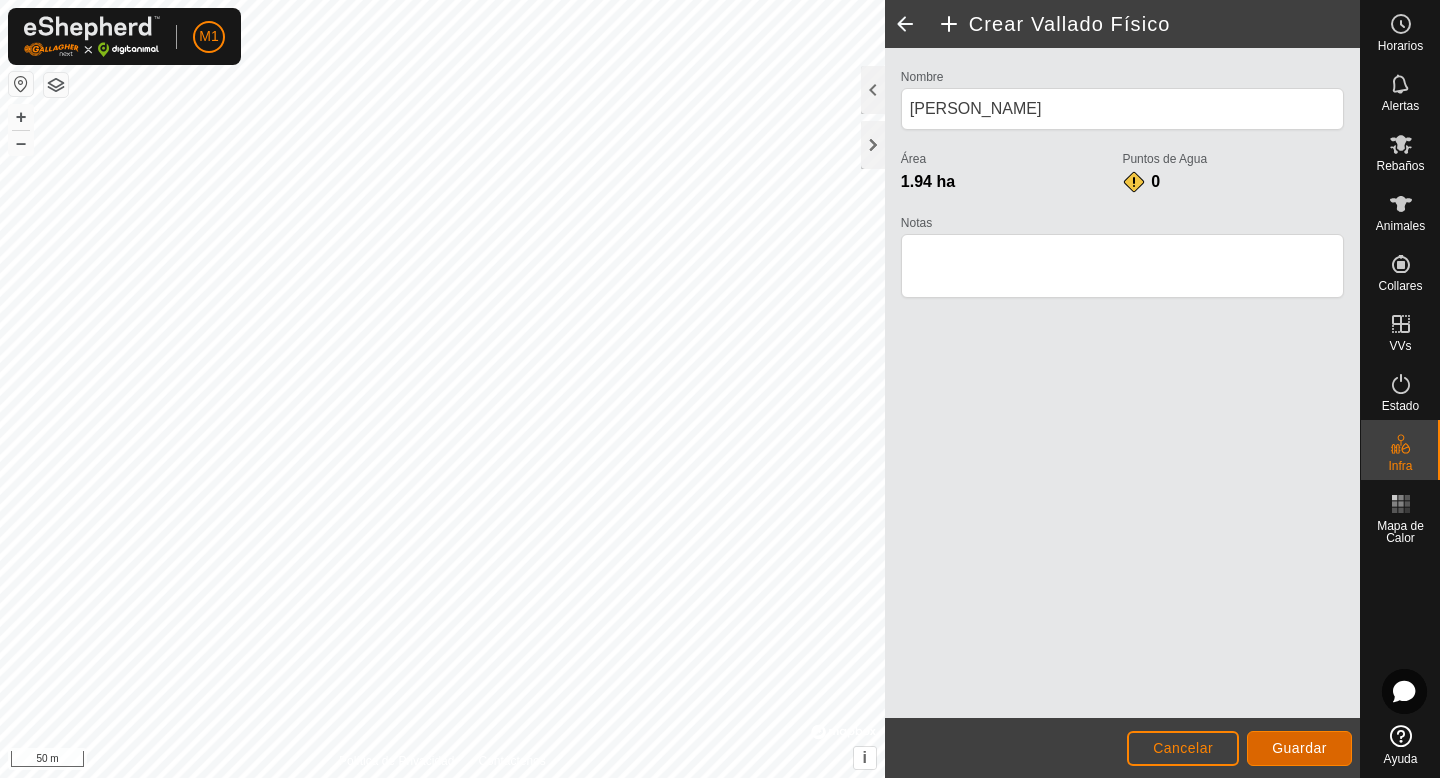 click on "Guardar" 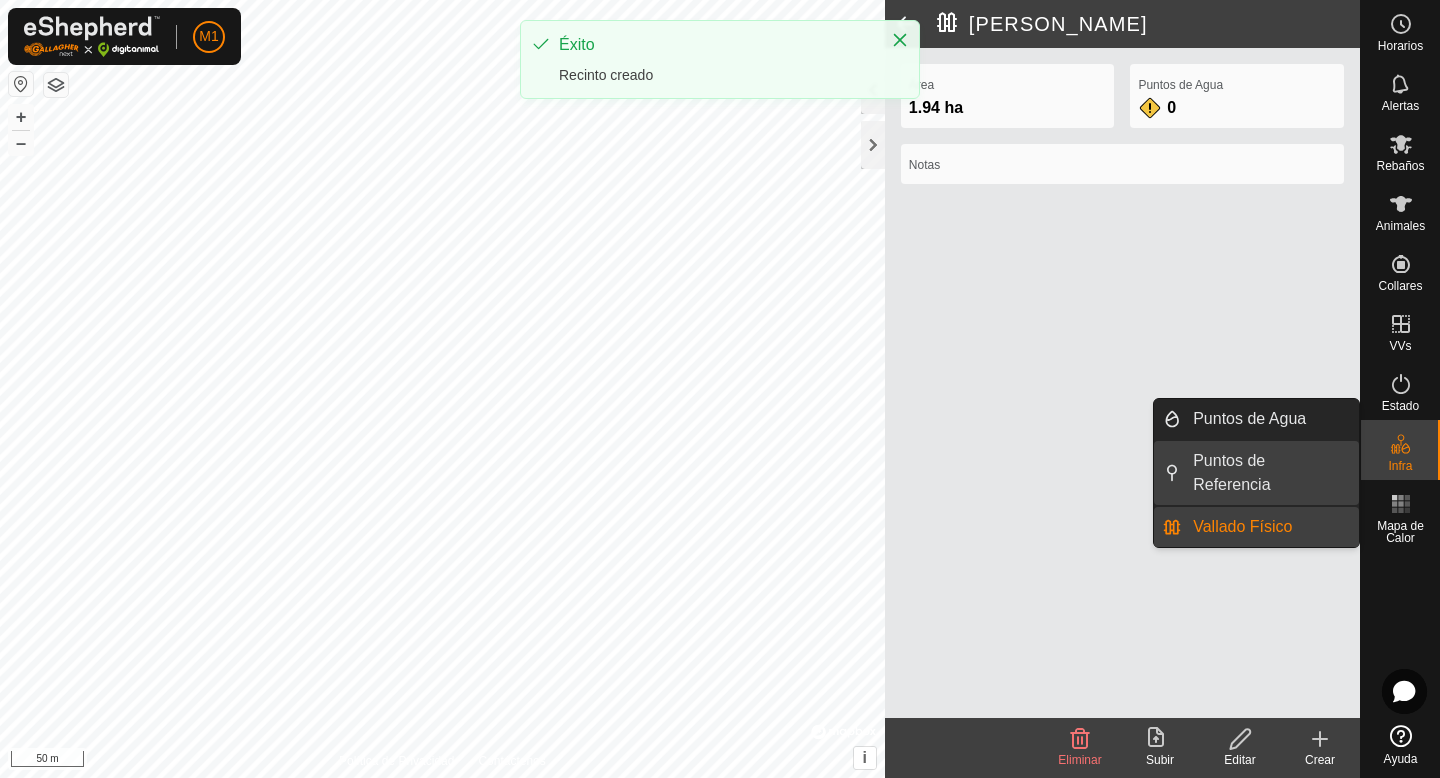 click on "Puntos de Referencia" at bounding box center [1270, 473] 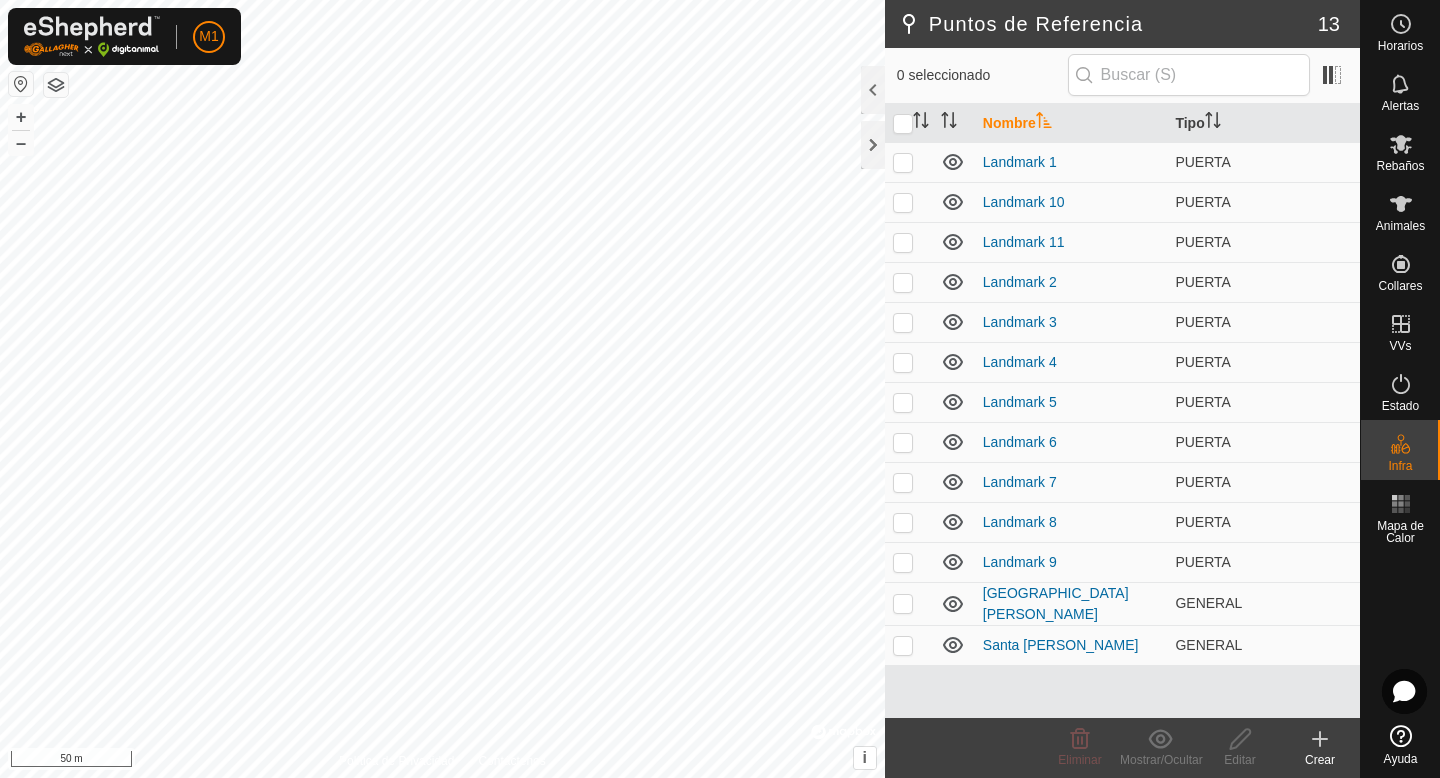 click on "Crear" 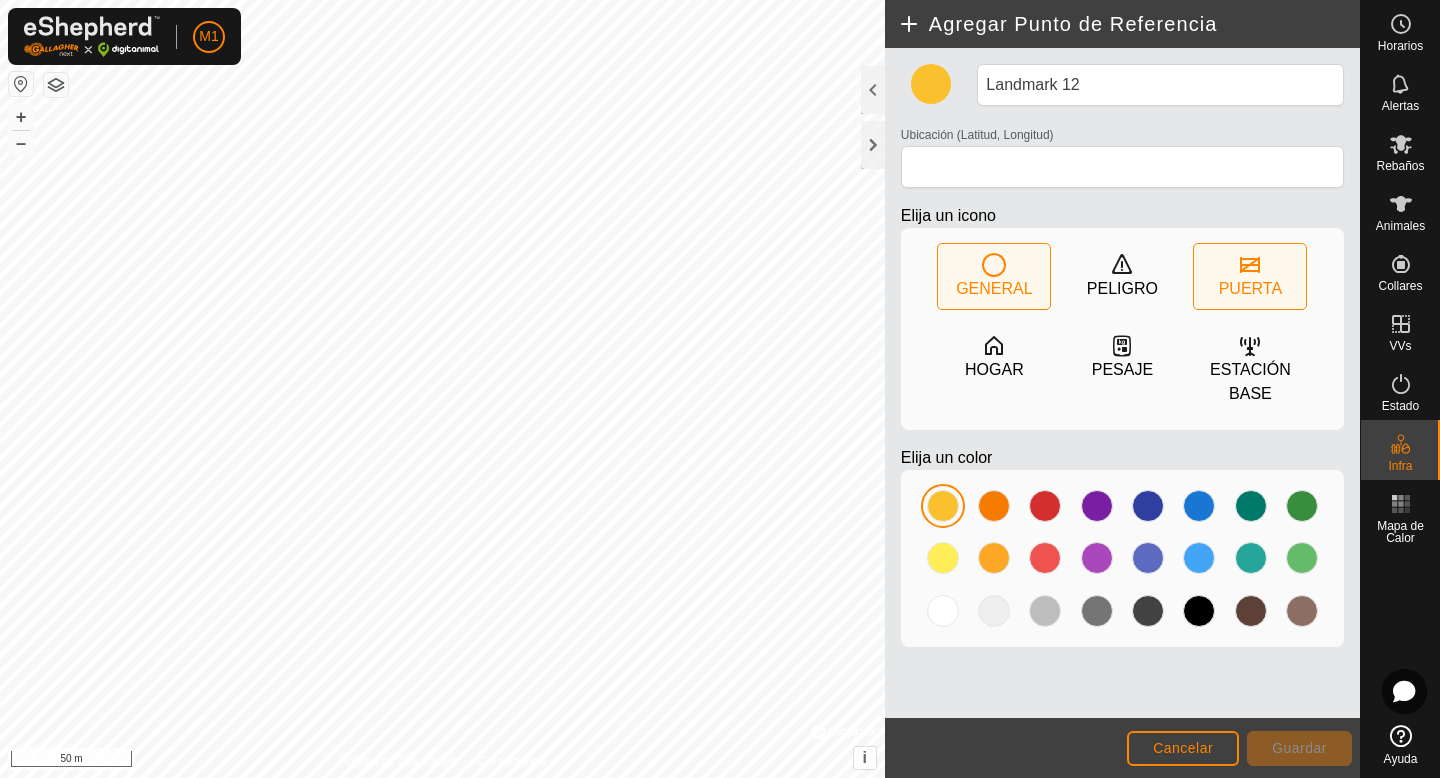 click 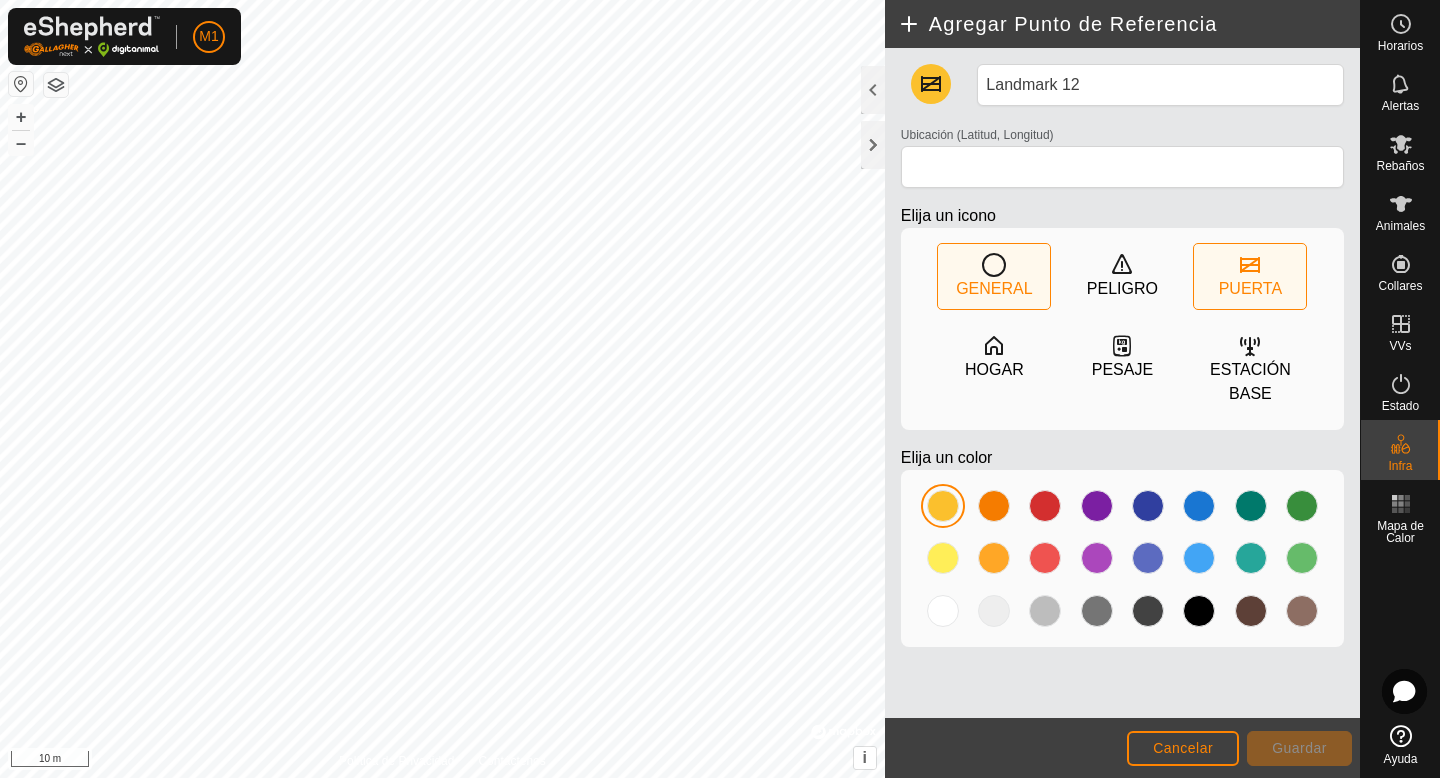 type on "41.207421, -4.500296" 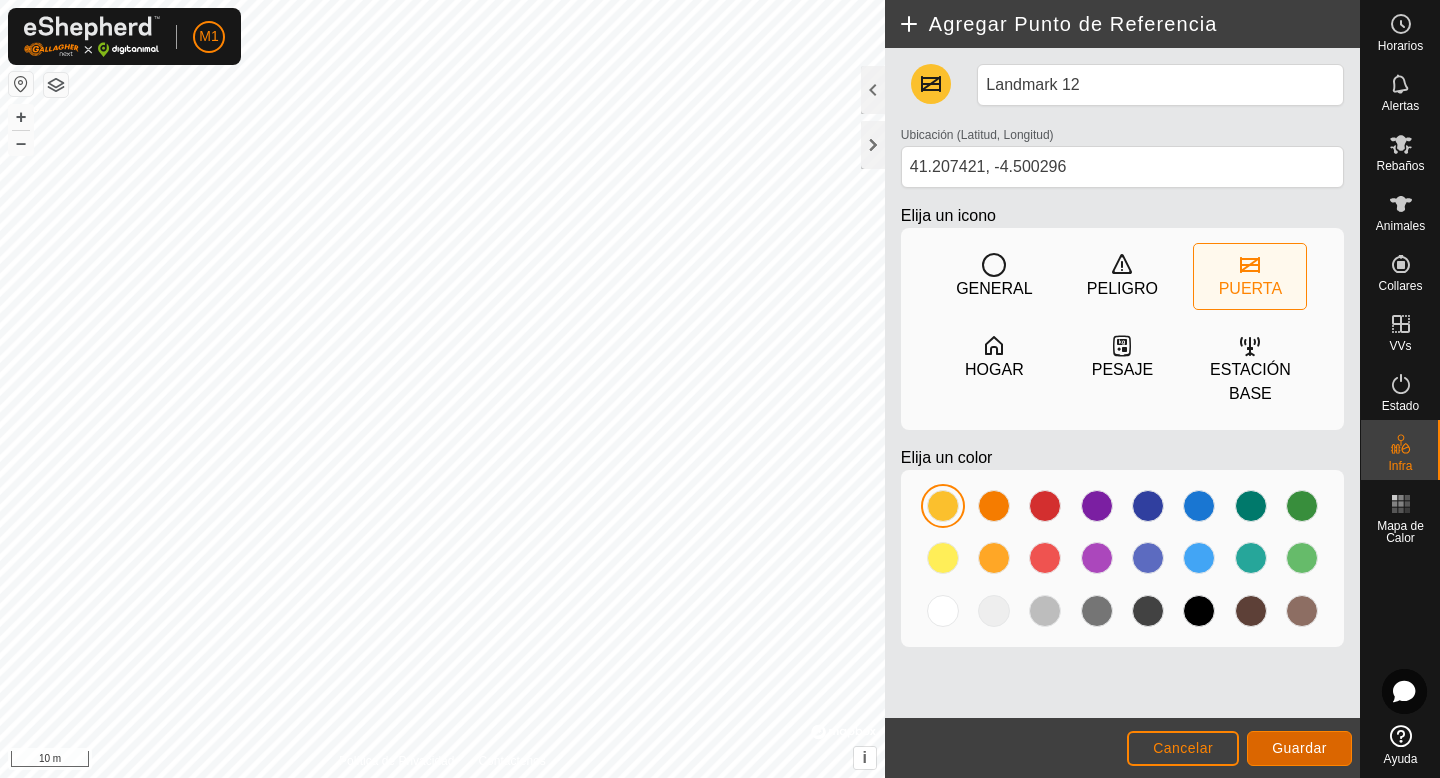 click on "Guardar" 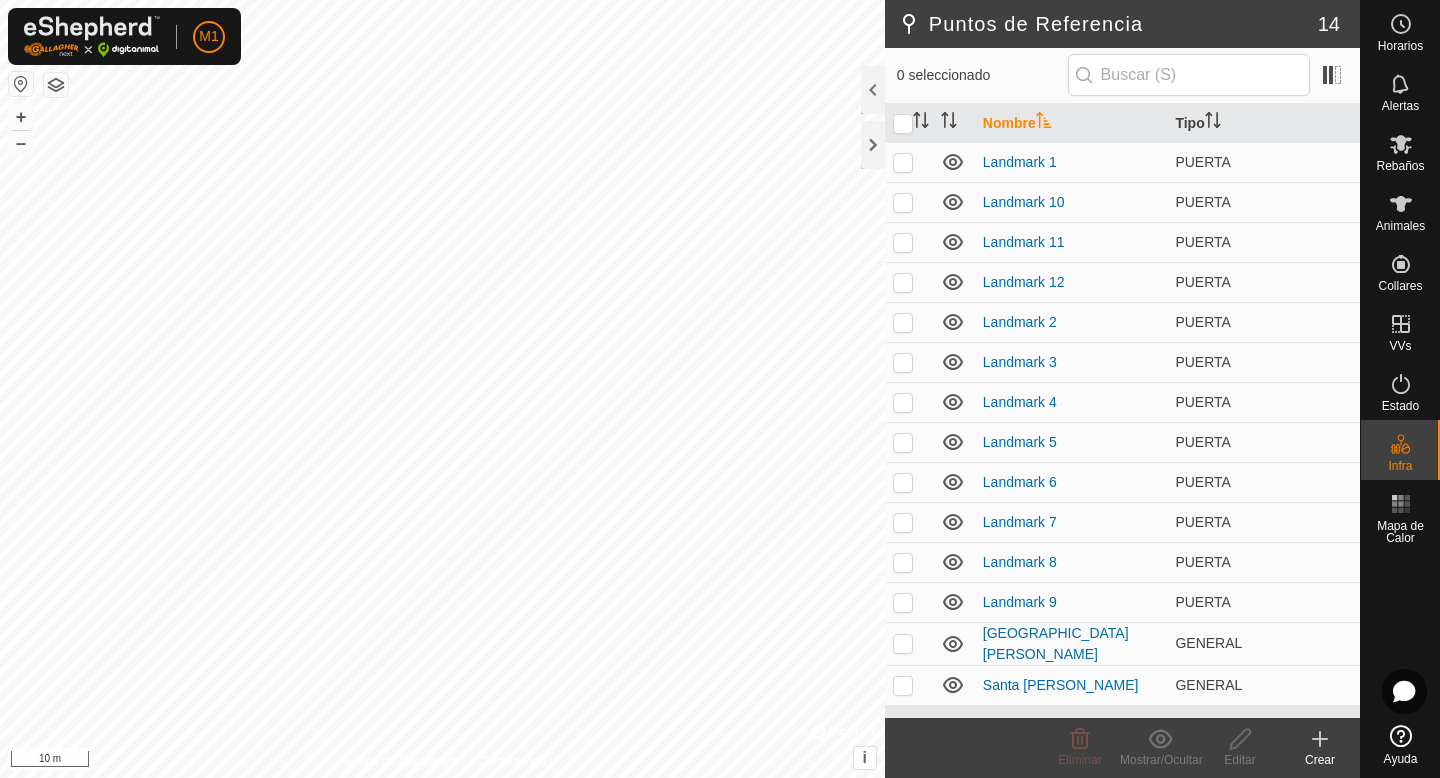 click 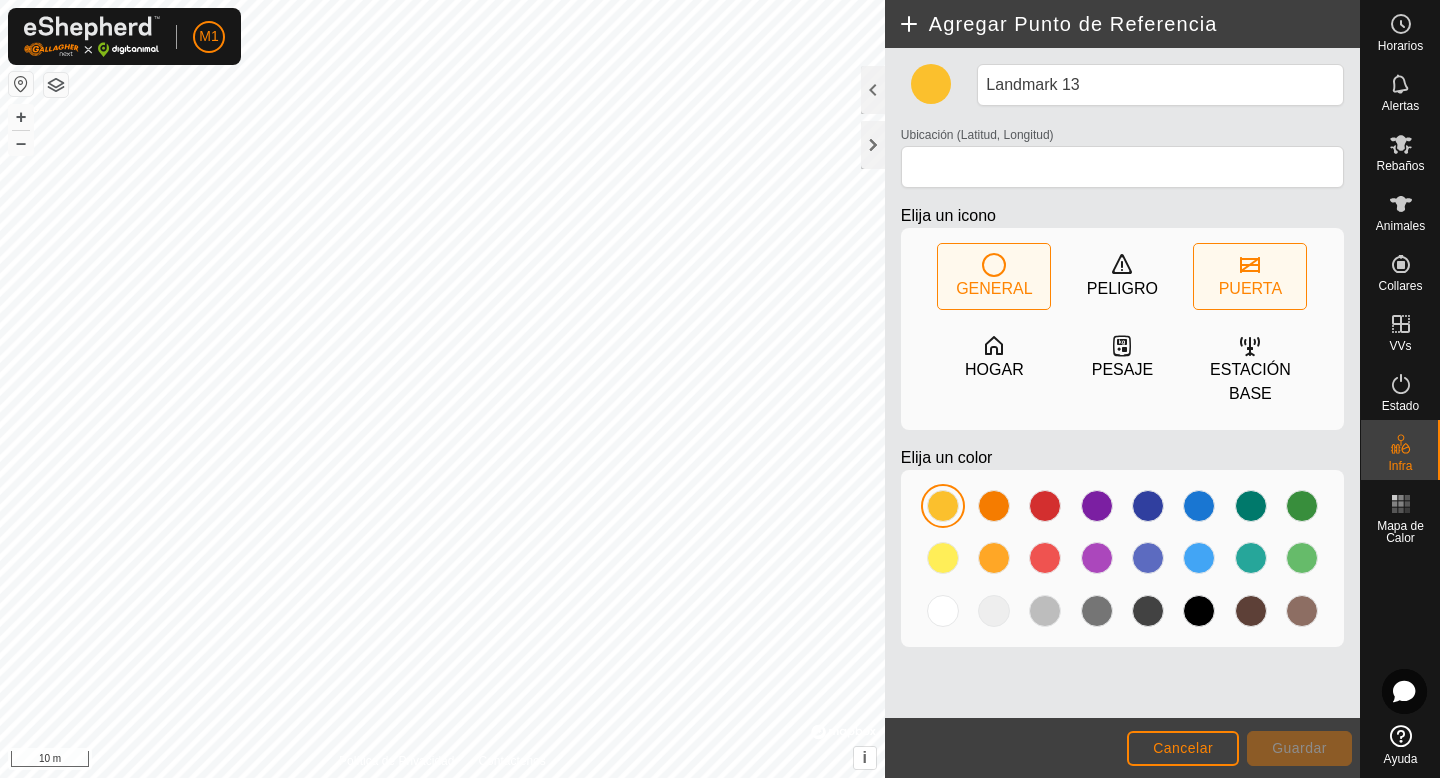click on "PUERTA" 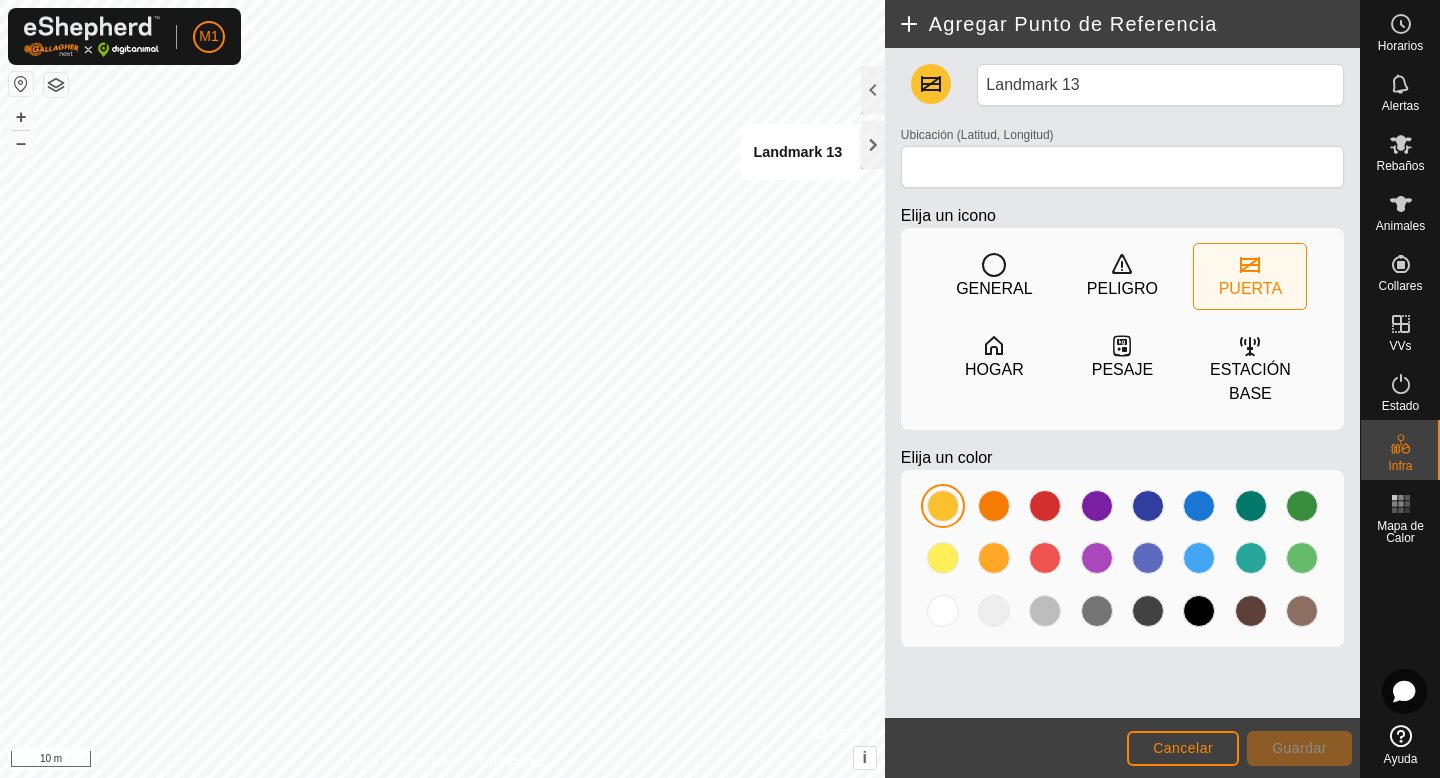 type on "41.207730, -4.499490" 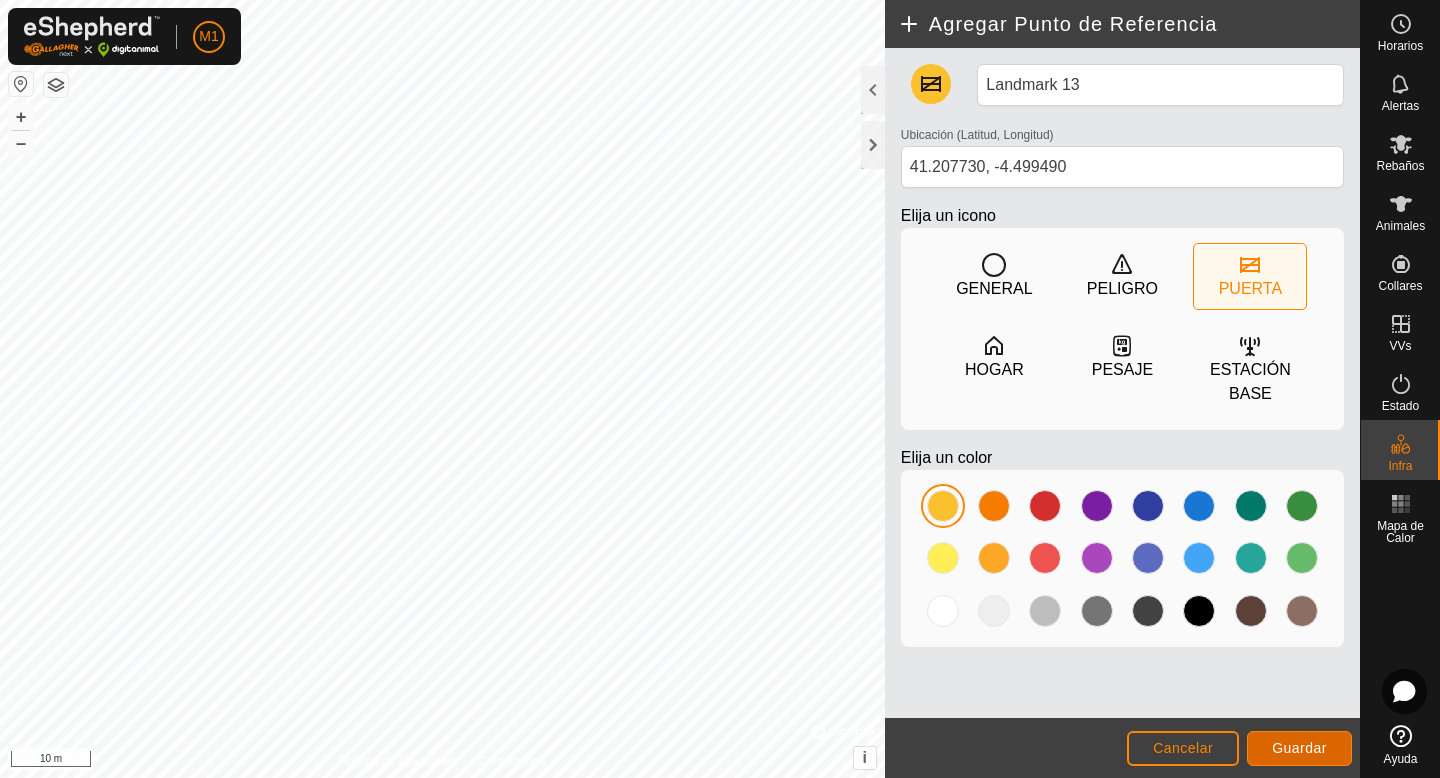 click on "Guardar" 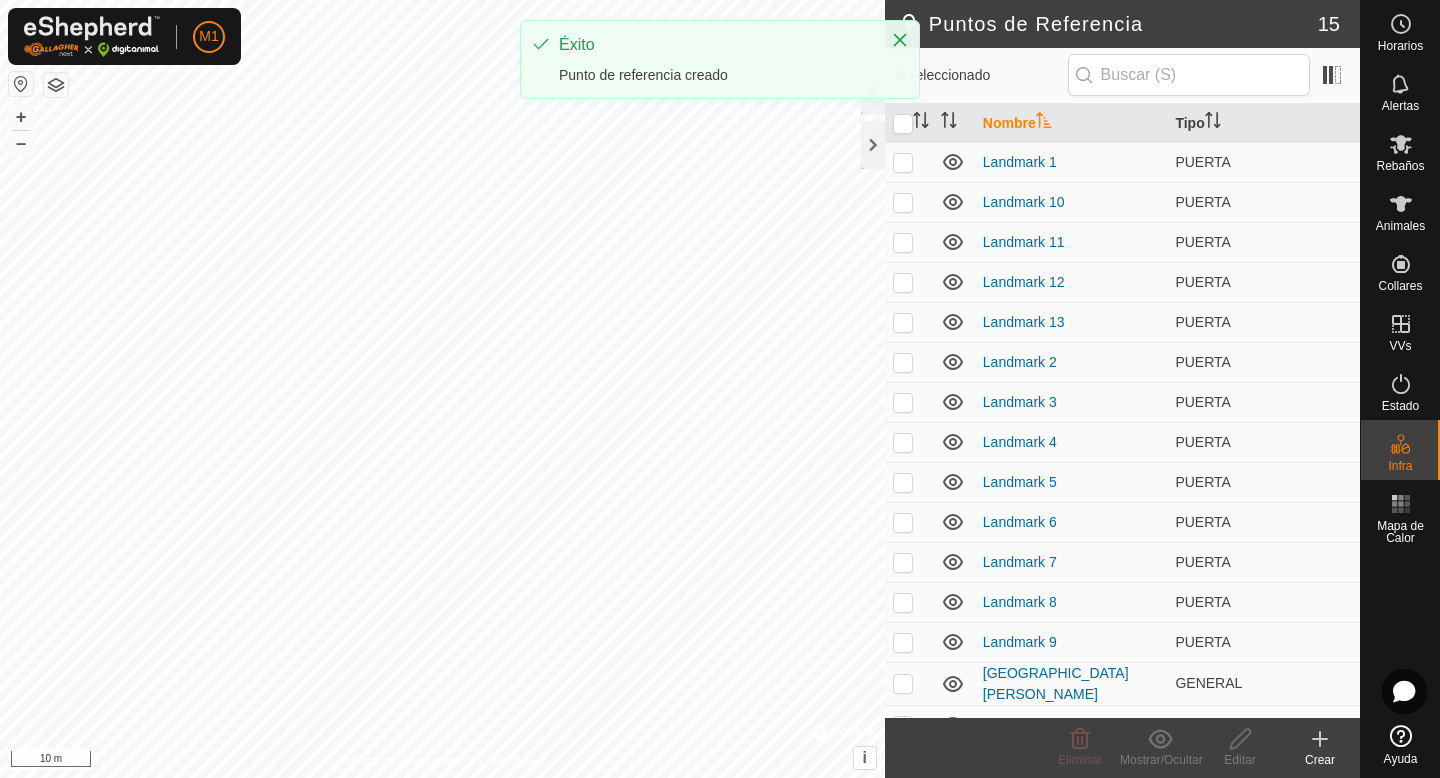 click 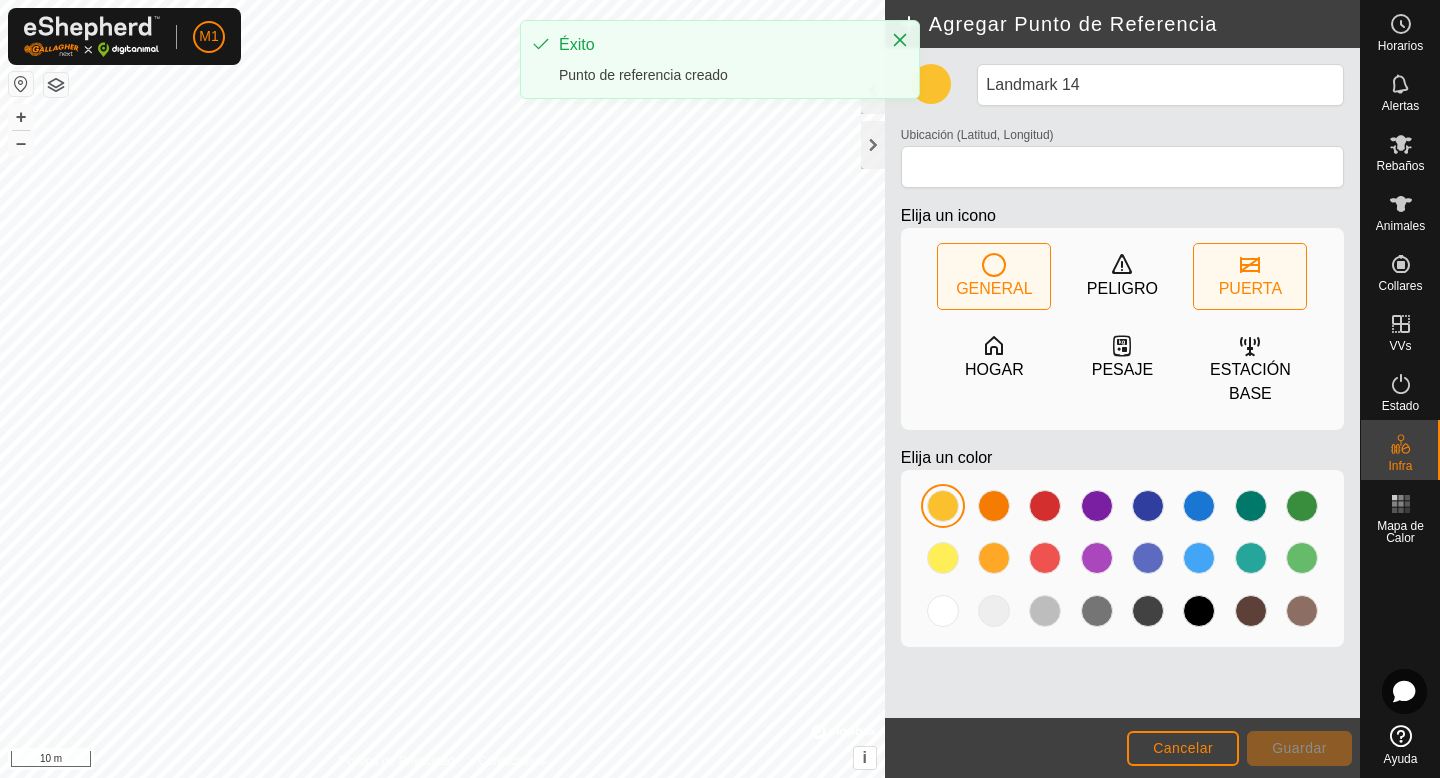 click on "PUERTA" 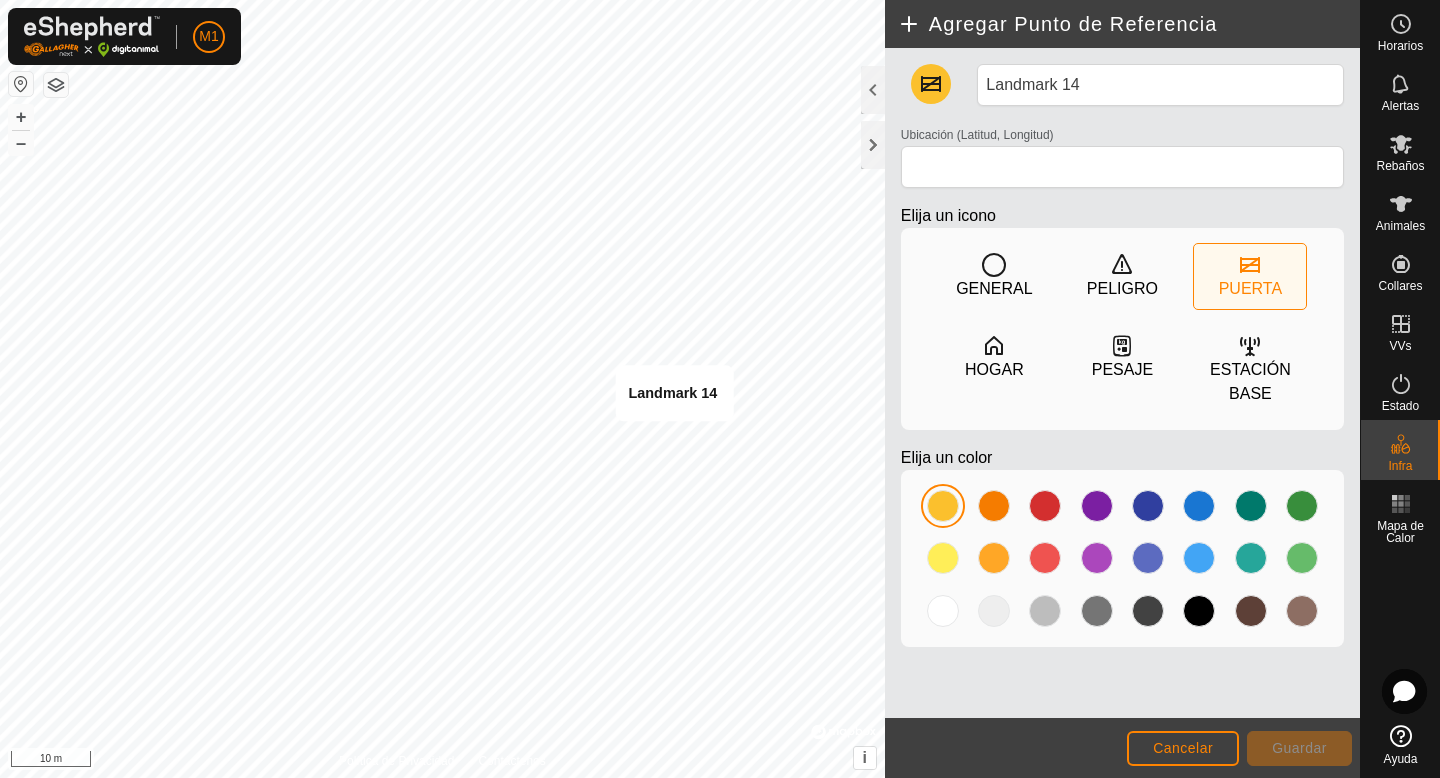 type on "41.207460, -4.499676" 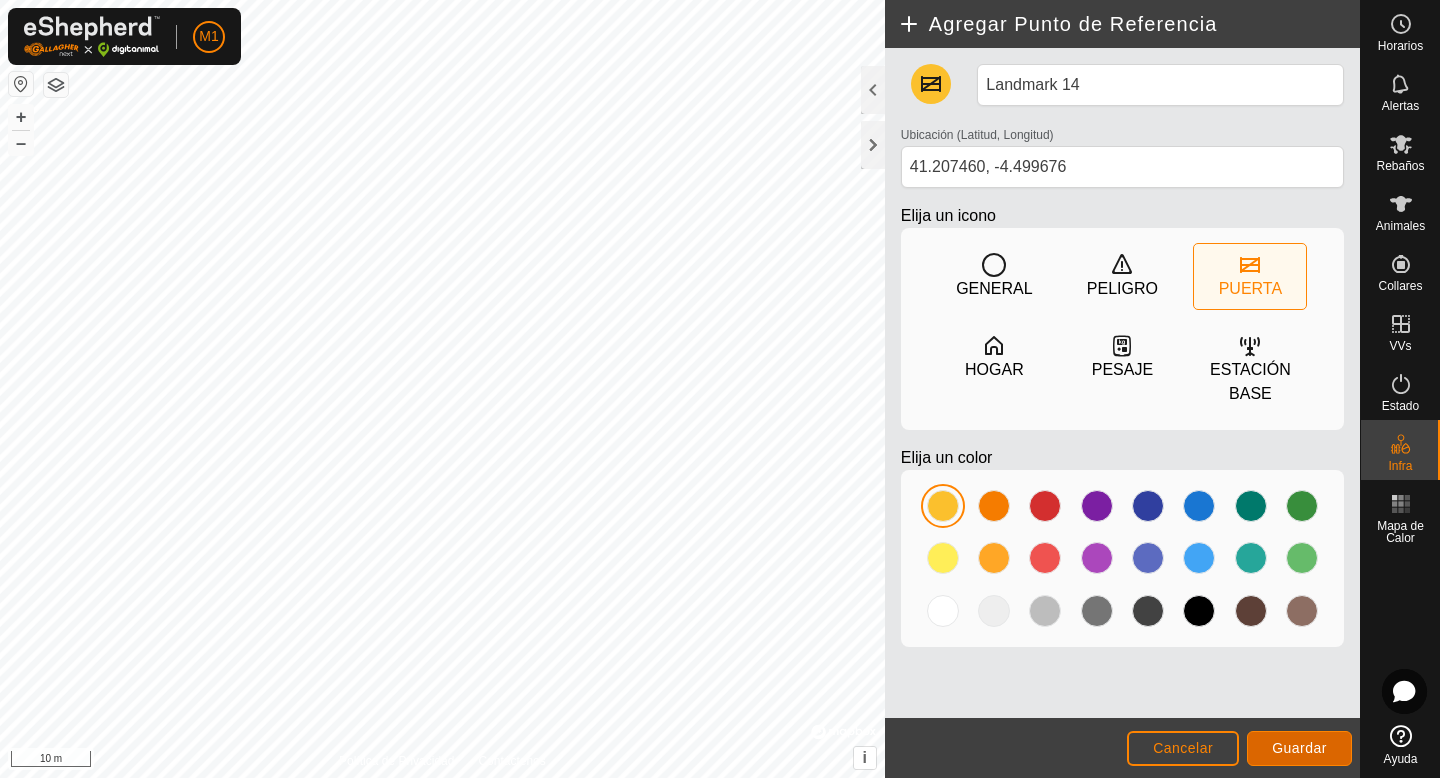 click on "Guardar" 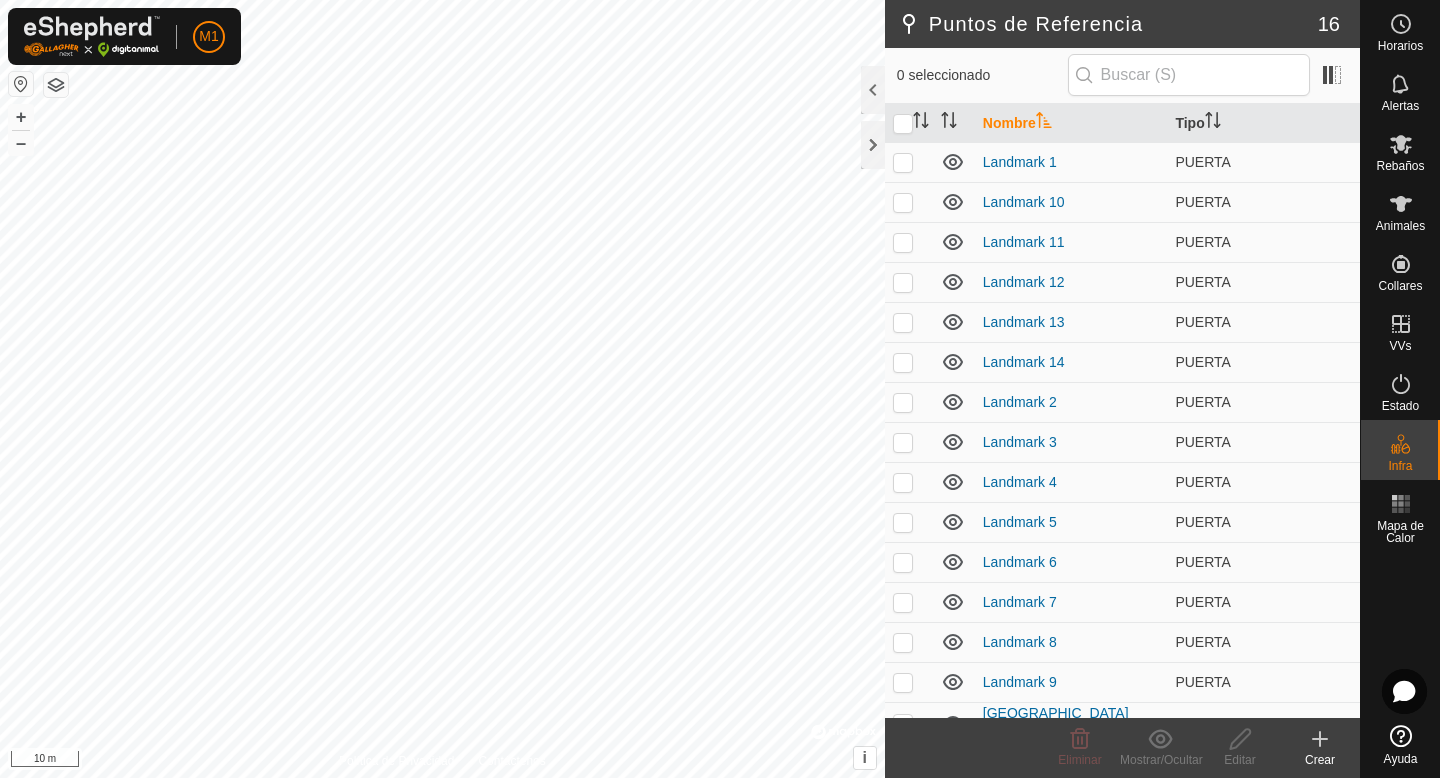 click on "Política de Privacidad Contáctenos + – ⇧ i ©  Mapbox , ©  OpenStreetMap ,  Improve this map 10 m" at bounding box center (442, 389) 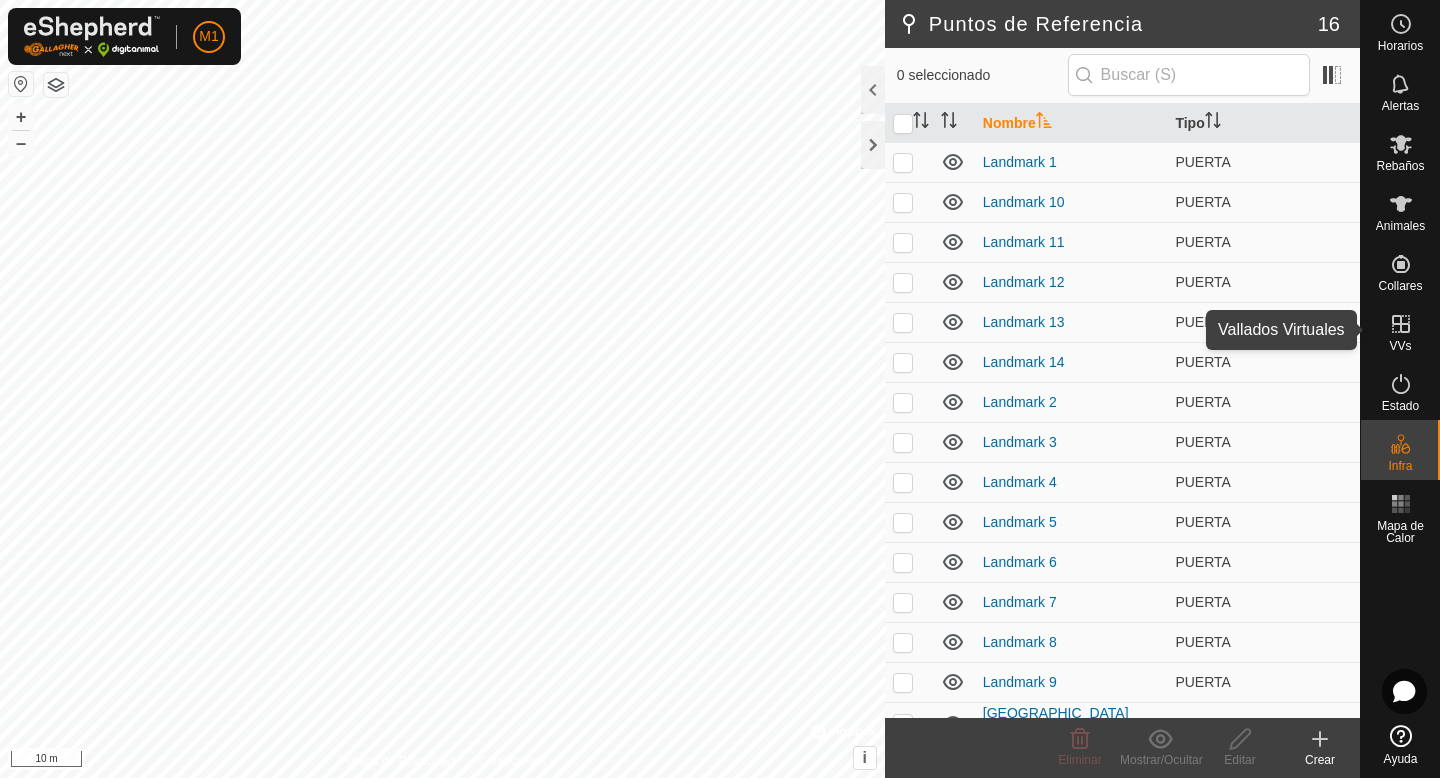 click 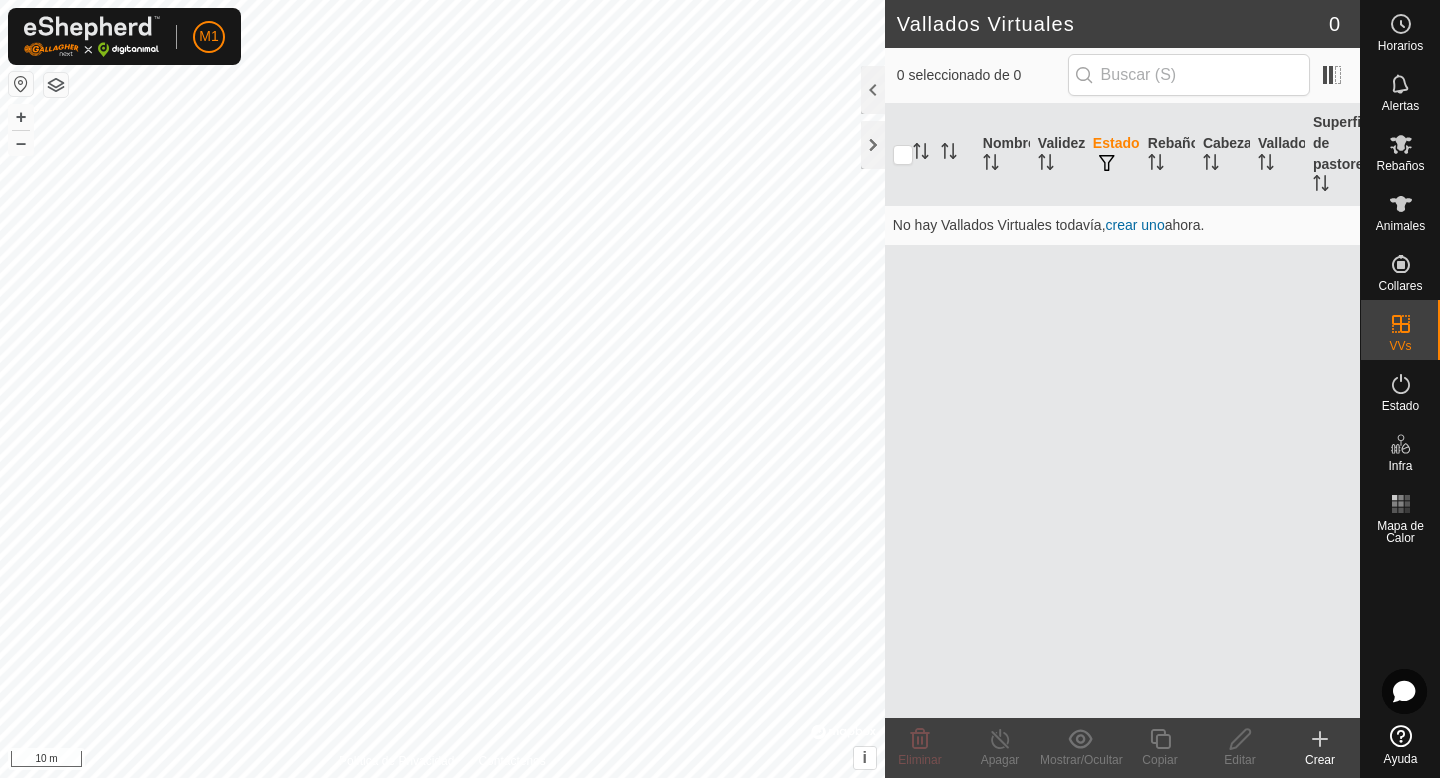 click on "crear uno" at bounding box center [1135, 225] 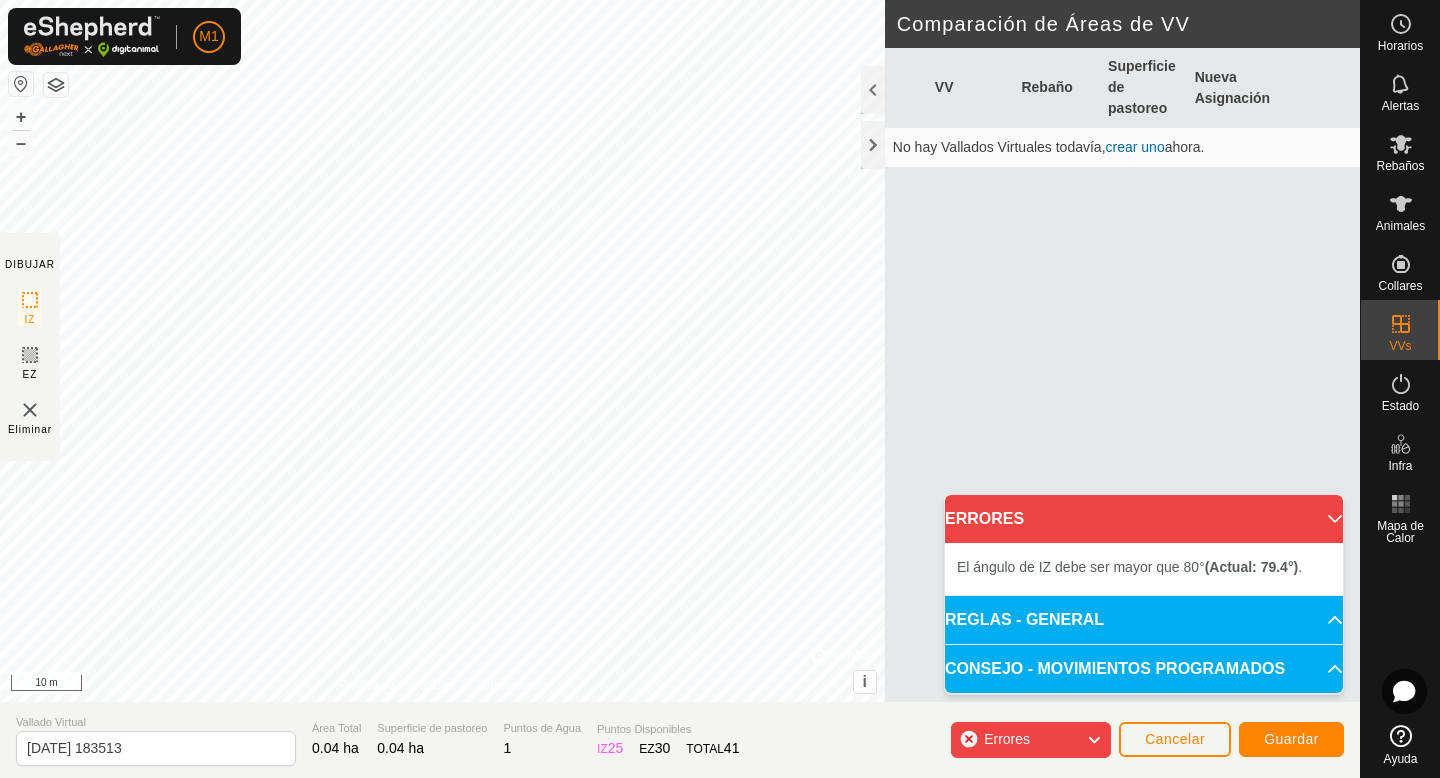 click on "CONSEJO - MOVIMIENTOS PROGRAMADOS" at bounding box center (1144, 669) 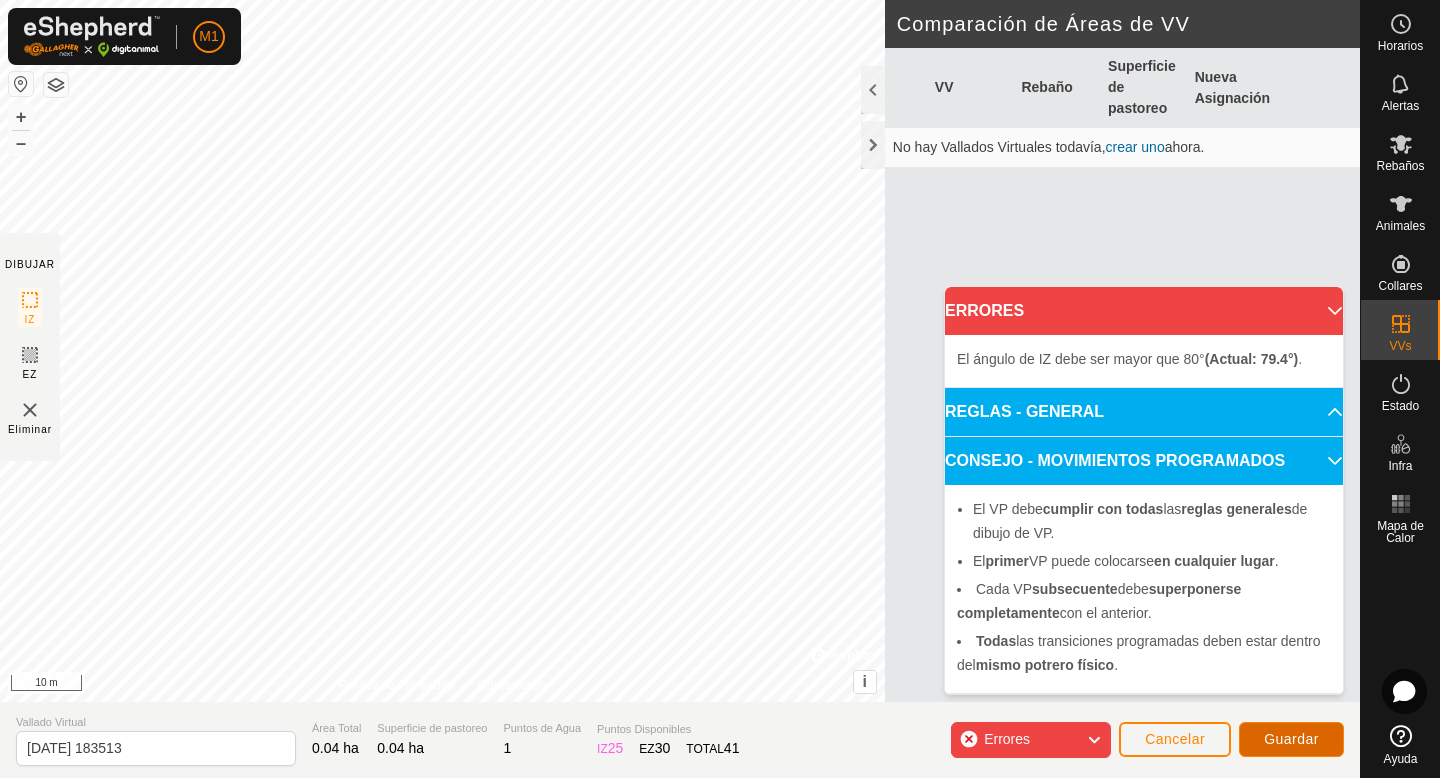 click on "Guardar" 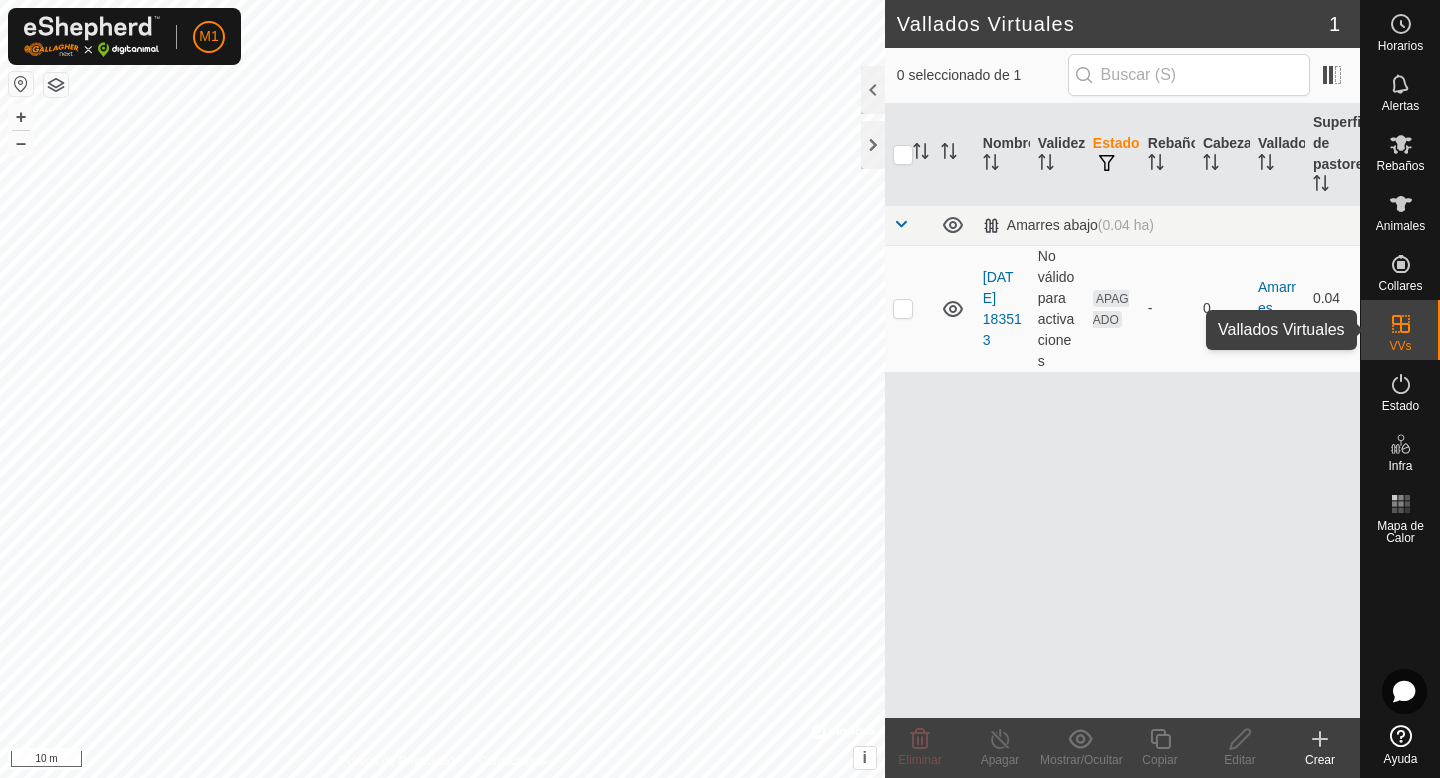 click on "VVs" at bounding box center [1400, 346] 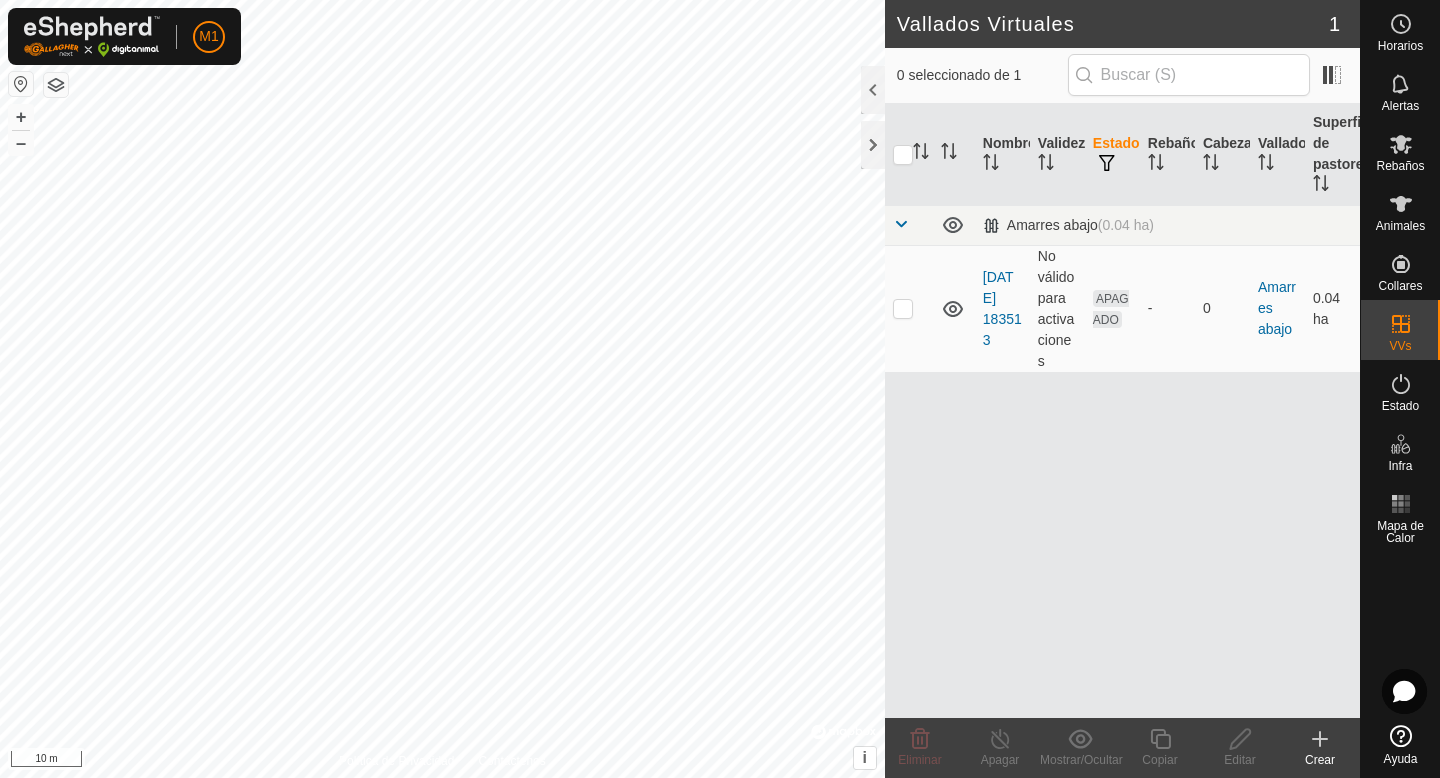 click 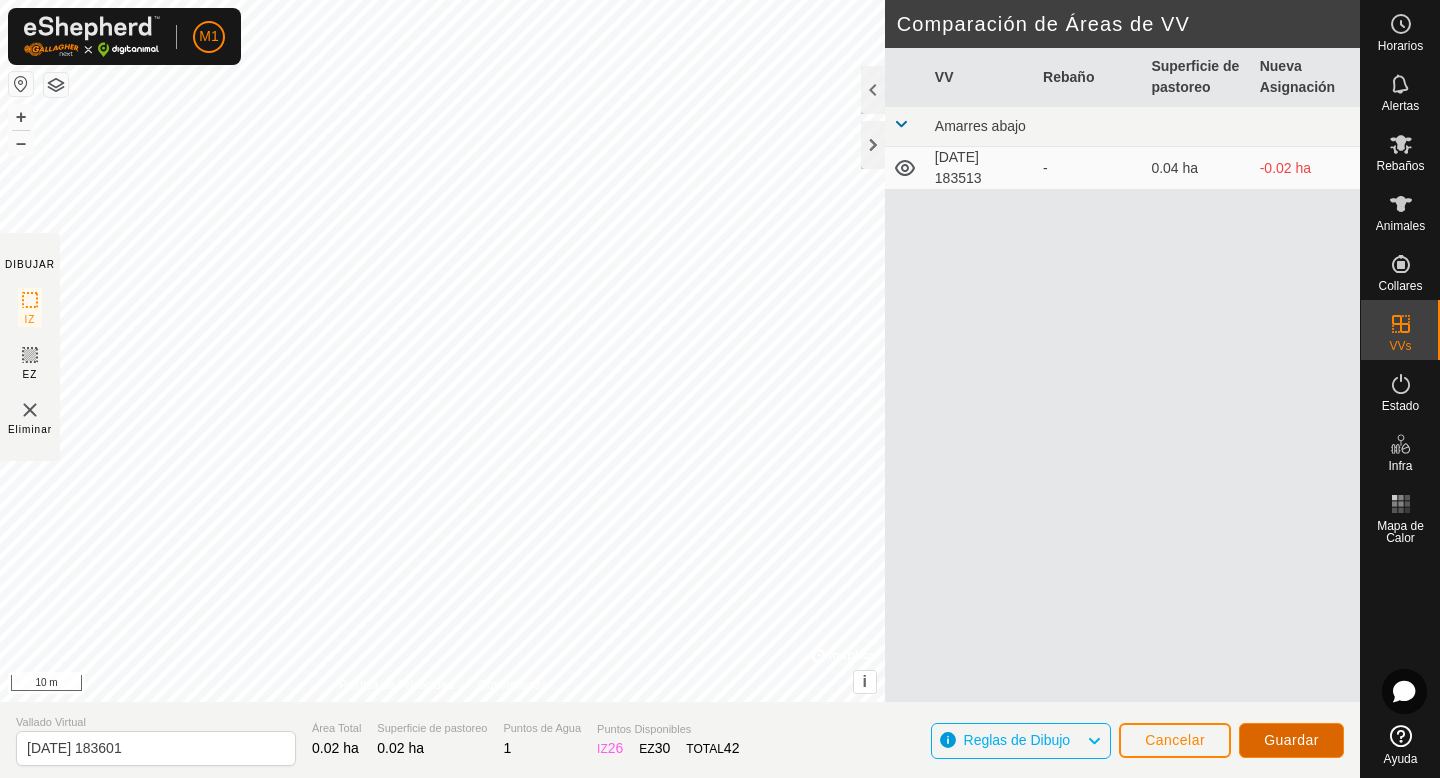click on "Guardar" 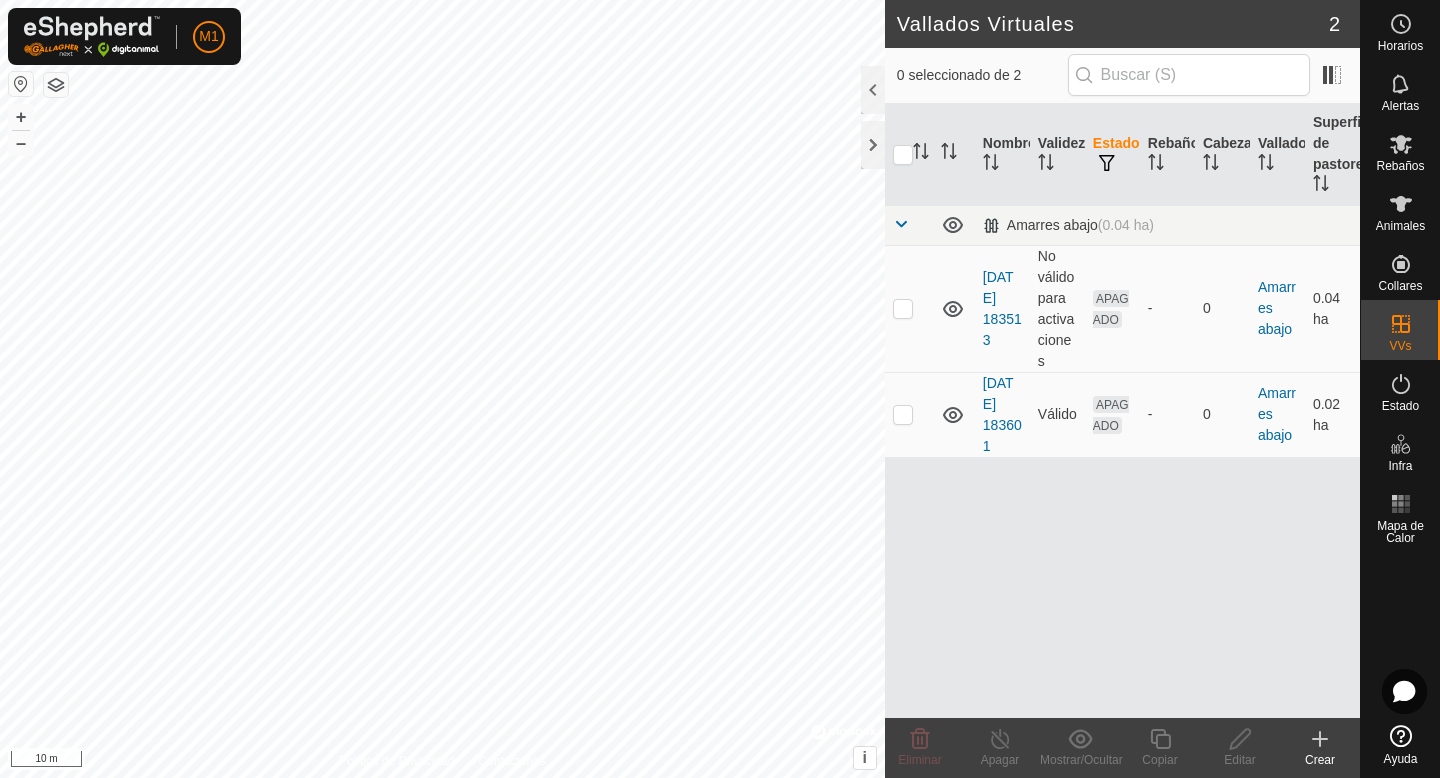 click 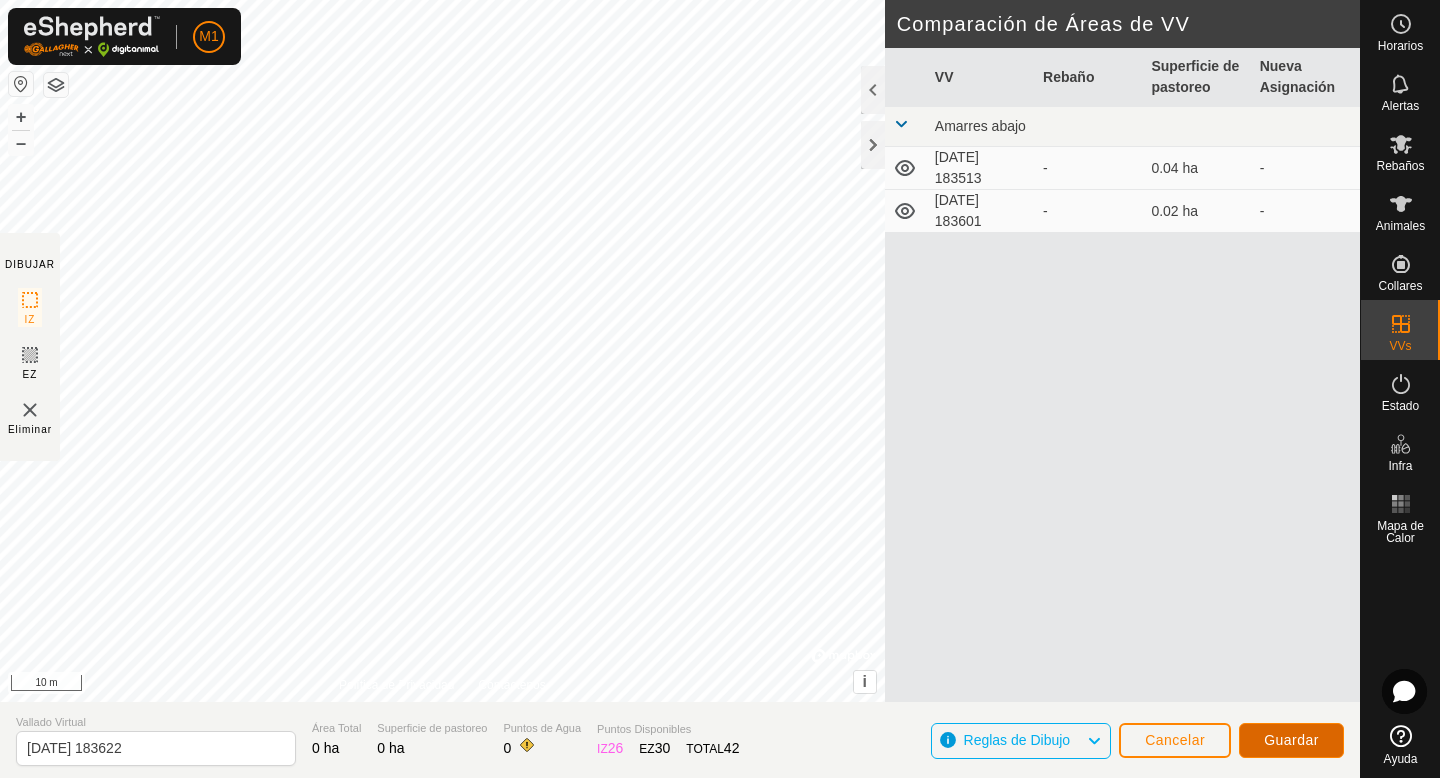 click on "Guardar" 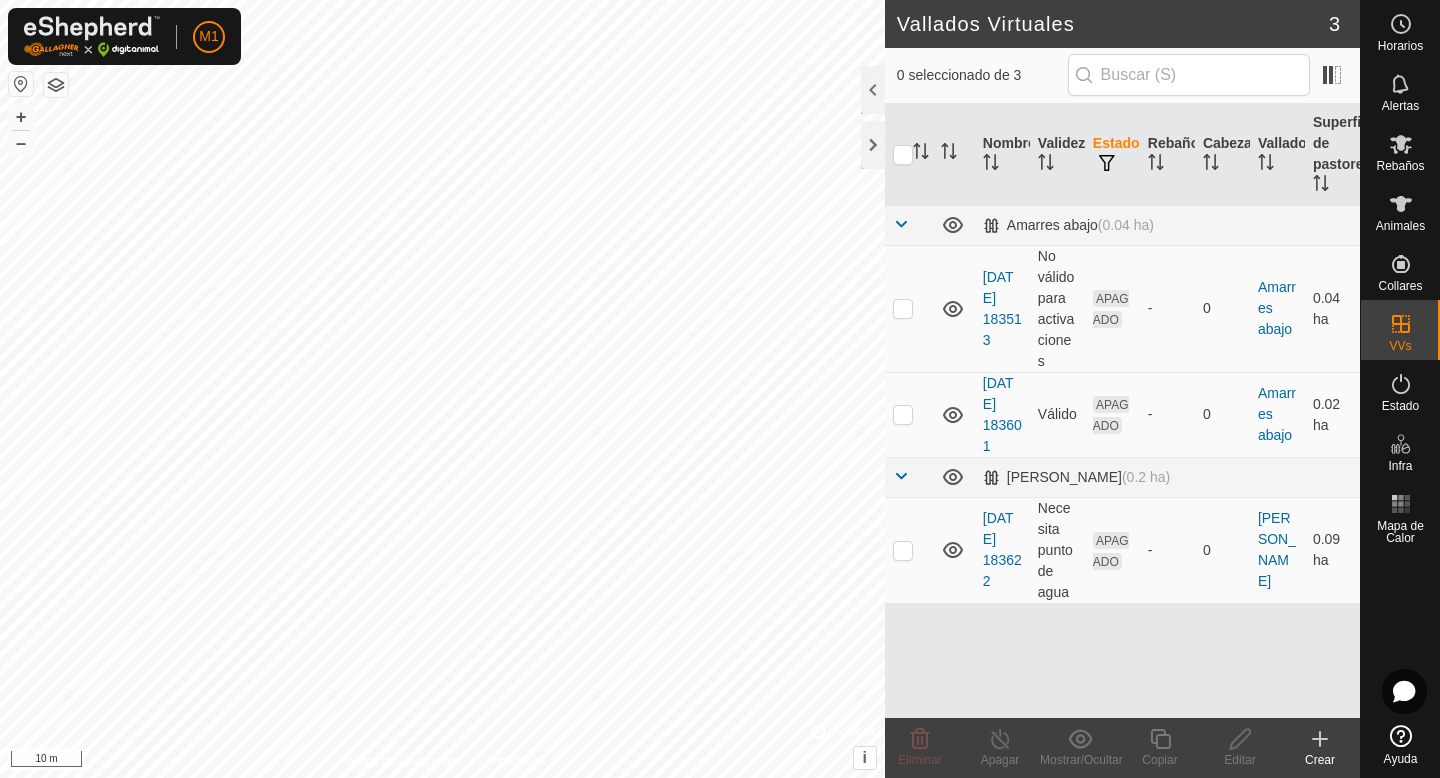 click 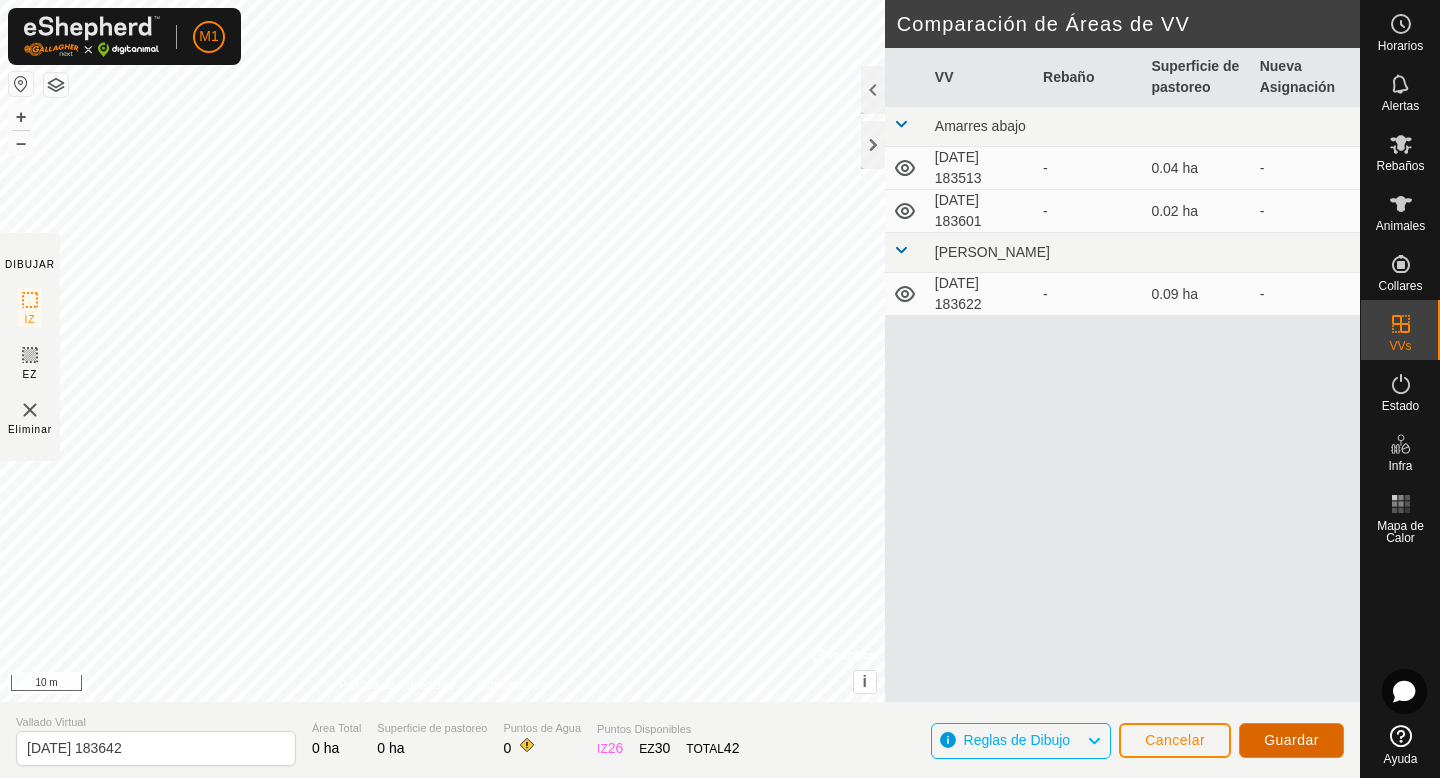 click on "Guardar" 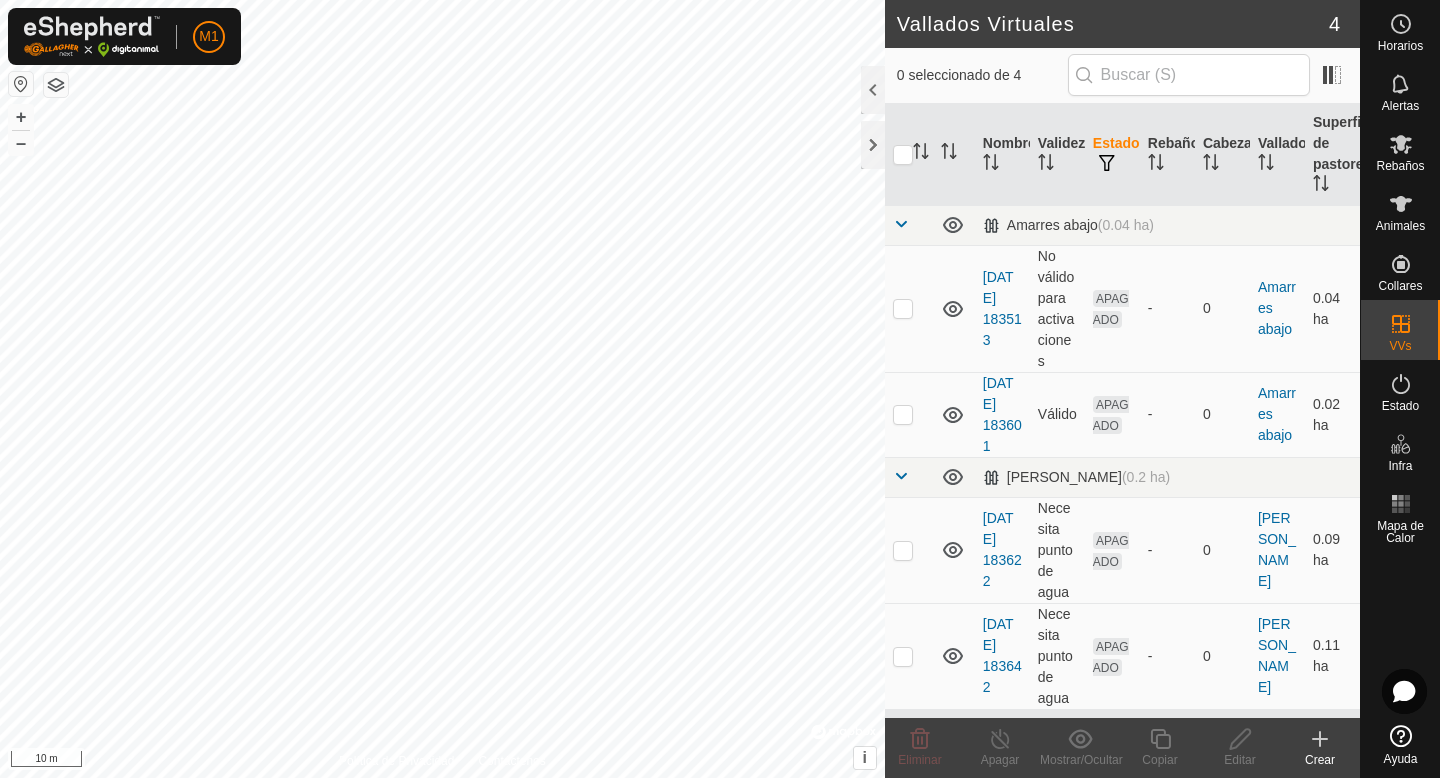 click 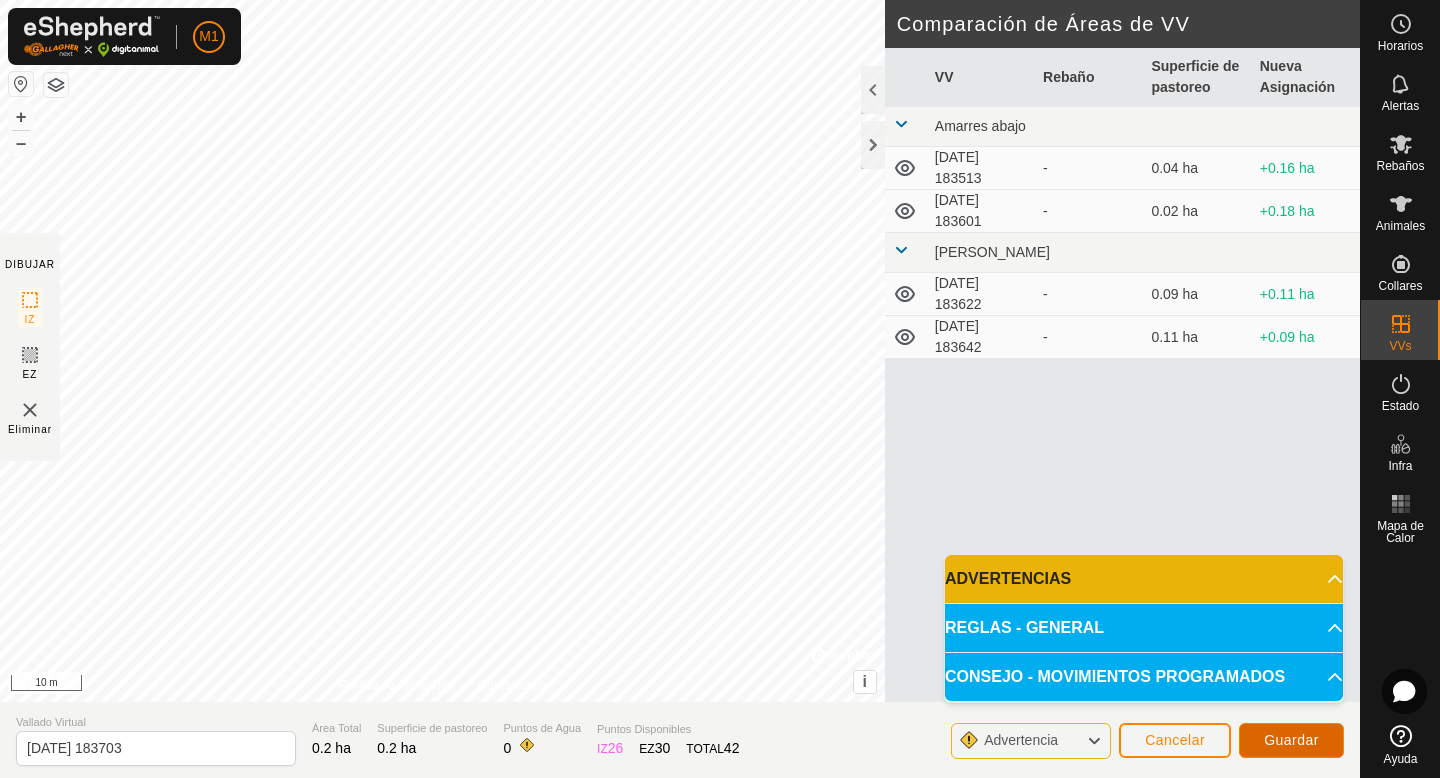 click on "Guardar" 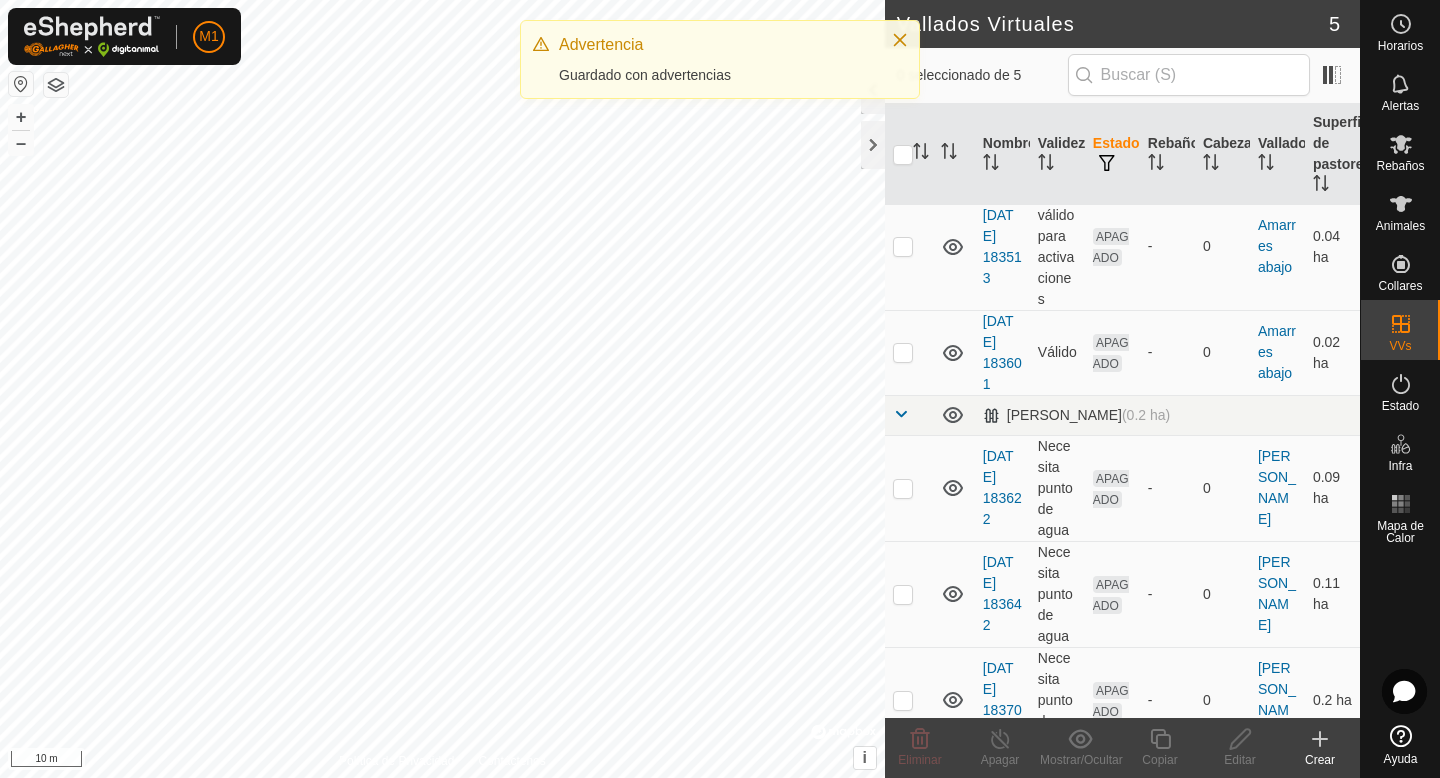 scroll, scrollTop: 97, scrollLeft: 0, axis: vertical 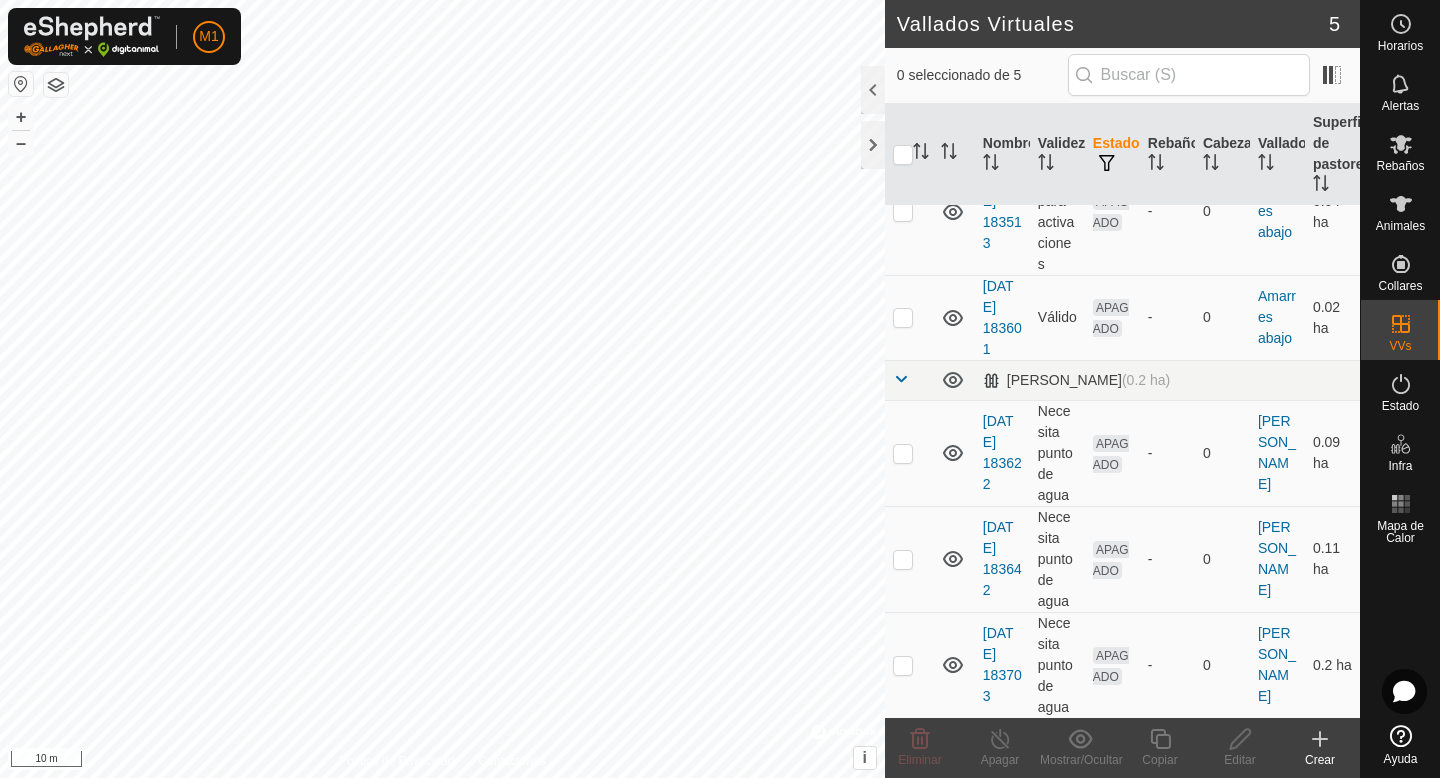 click 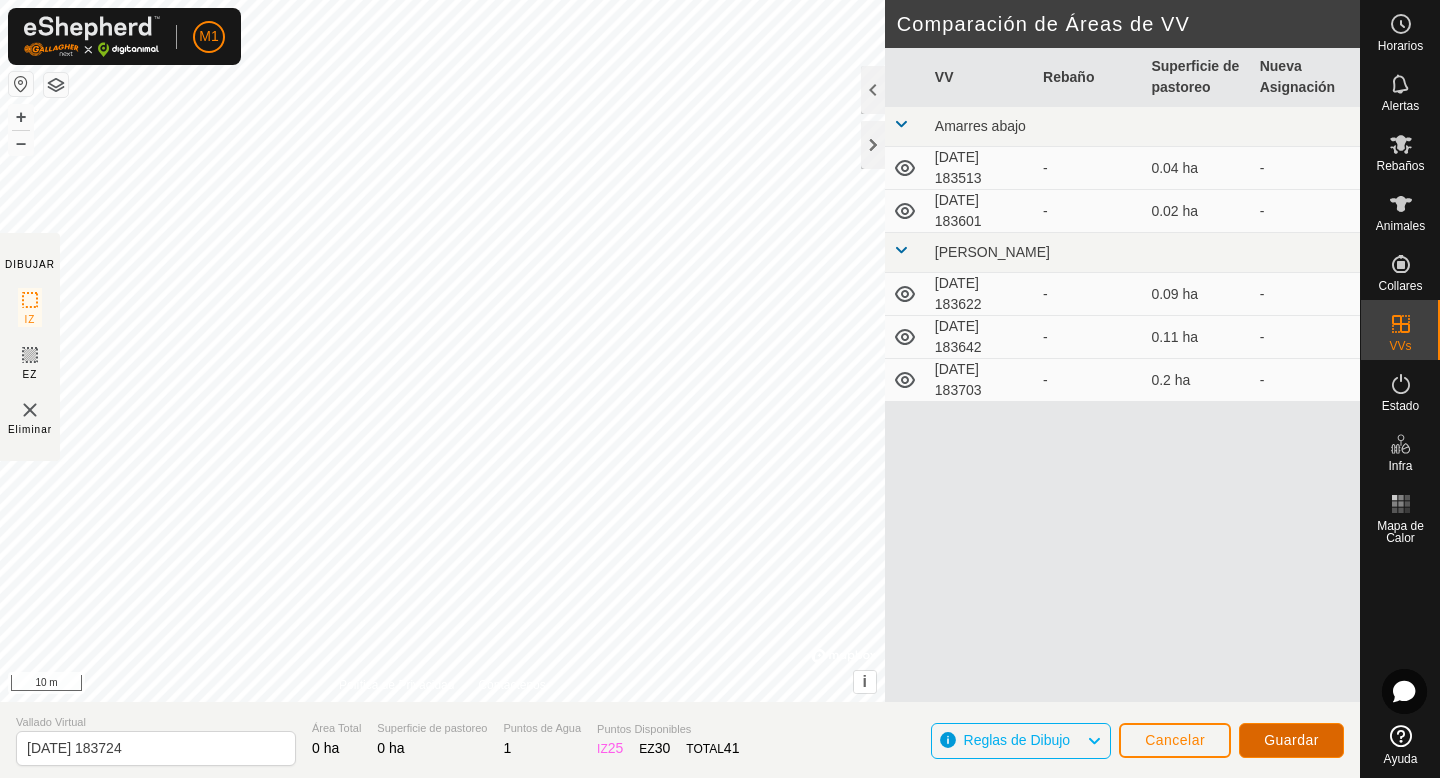 click on "Guardar" 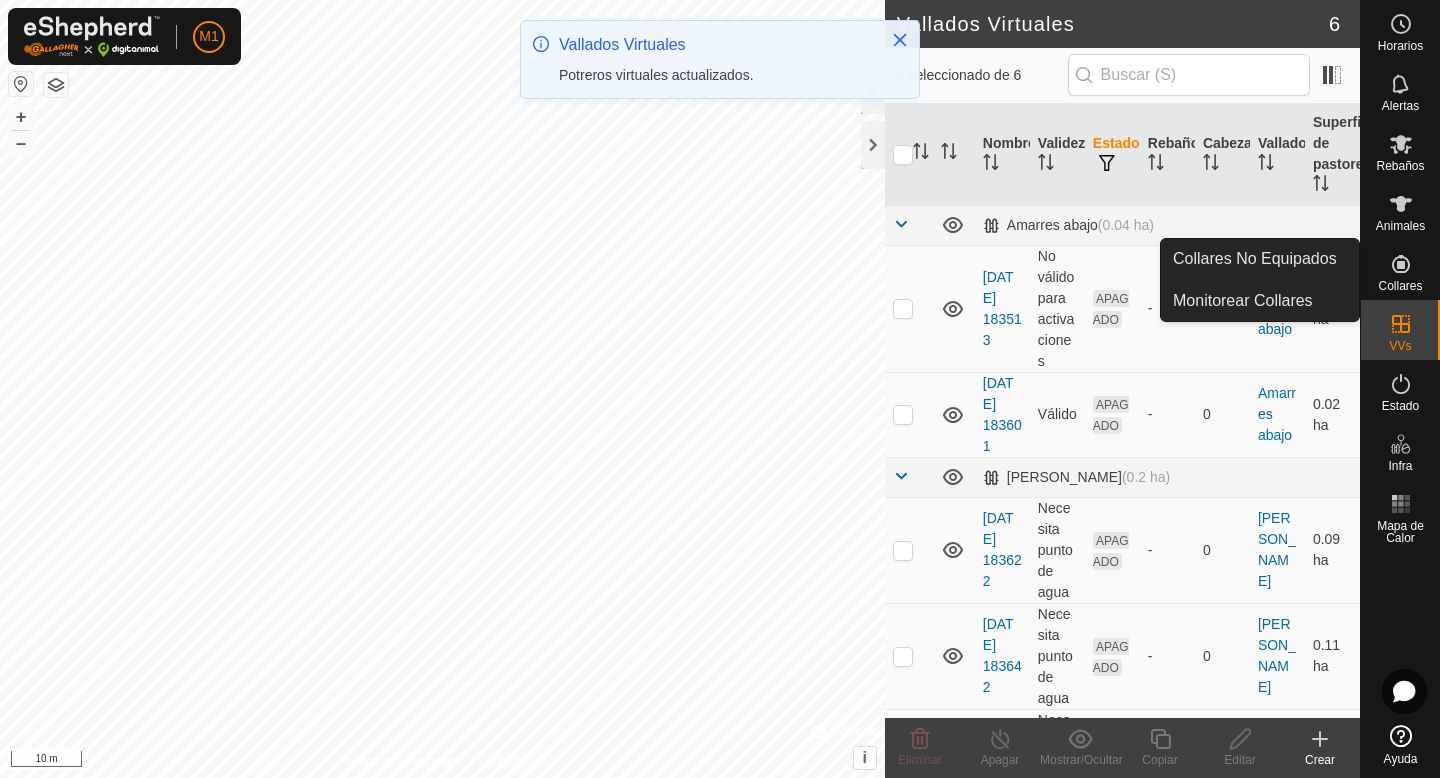 click 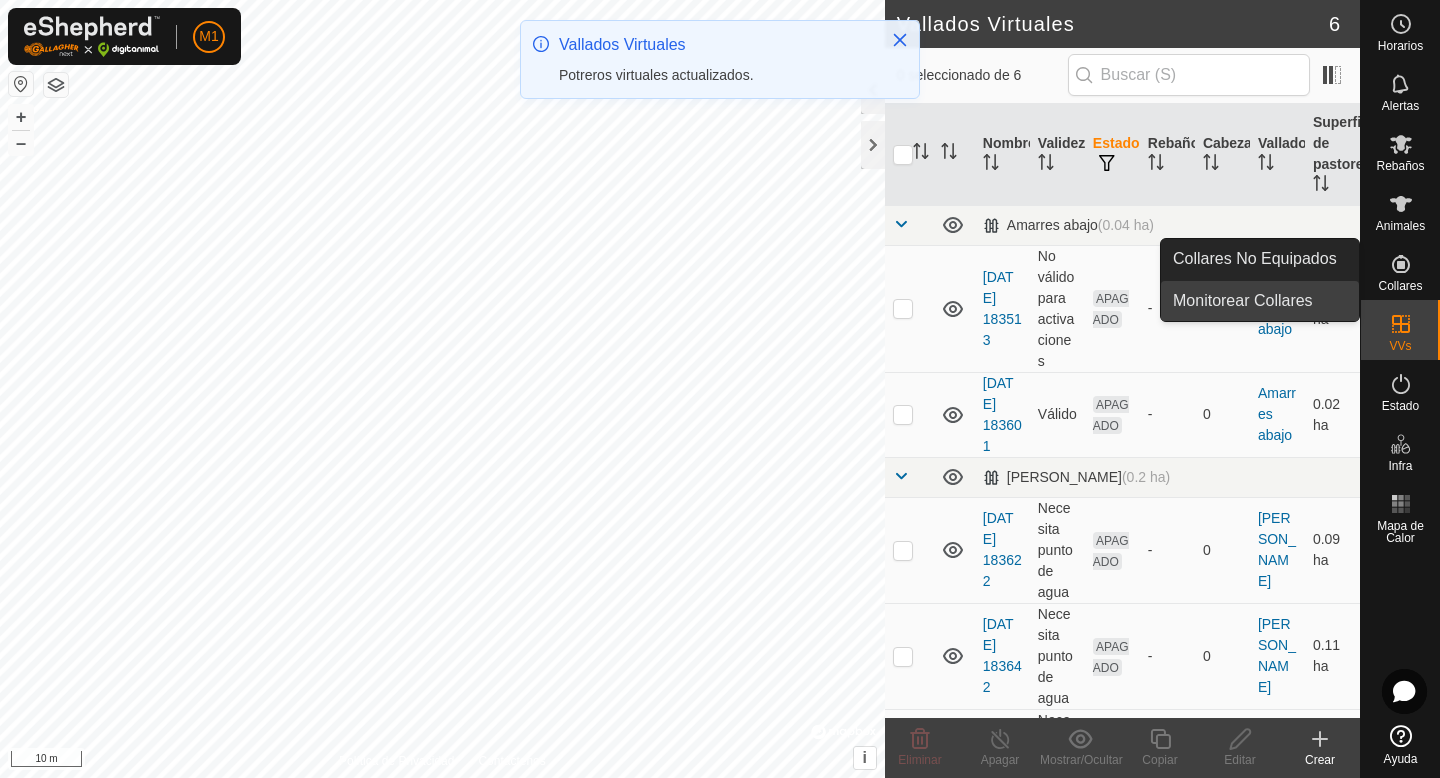 click on "Monitorear Collares" at bounding box center (1260, 301) 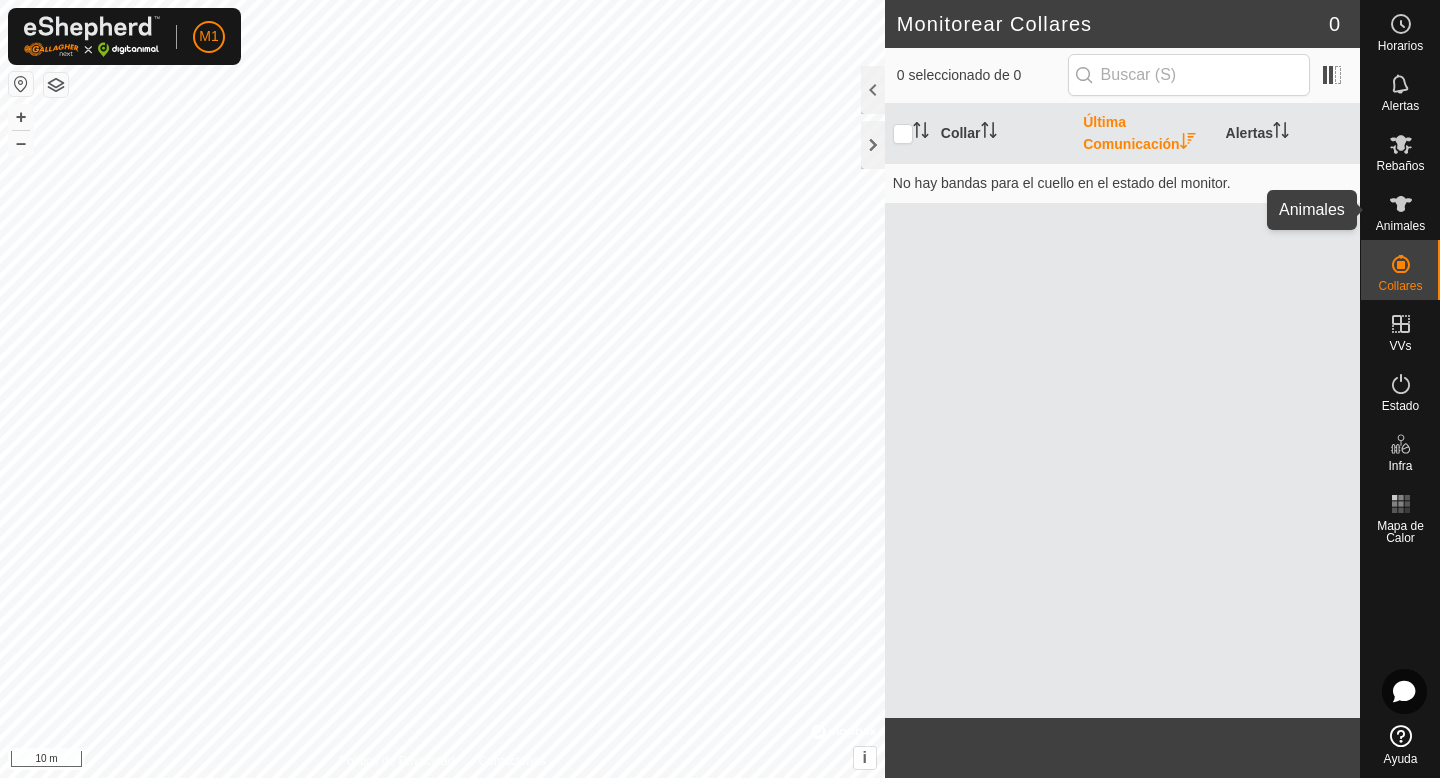 click 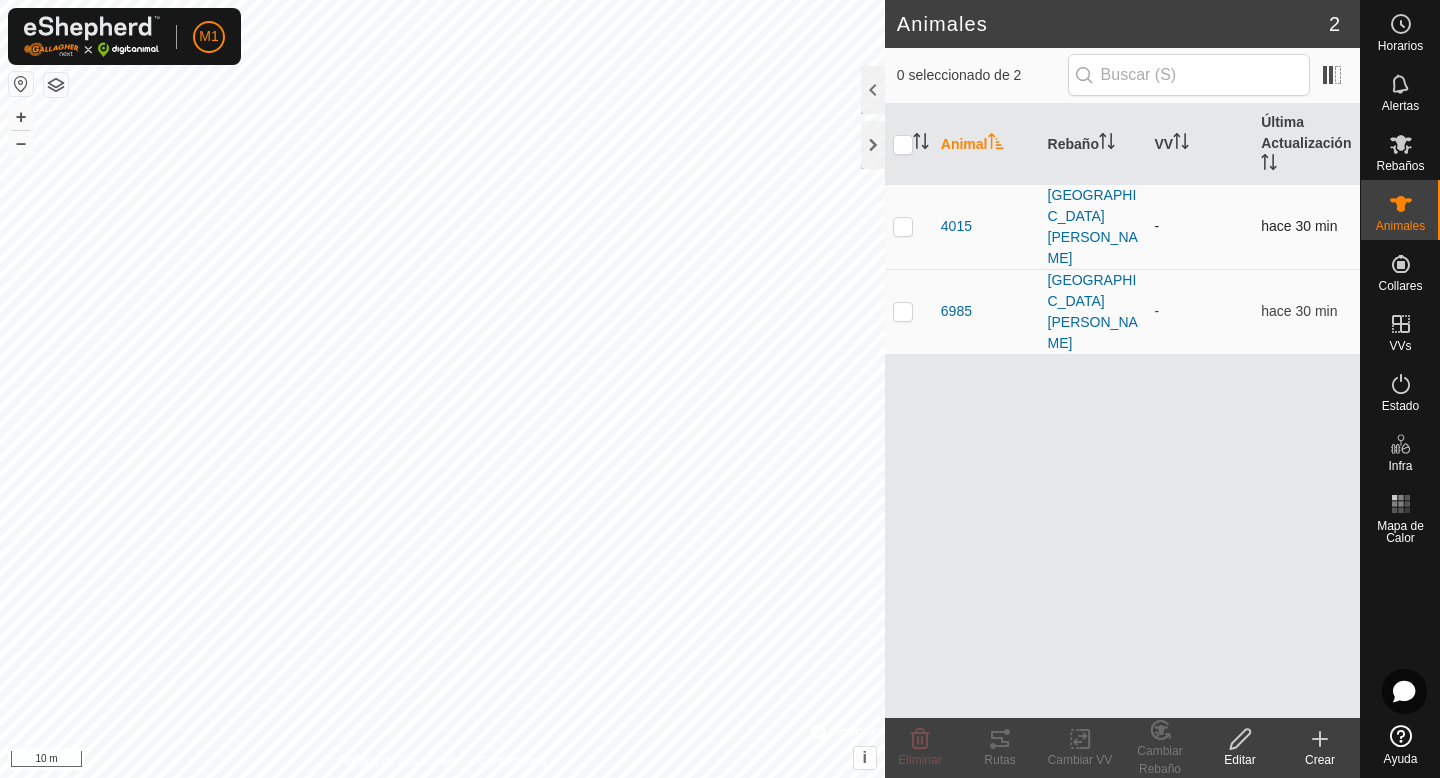click on "4015" at bounding box center [986, 226] 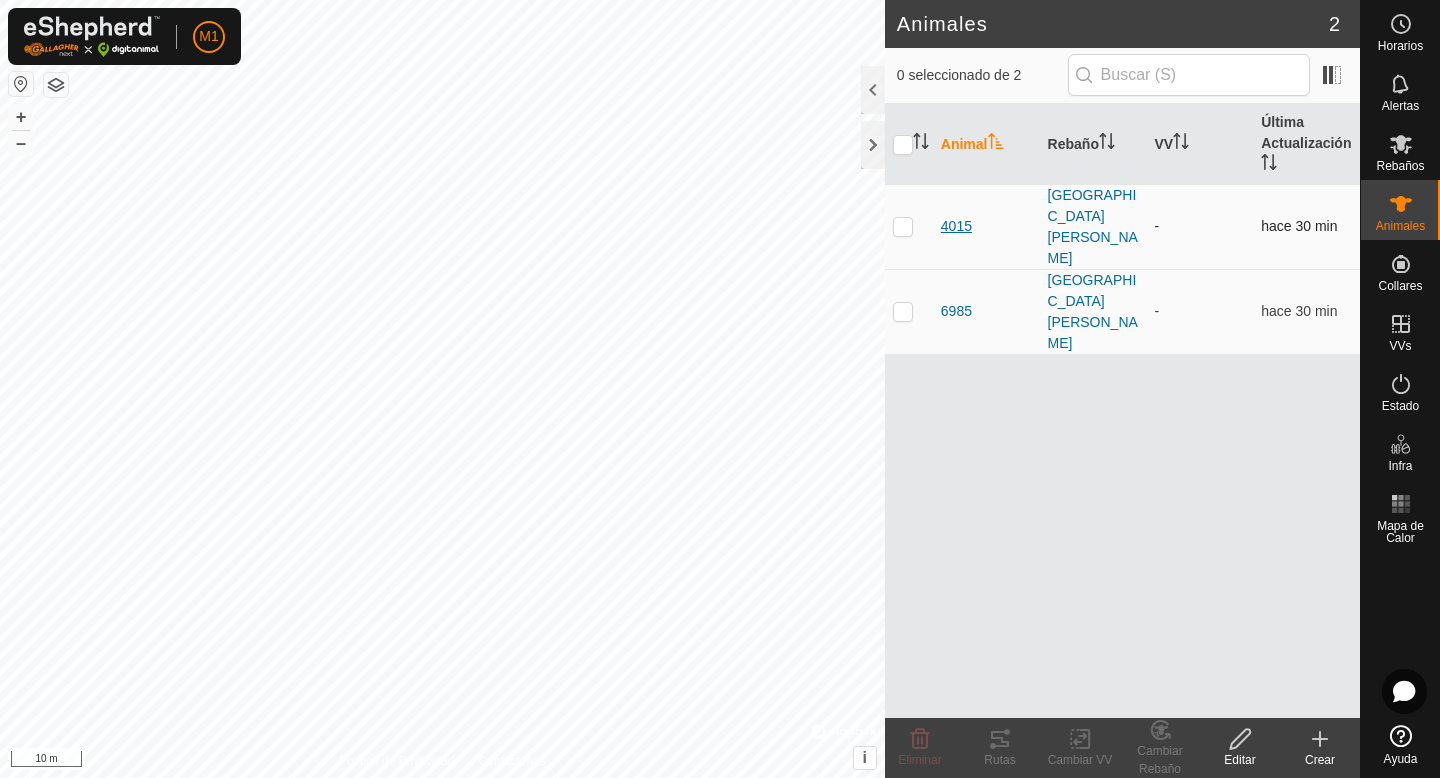 click on "4015" at bounding box center (956, 226) 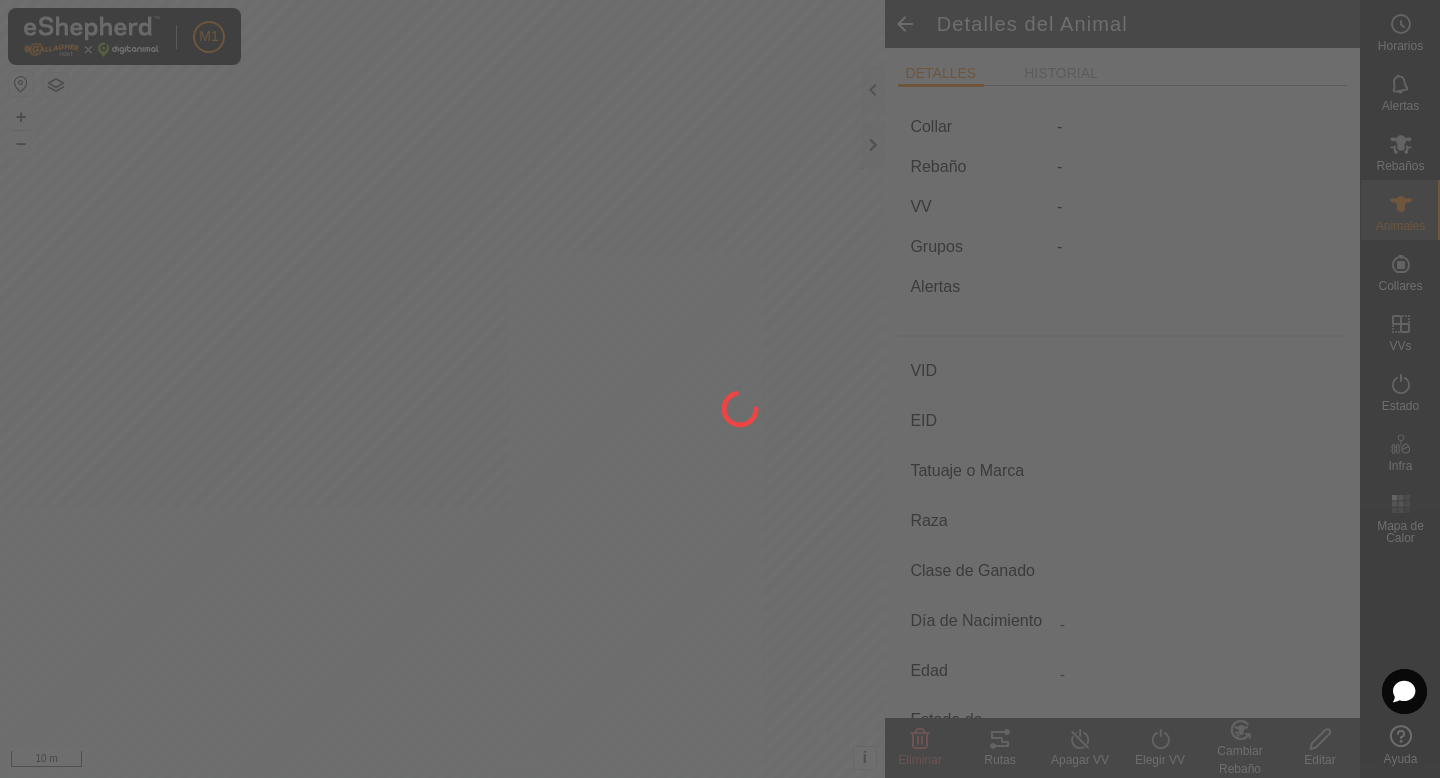 type on "4015" 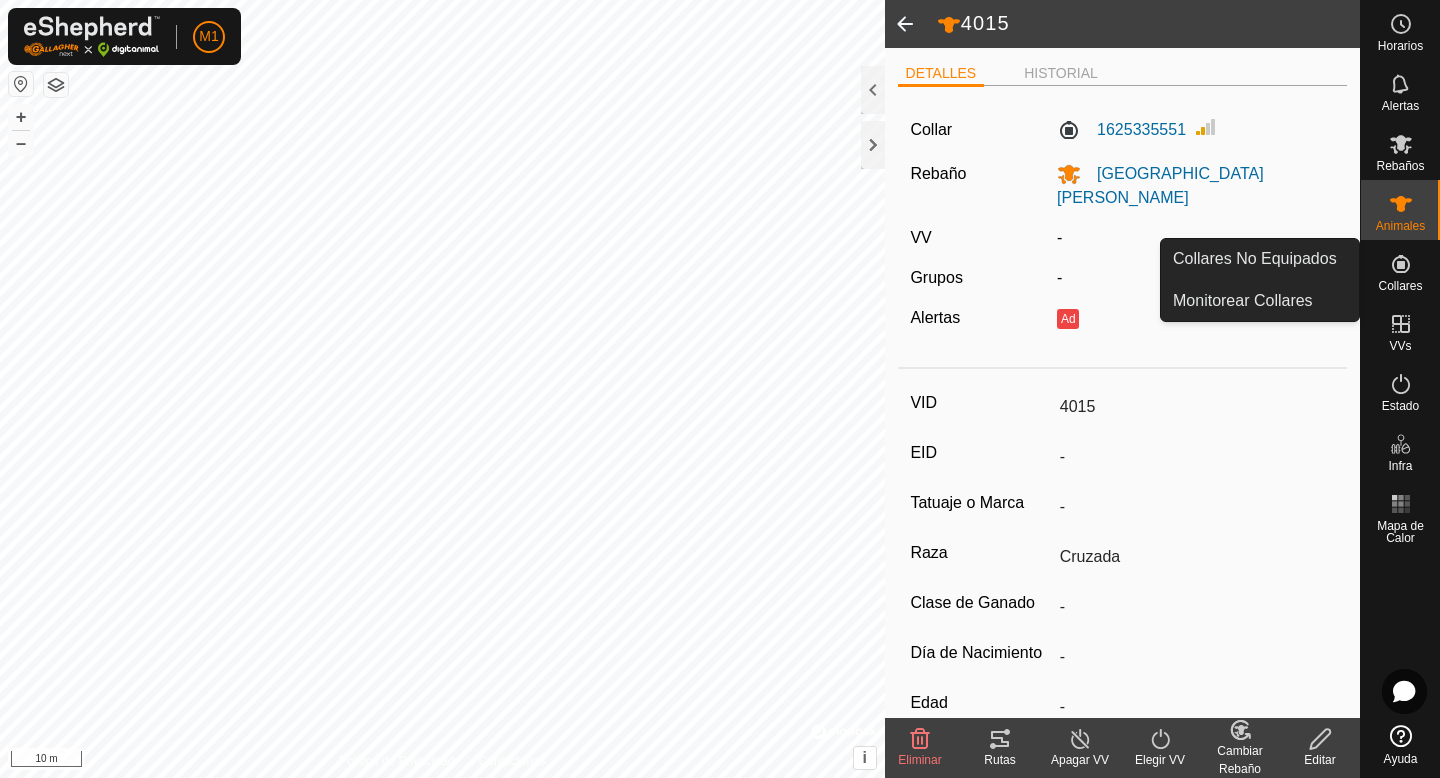 click 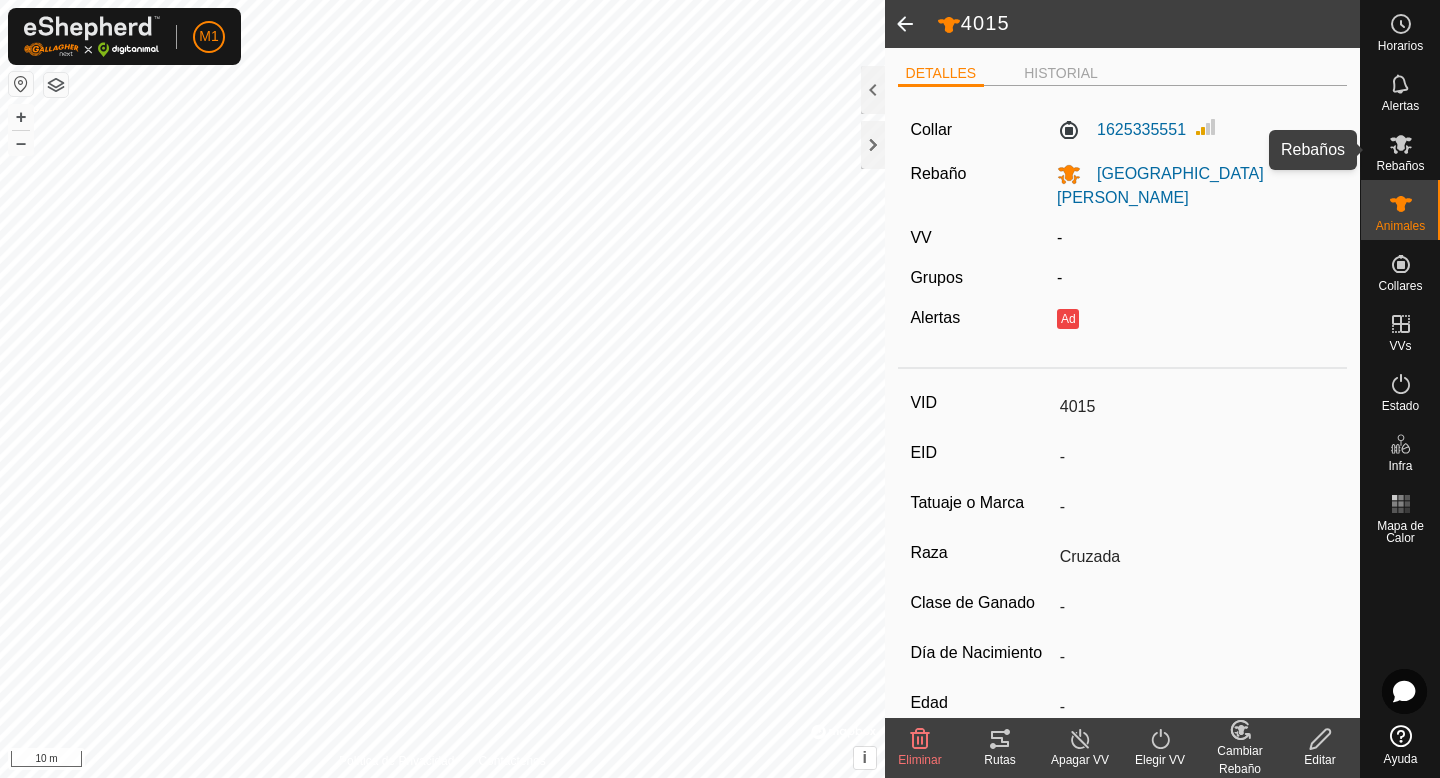 click 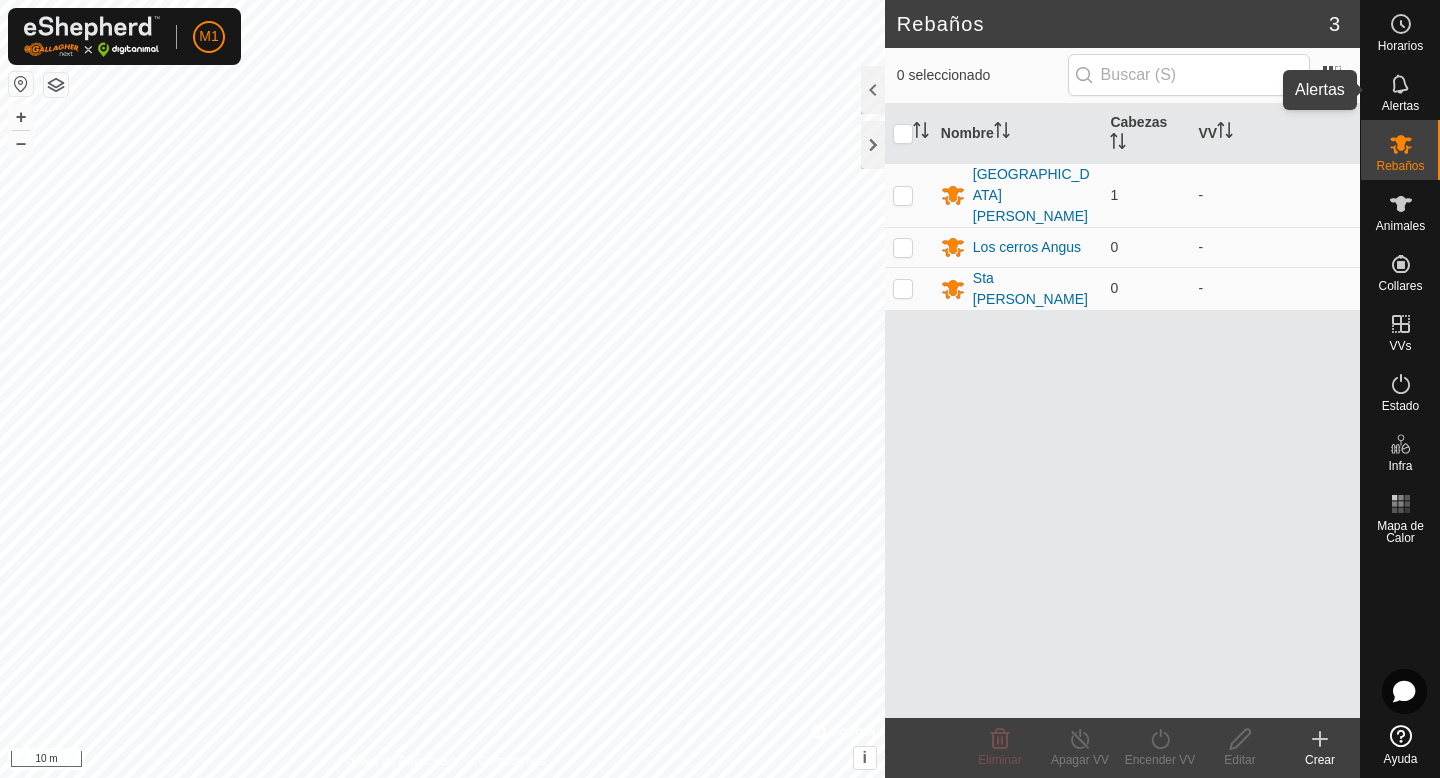 click 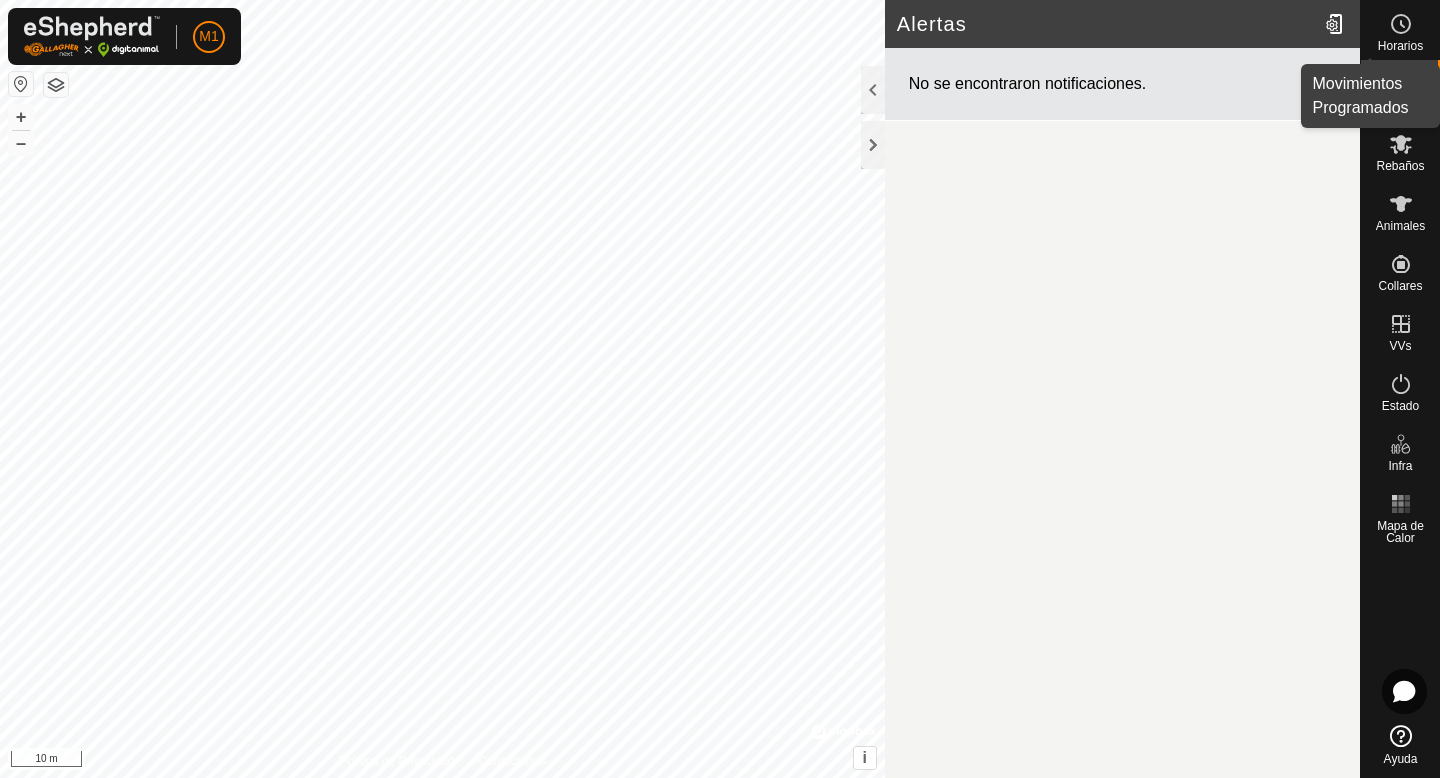 click at bounding box center [1401, 24] 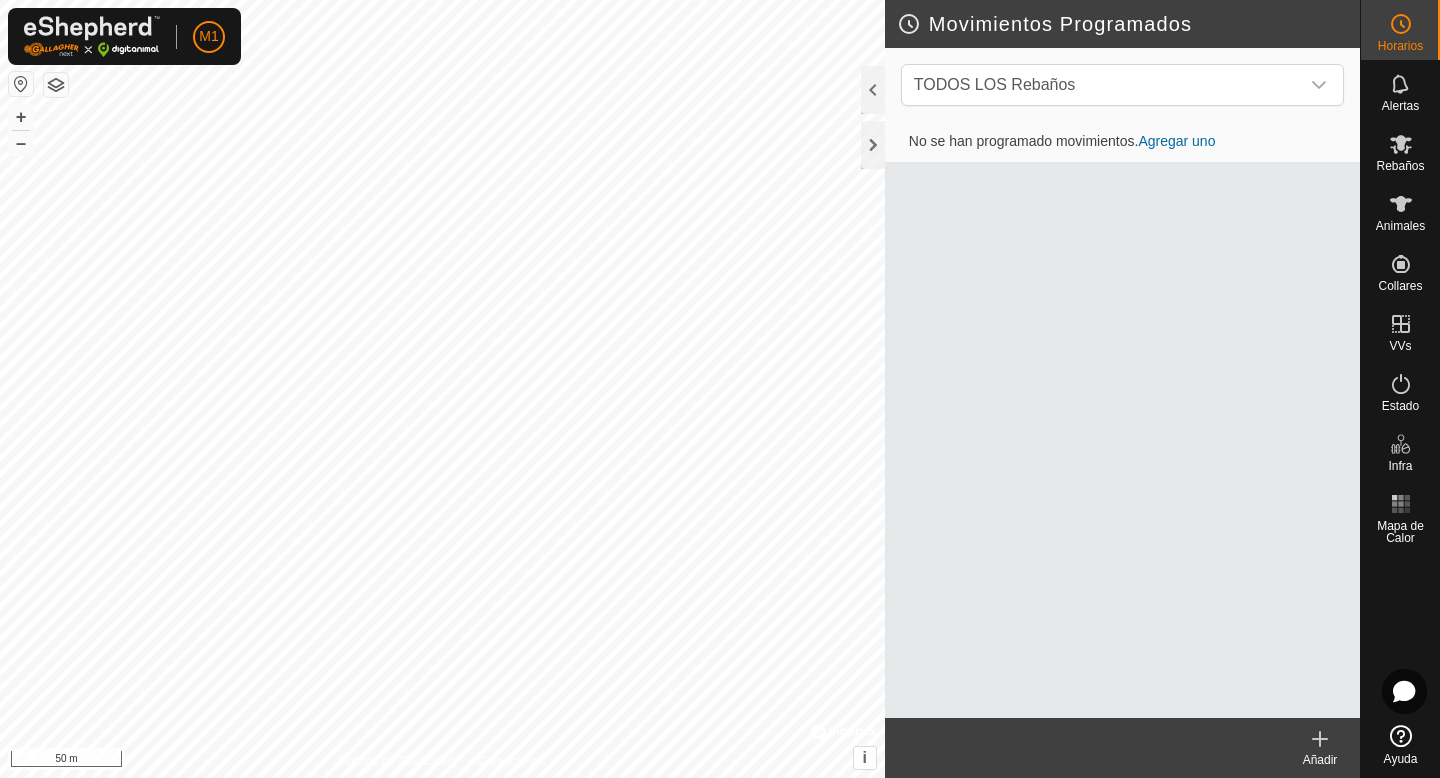 click on "M1 Horarios Alertas Rebaños Animales Collares VVs Estado Infra Mapa de Calor Ayuda  Movimientos Programados  TODOS LOS Rebaños  No [PERSON_NAME] programado movimientos.  Agregar uno  Añadir  Política de Privacidad Contáctenos
Landmark 8
+ – ⇧ i ©  Mapbox , ©  OpenStreetMap ,  Improve this map 50 m" at bounding box center (720, 389) 